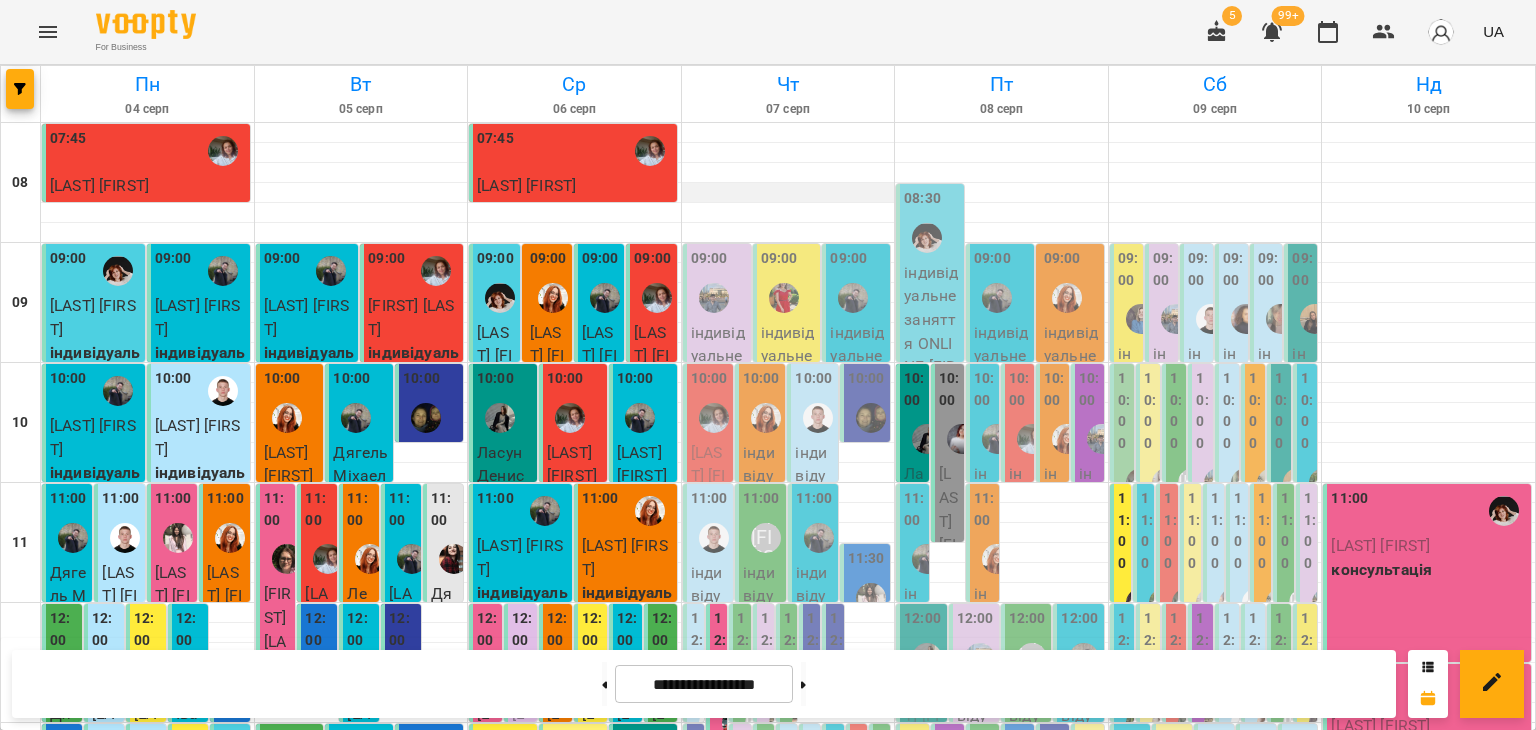 scroll, scrollTop: 0, scrollLeft: 0, axis: both 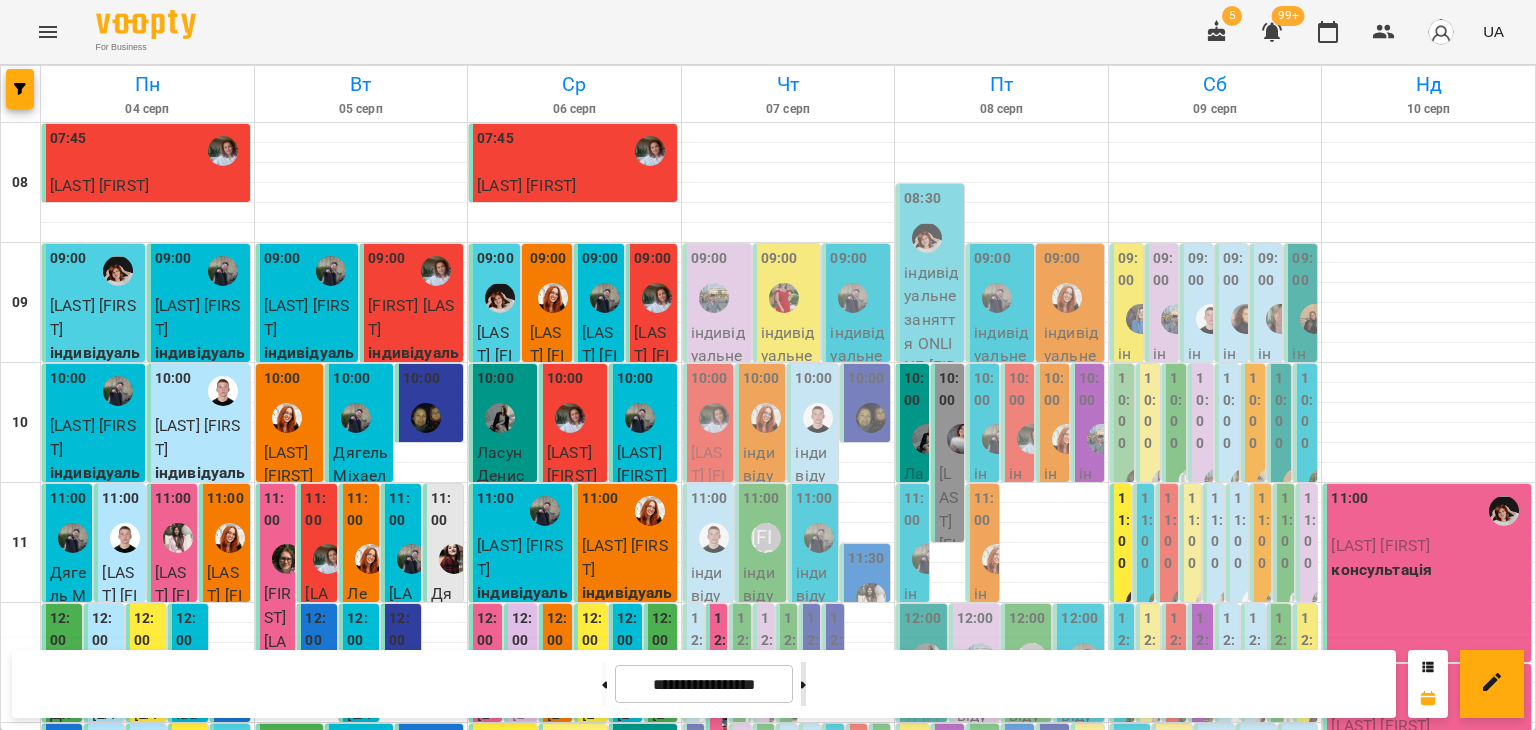 click at bounding box center (803, 684) 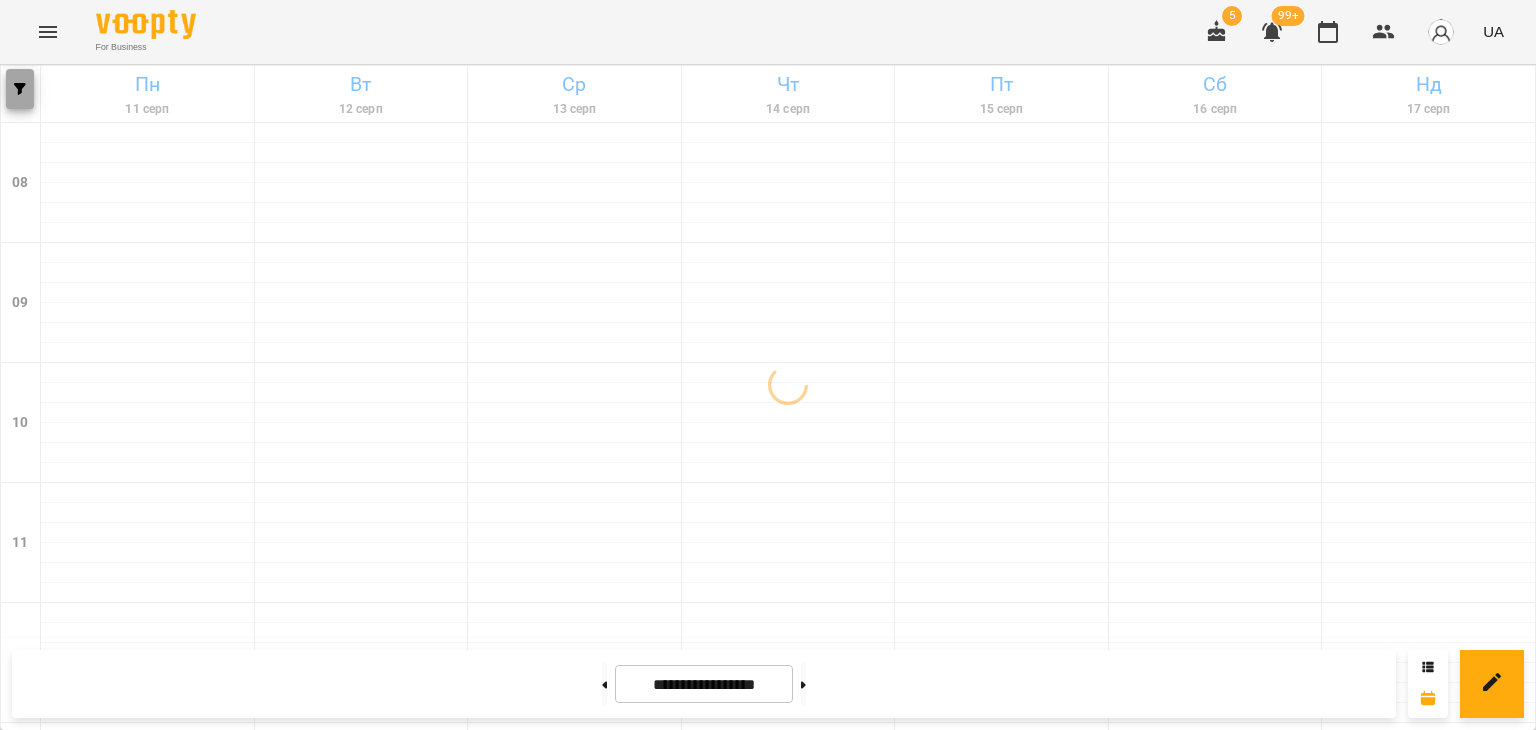 click at bounding box center (20, 89) 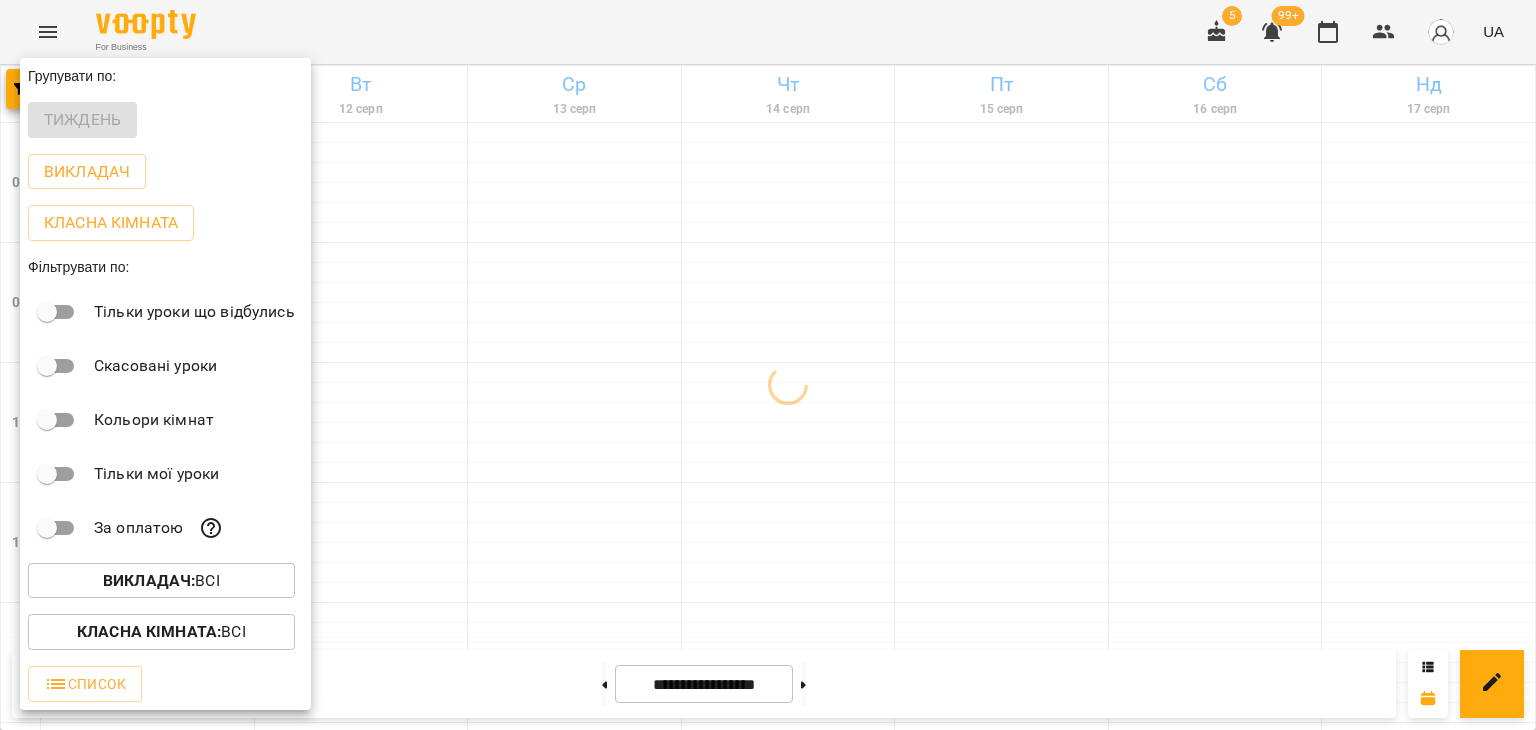 click on "Класна кімната :  Всі" at bounding box center [161, 632] 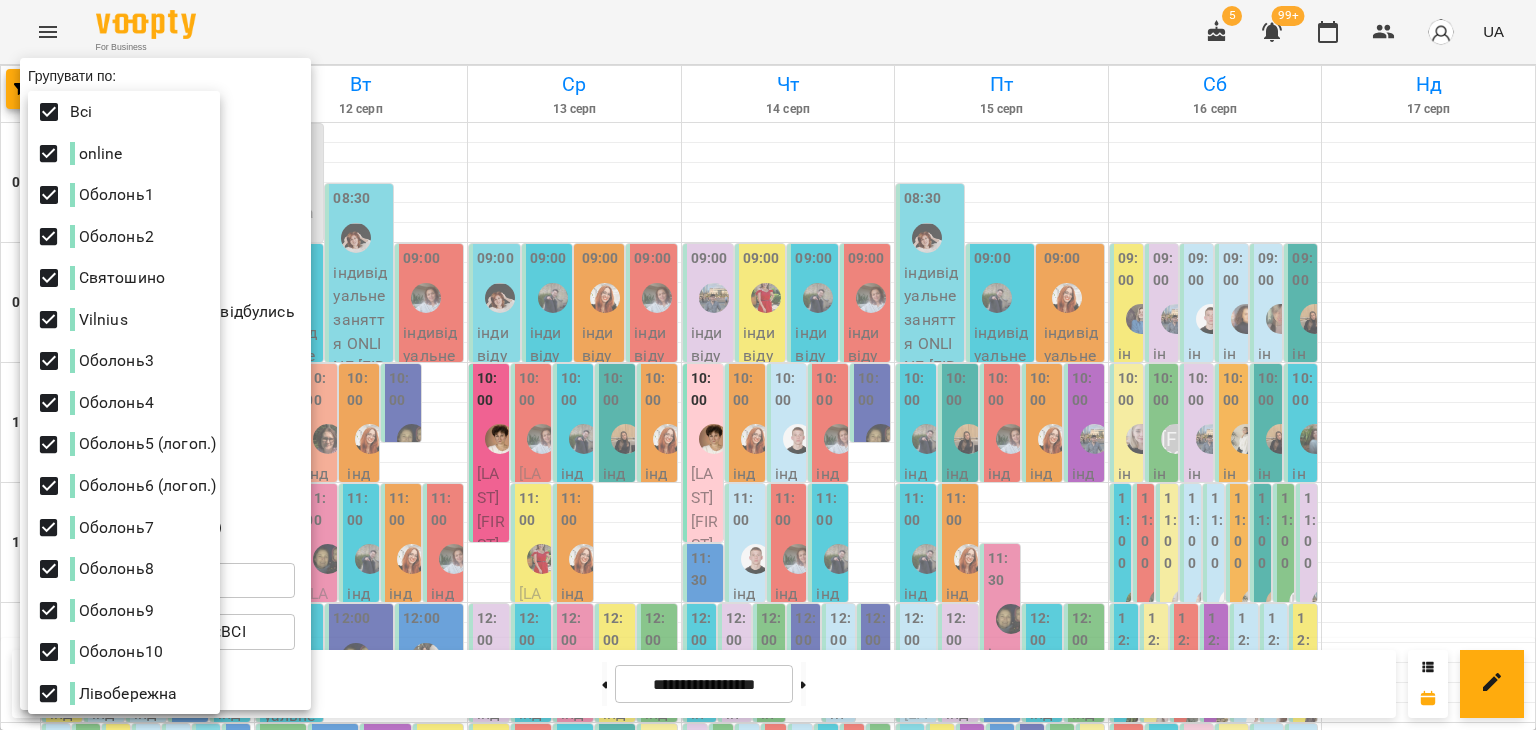 click on "Оболонь10" at bounding box center [124, 652] 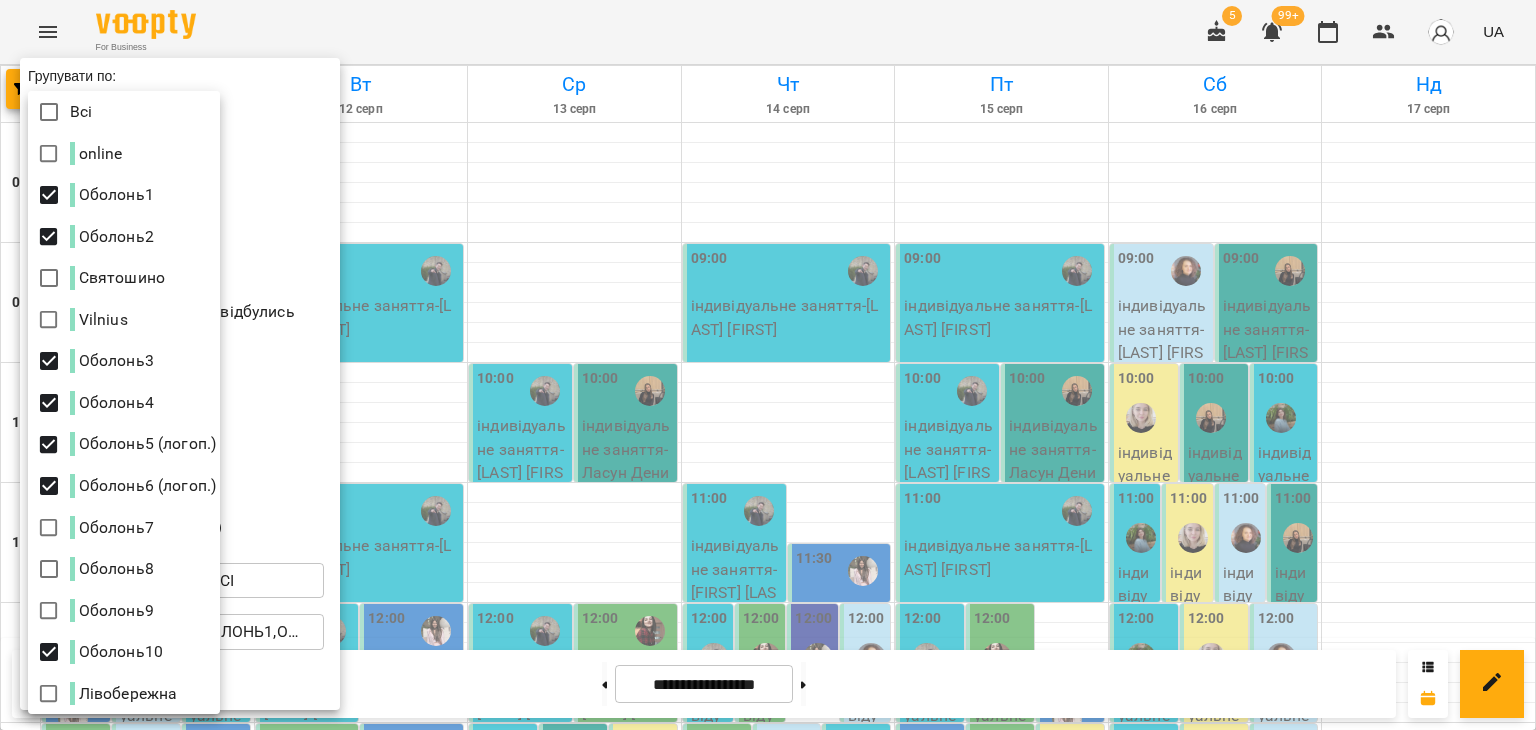 click at bounding box center (768, 365) 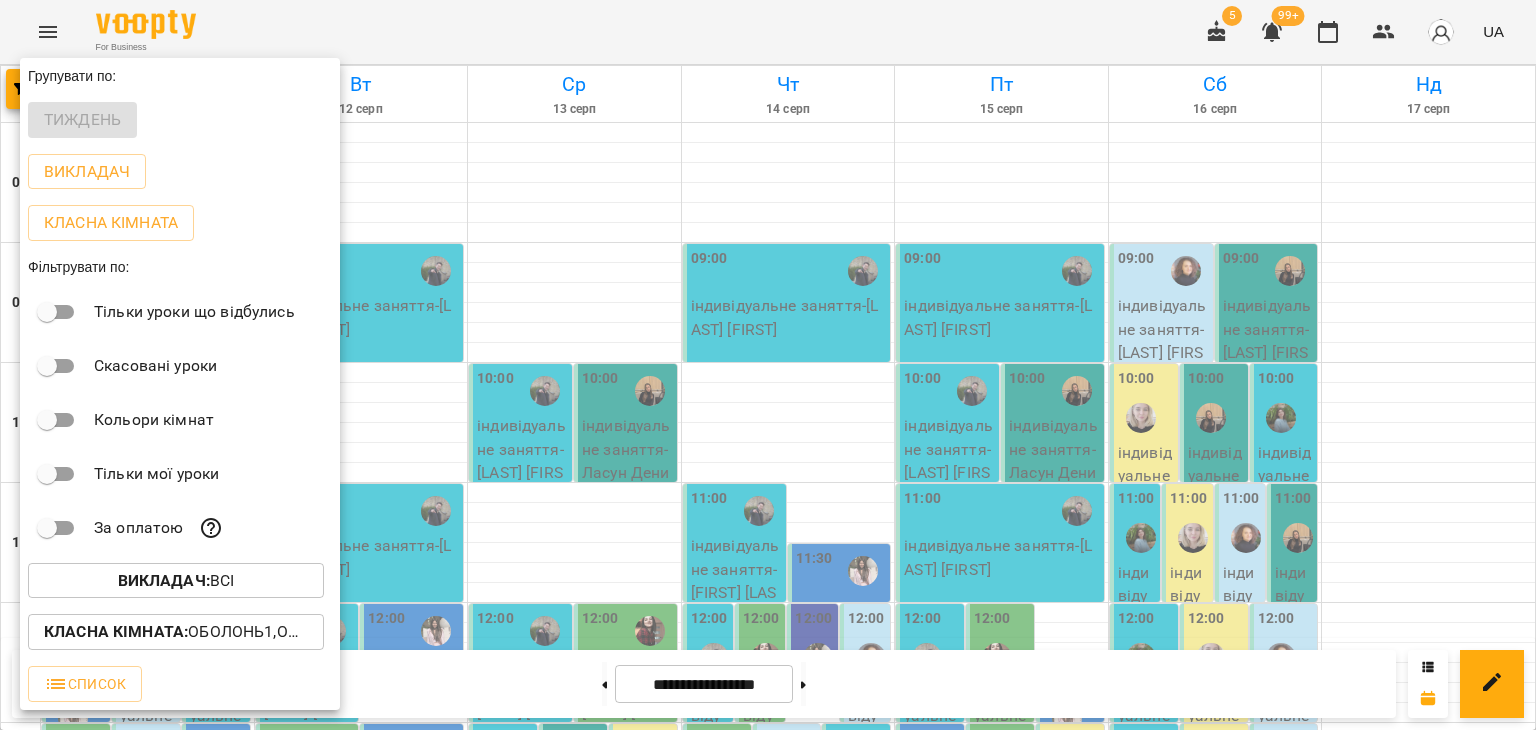 click at bounding box center [768, 365] 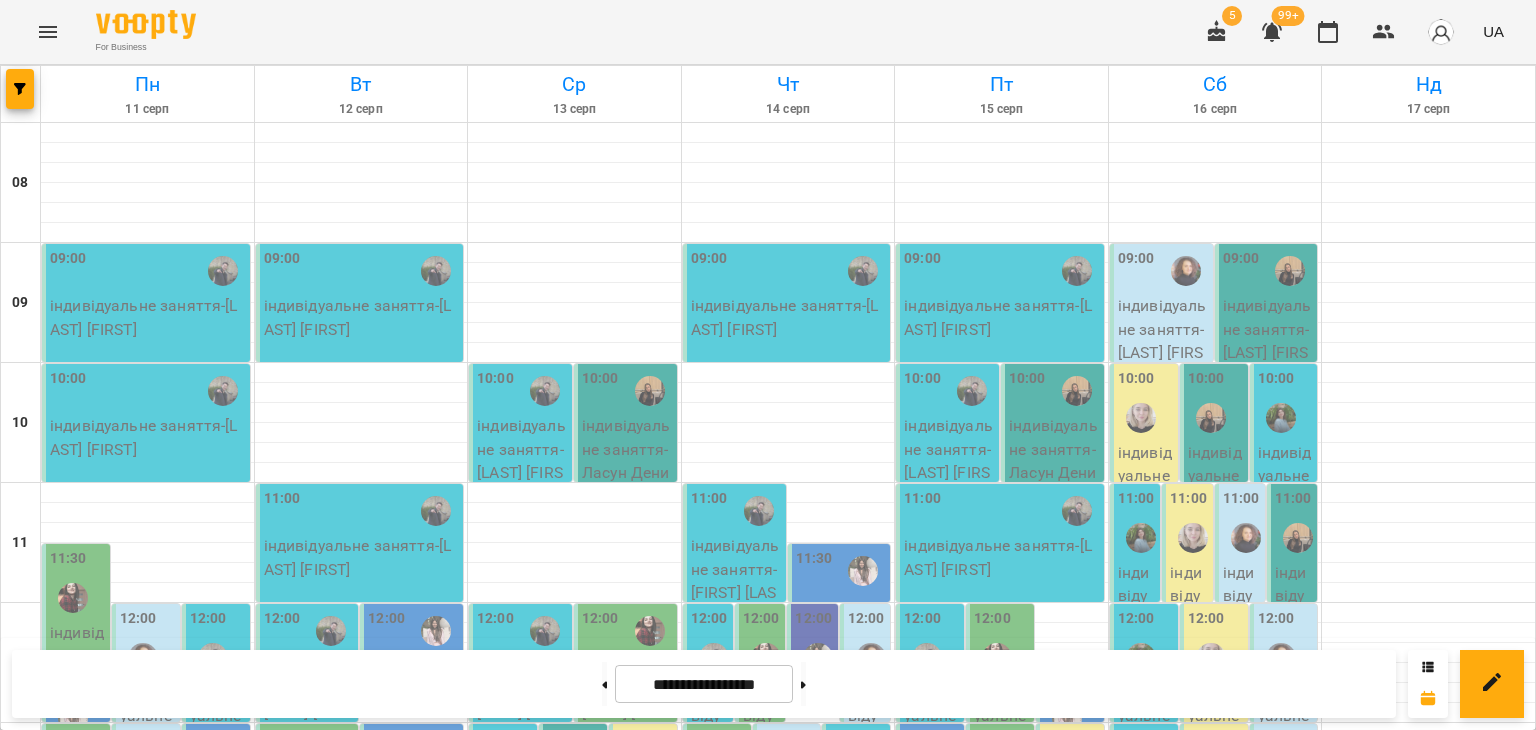 scroll, scrollTop: 200, scrollLeft: 0, axis: vertical 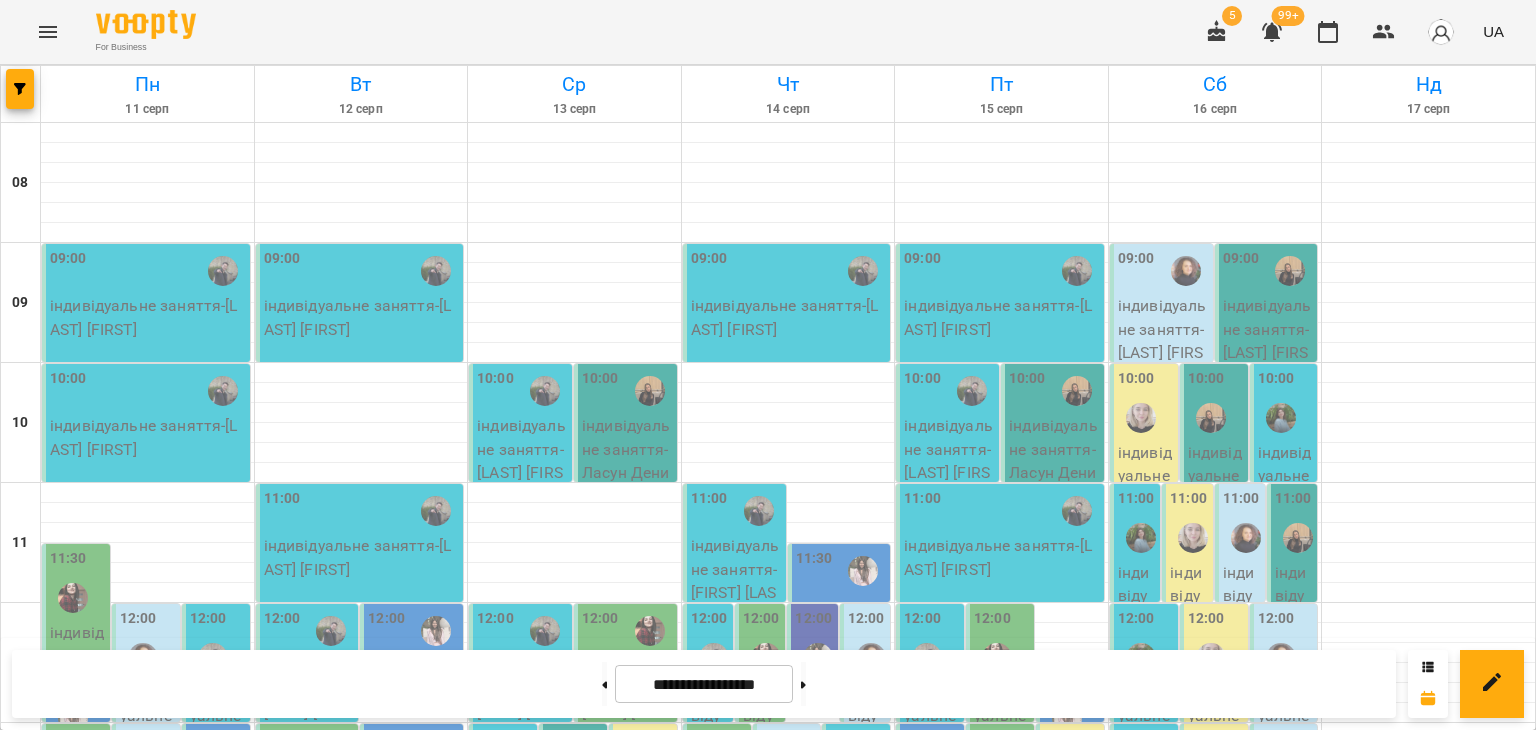click on "12:00" at bounding box center [148, 644] 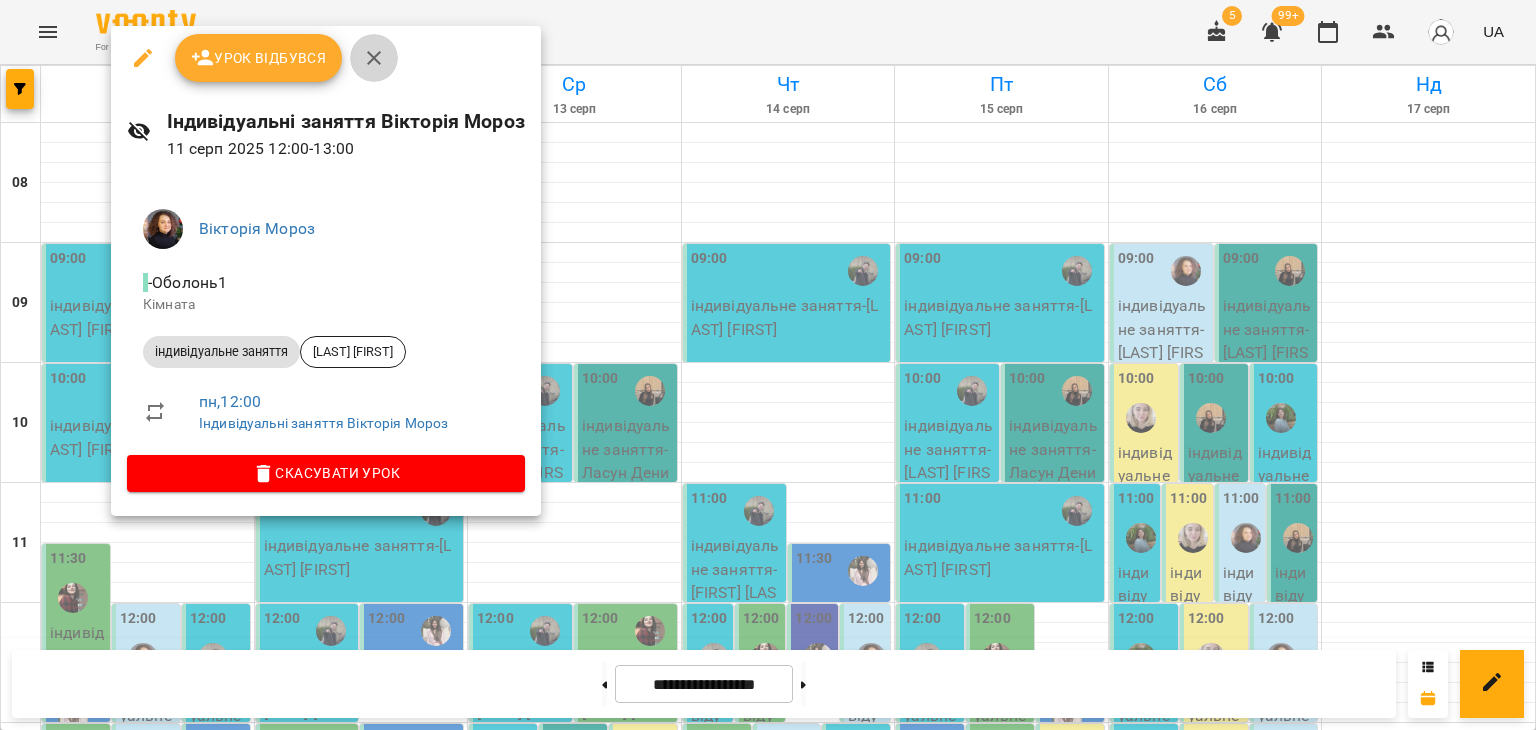 click 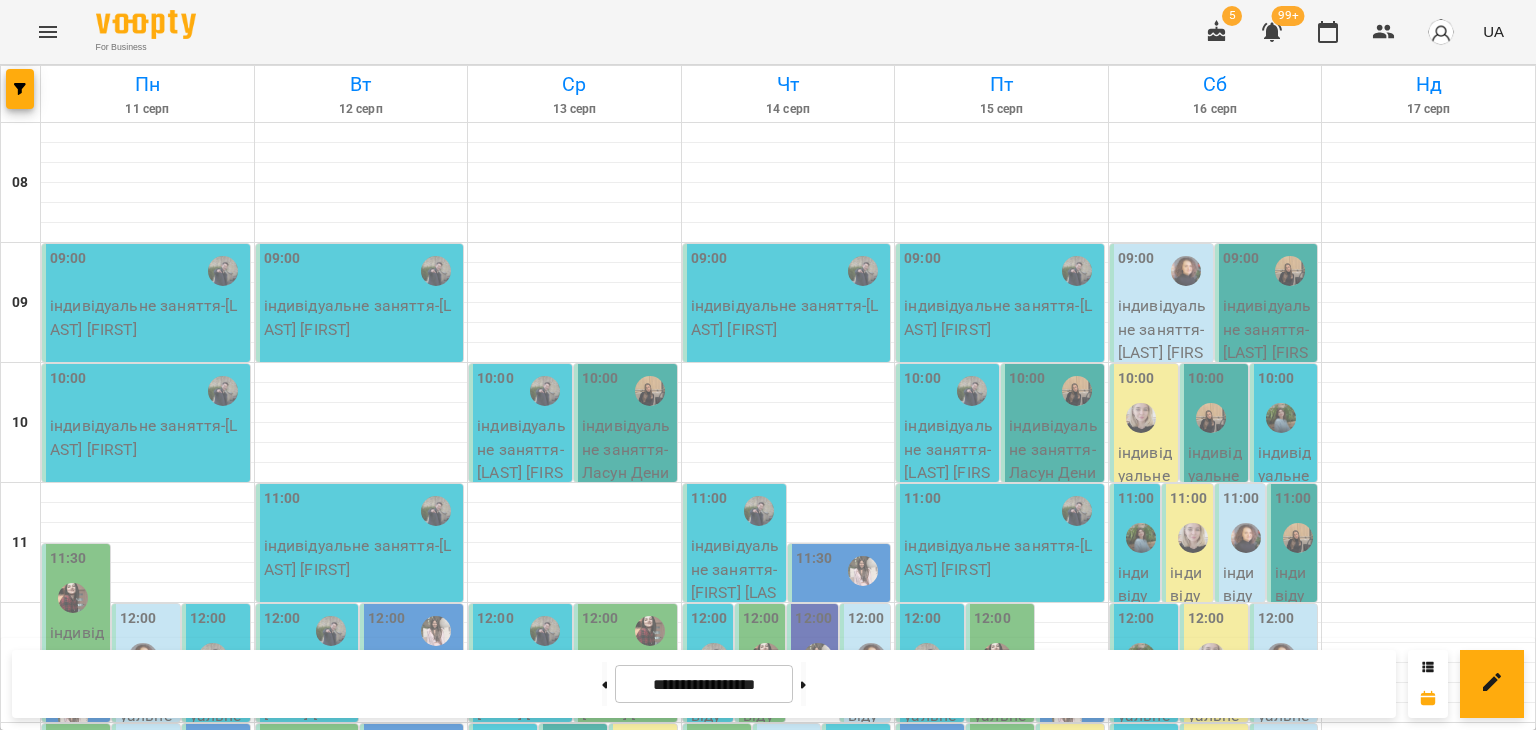 click at bounding box center [73, 598] 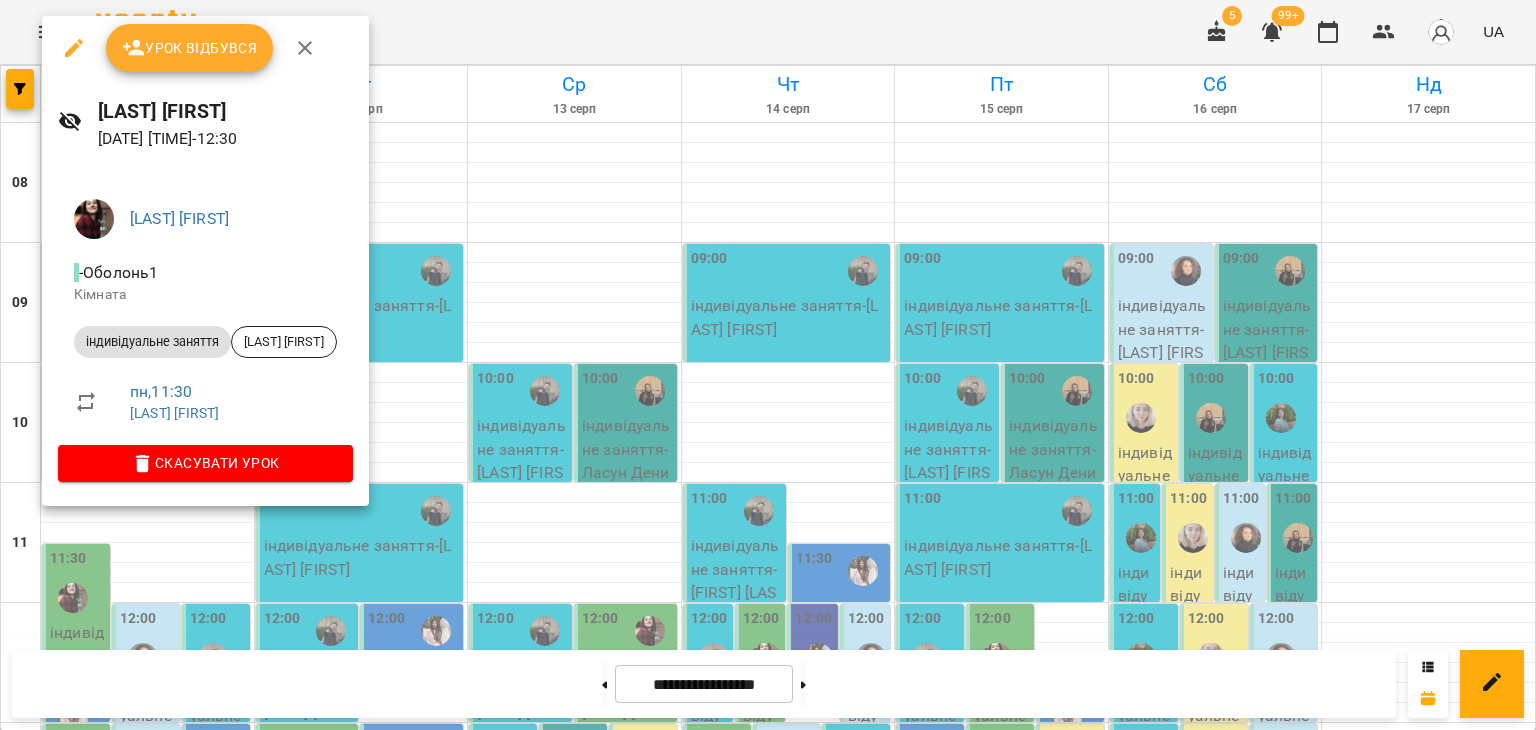 click 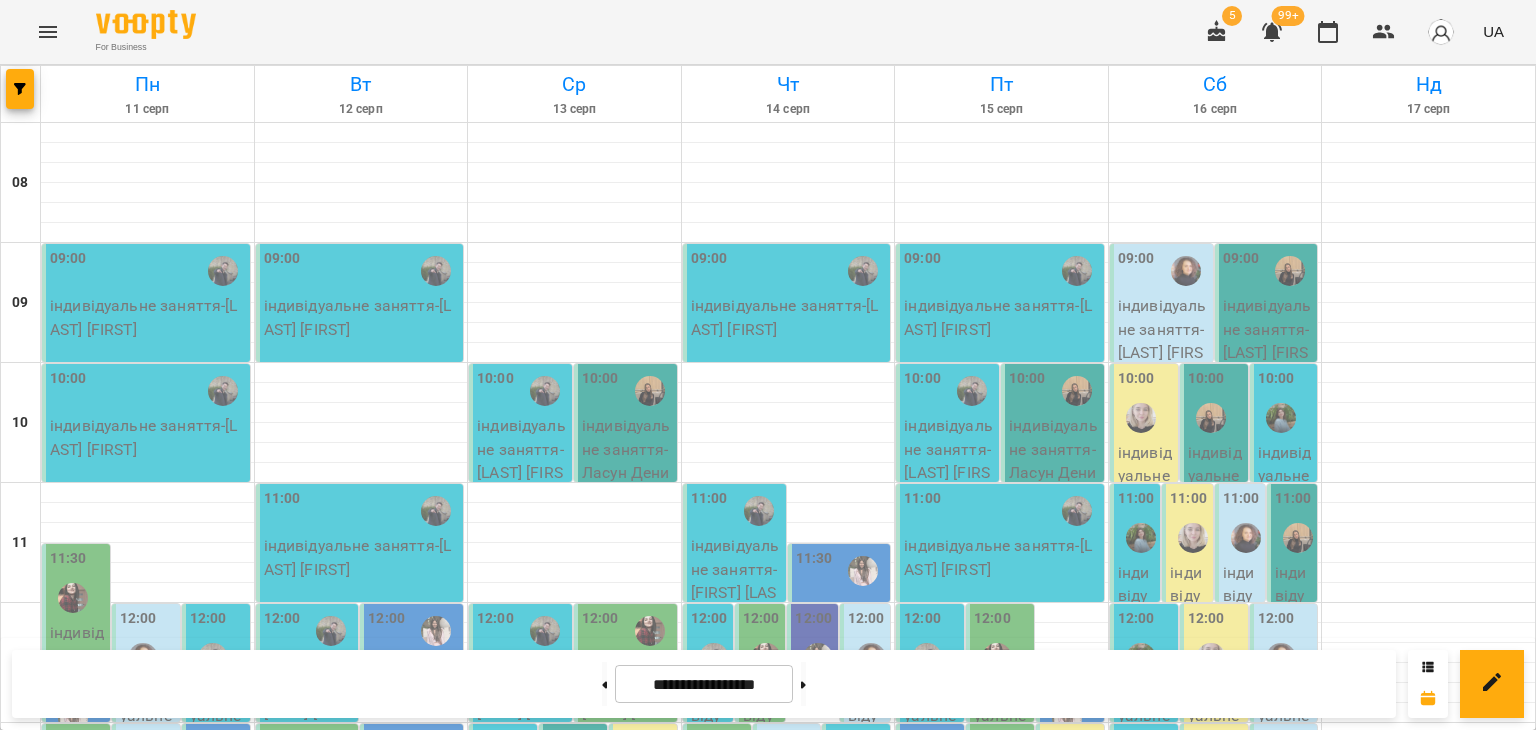 click on "12:00" at bounding box center [148, 644] 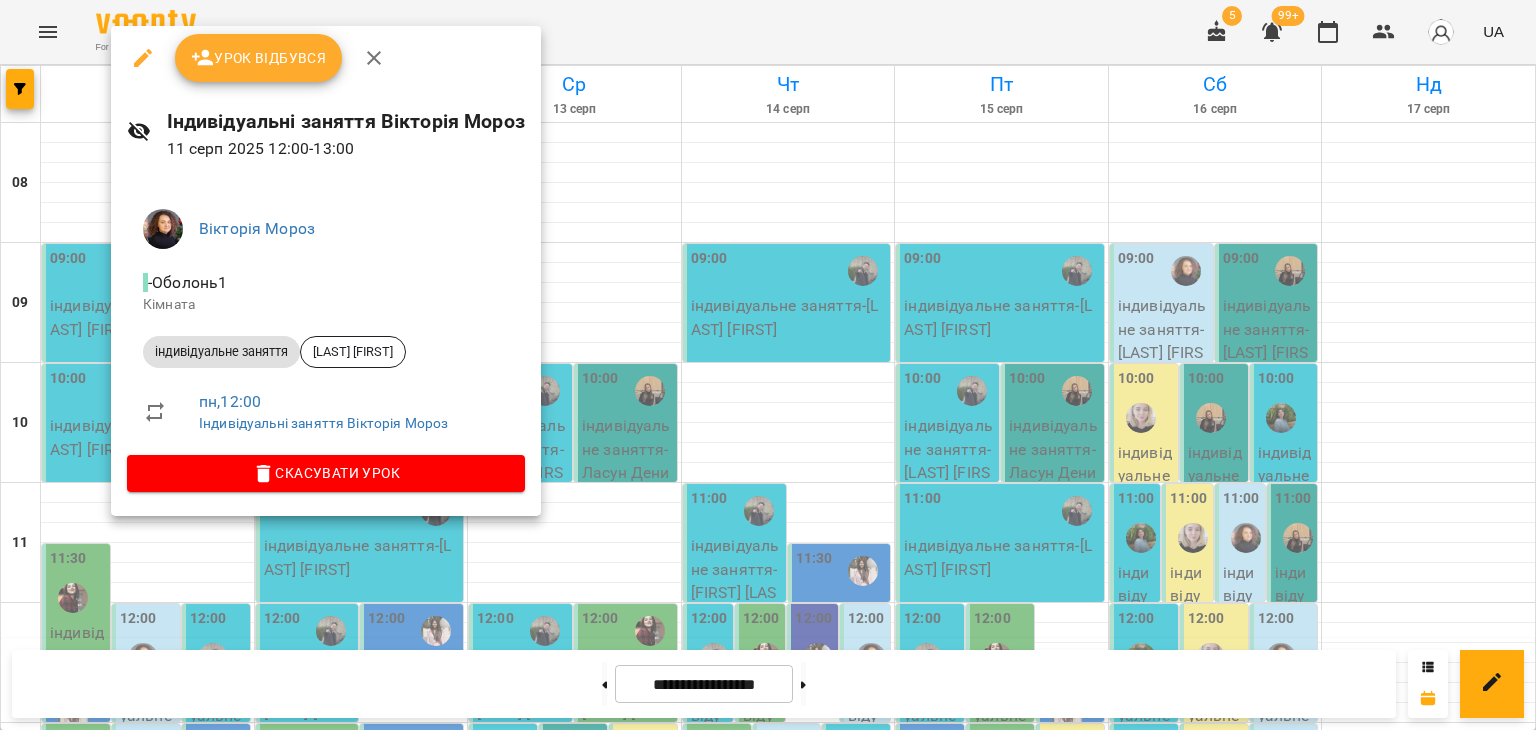 click 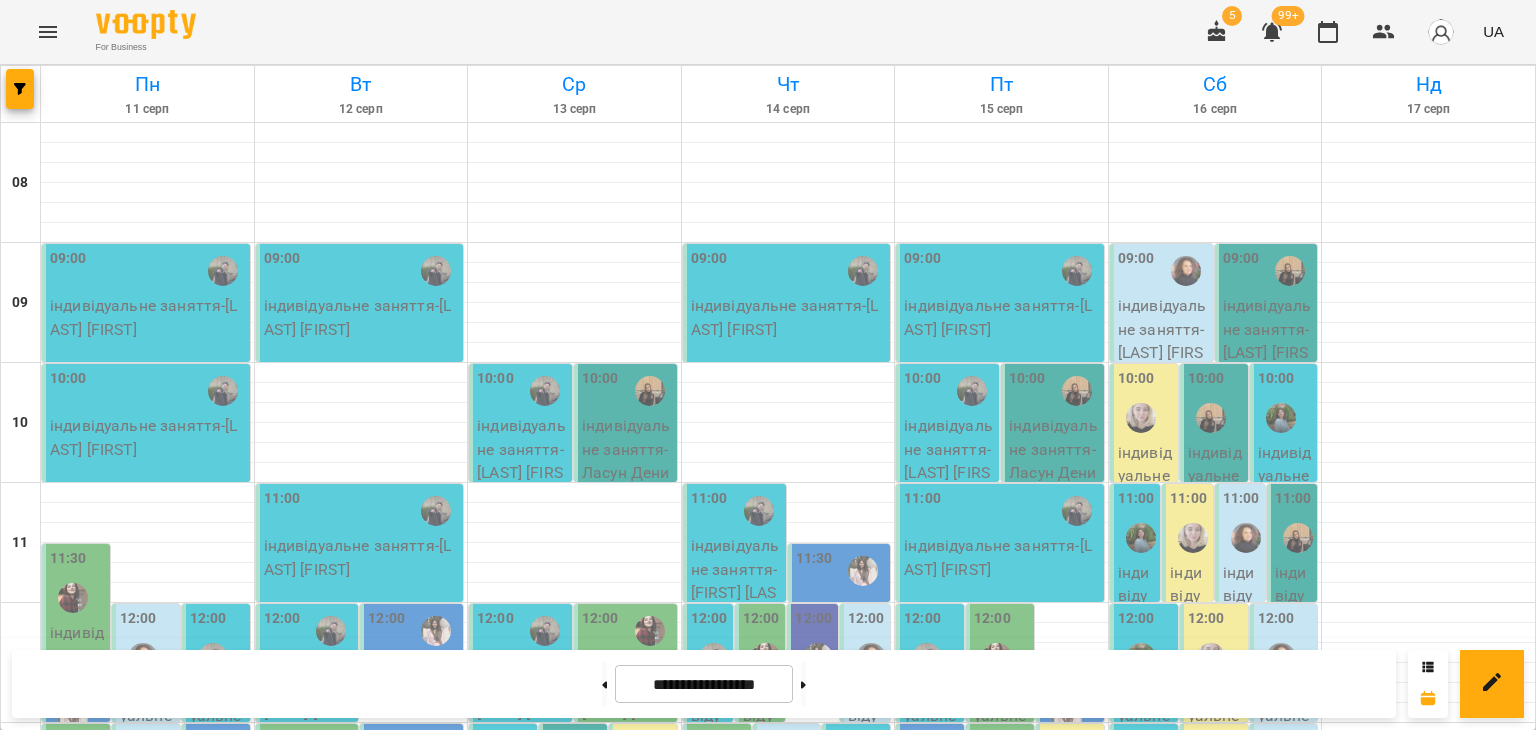 scroll, scrollTop: 300, scrollLeft: 0, axis: vertical 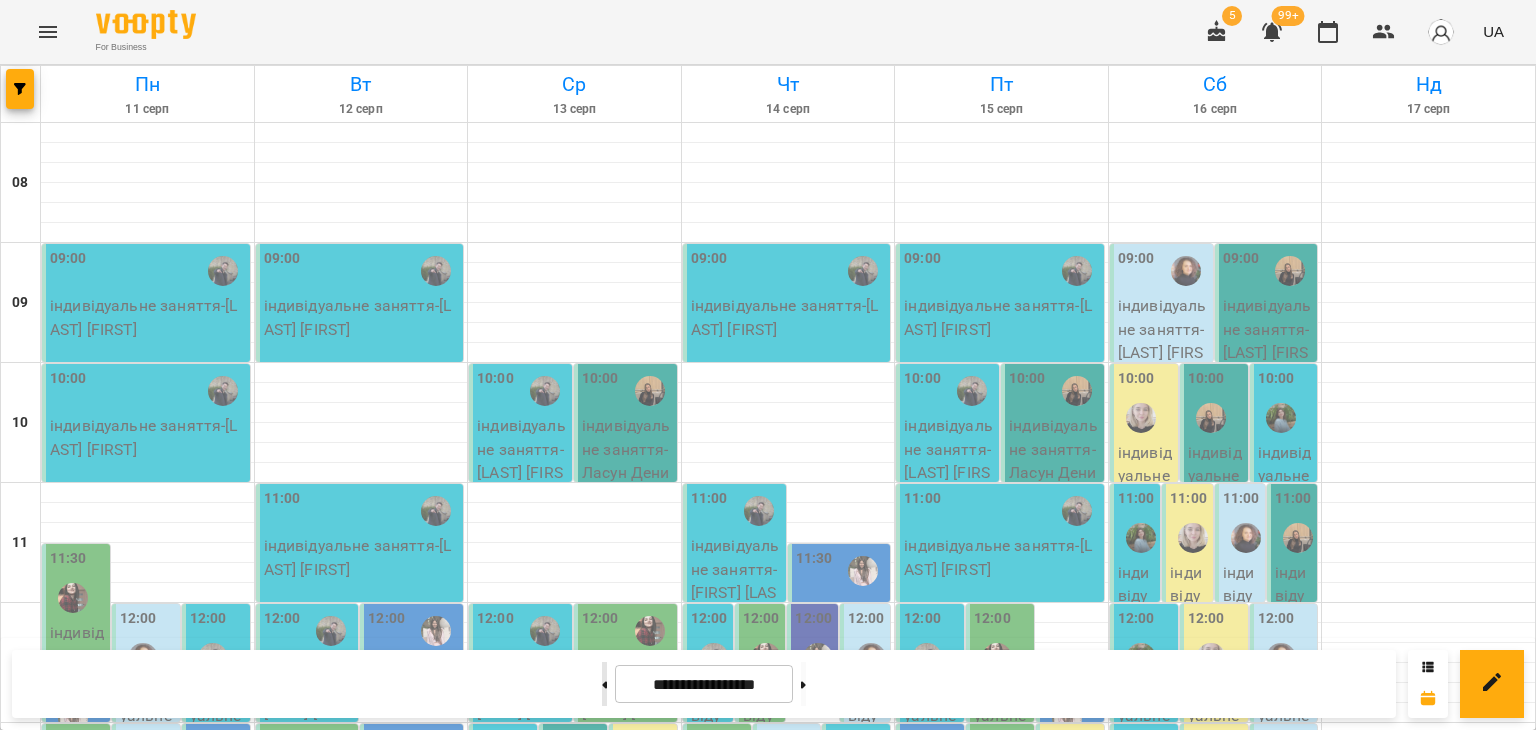 click at bounding box center (604, 684) 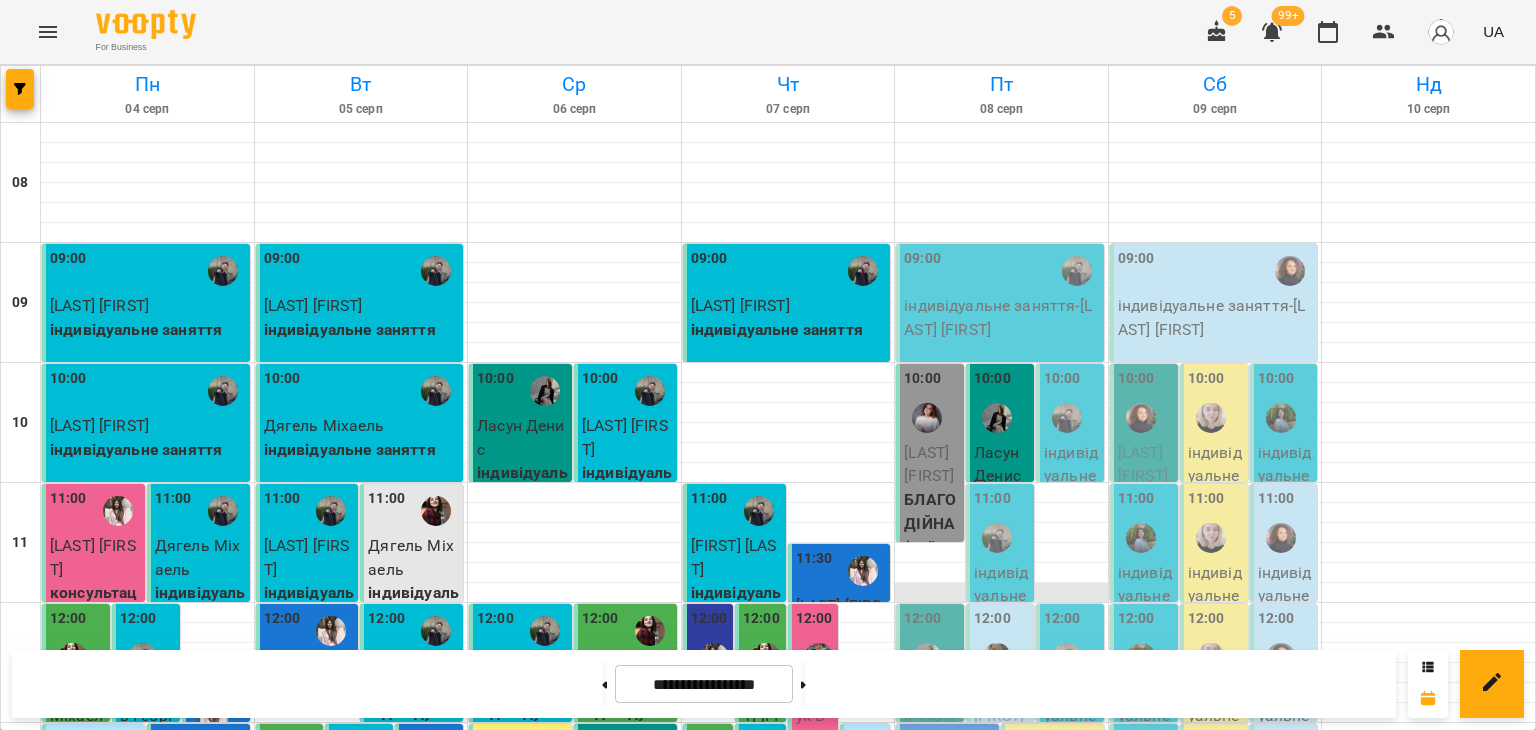 scroll, scrollTop: 0, scrollLeft: 0, axis: both 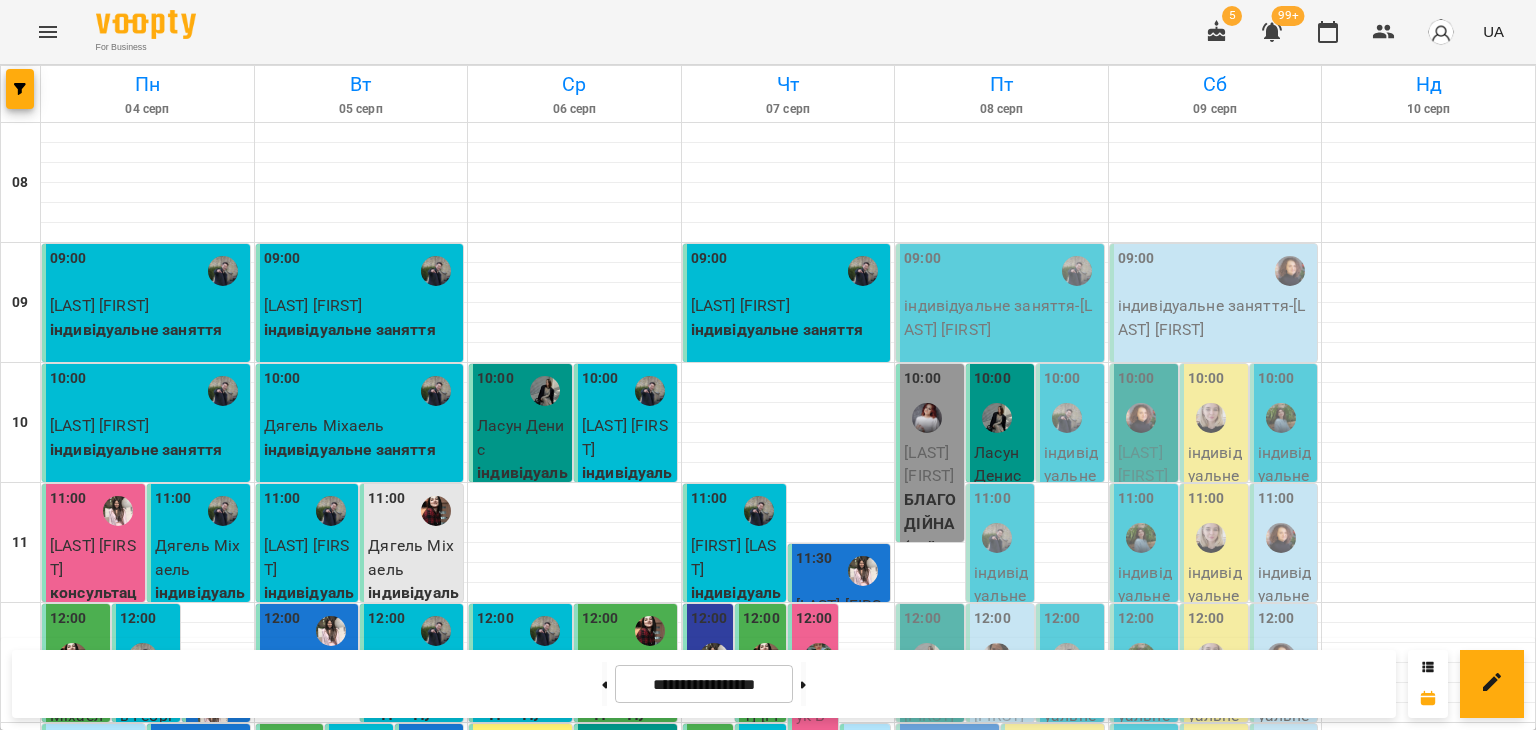 click on "11:00" at bounding box center [992, 499] 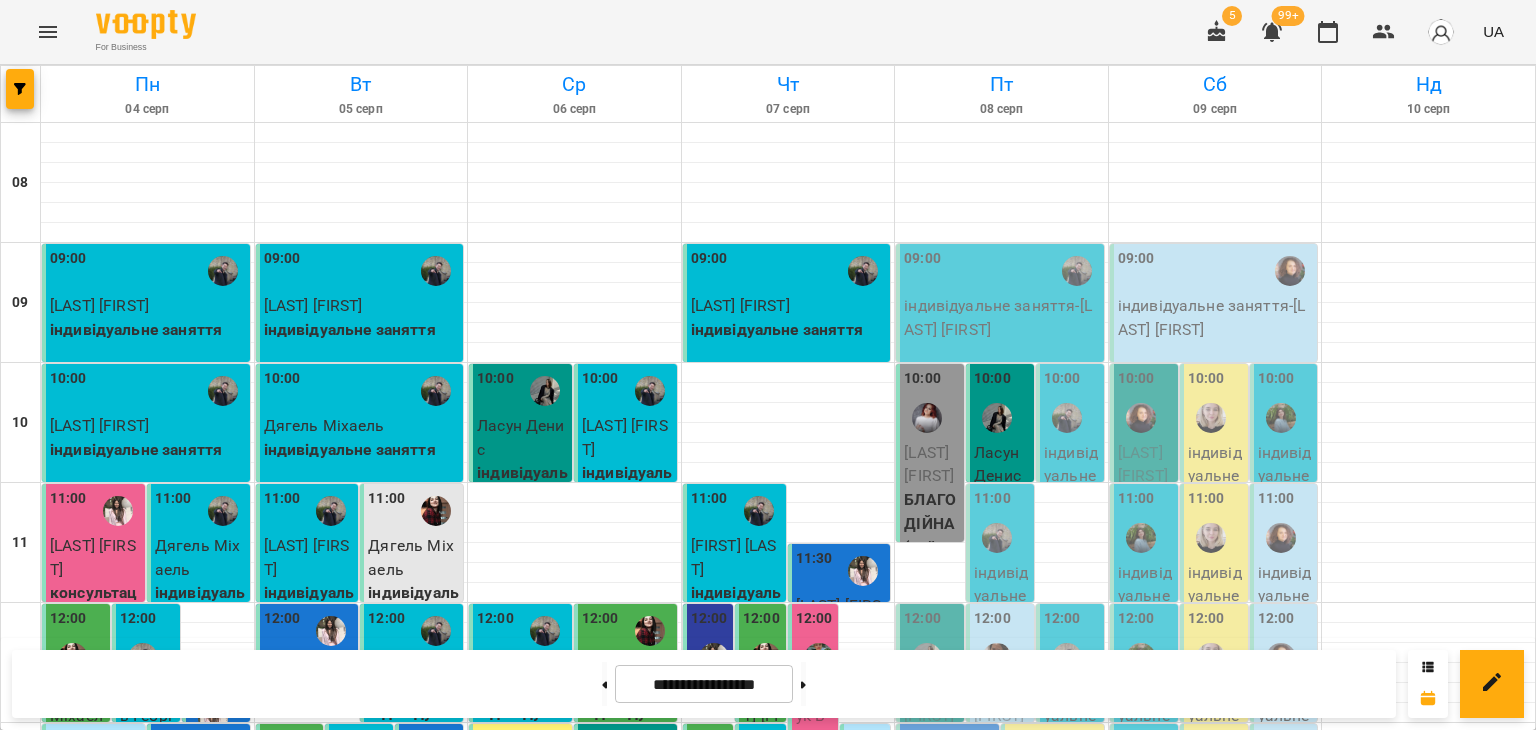 scroll, scrollTop: 200, scrollLeft: 0, axis: vertical 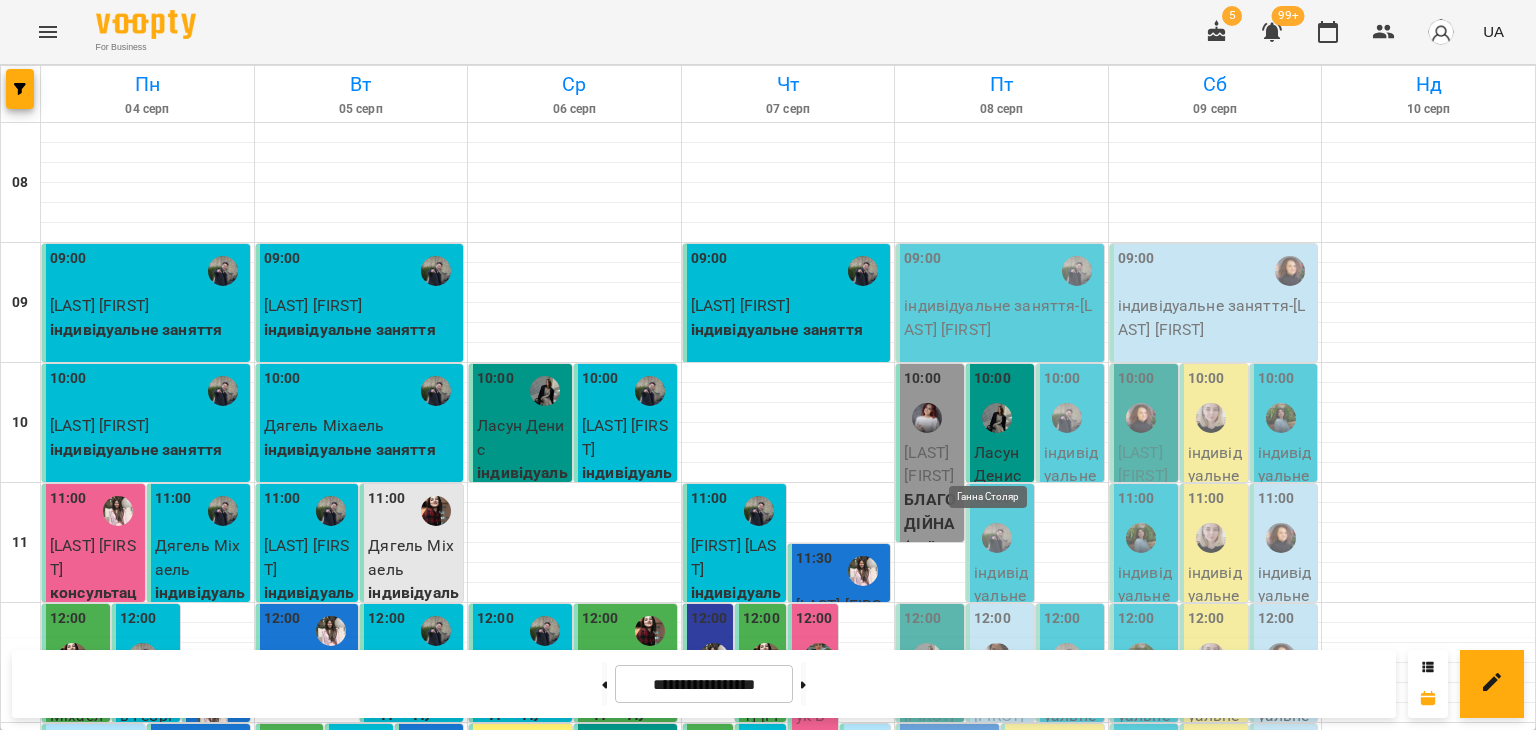 click at bounding box center (997, 658) 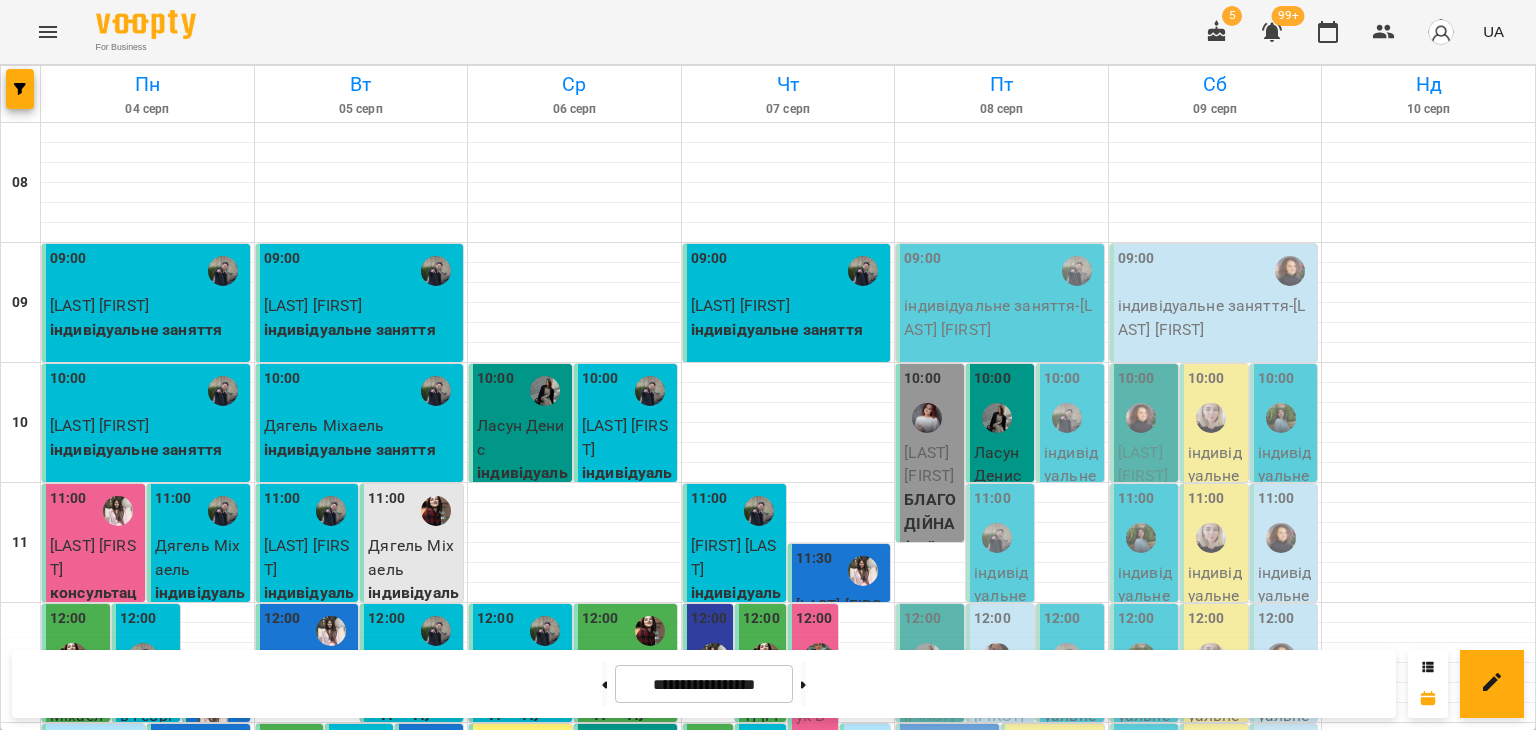 click at bounding box center (1067, 658) 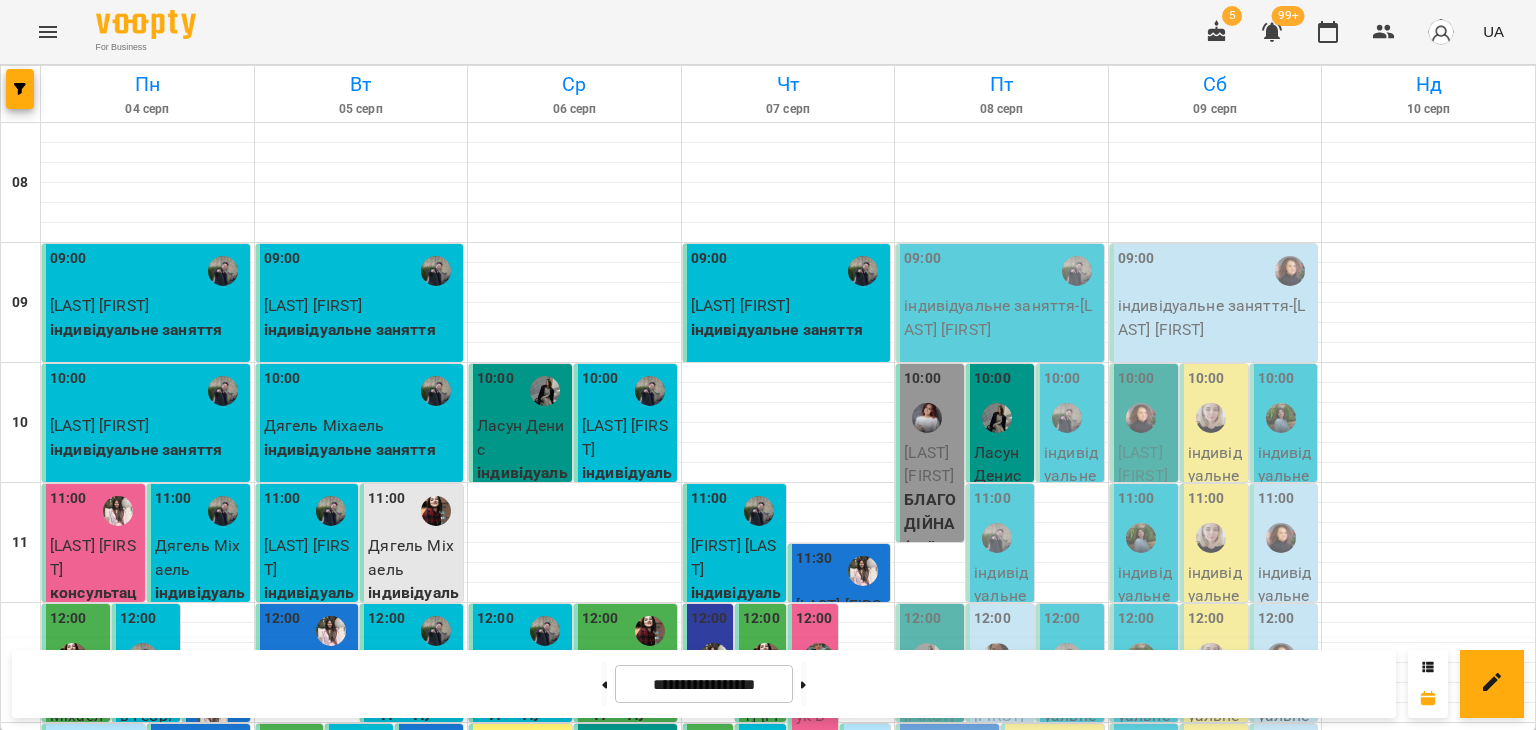 scroll, scrollTop: 300, scrollLeft: 0, axis: vertical 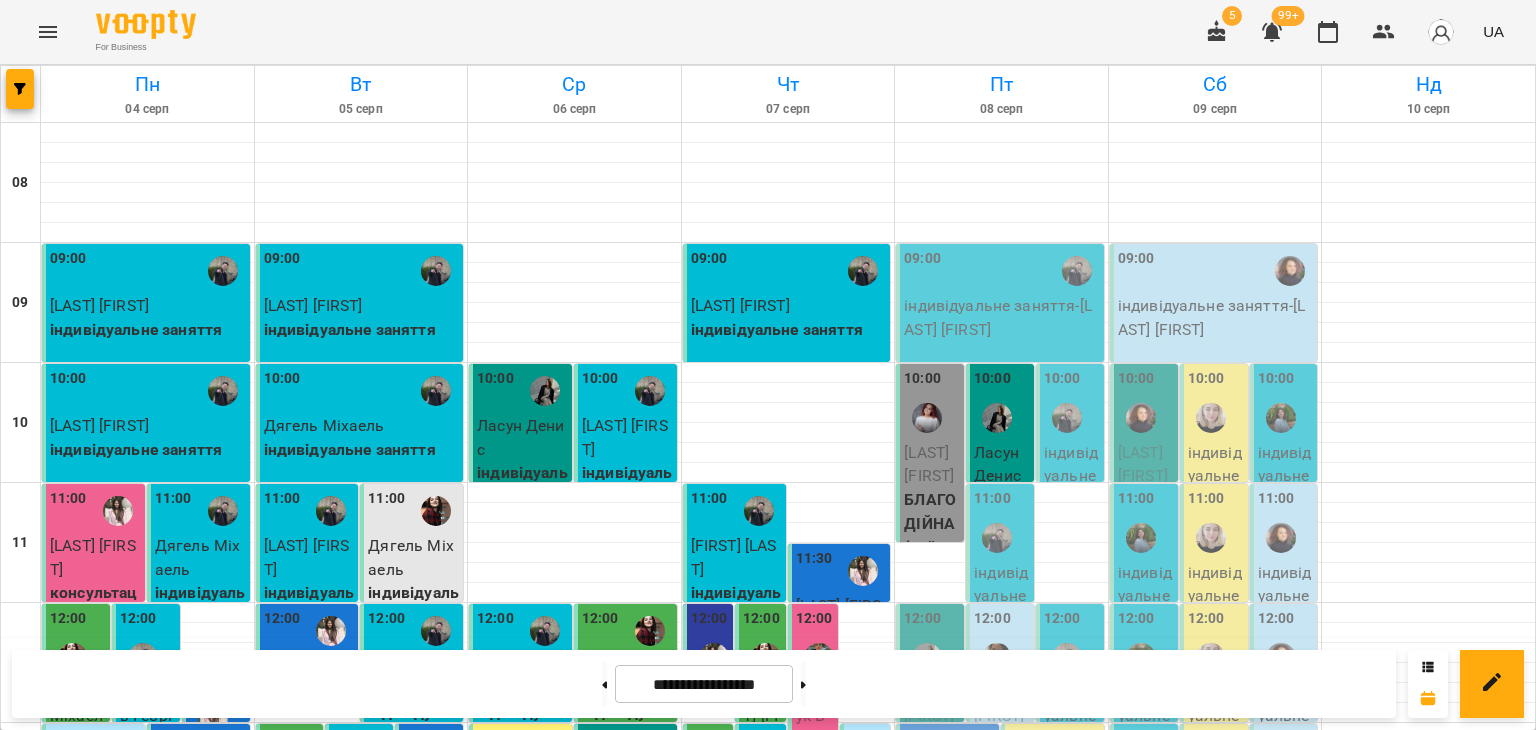 click at bounding box center [927, 658] 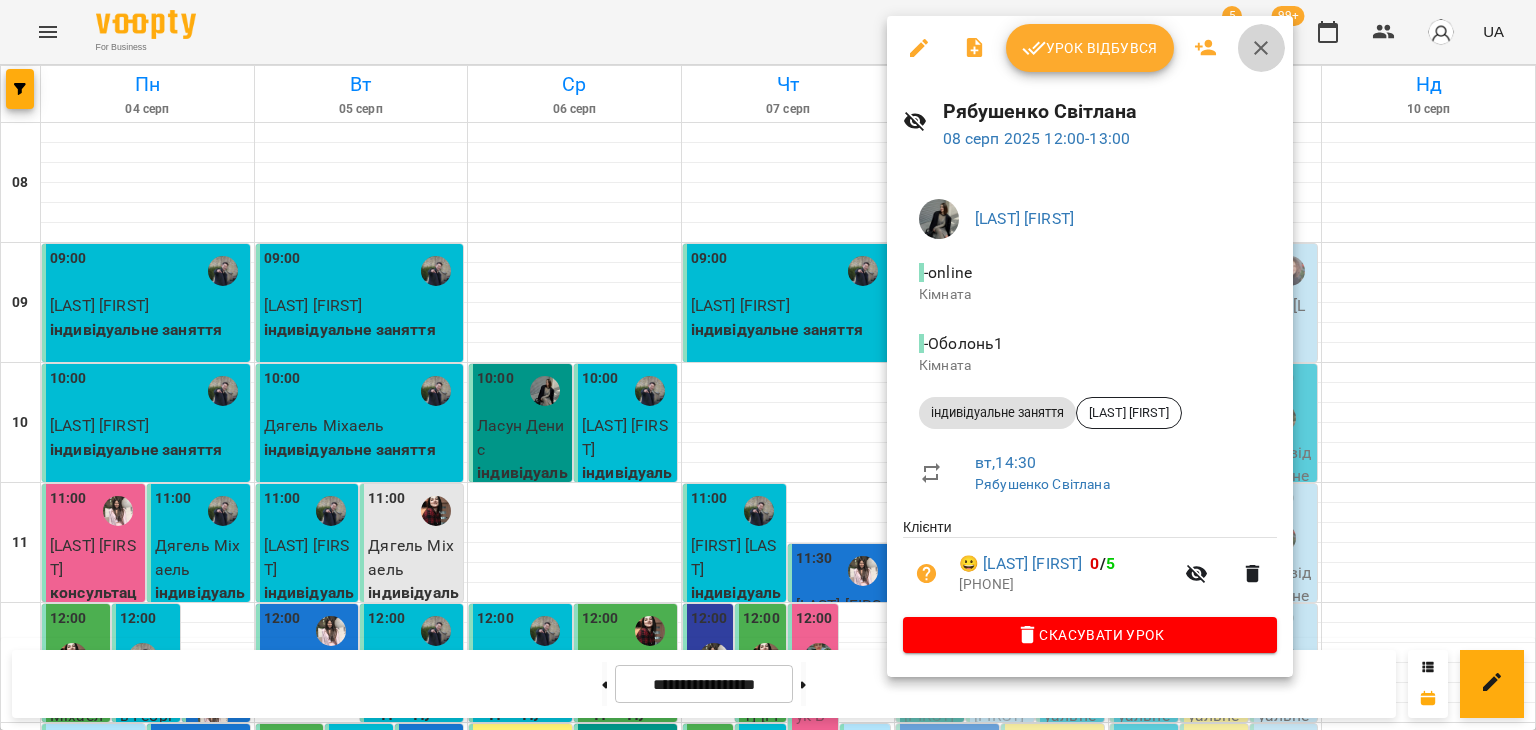 click 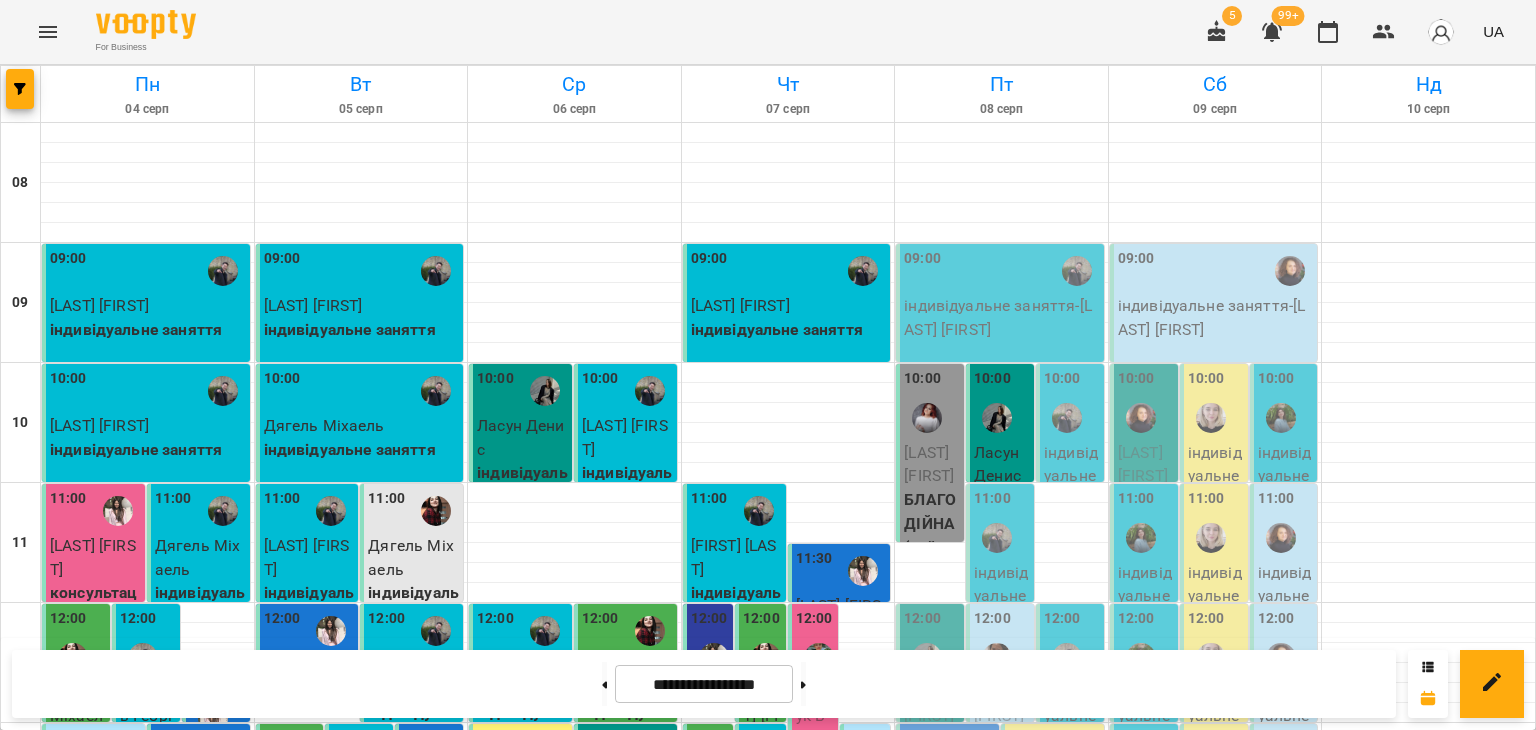 click at bounding box center (997, 658) 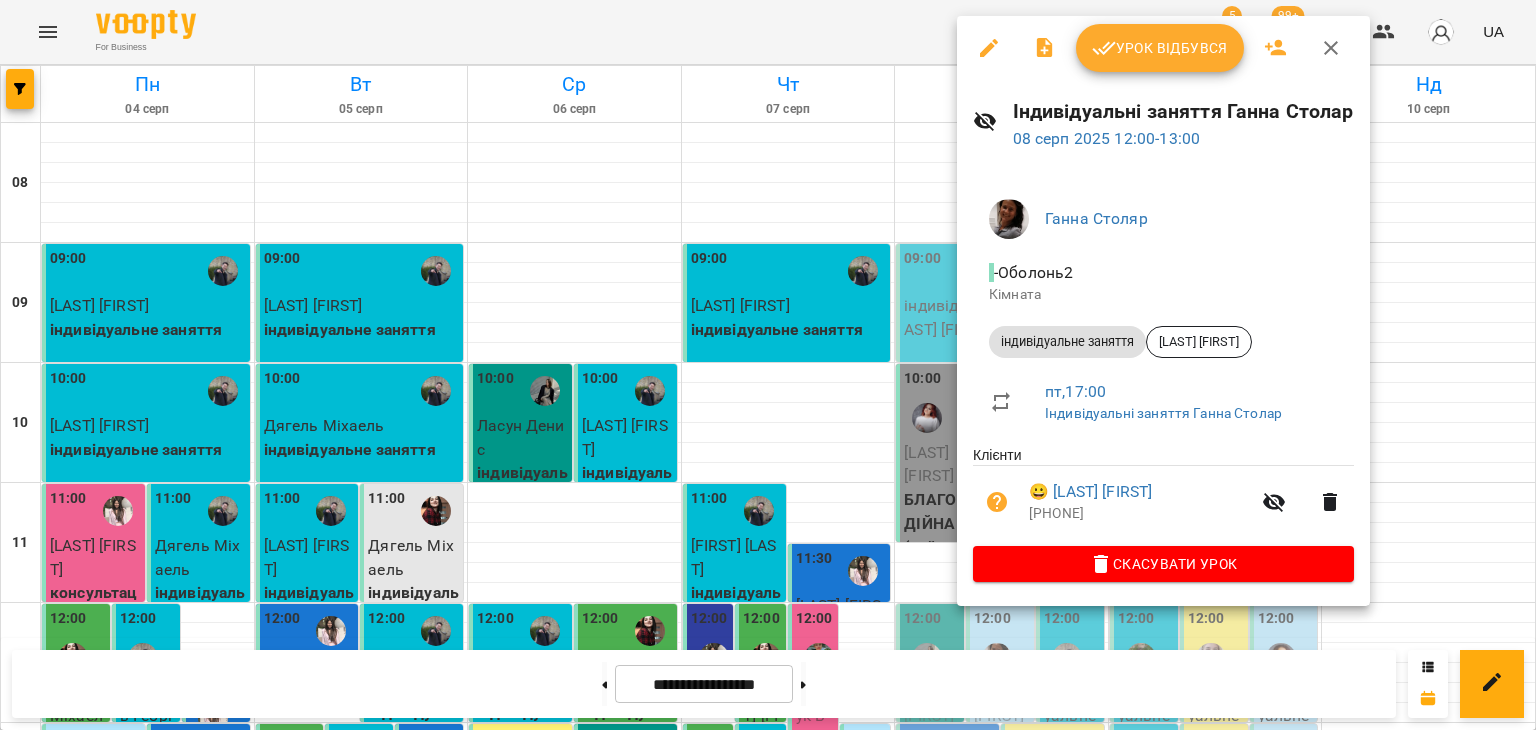 click 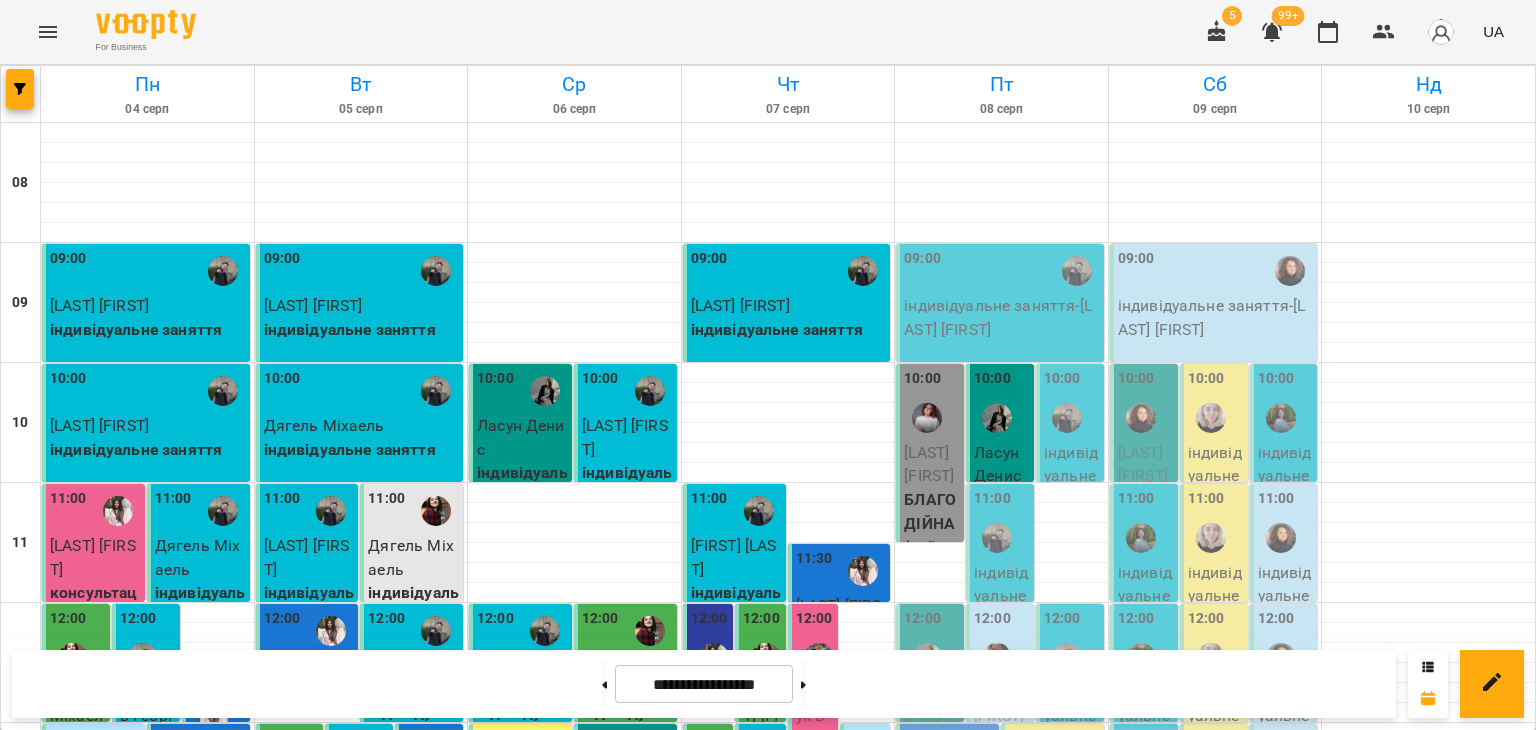 click at bounding box center [48, 32] 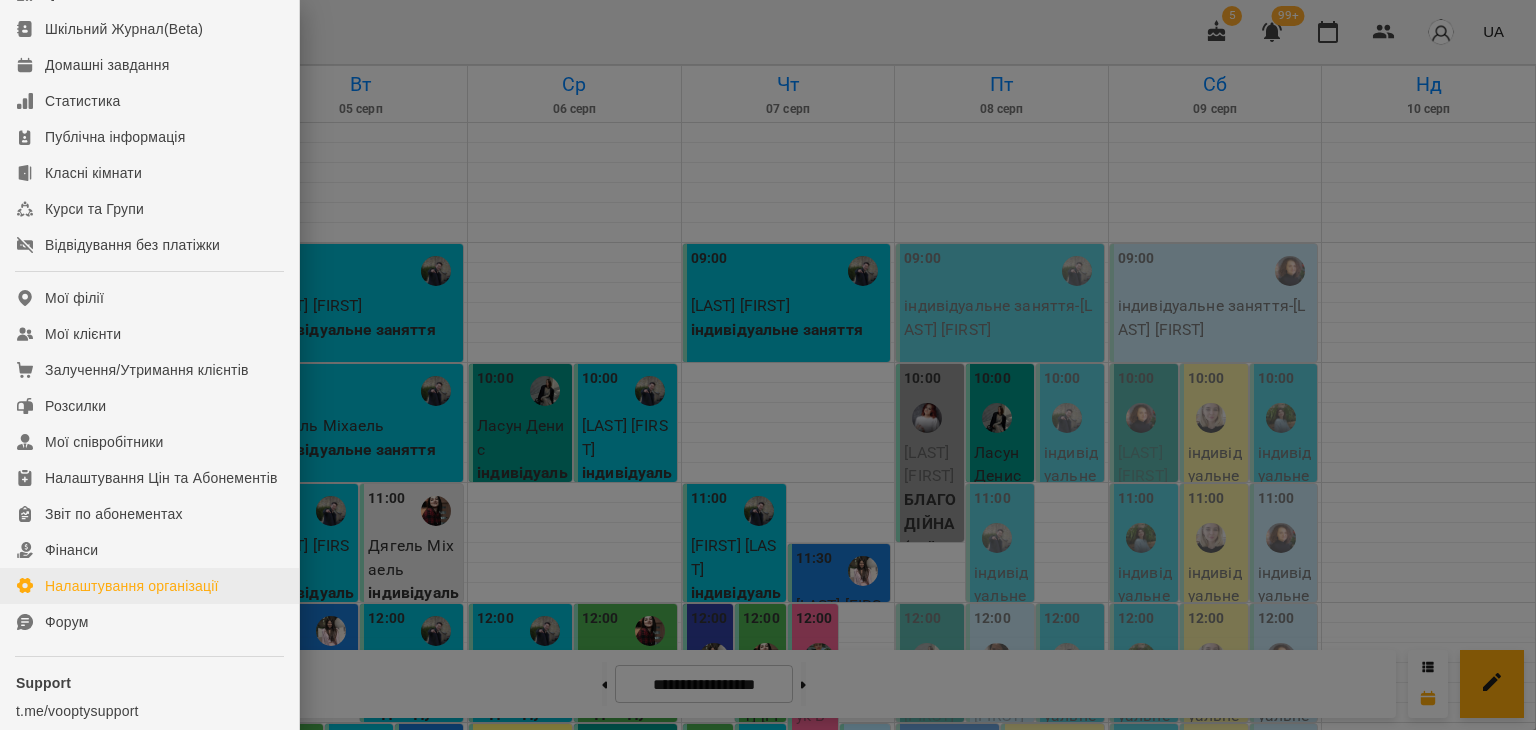scroll, scrollTop: 301, scrollLeft: 0, axis: vertical 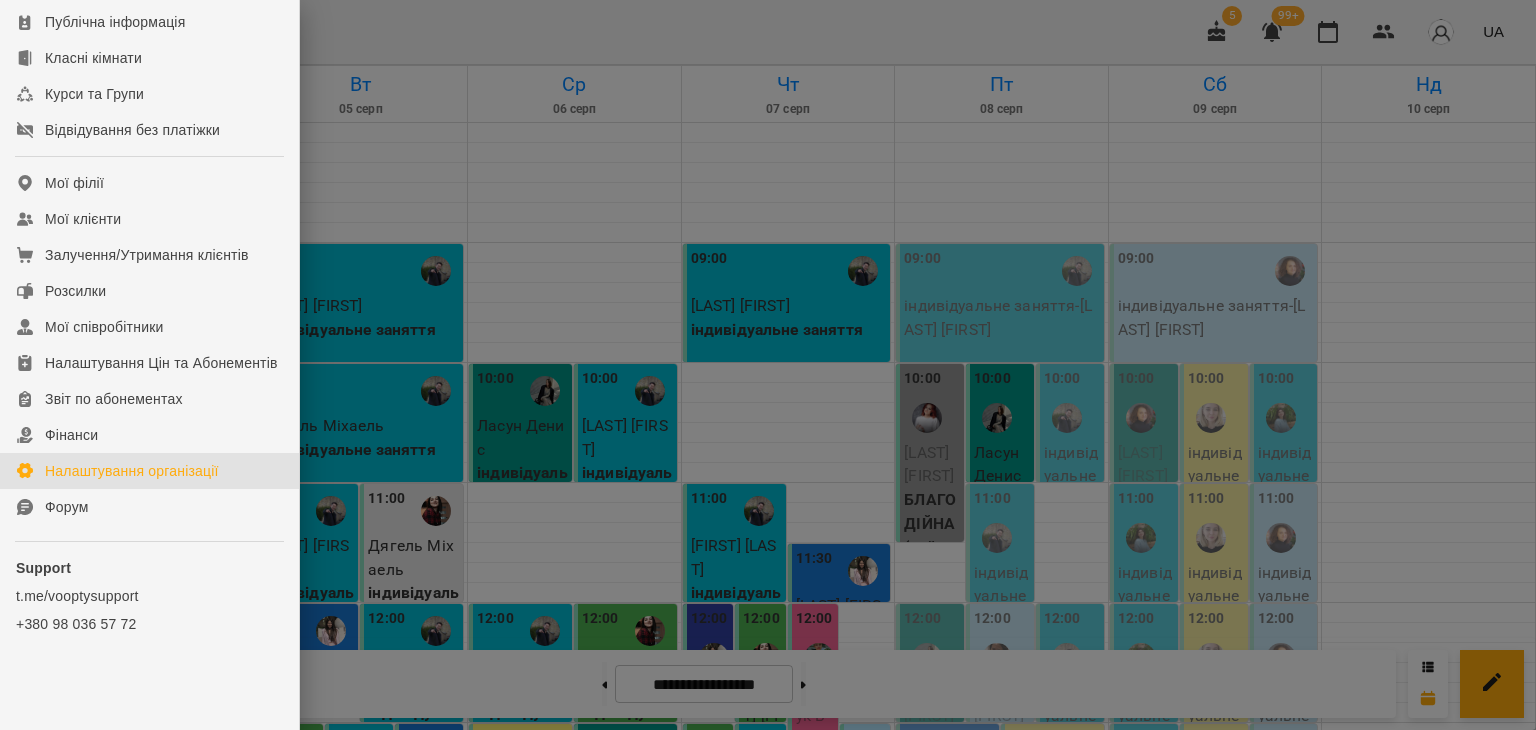 click on "Налаштування організації" at bounding box center (132, 471) 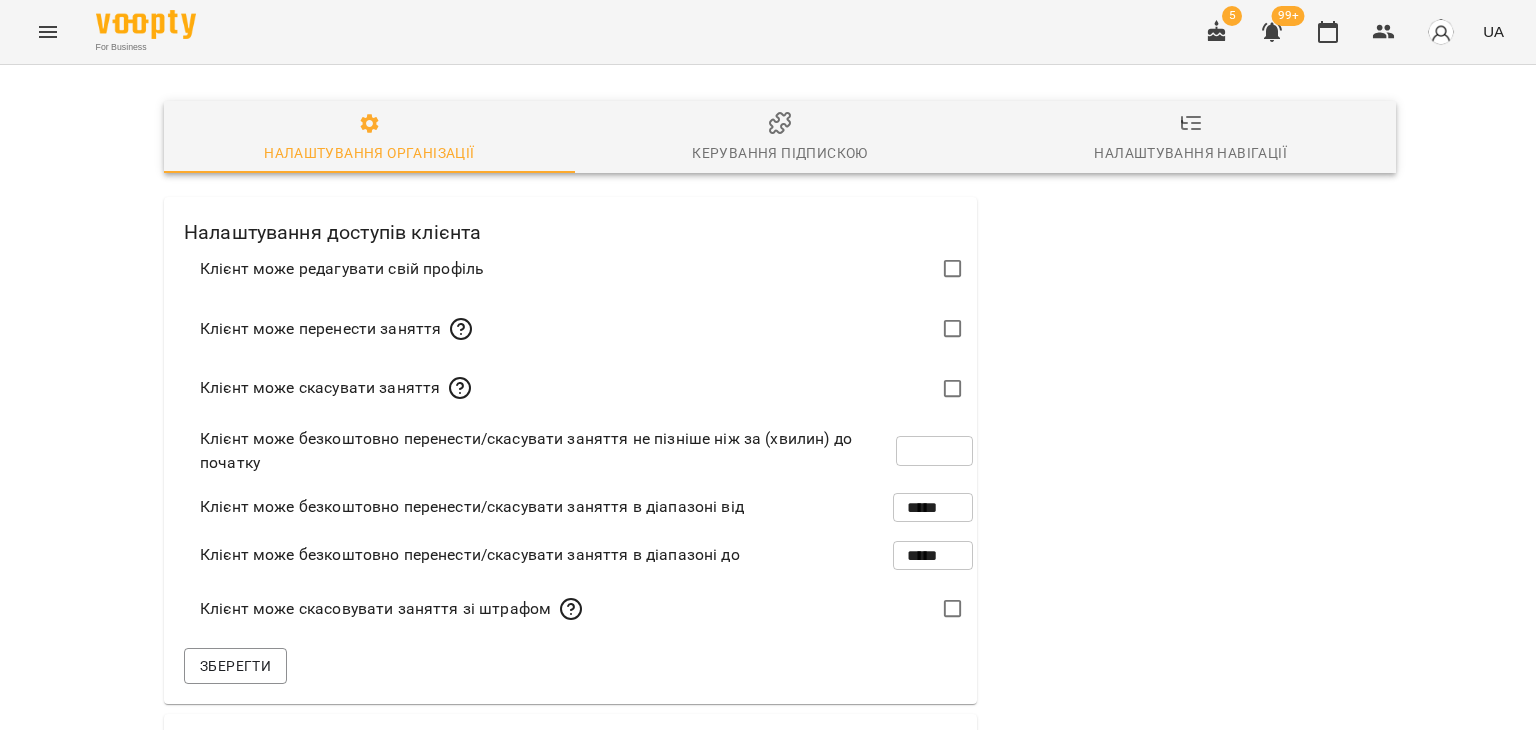scroll, scrollTop: 500, scrollLeft: 0, axis: vertical 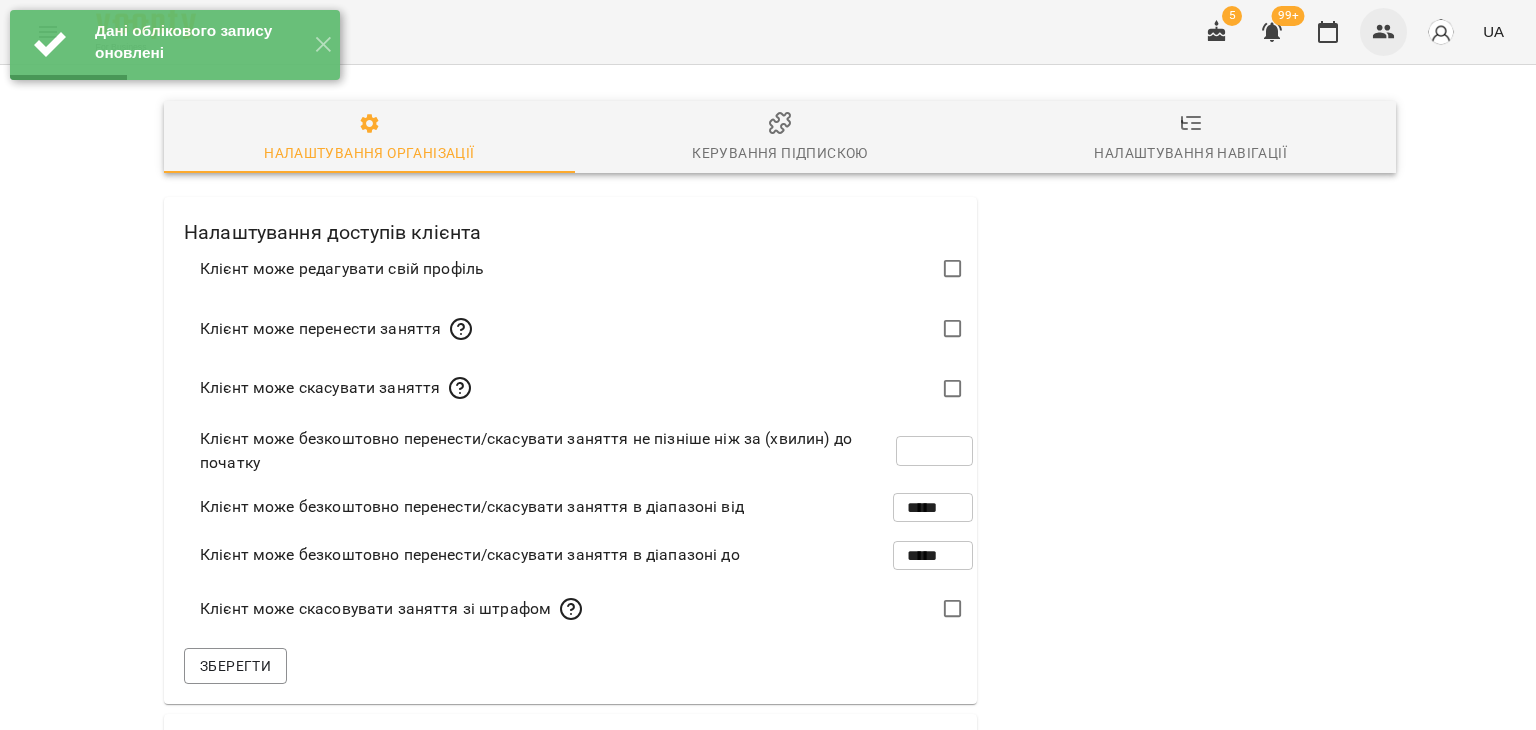 click 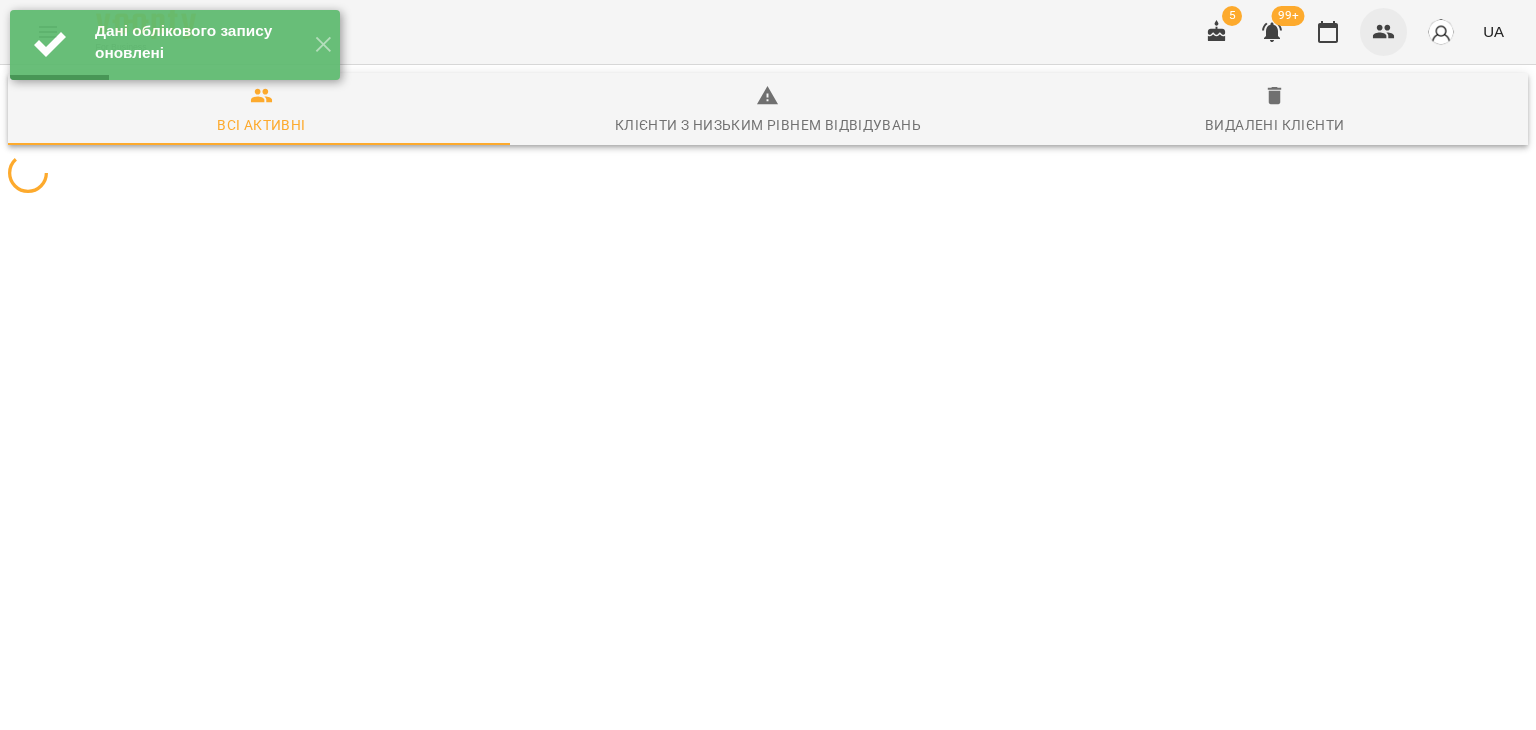 scroll, scrollTop: 0, scrollLeft: 0, axis: both 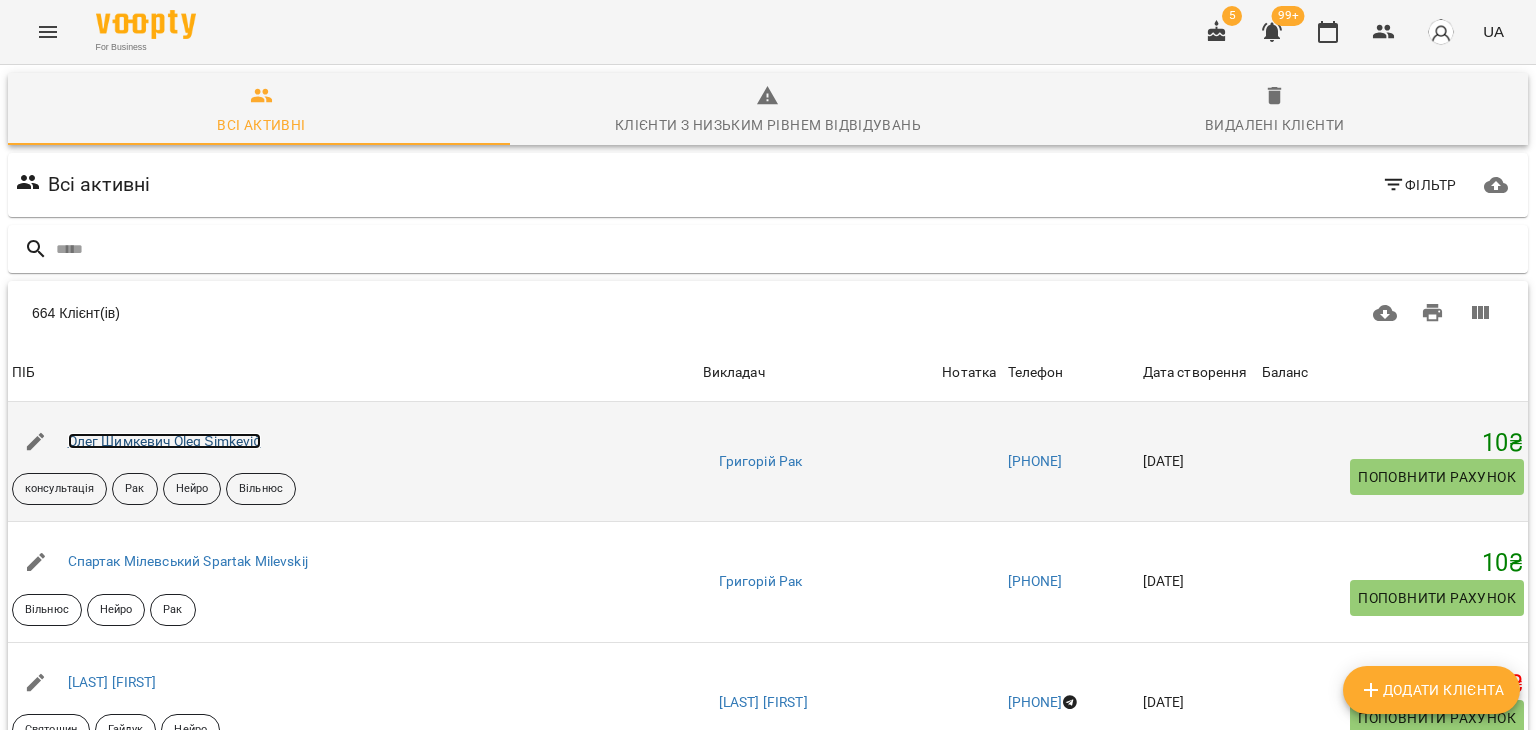 click on "Олег Шимкевич Oleg Šimkevič" at bounding box center [164, 441] 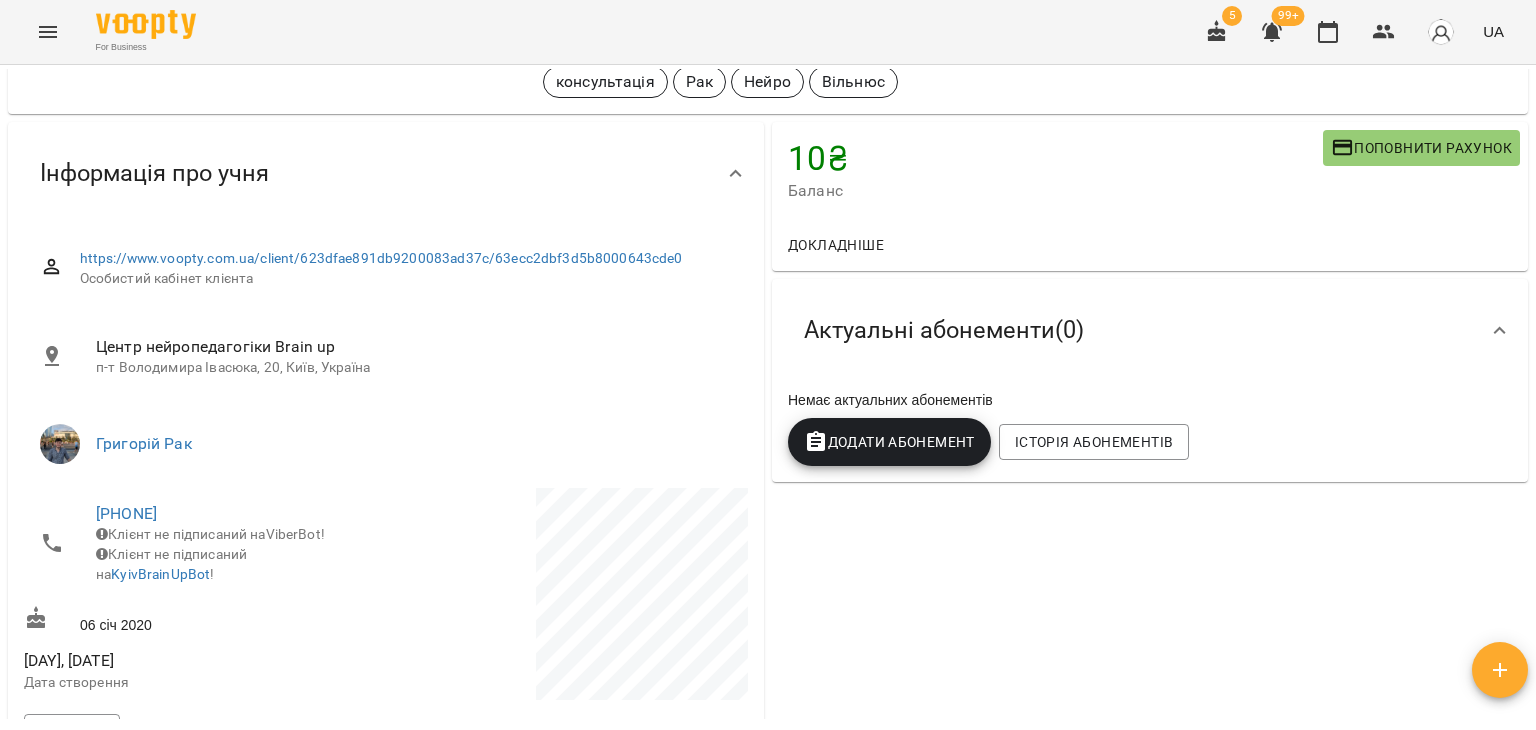 scroll, scrollTop: 300, scrollLeft: 0, axis: vertical 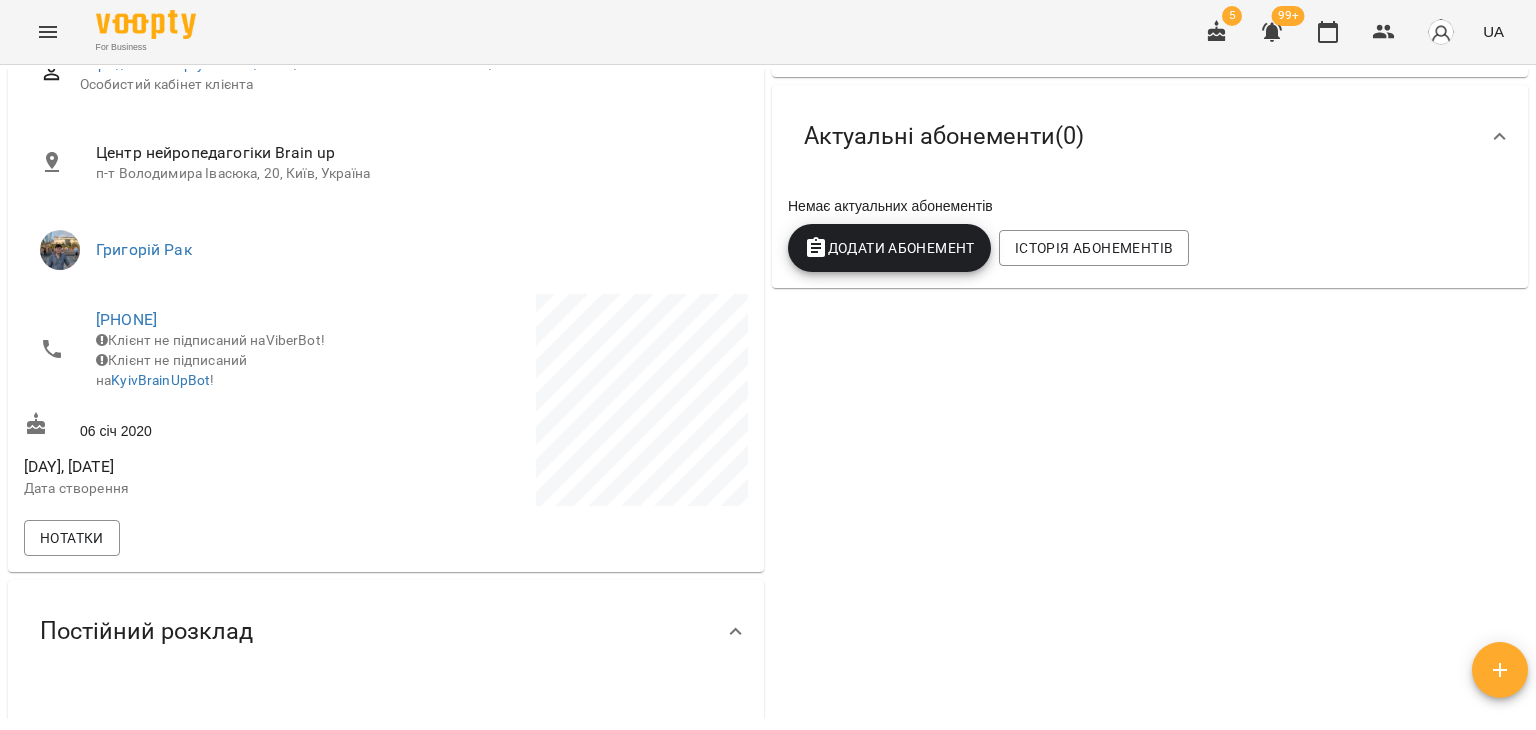 click on "Додати Абонемент" at bounding box center (889, 248) 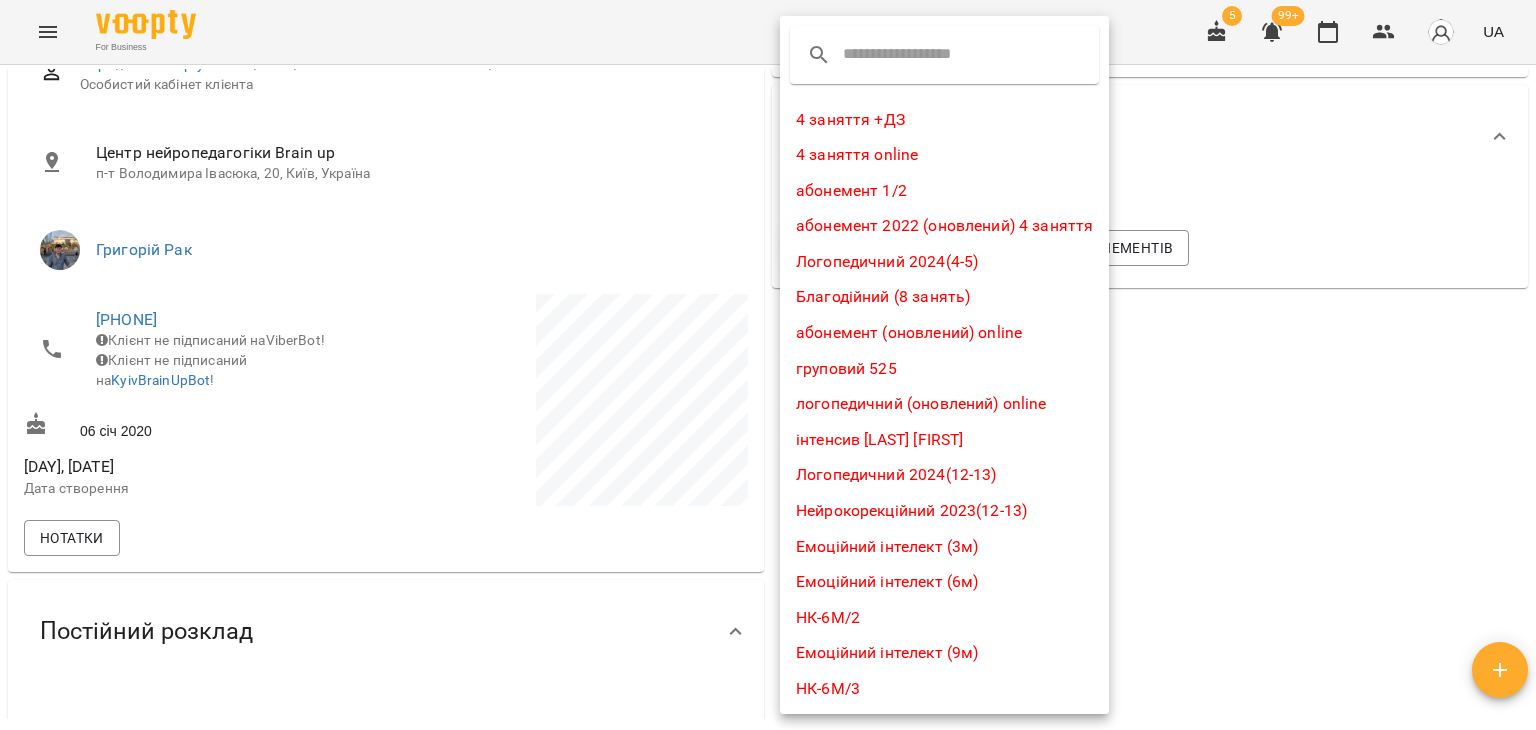 click on "4 заняття +ДЗ" at bounding box center [944, 120] 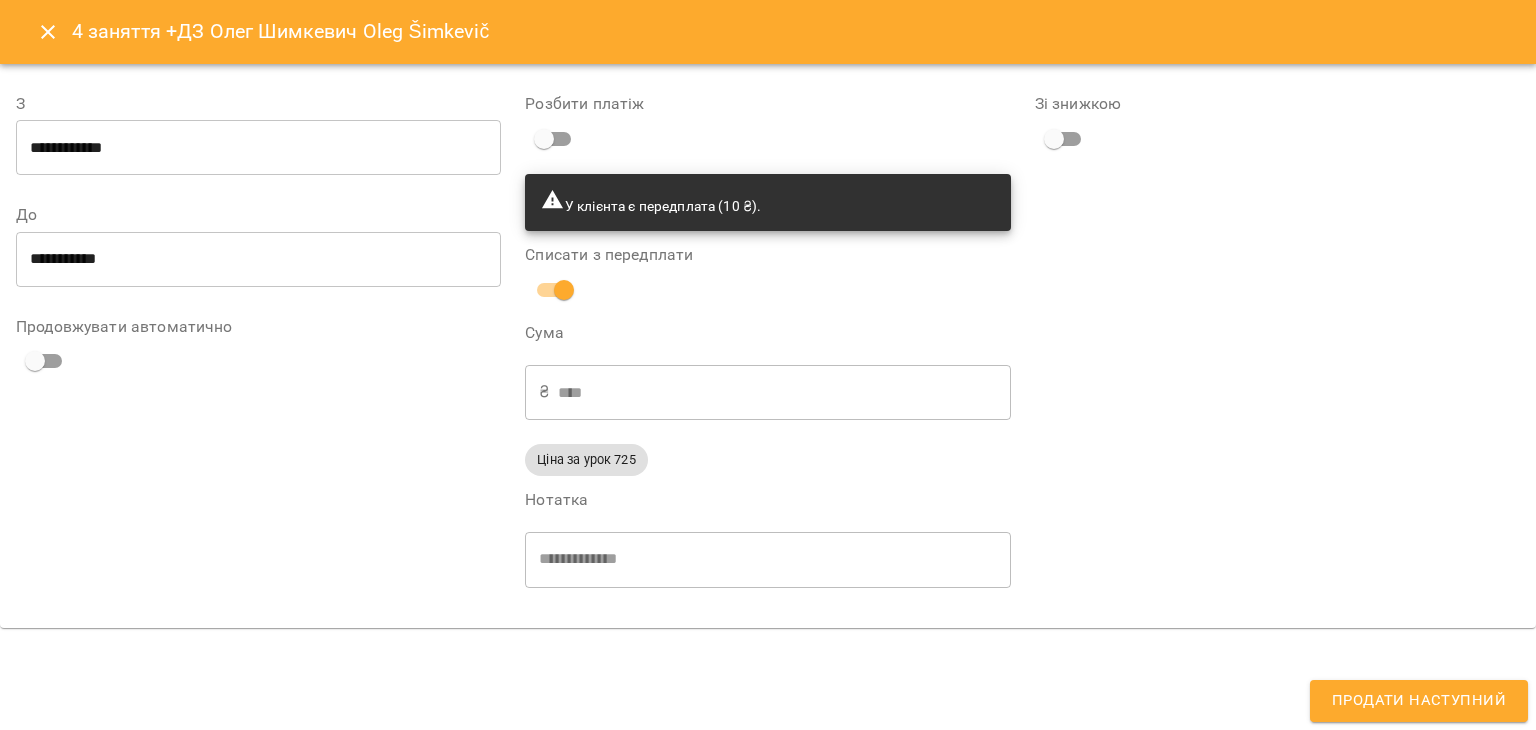 click 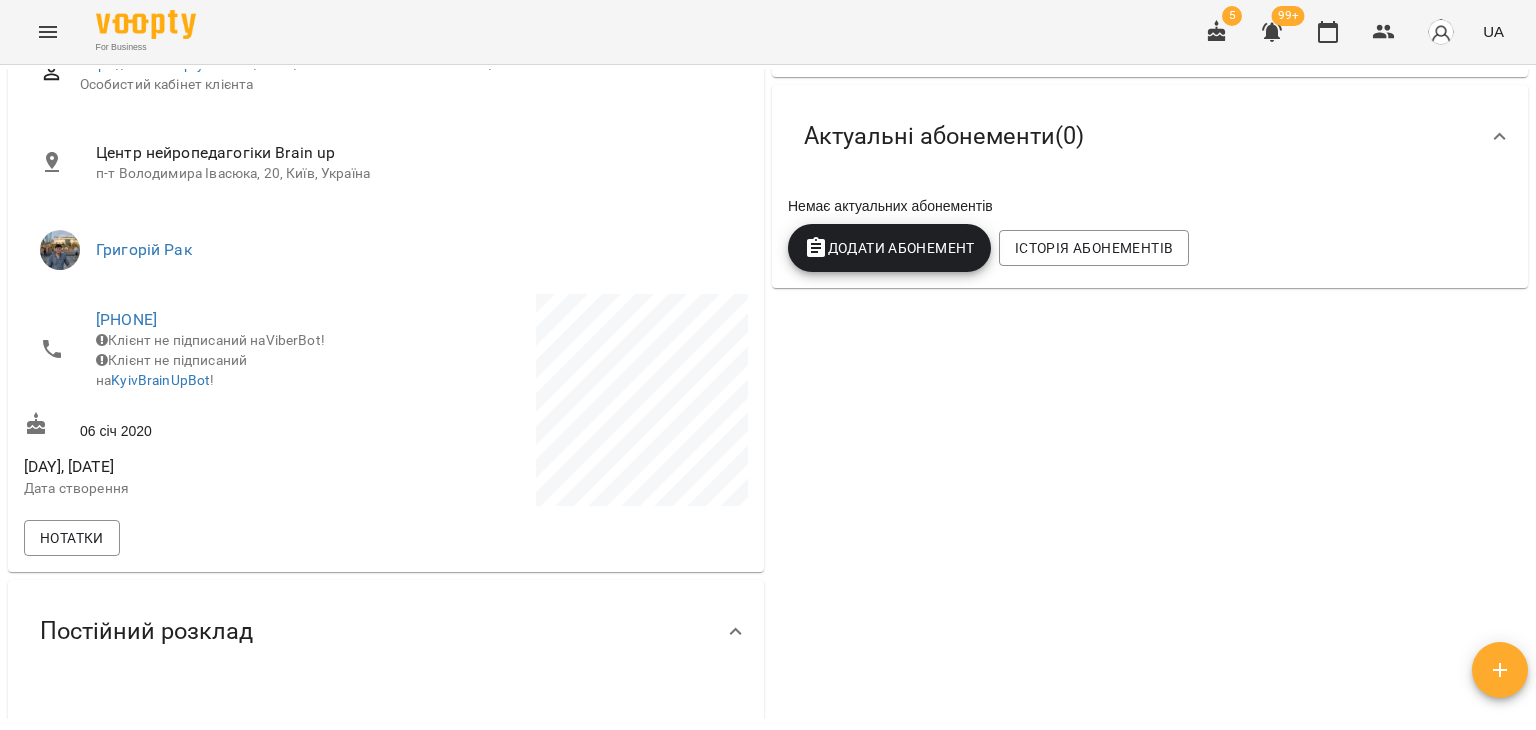scroll, scrollTop: 0, scrollLeft: 0, axis: both 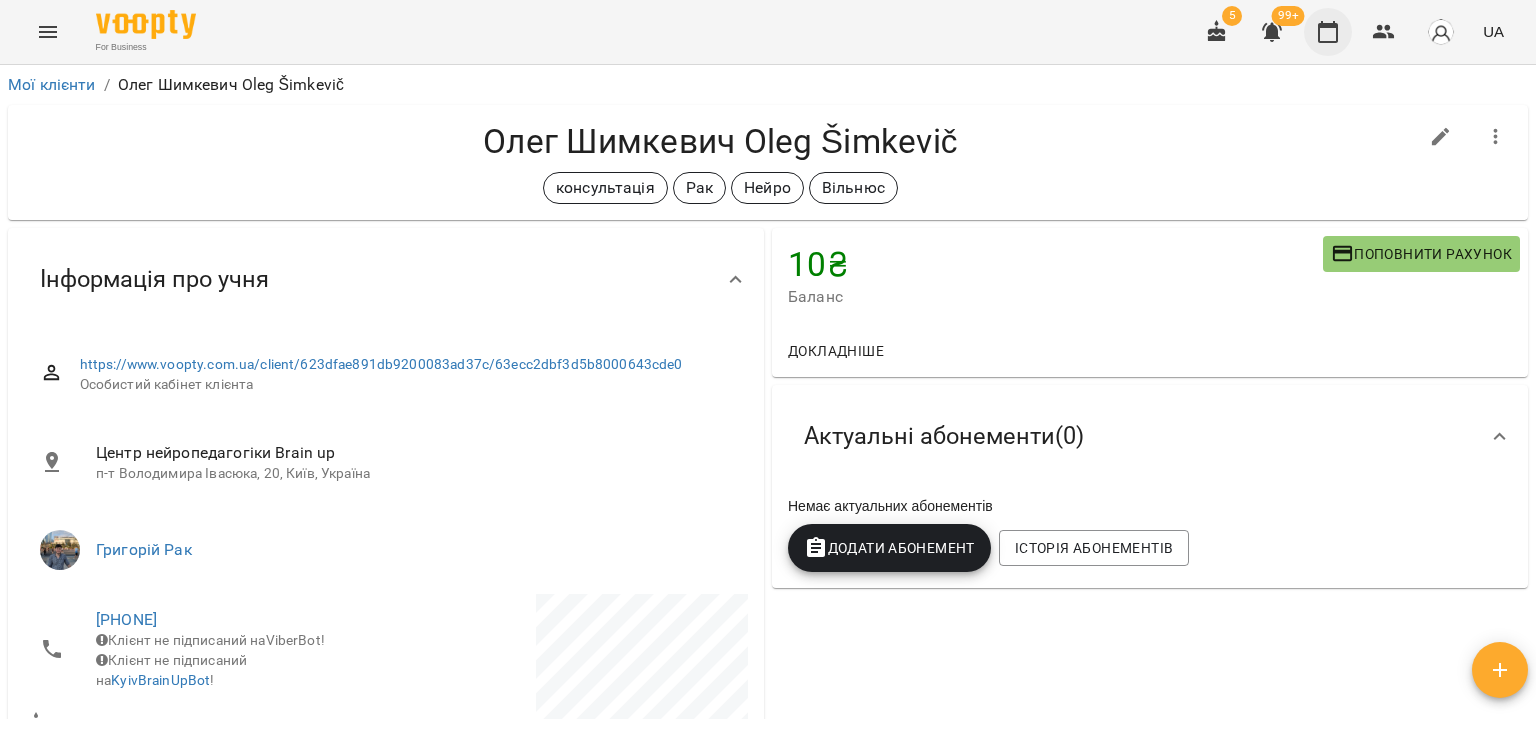 click 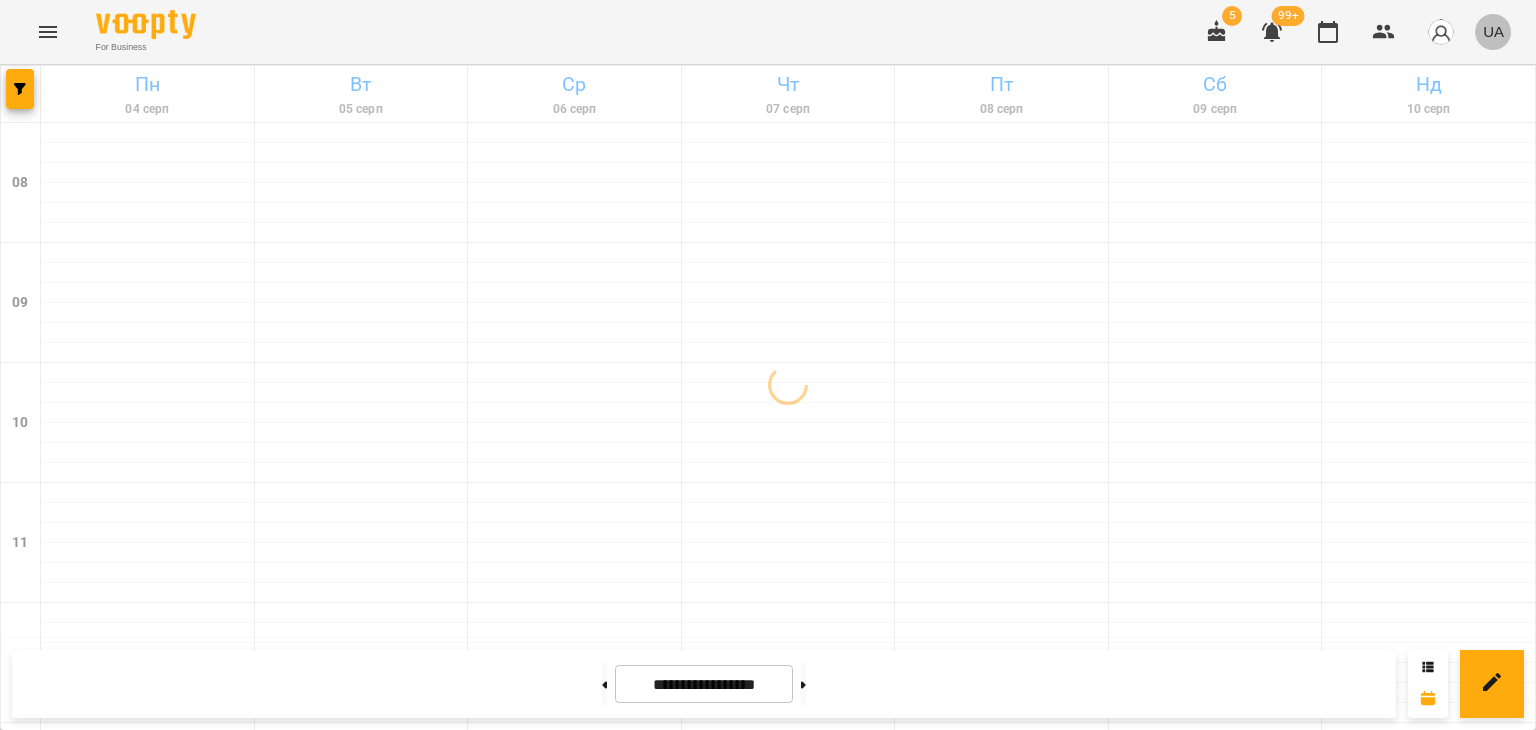 click on "UA" at bounding box center (1493, 31) 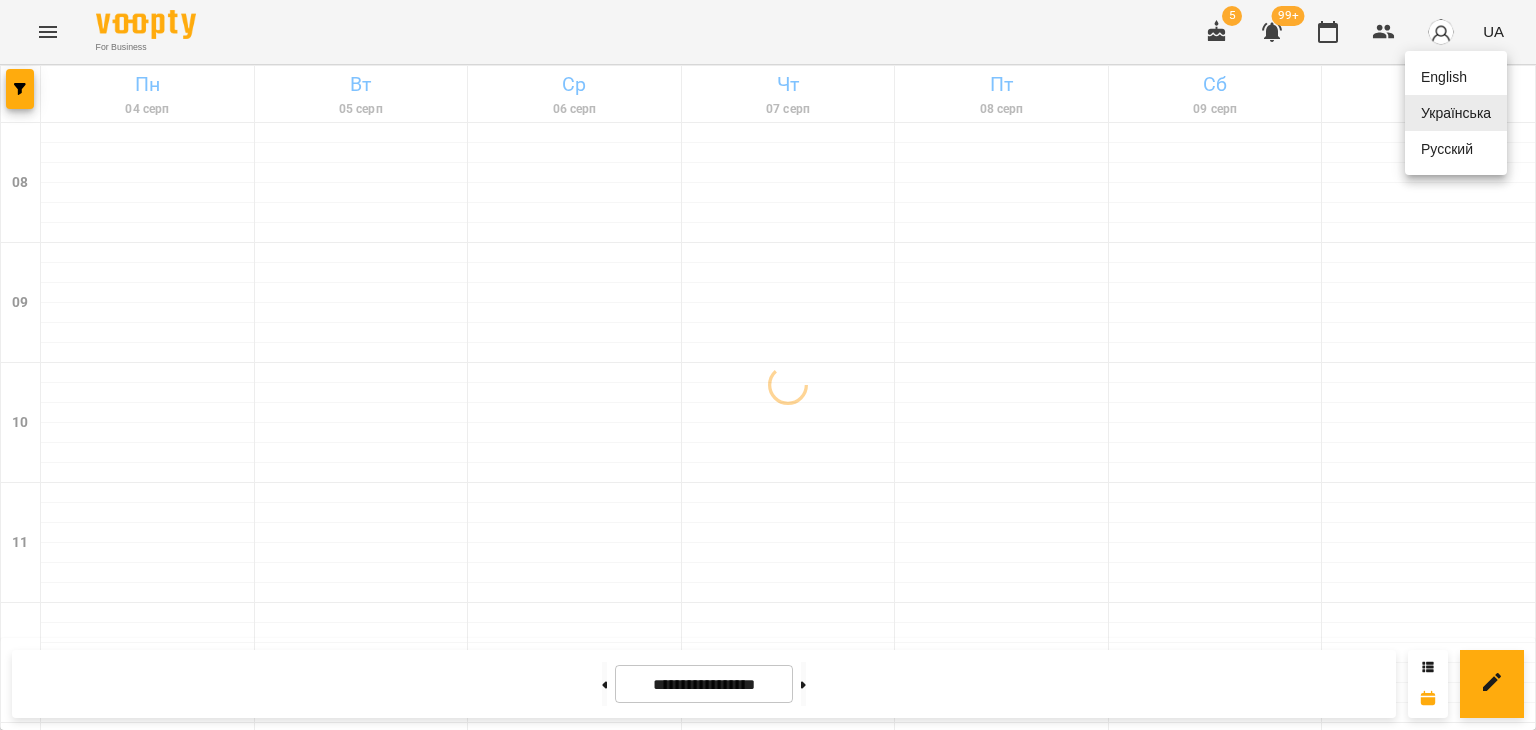 click at bounding box center (768, 365) 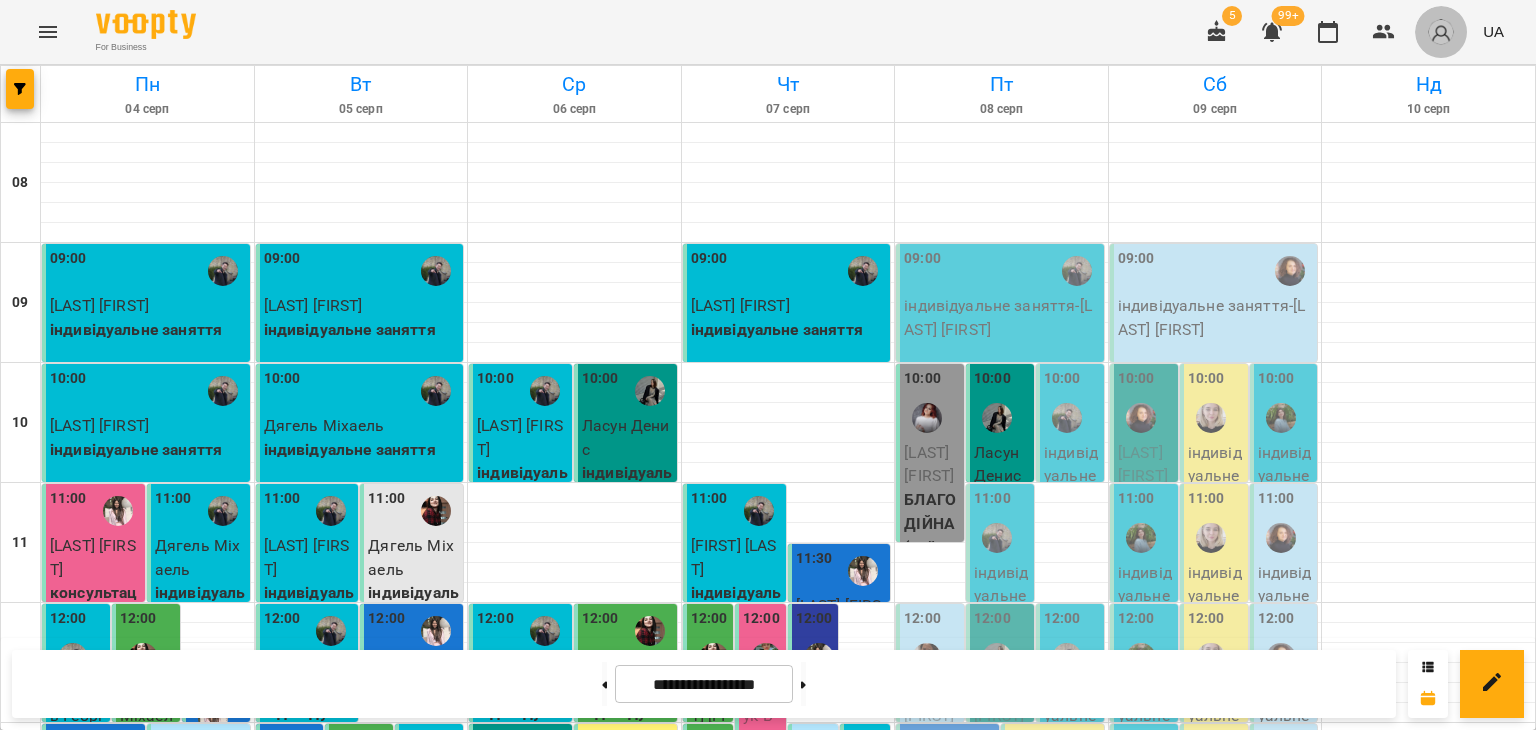 click at bounding box center [1441, 32] 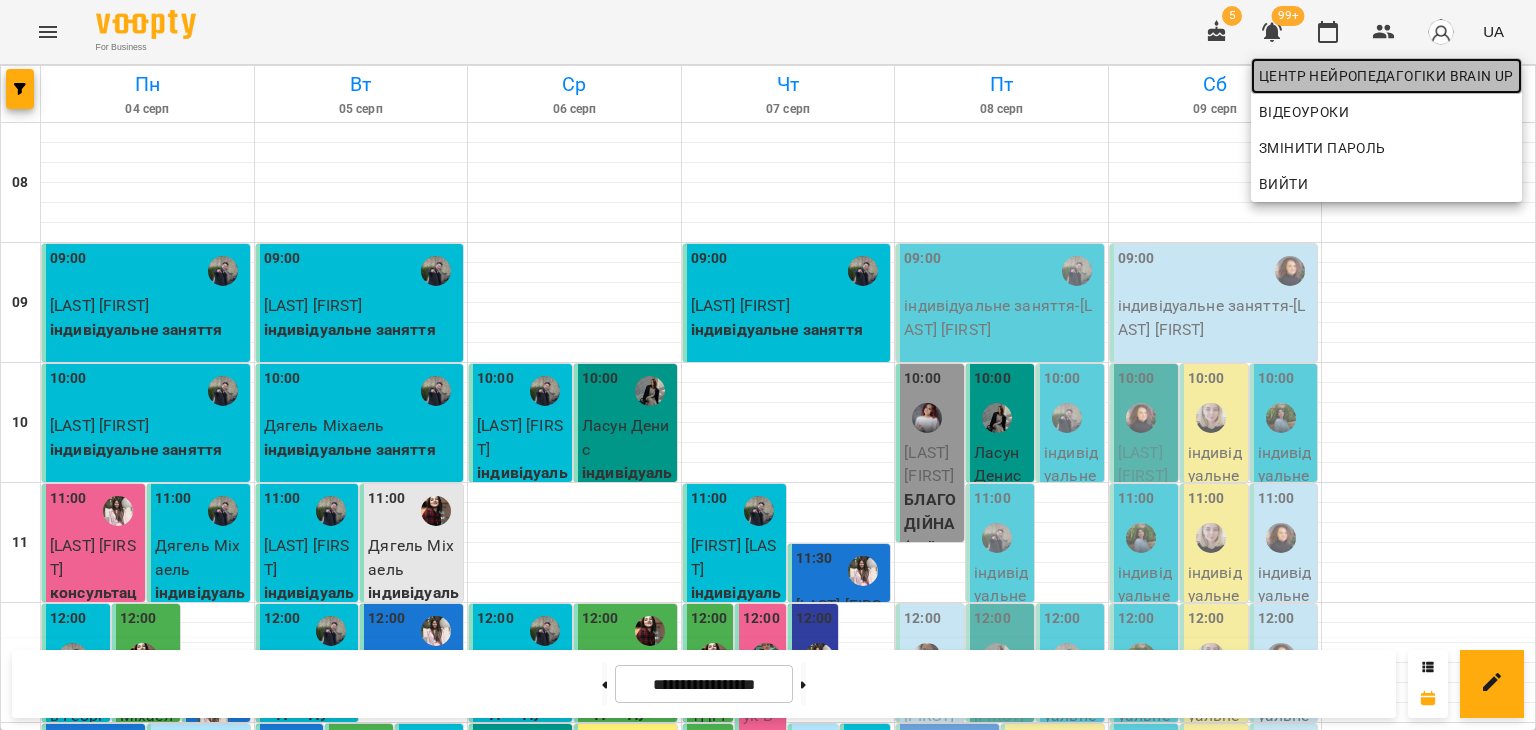 click on "Центр нейропедагогіки Brain up" at bounding box center [1386, 76] 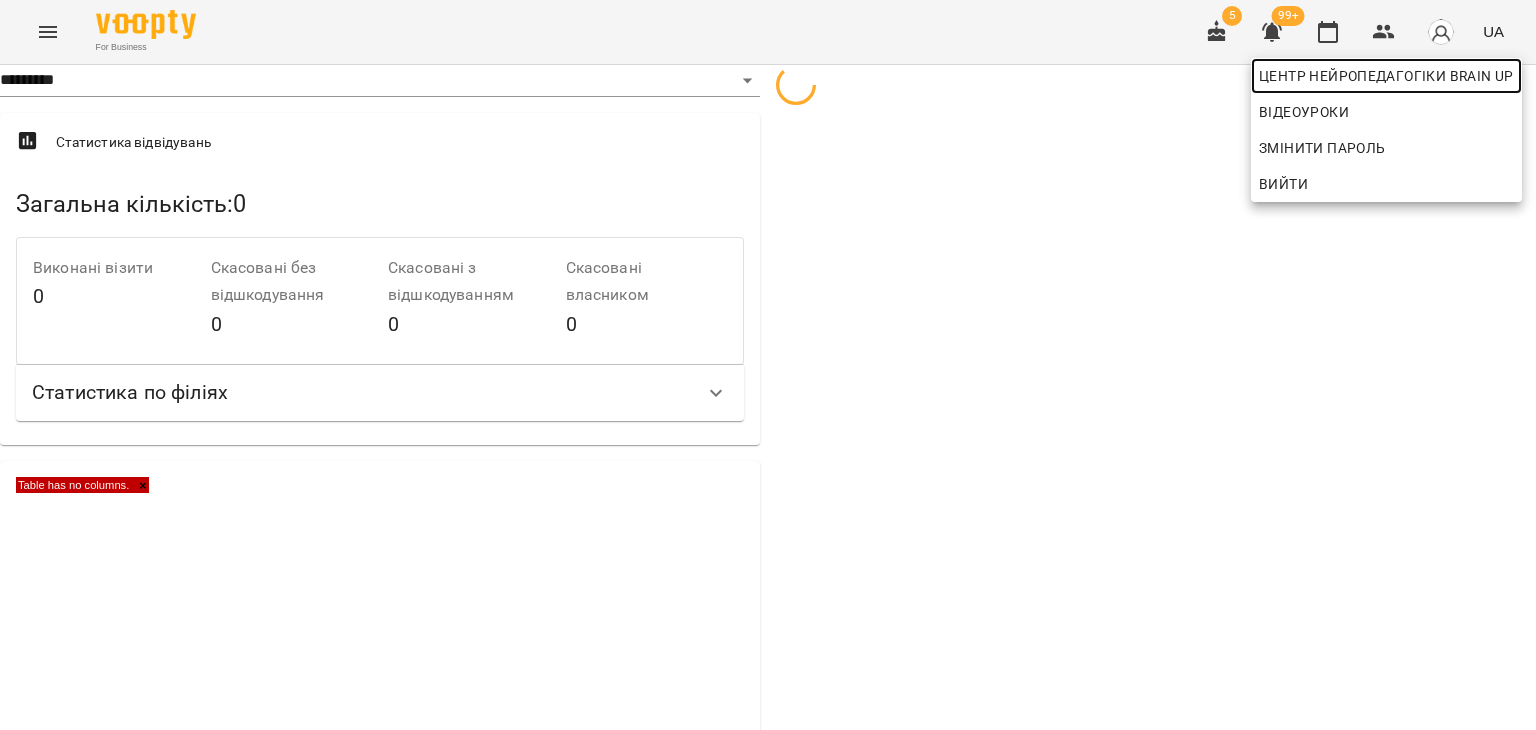select on "**" 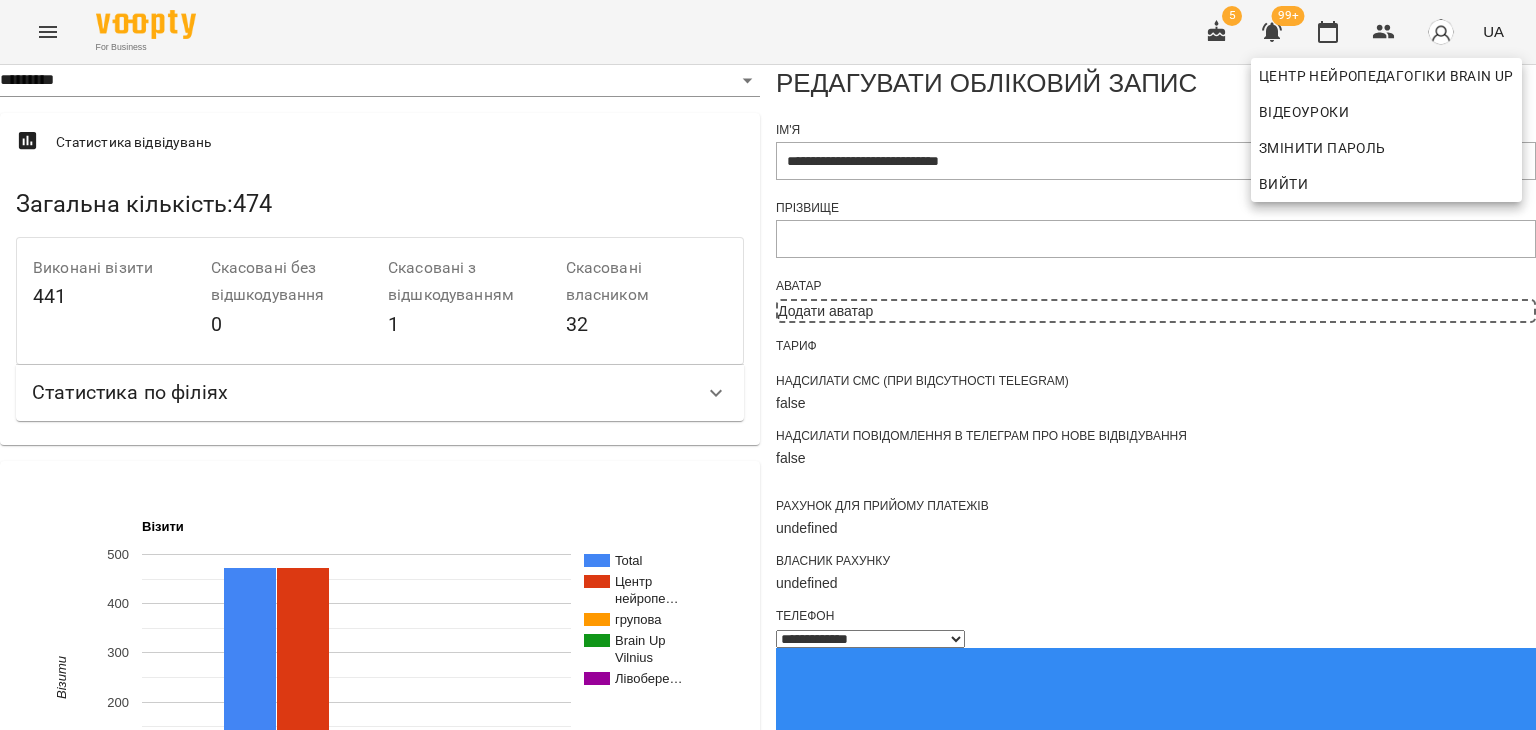 click at bounding box center [768, 365] 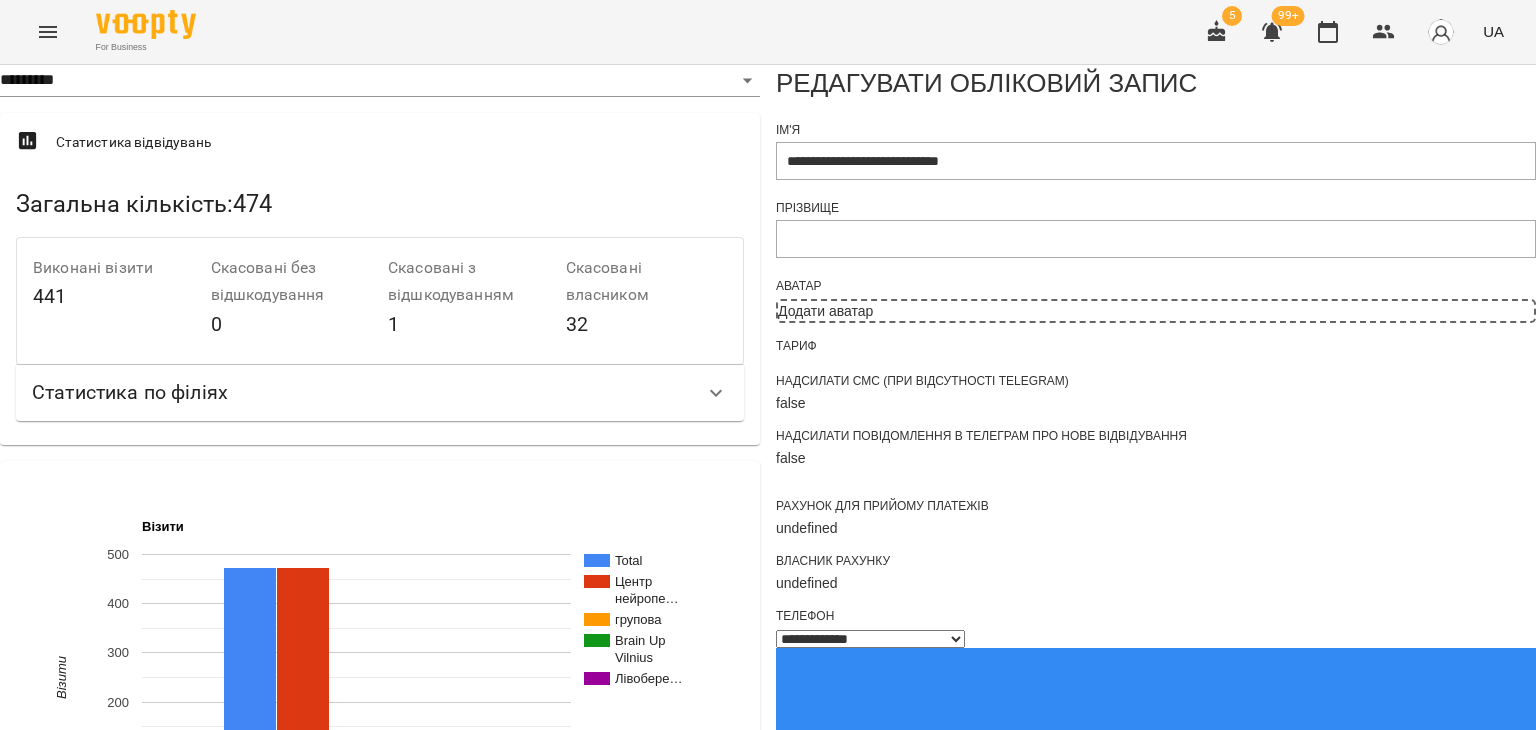 scroll, scrollTop: 200, scrollLeft: 0, axis: vertical 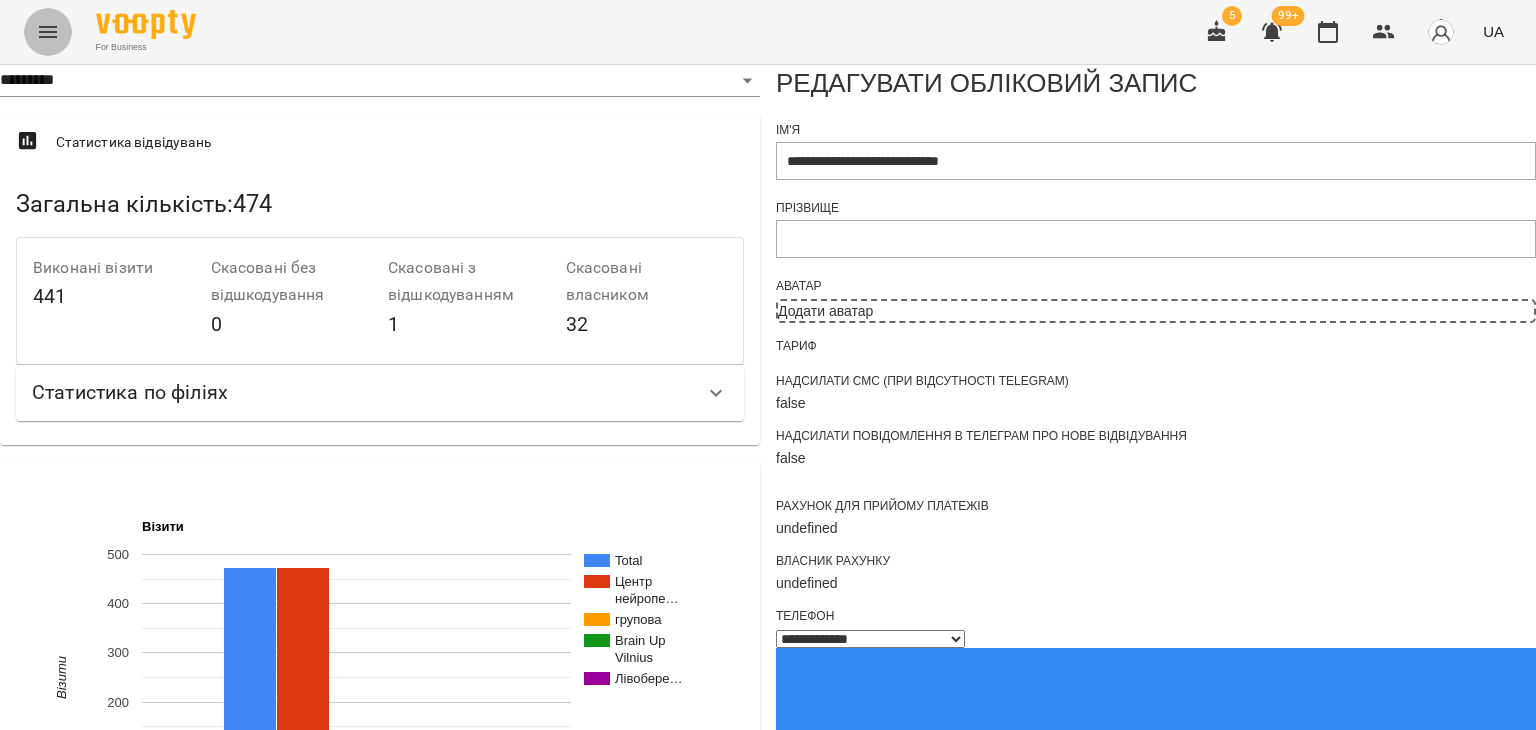 click 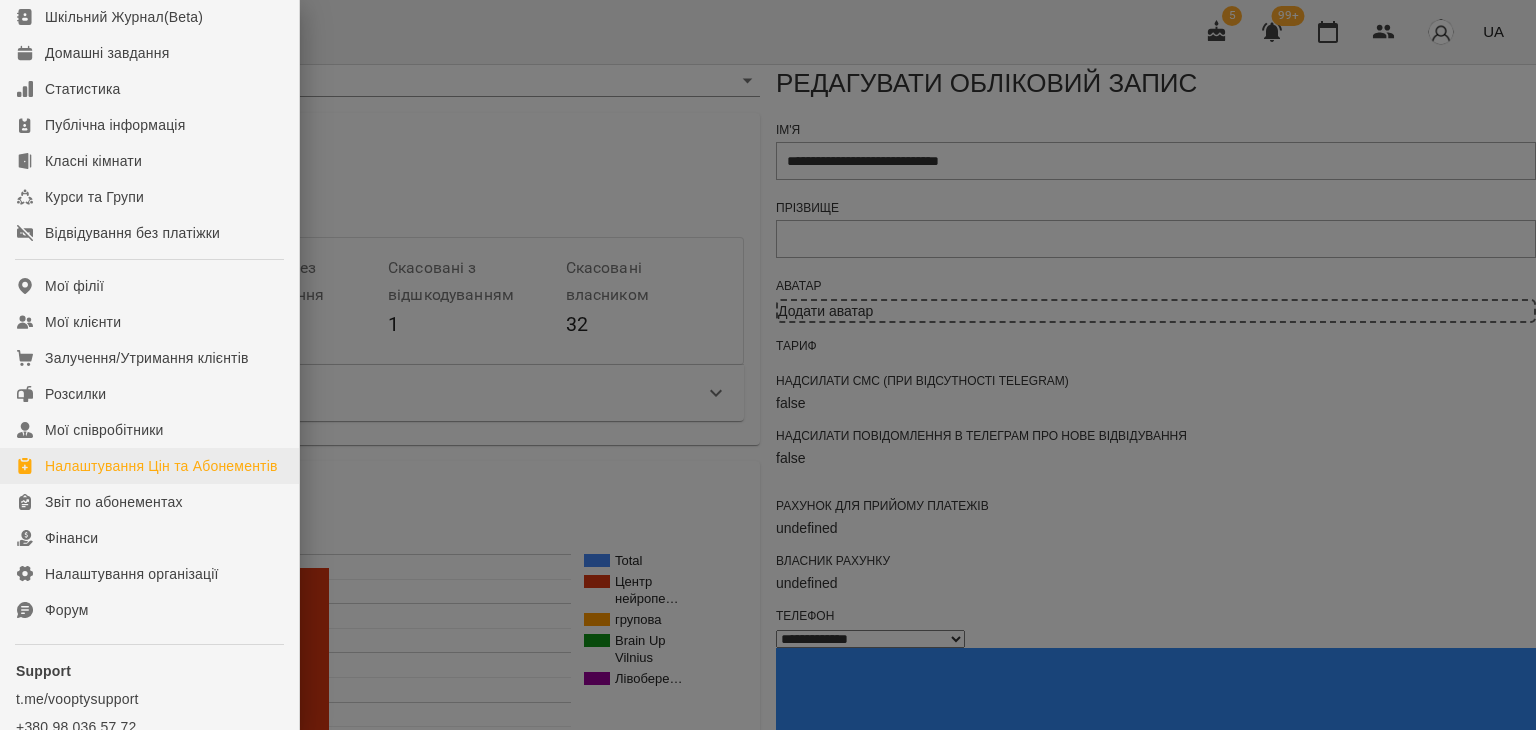 scroll, scrollTop: 301, scrollLeft: 0, axis: vertical 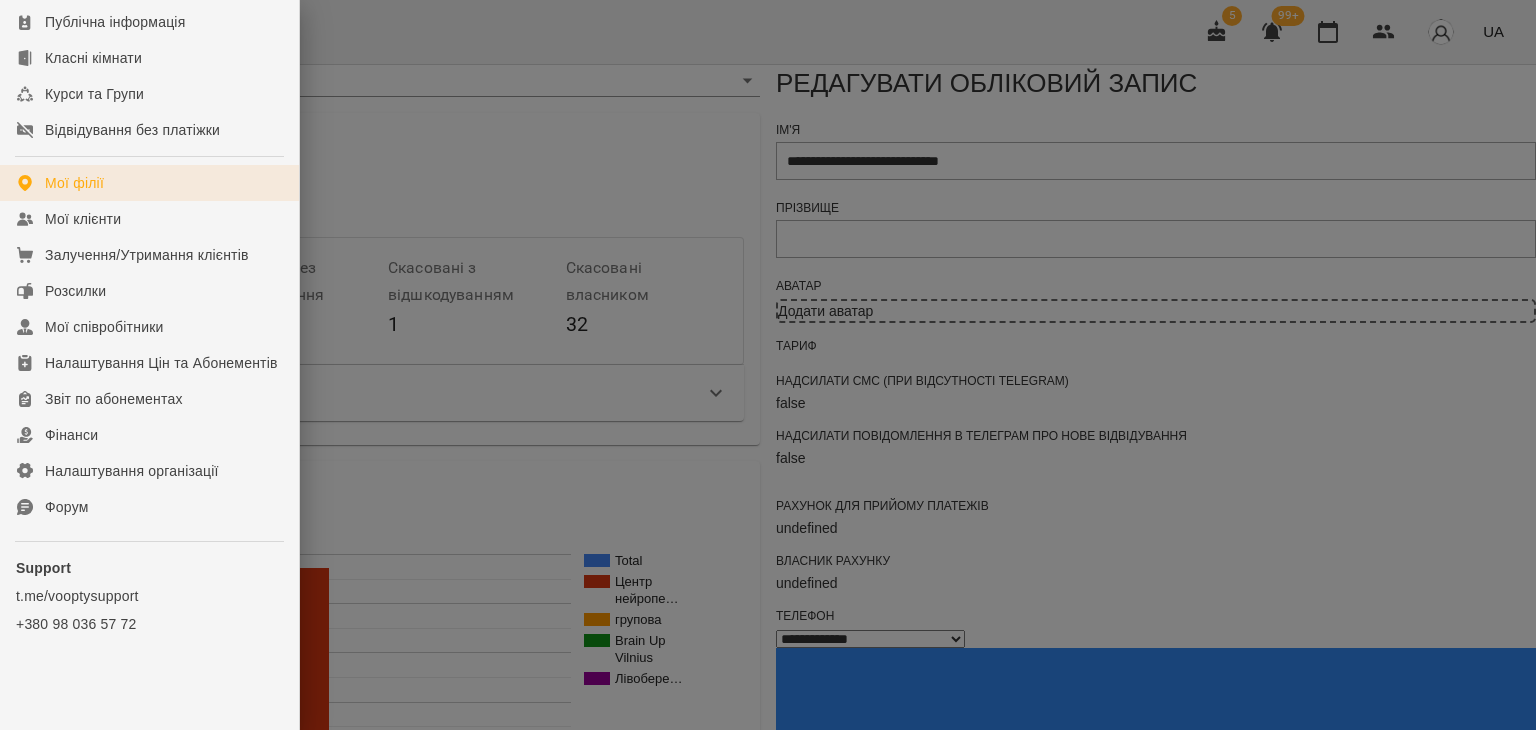 click on "Мої філії" at bounding box center (149, 183) 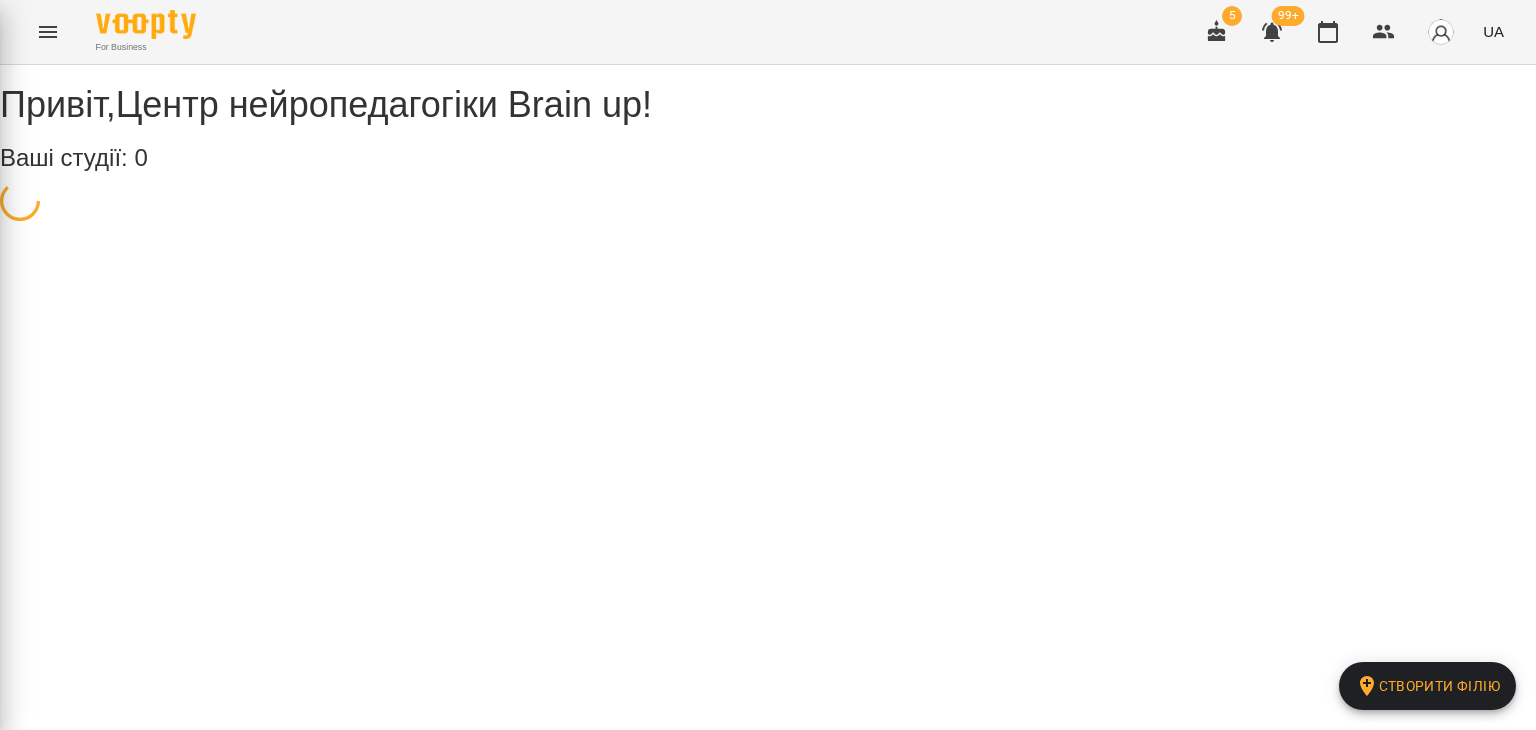 scroll, scrollTop: 0, scrollLeft: 0, axis: both 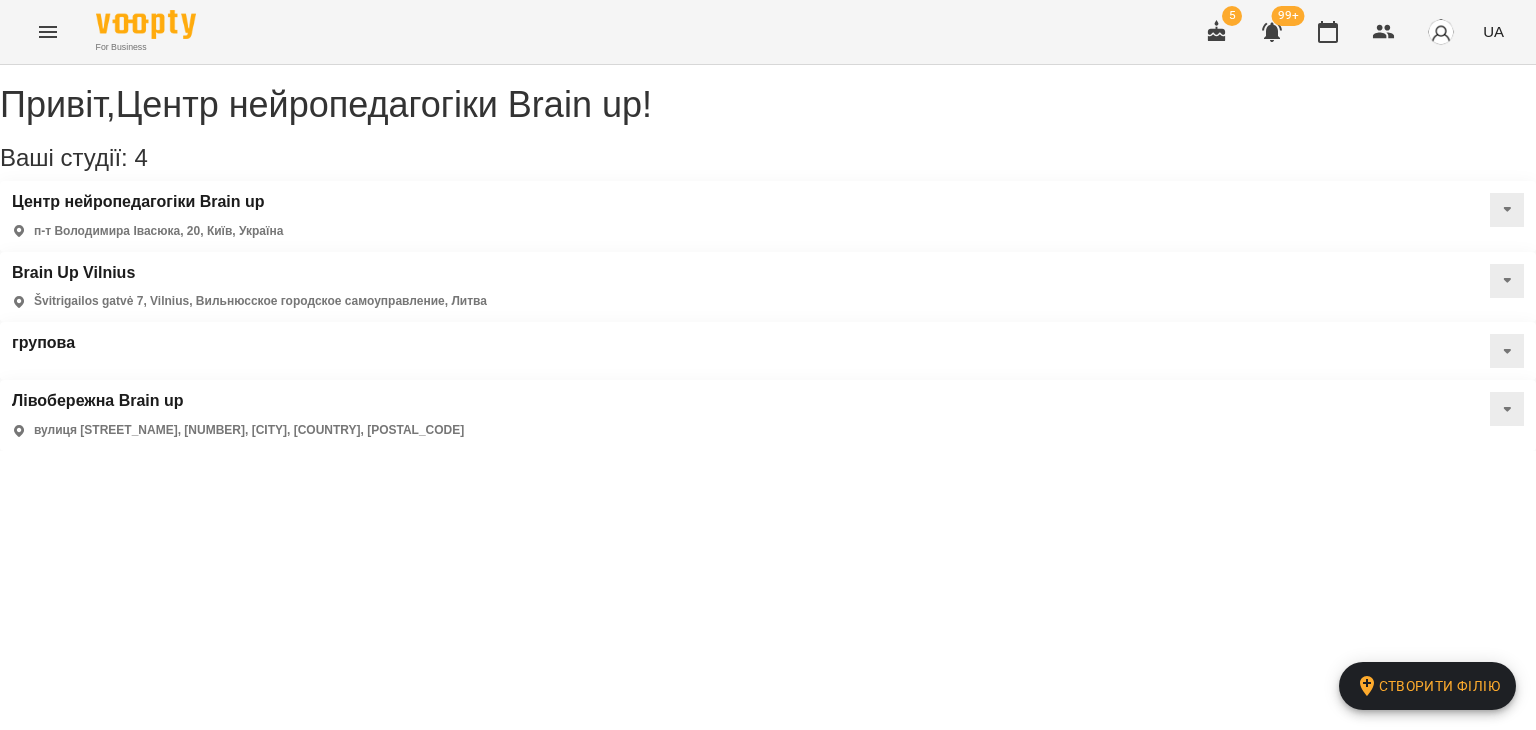 click at bounding box center [1507, 351] 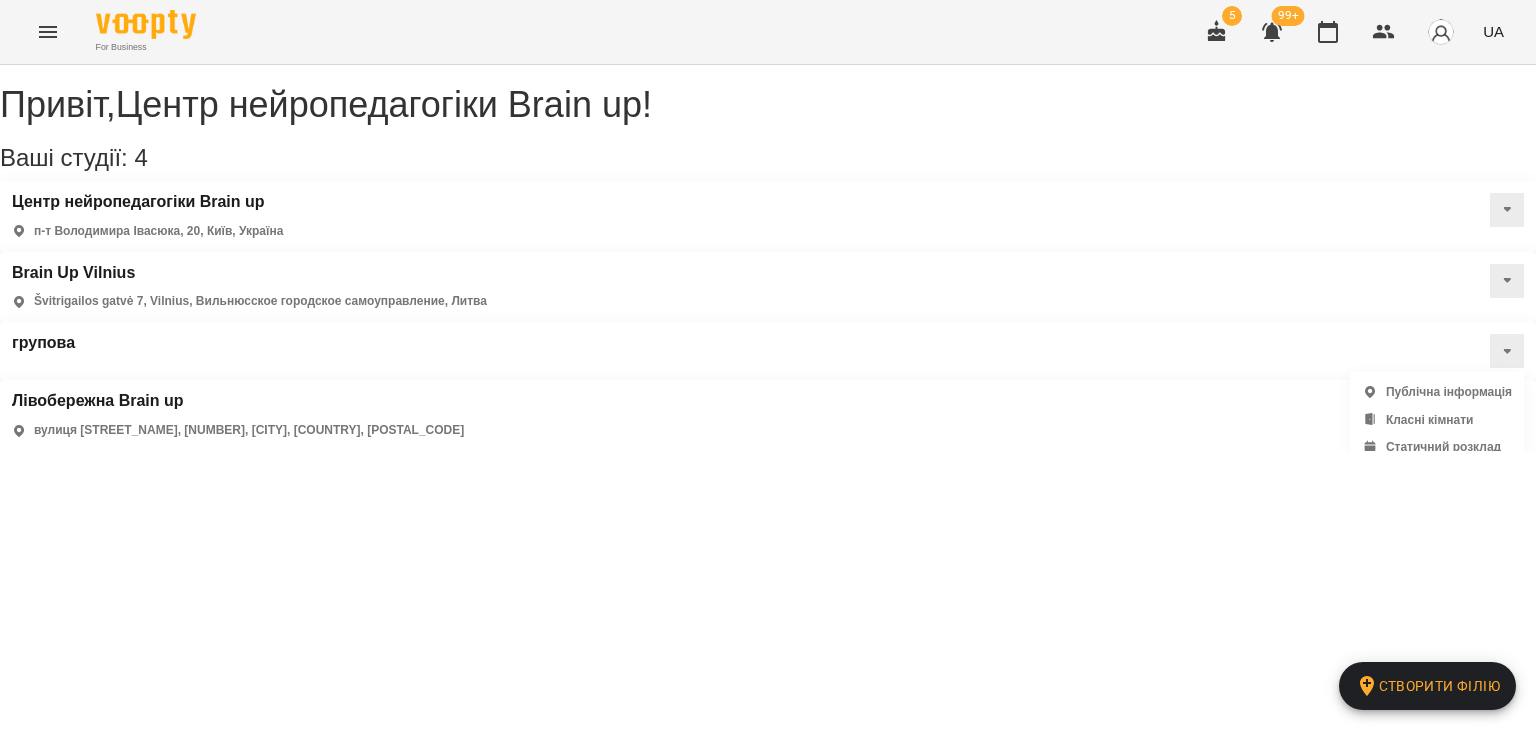 click on "групова Публічна інформація Класні кімнати Статичний розклад" at bounding box center [768, 351] 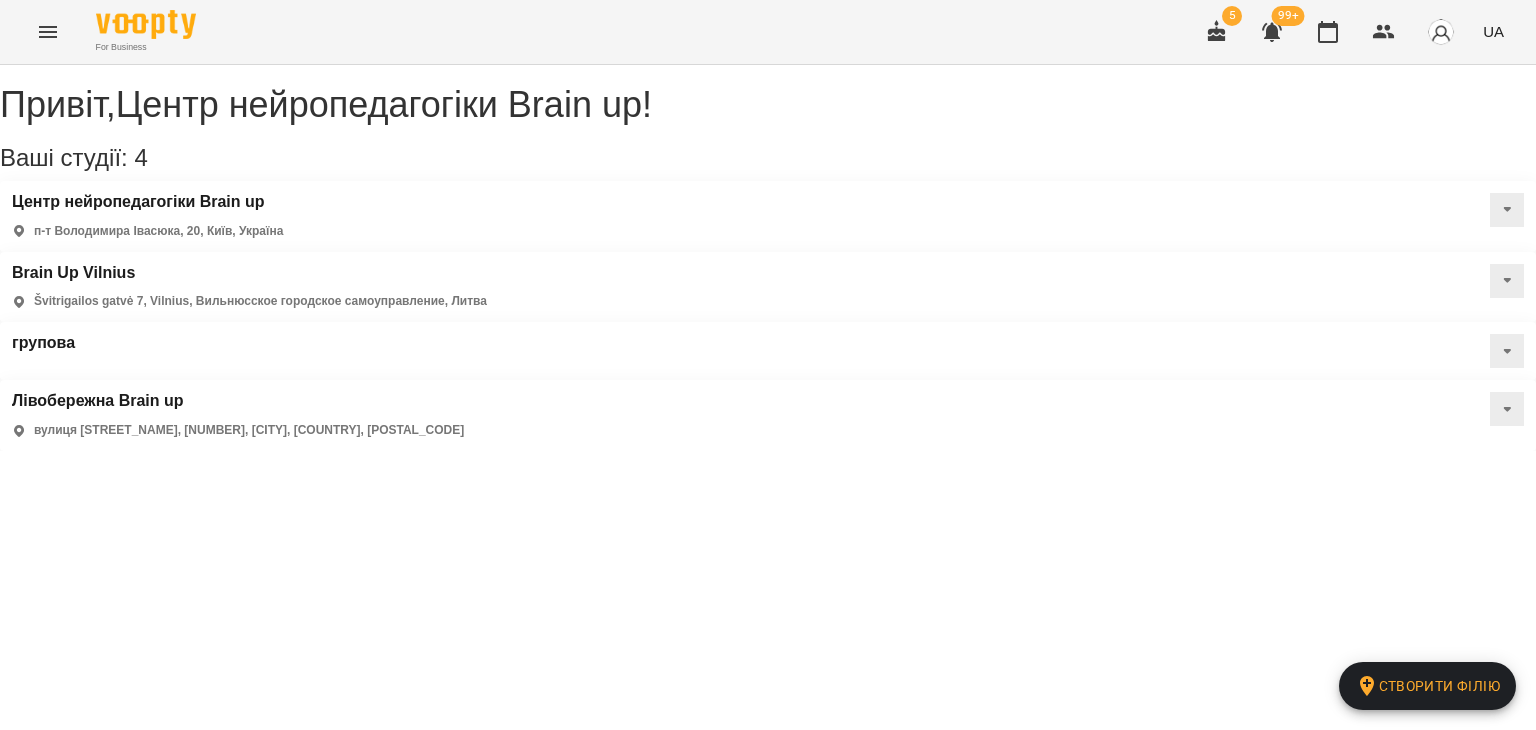 drag, startPoint x: 1228, startPoint y: 257, endPoint x: 1343, endPoint y: 393, distance: 178.1039 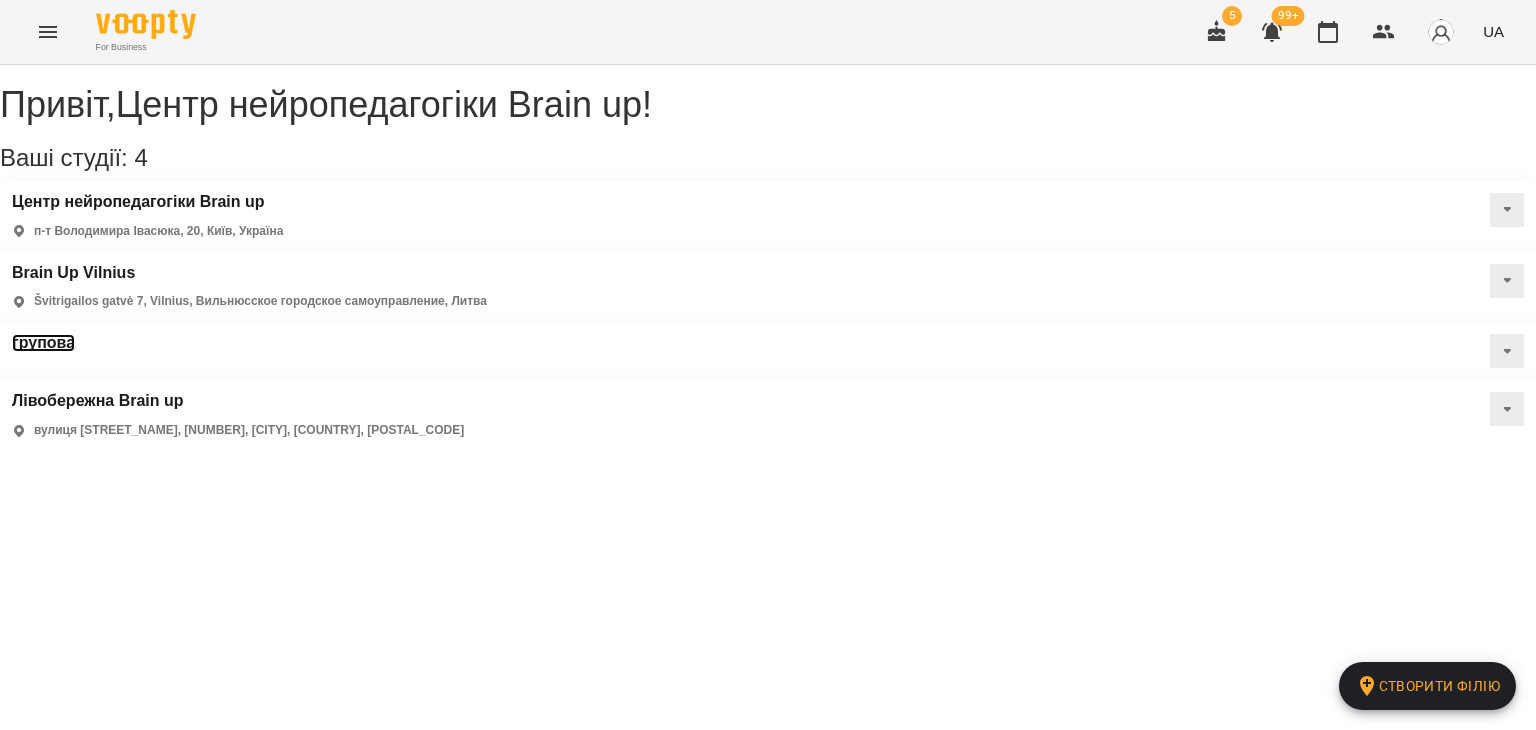 click on "групова" at bounding box center [43, 343] 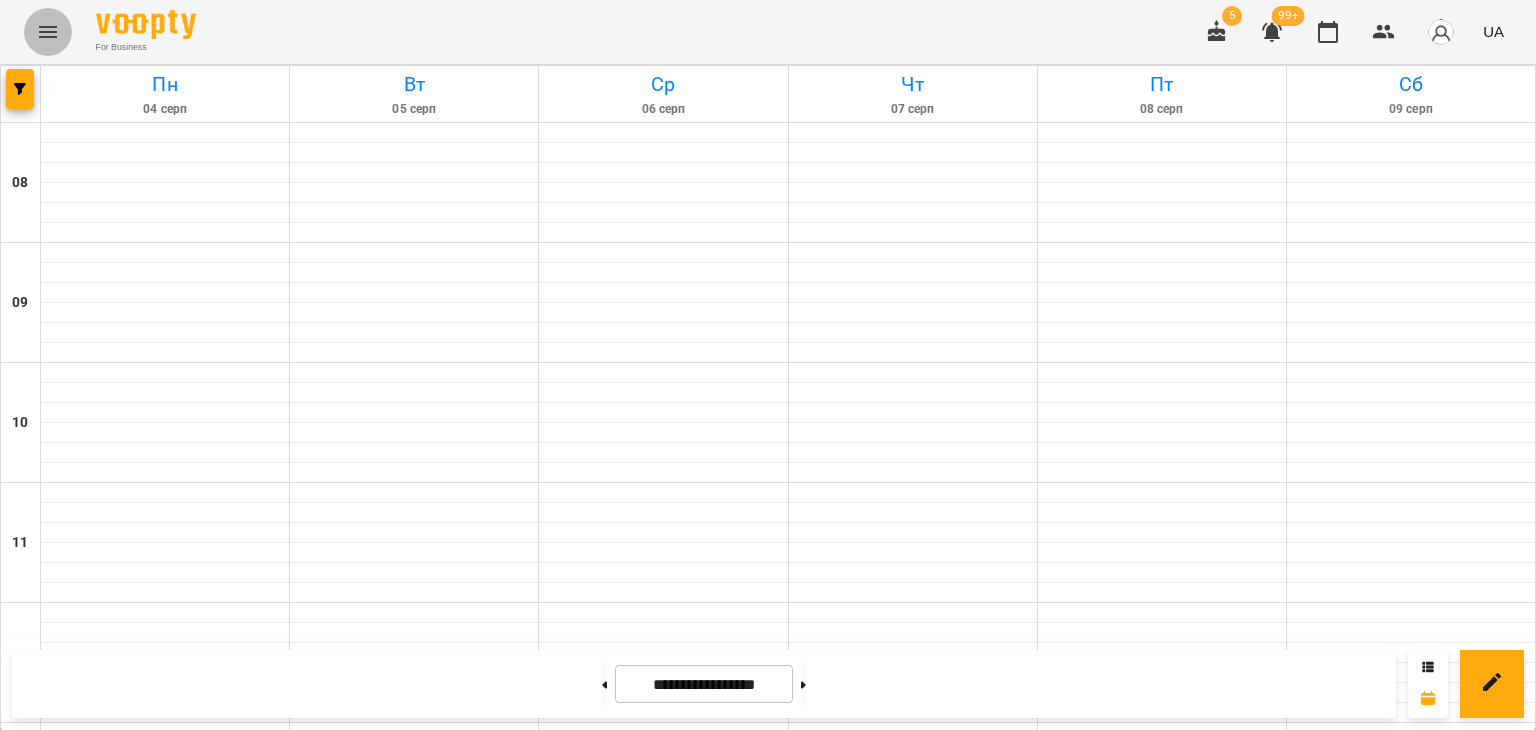 click at bounding box center (48, 32) 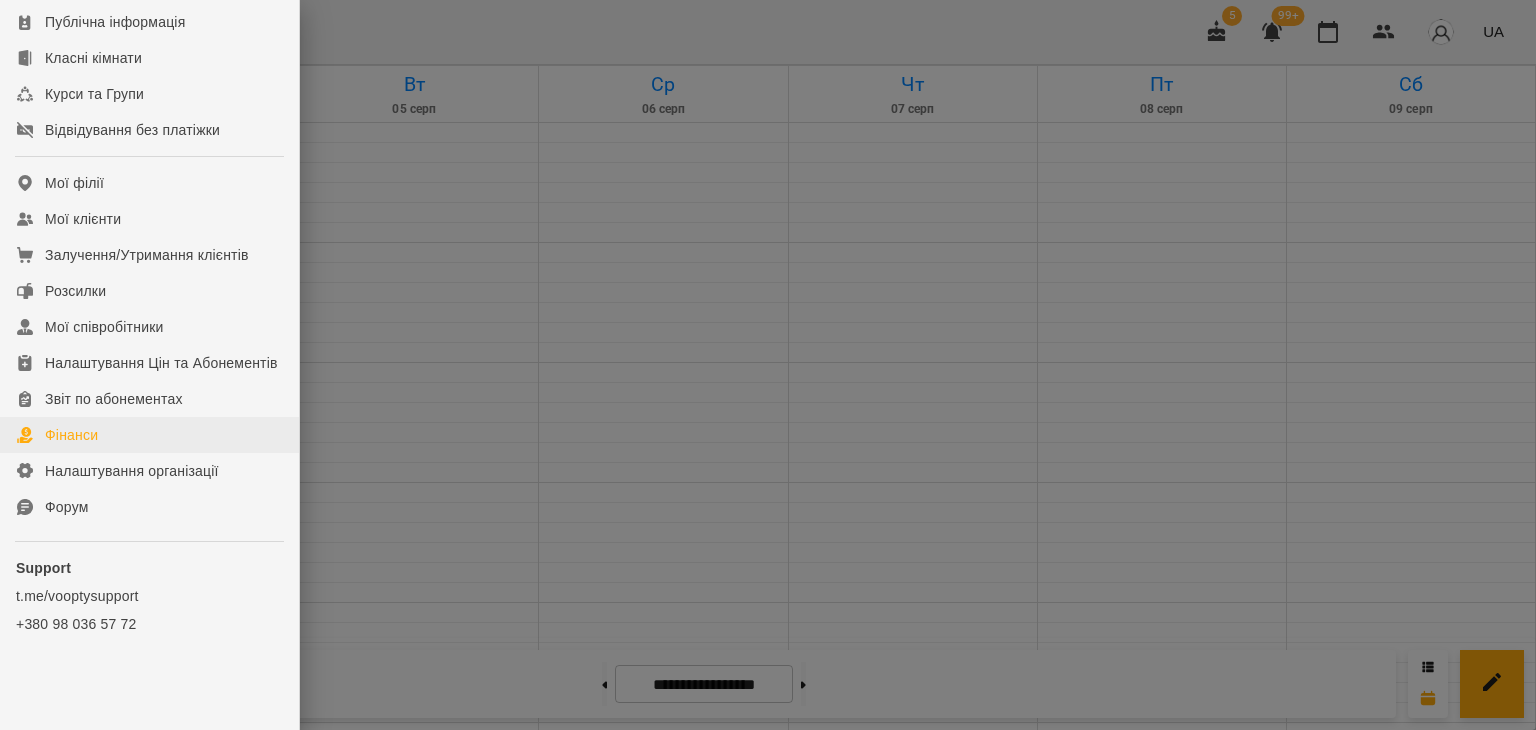 scroll, scrollTop: 301, scrollLeft: 0, axis: vertical 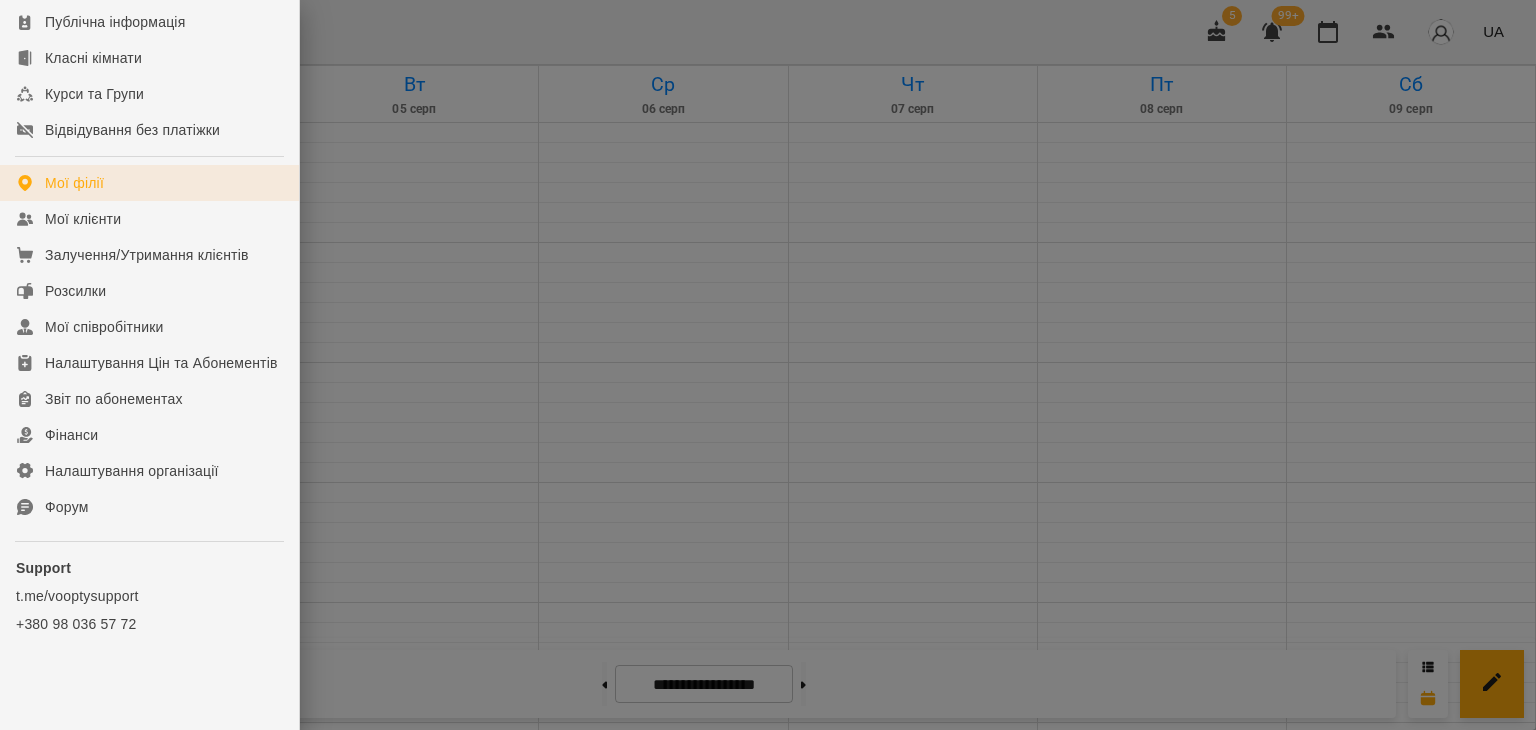 click on "Мої філії" at bounding box center (149, 183) 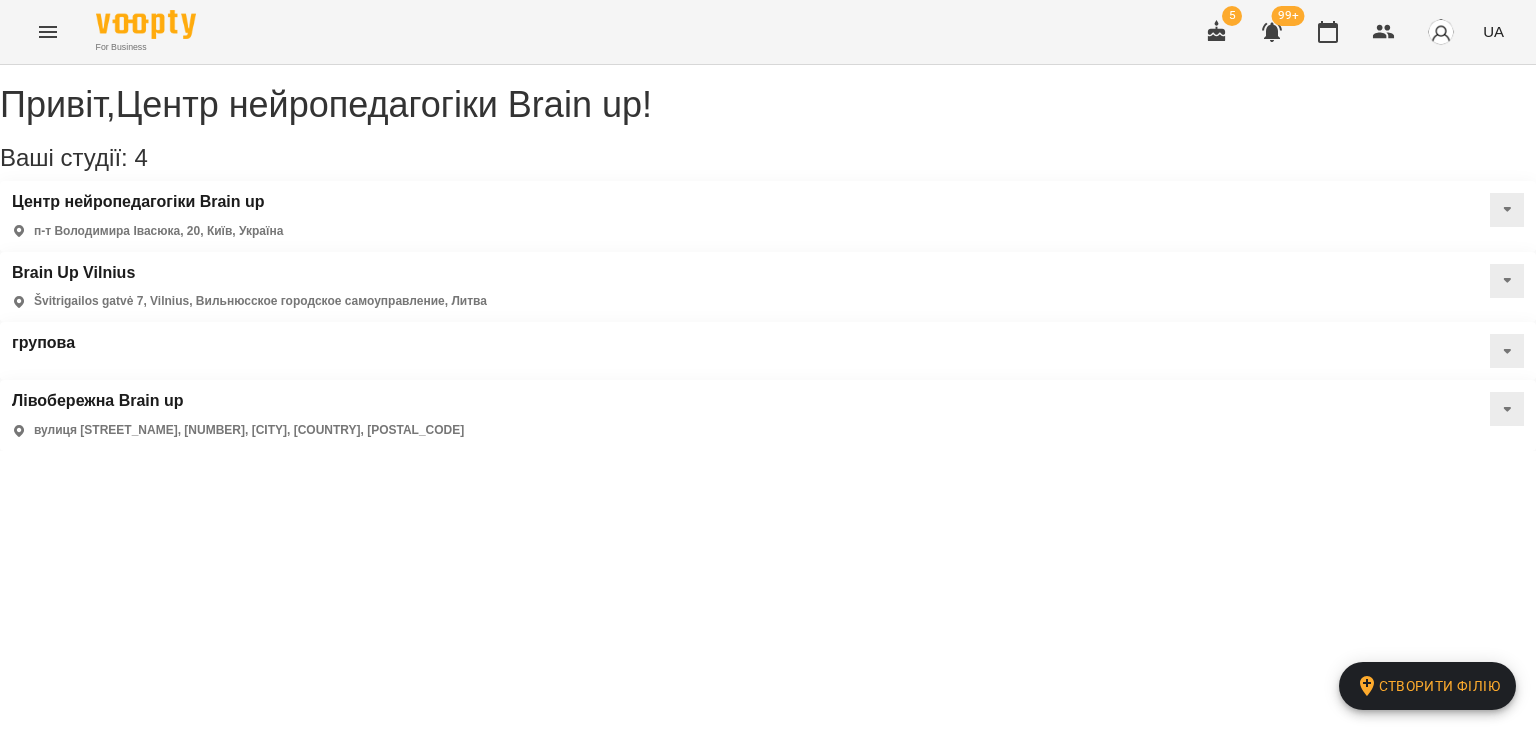 click 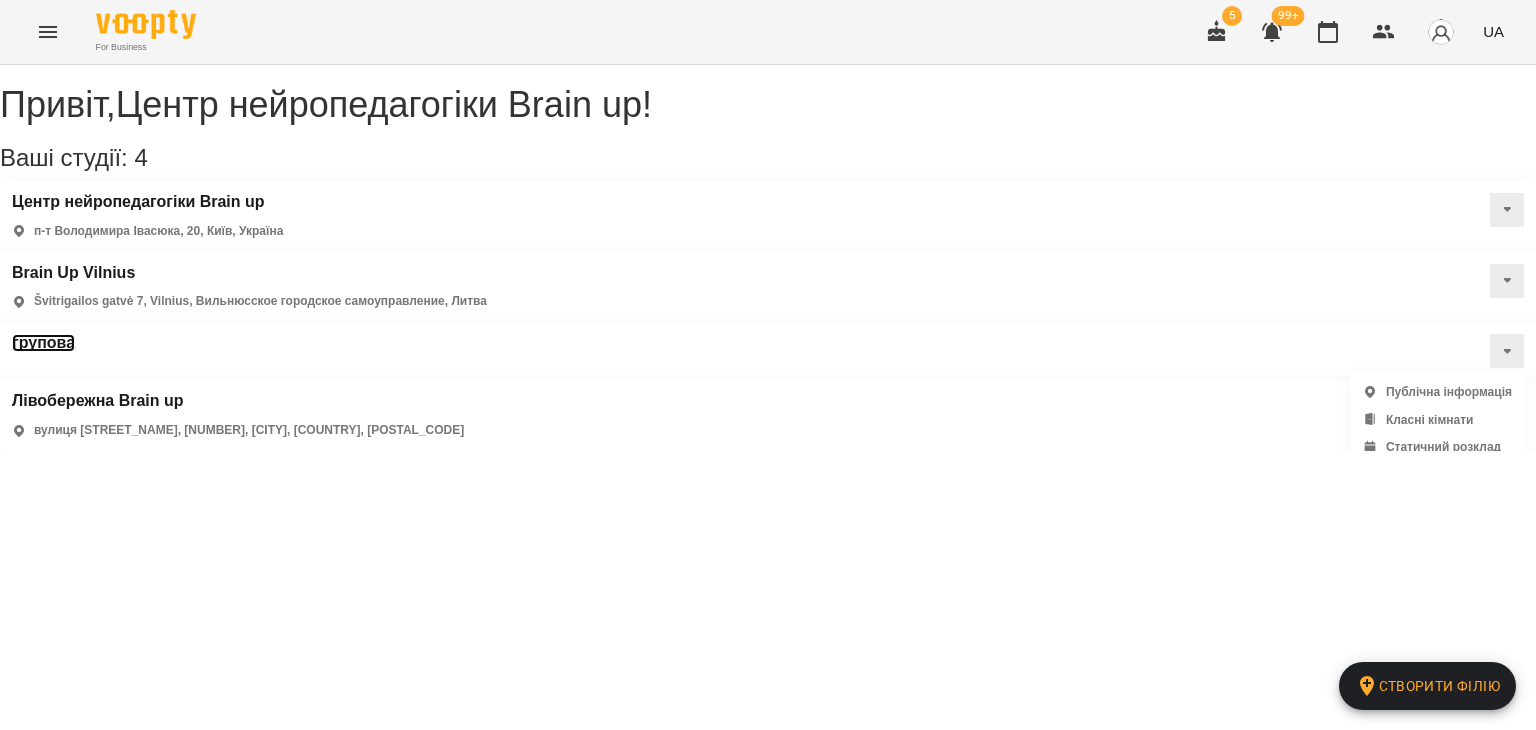 click on "групова" at bounding box center [43, 343] 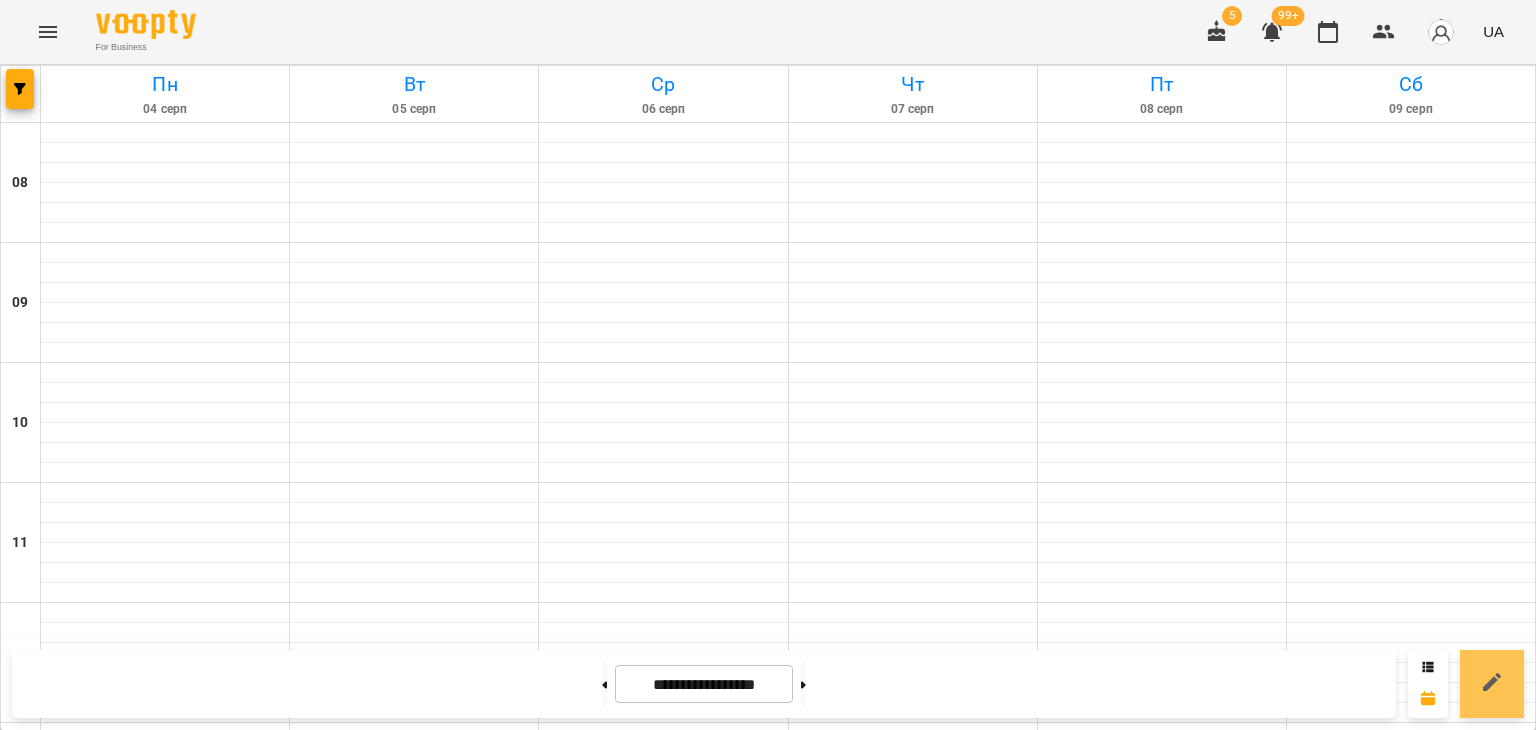 click at bounding box center [1492, 684] 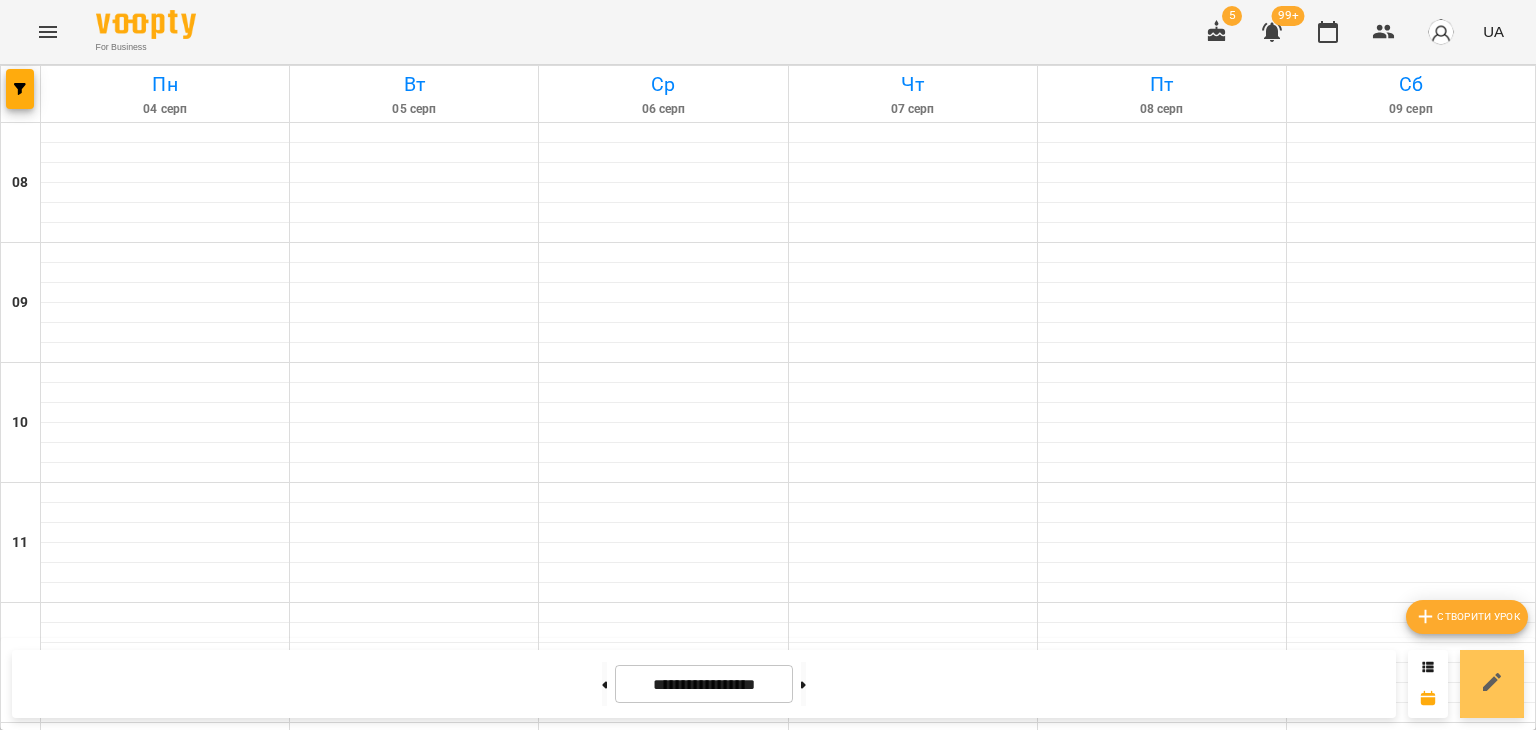 click at bounding box center (1492, 684) 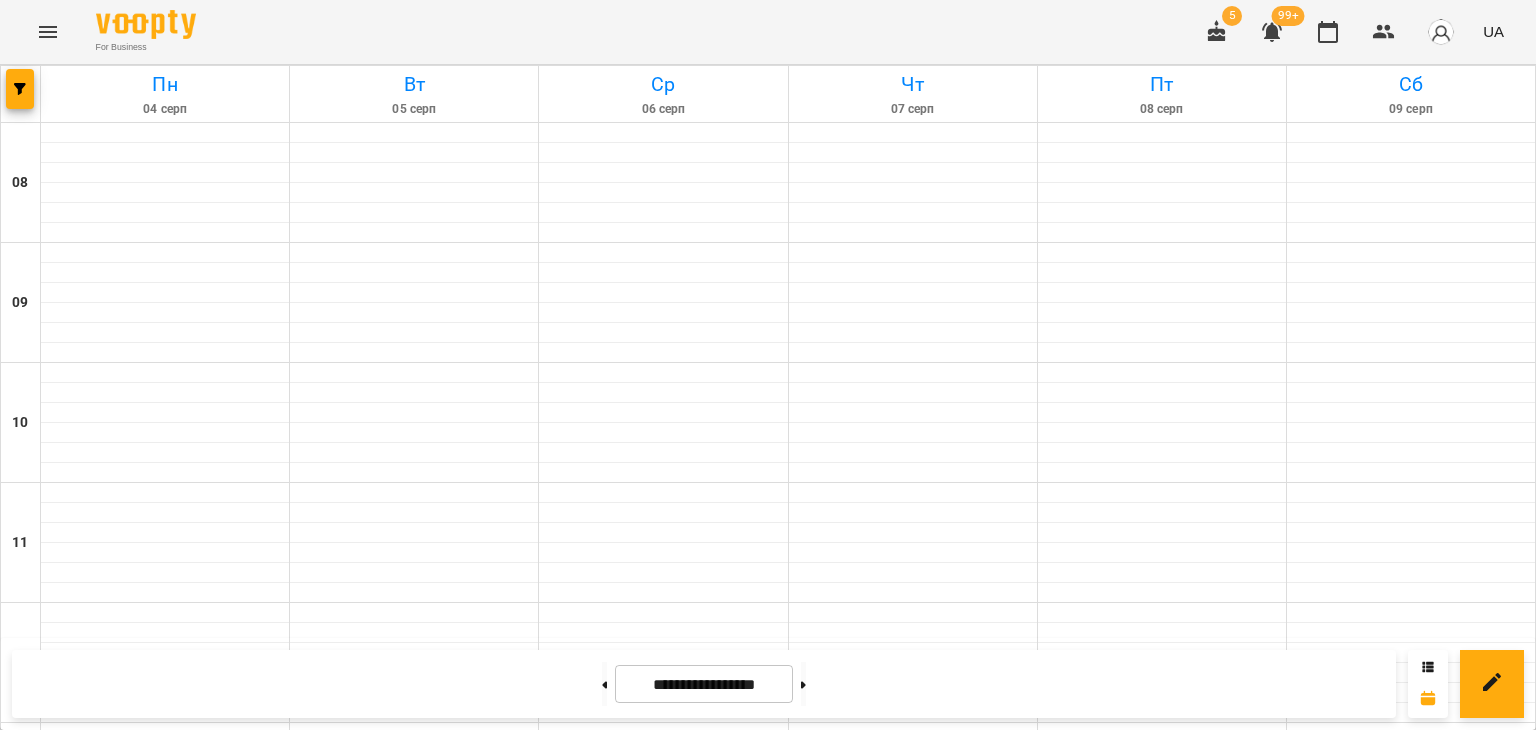 click at bounding box center [48, 32] 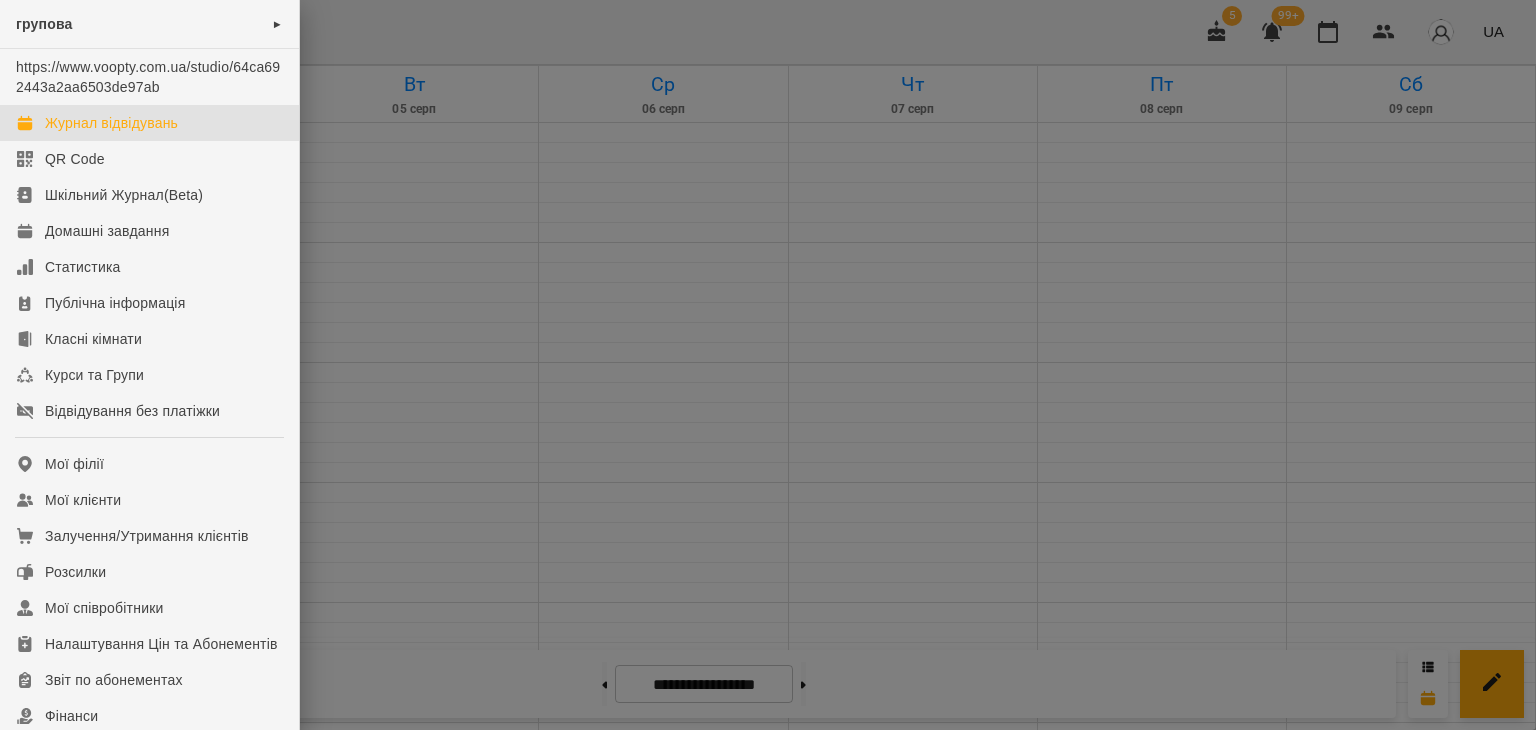 click at bounding box center (768, 365) 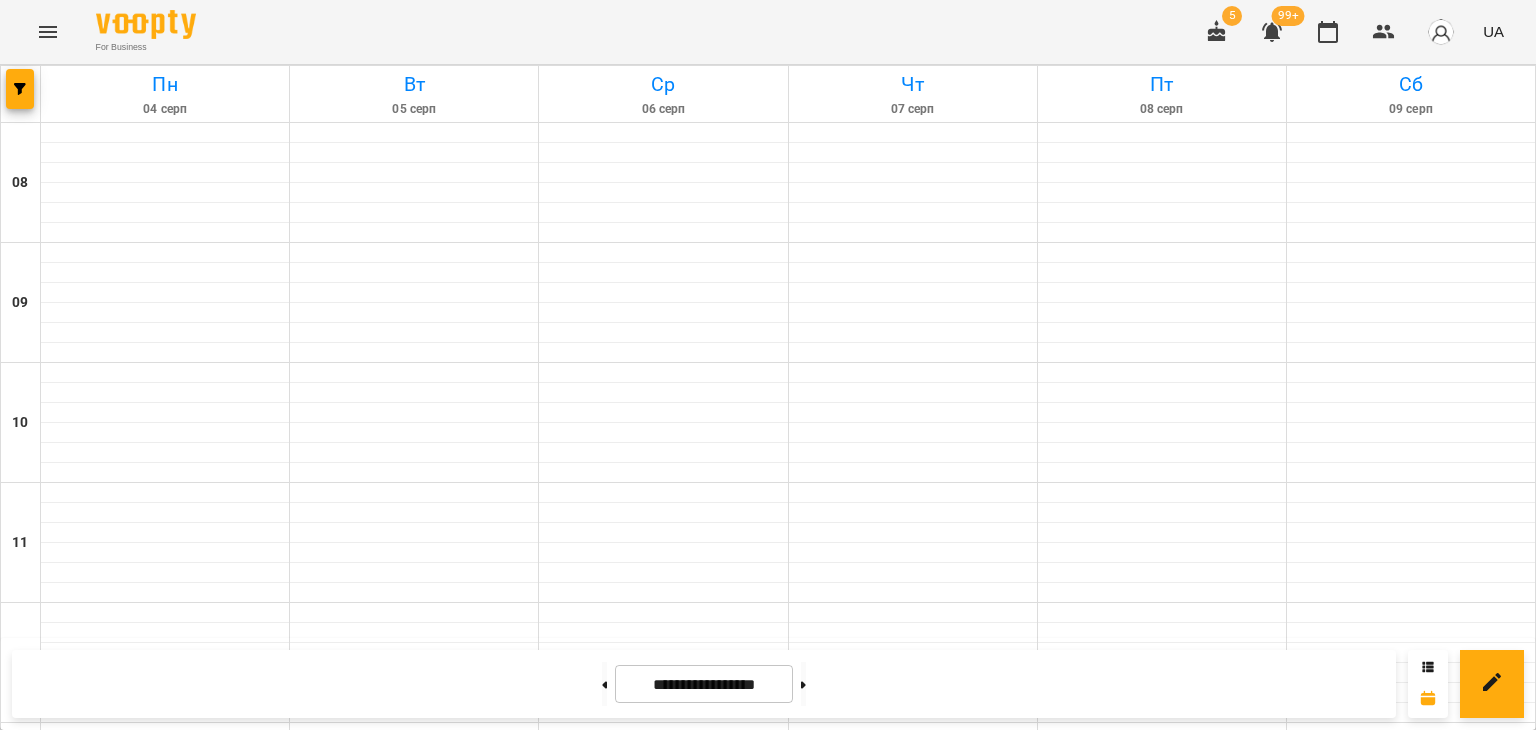 click on "UA" at bounding box center [1493, 31] 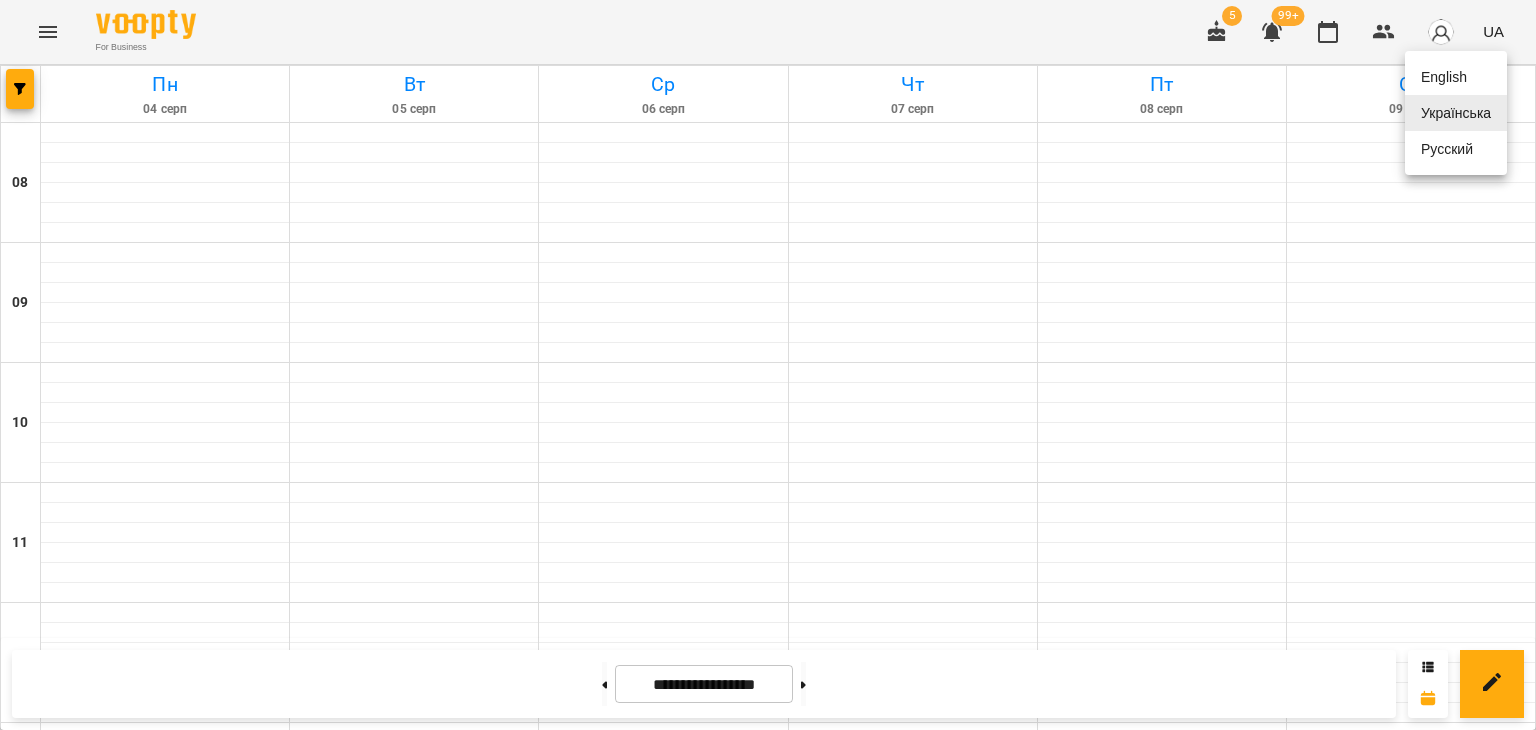 click at bounding box center [768, 365] 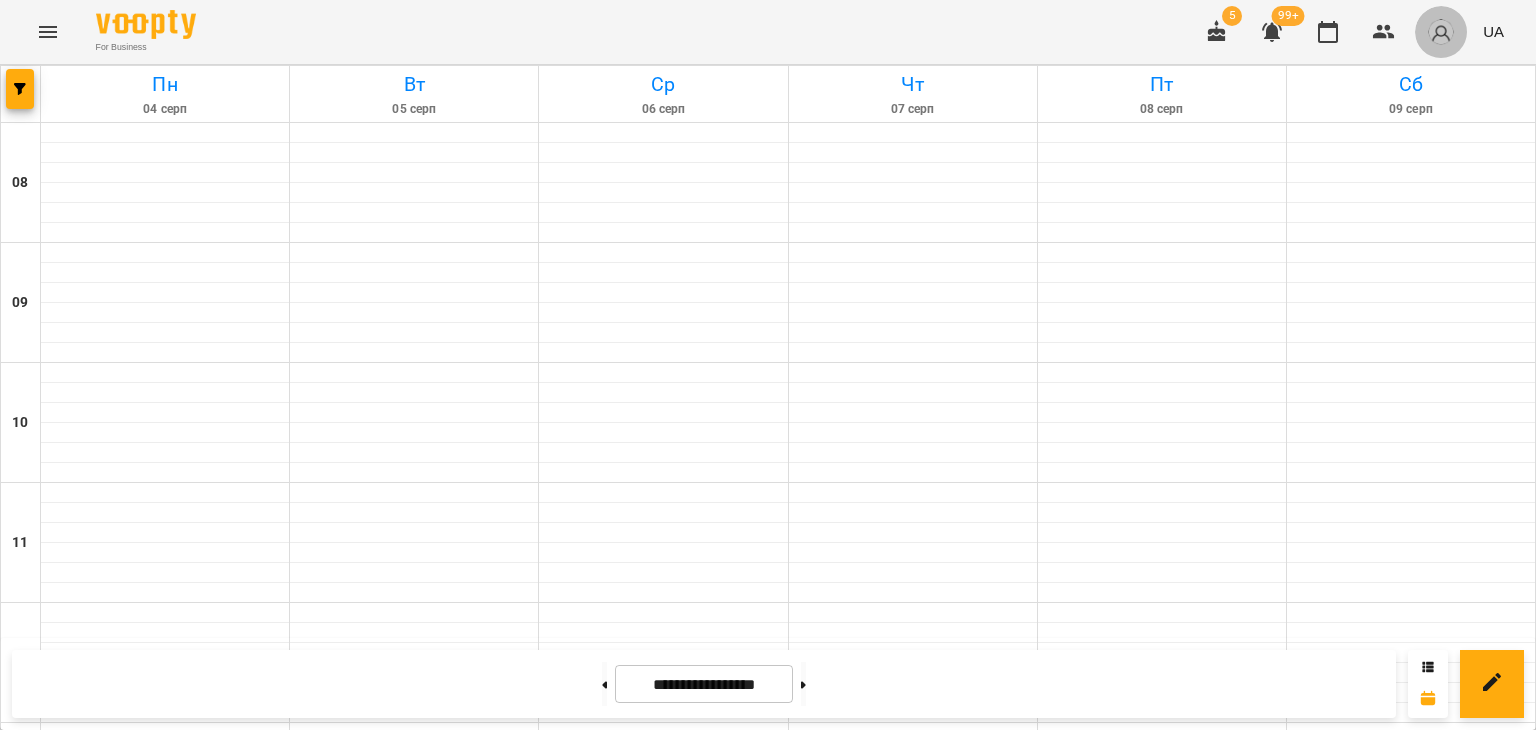 click at bounding box center [1441, 32] 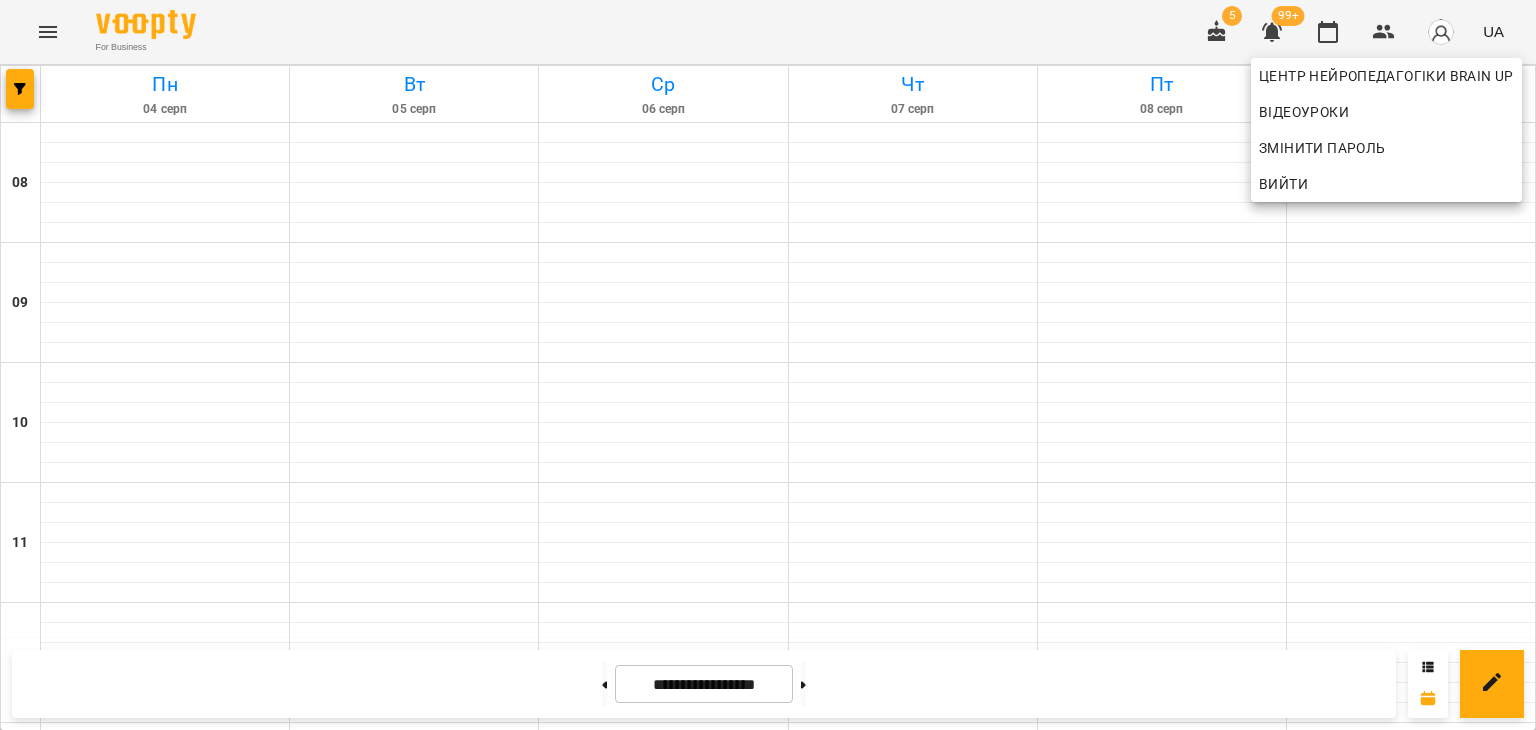 click at bounding box center (768, 365) 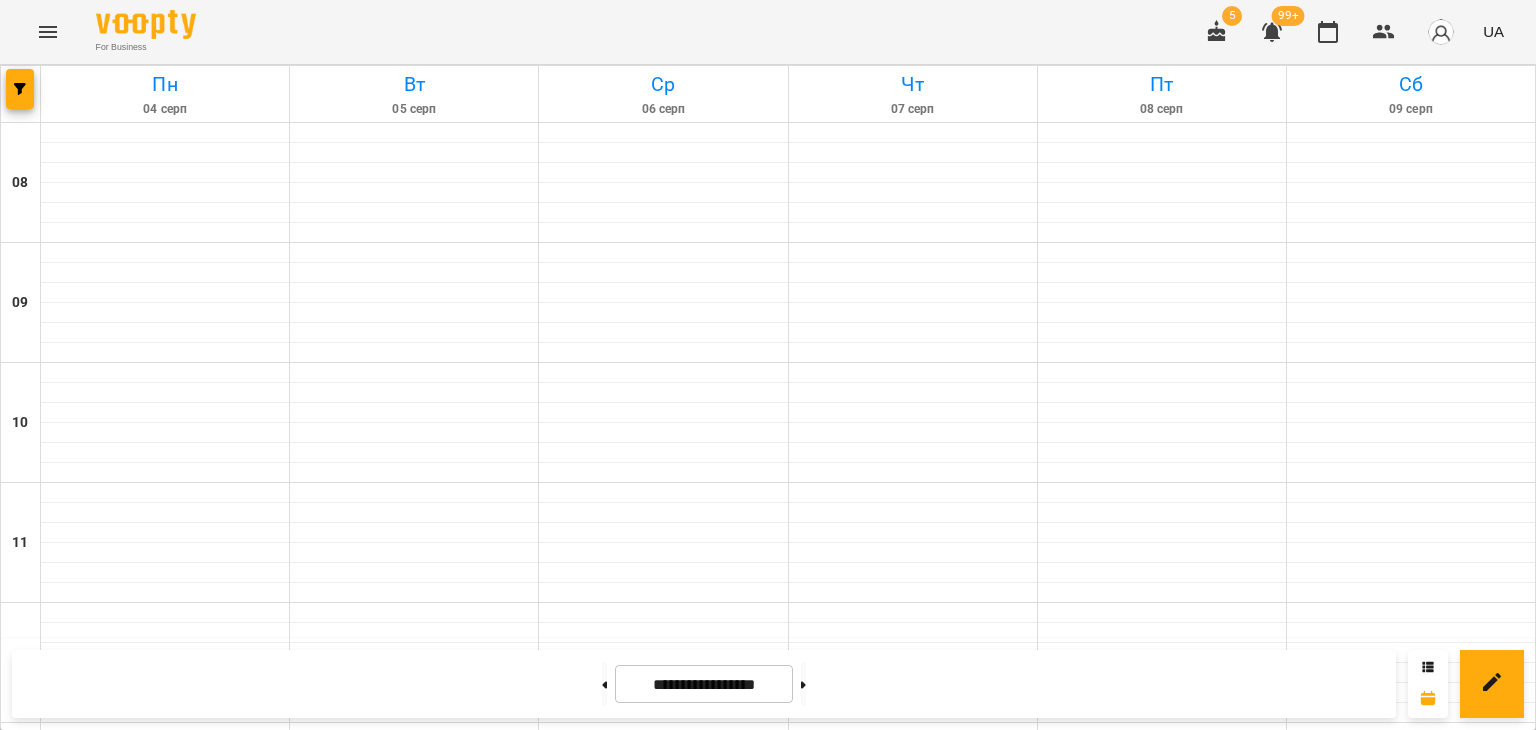 click at bounding box center (48, 32) 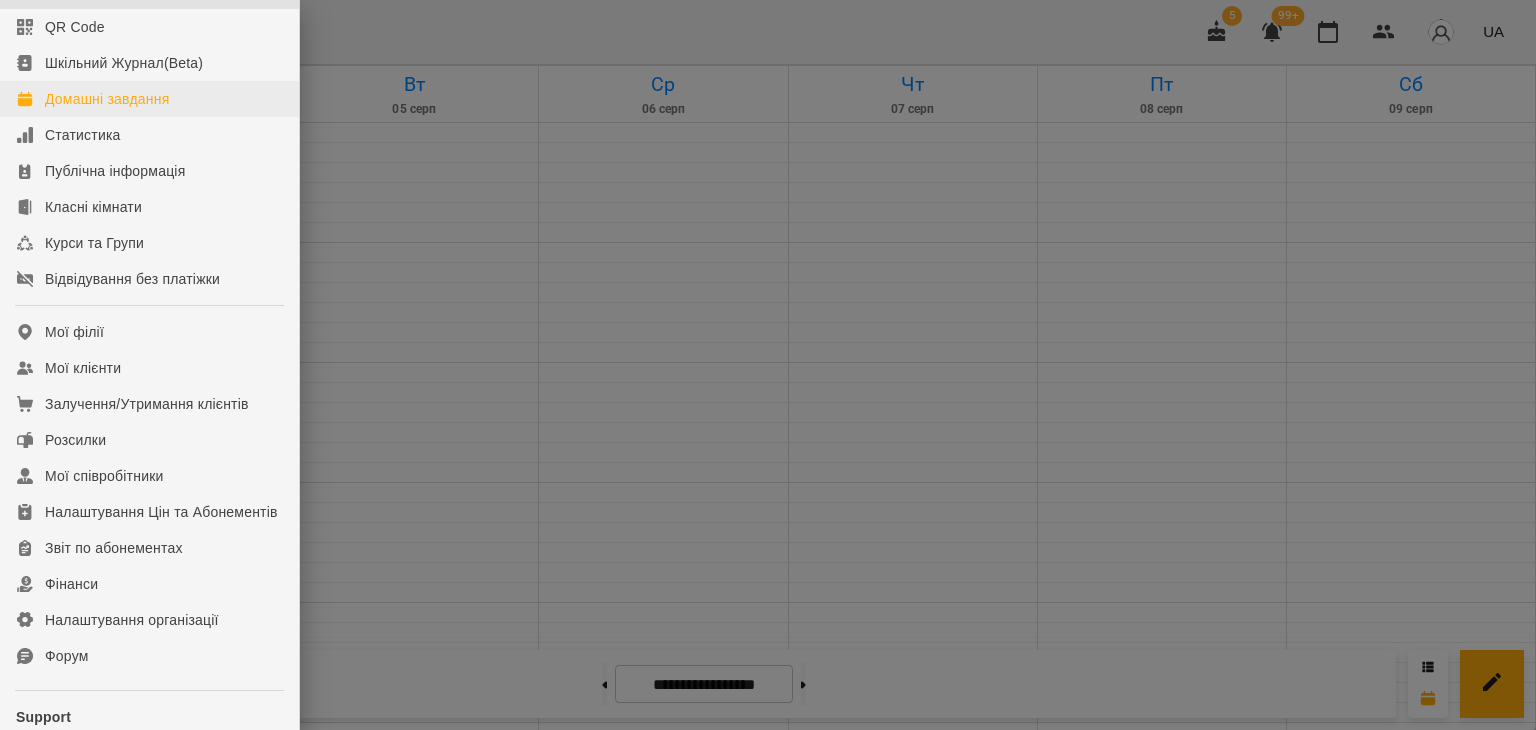 scroll, scrollTop: 301, scrollLeft: 0, axis: vertical 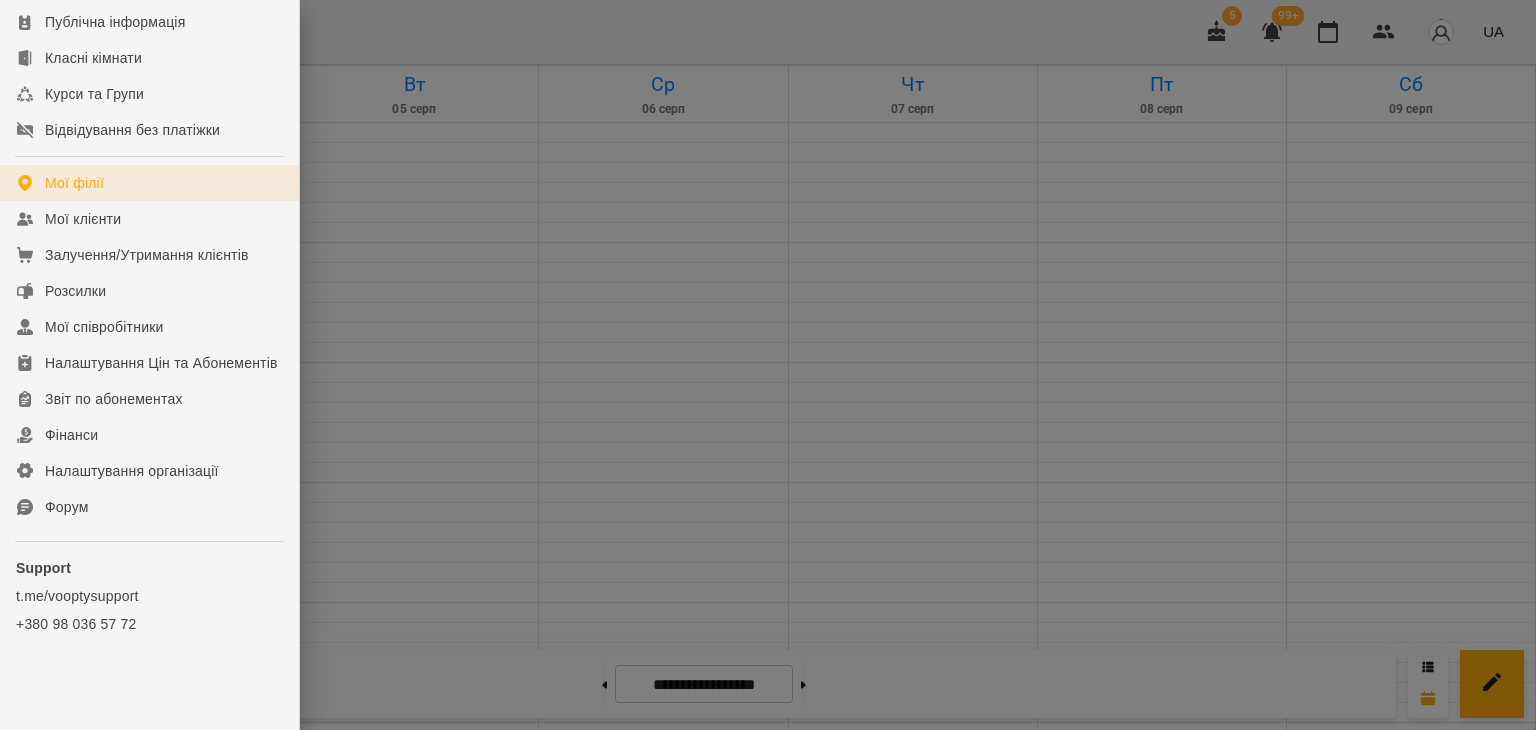 click on "Мої філії" at bounding box center (149, 183) 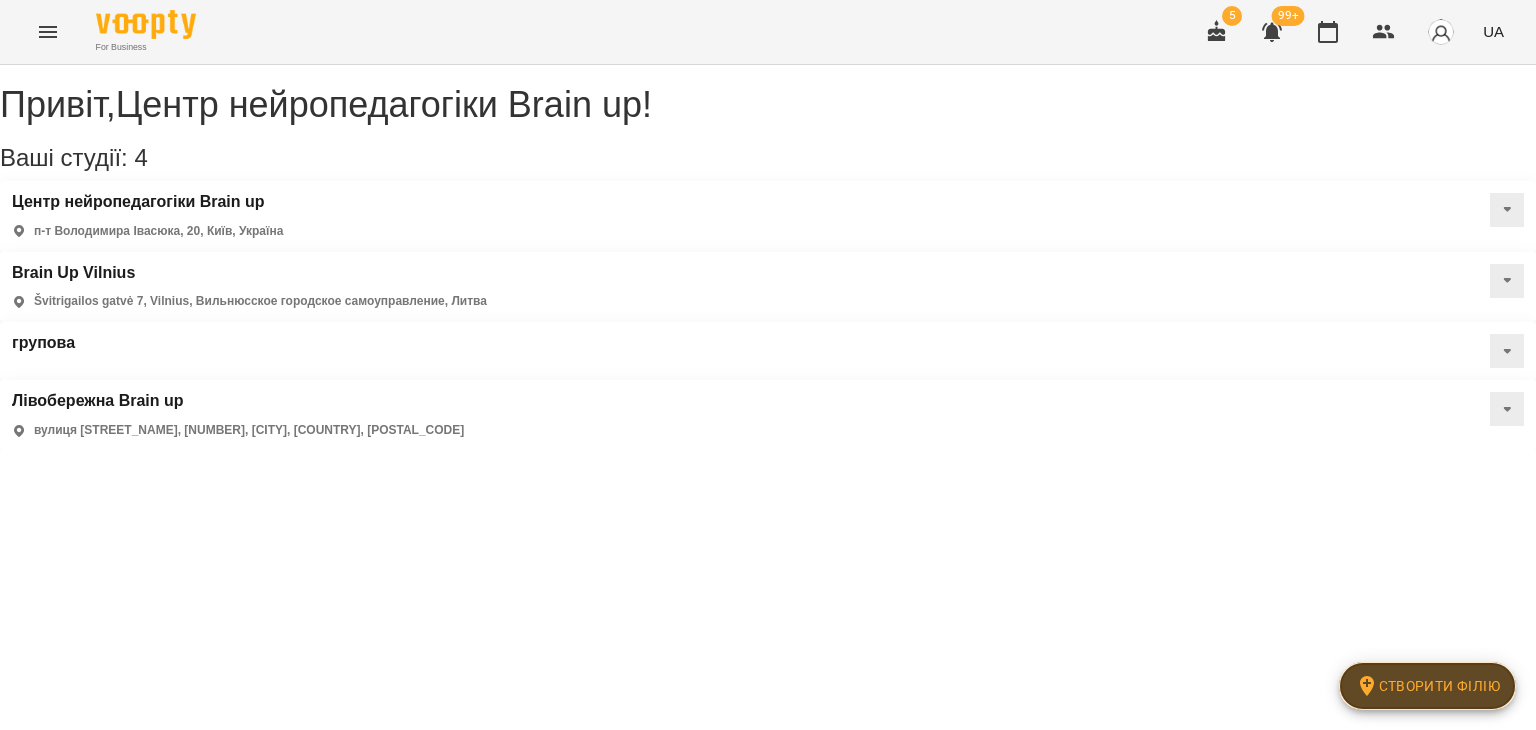 click on "Створити філію" at bounding box center [1427, 686] 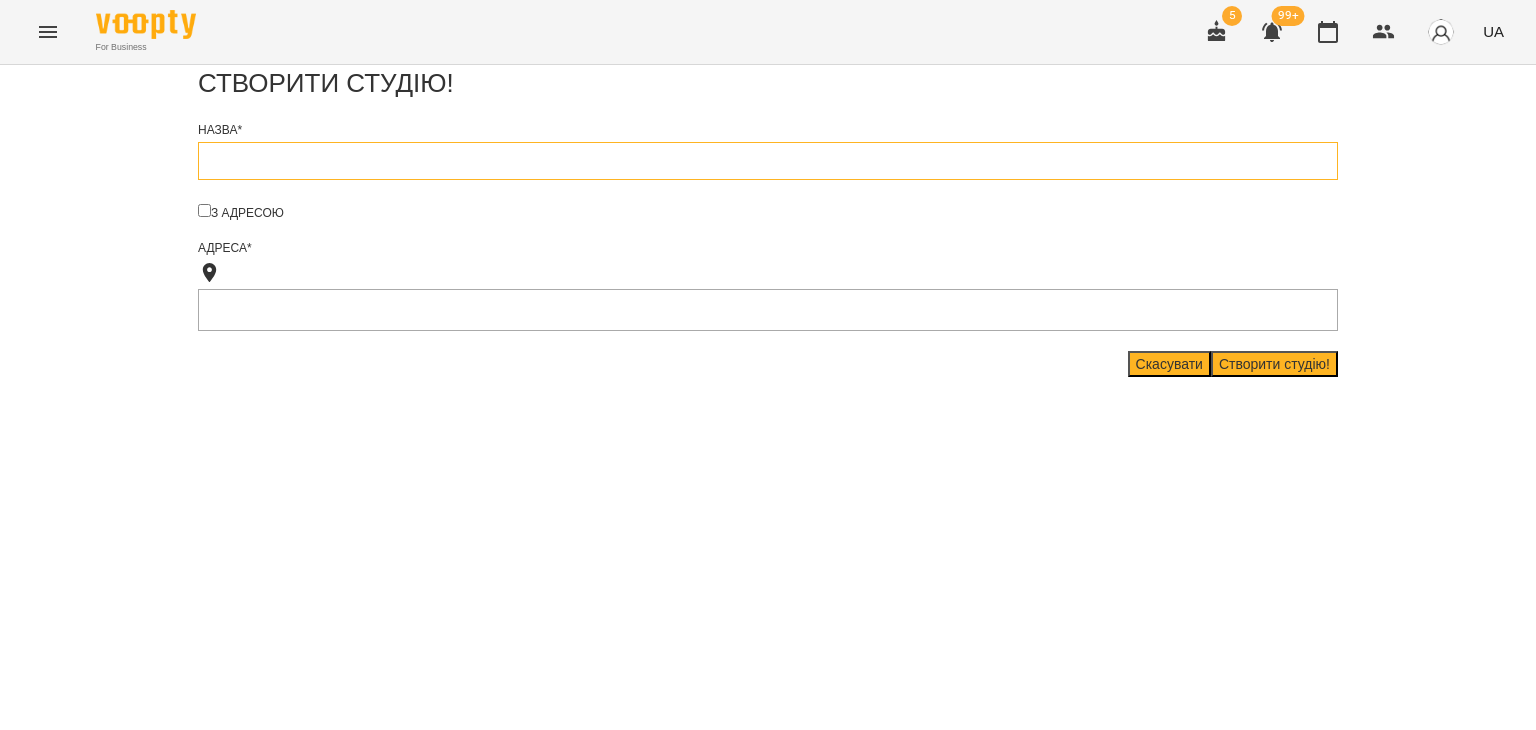 click at bounding box center (768, 161) 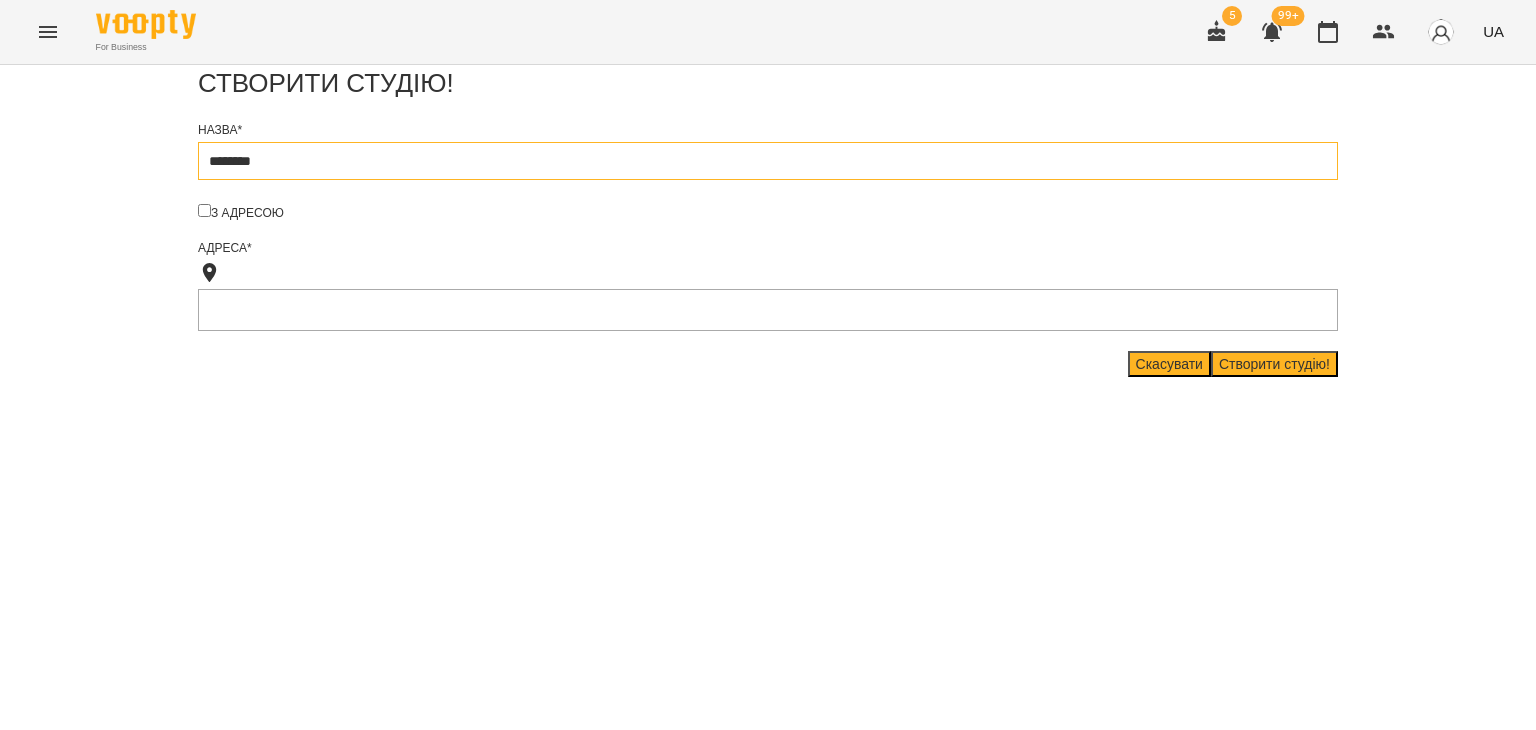 type on "********" 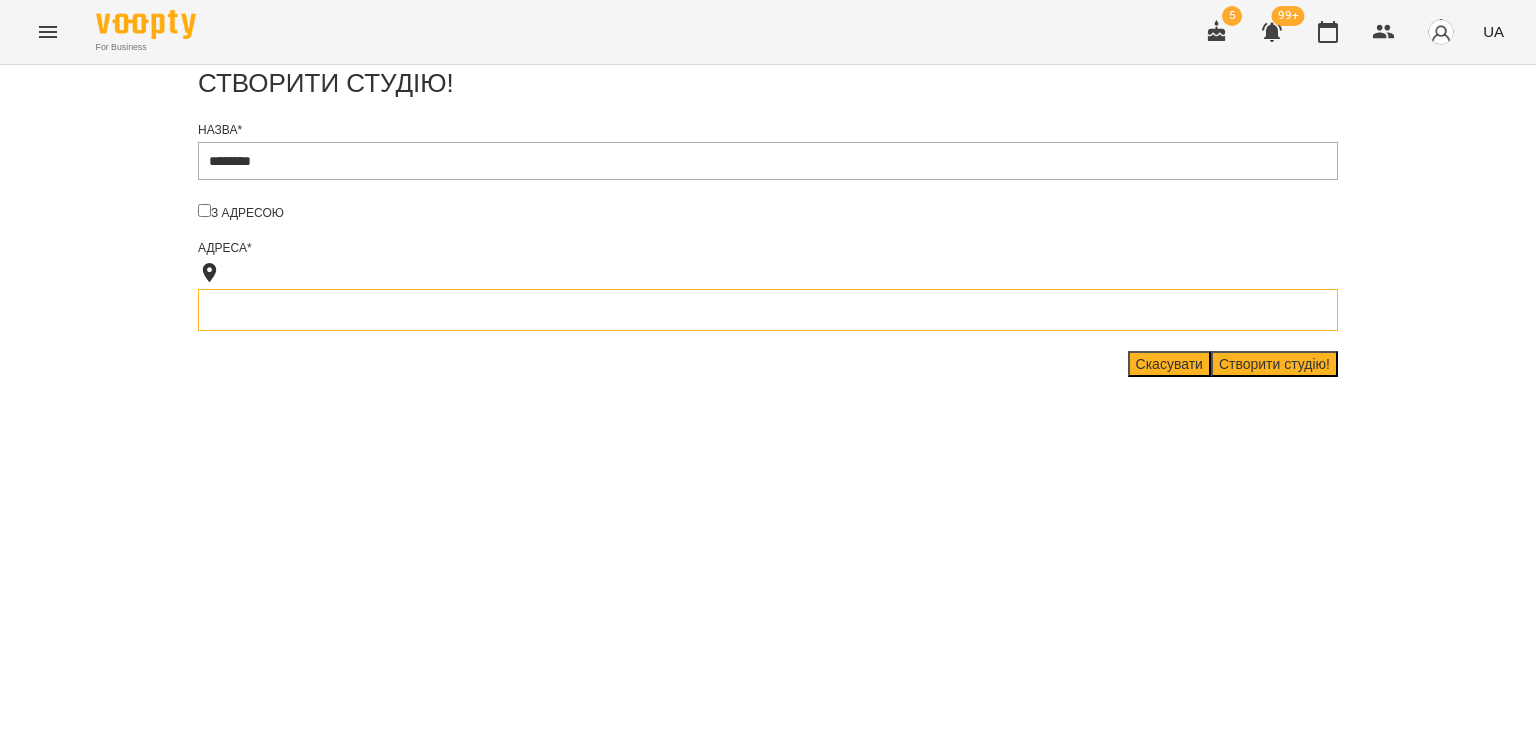click at bounding box center [768, 310] 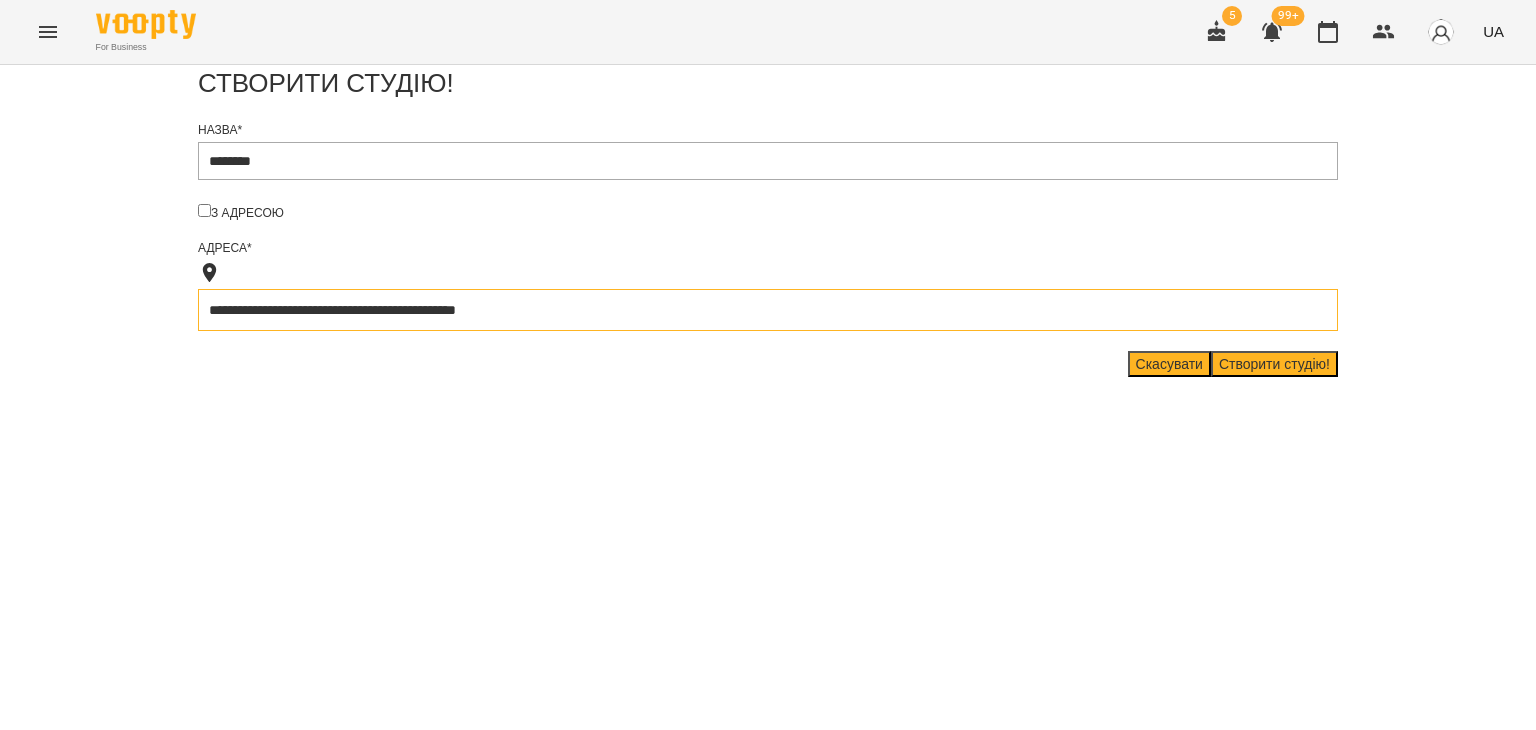 click on "**********" at bounding box center (768, 310) 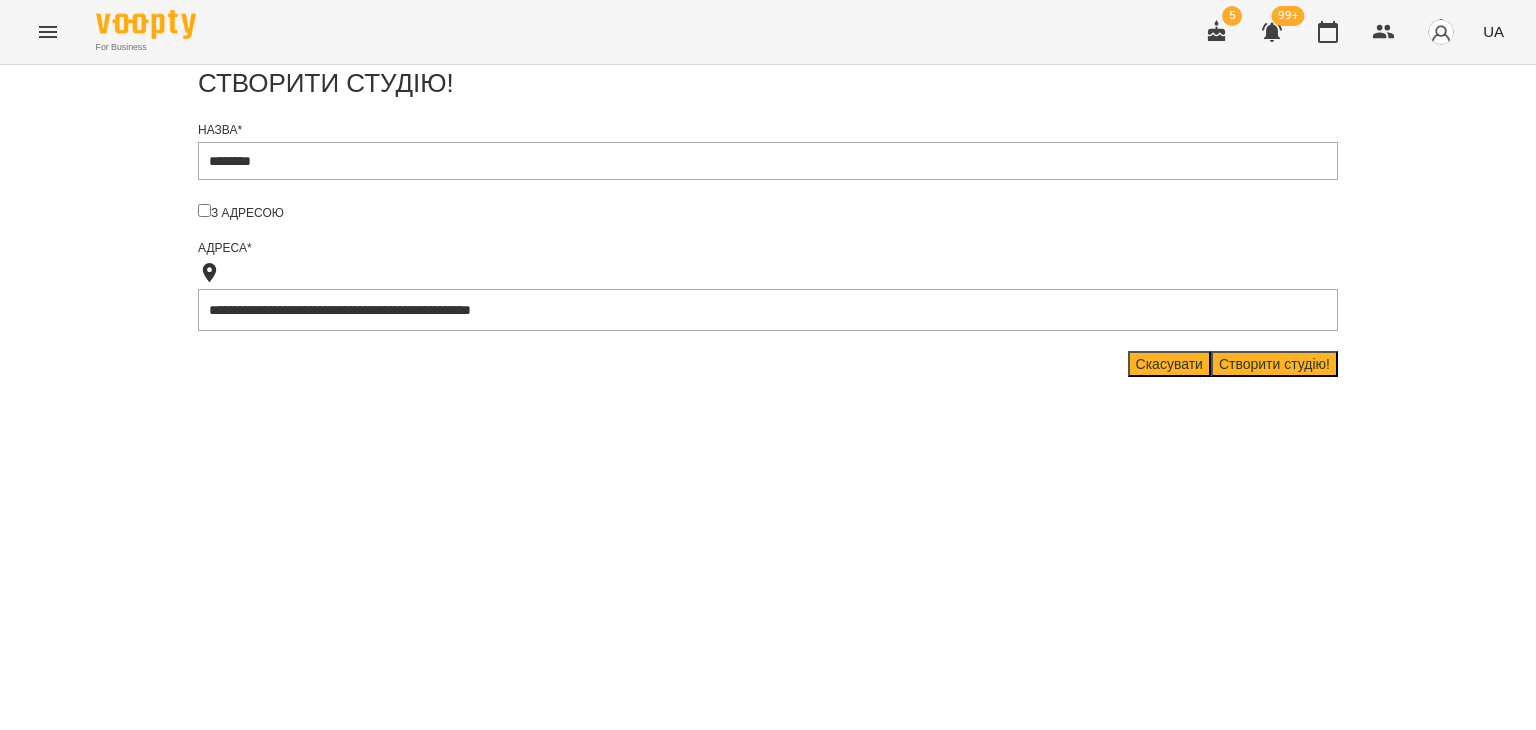 type on "**********" 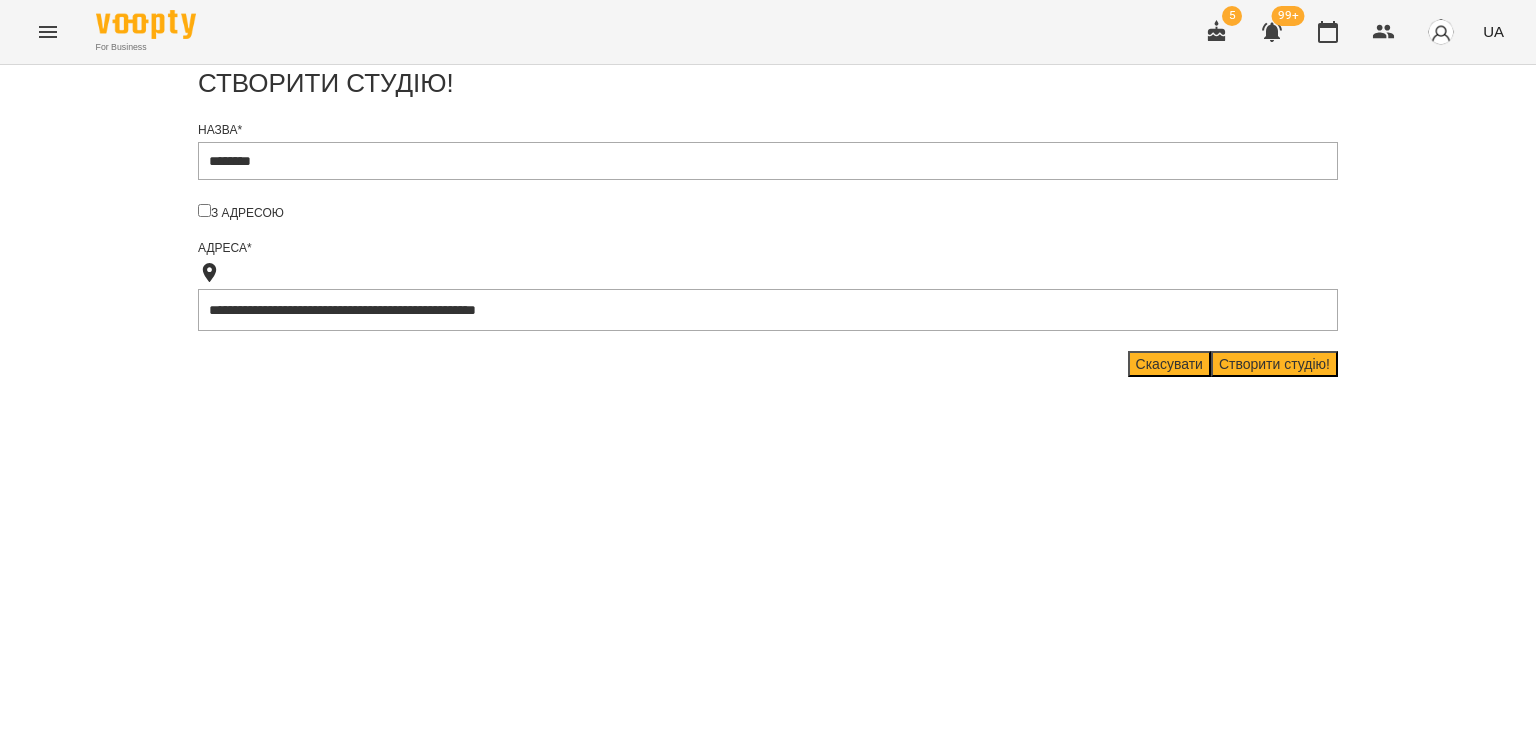click on "Створити студію!" at bounding box center [1274, 364] 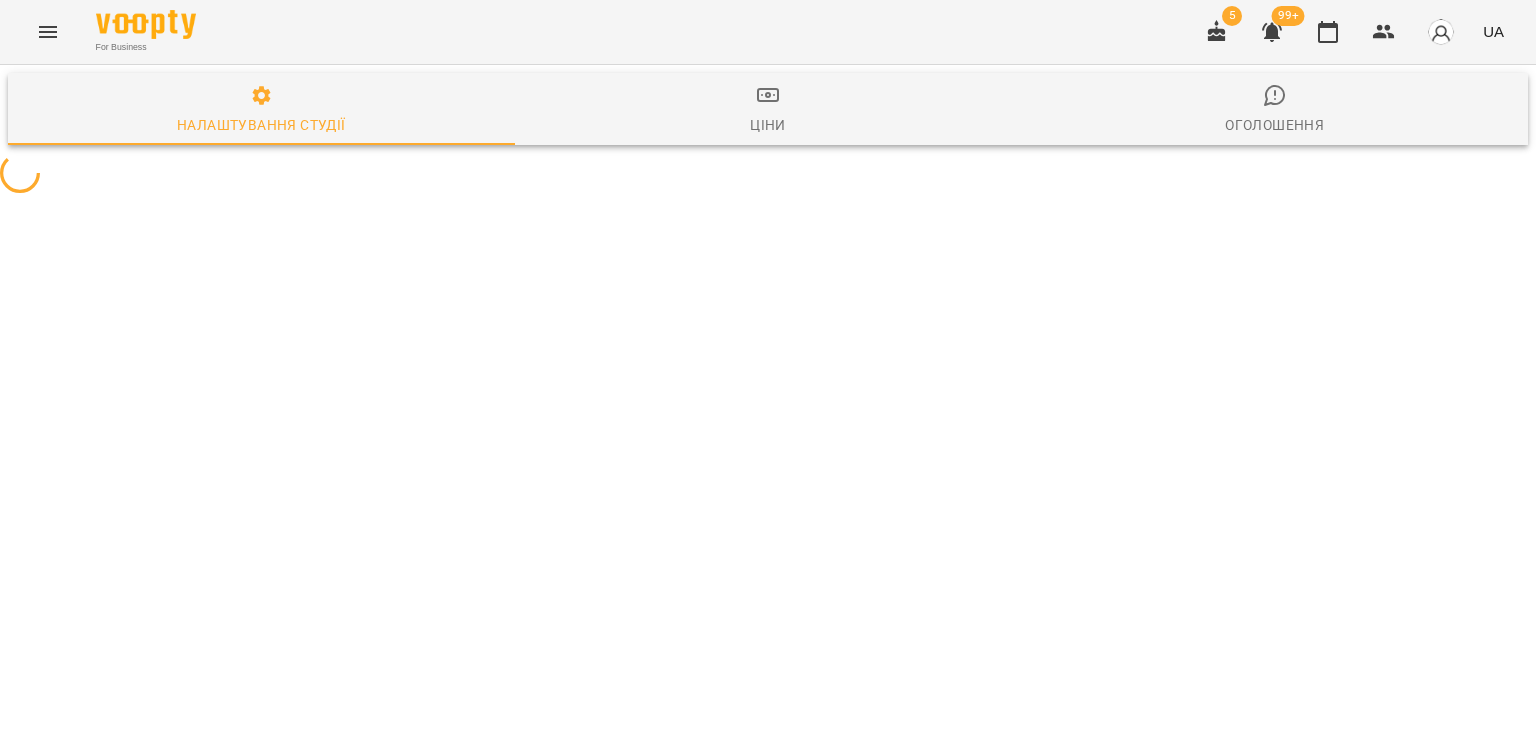 select on "**" 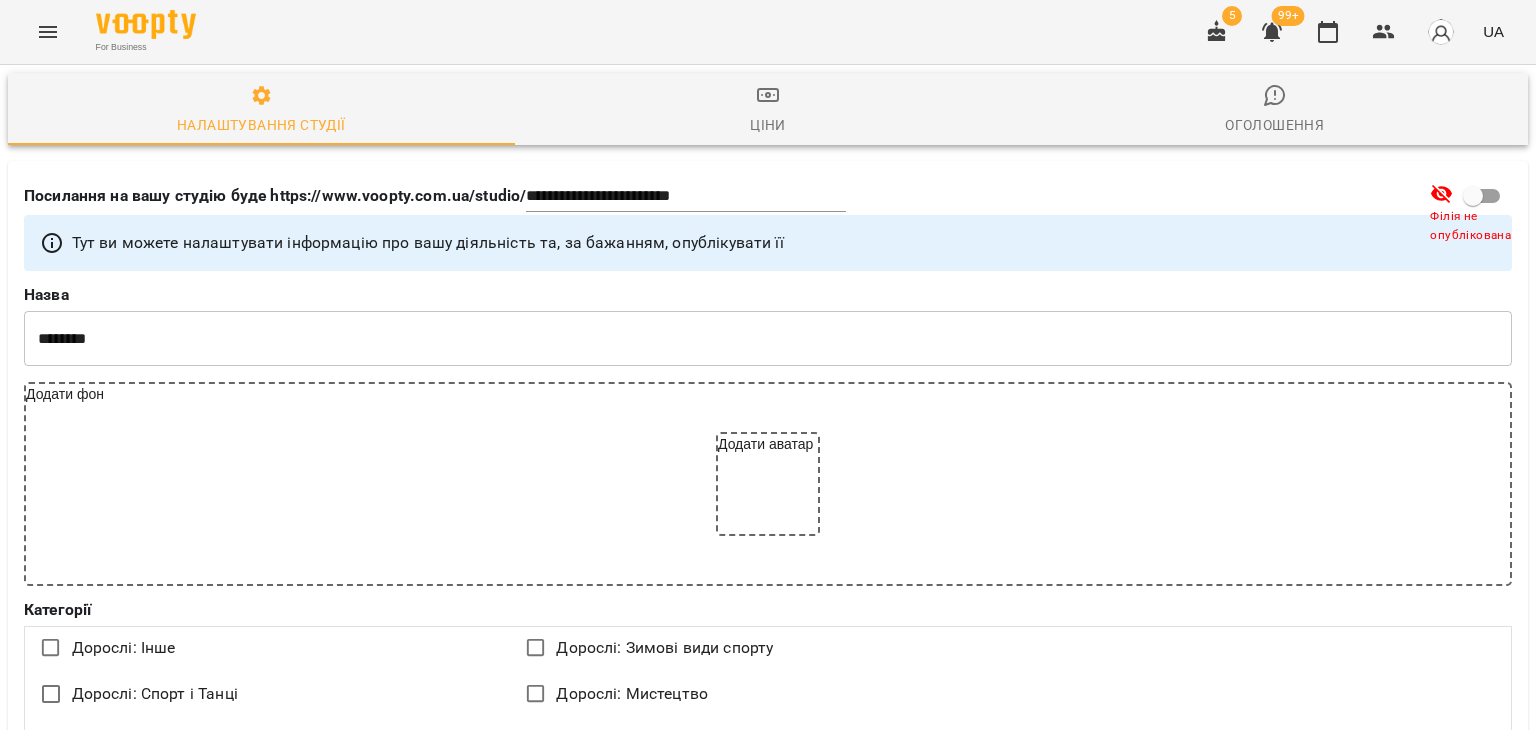 click on "Додати аватар" at bounding box center [768, 484] 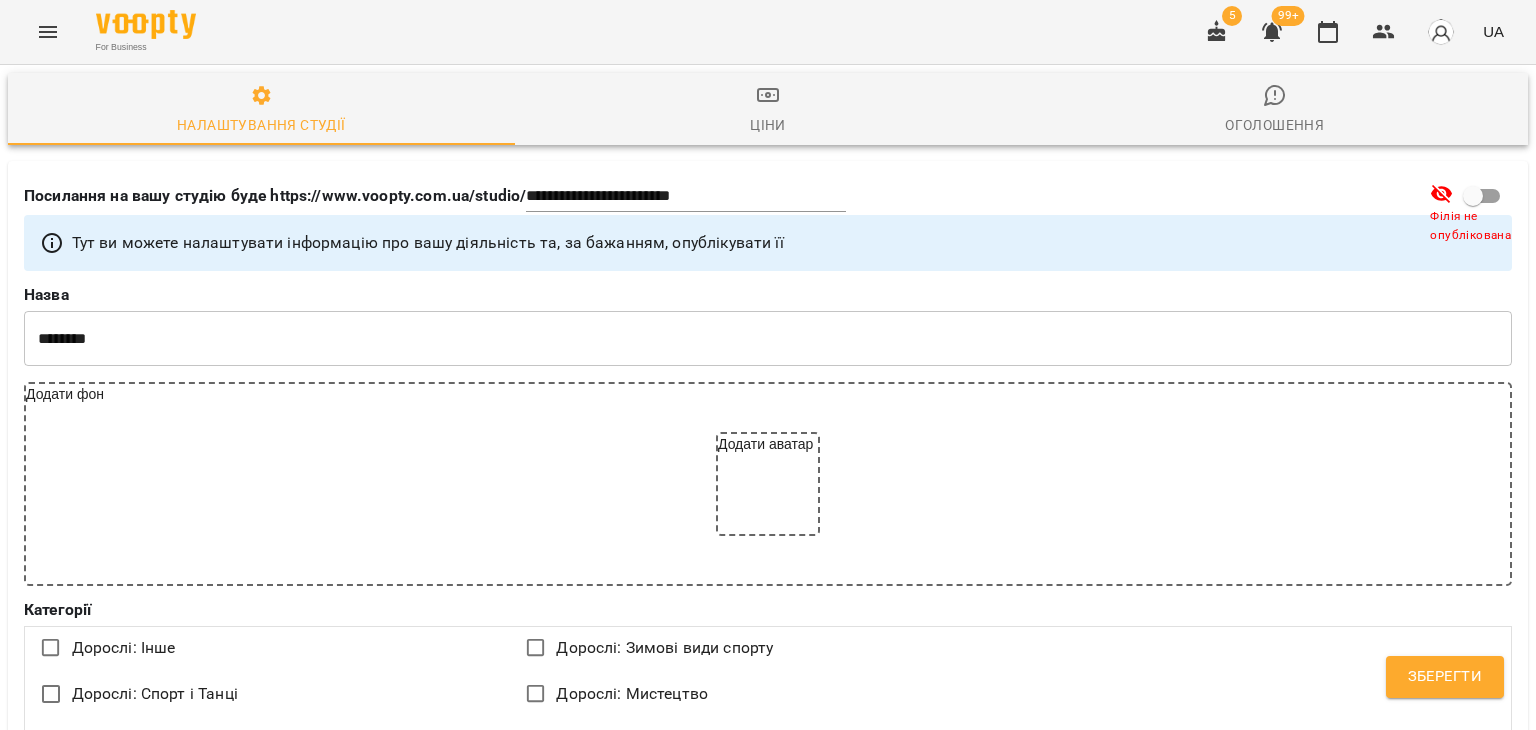 scroll, scrollTop: 400, scrollLeft: 0, axis: vertical 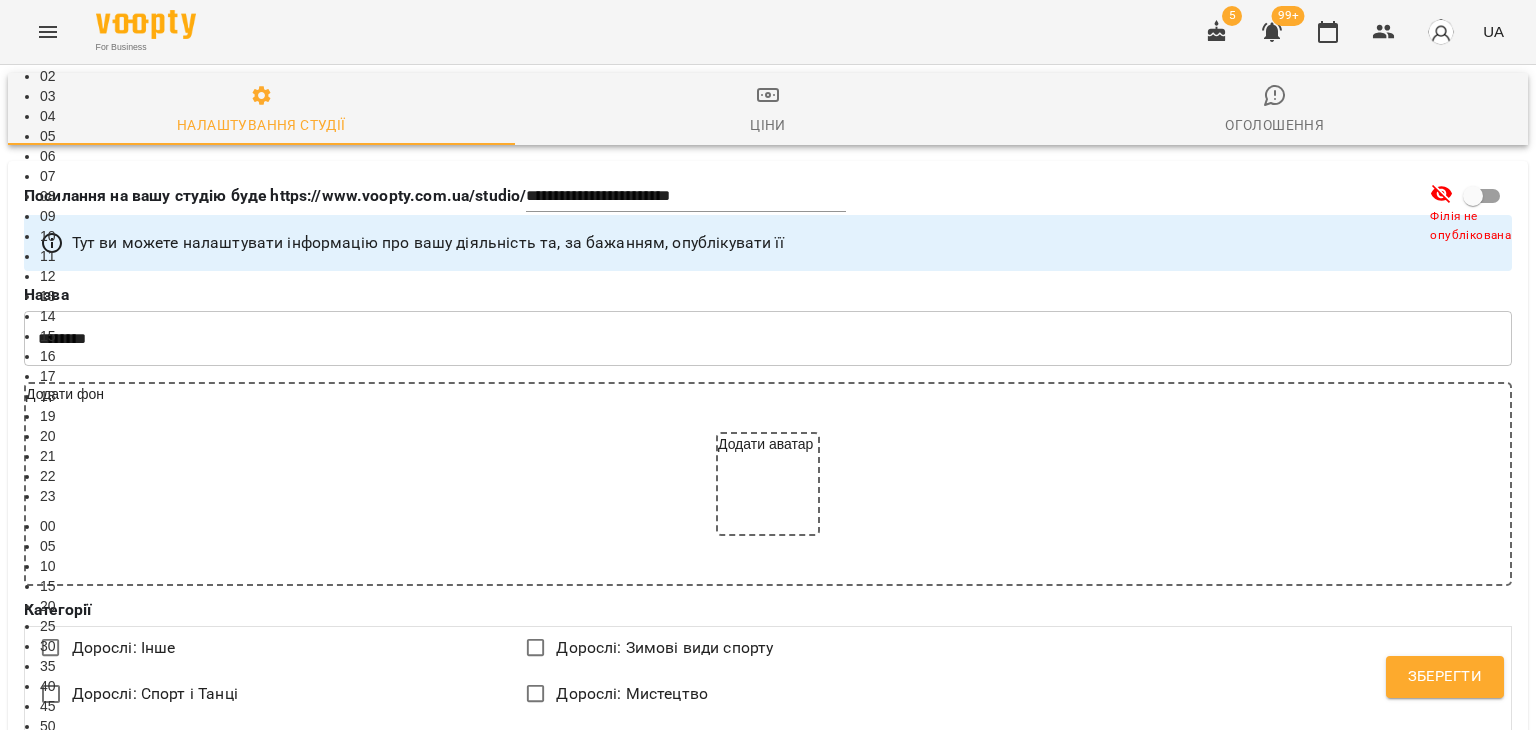 click on "09" at bounding box center (788, 216) 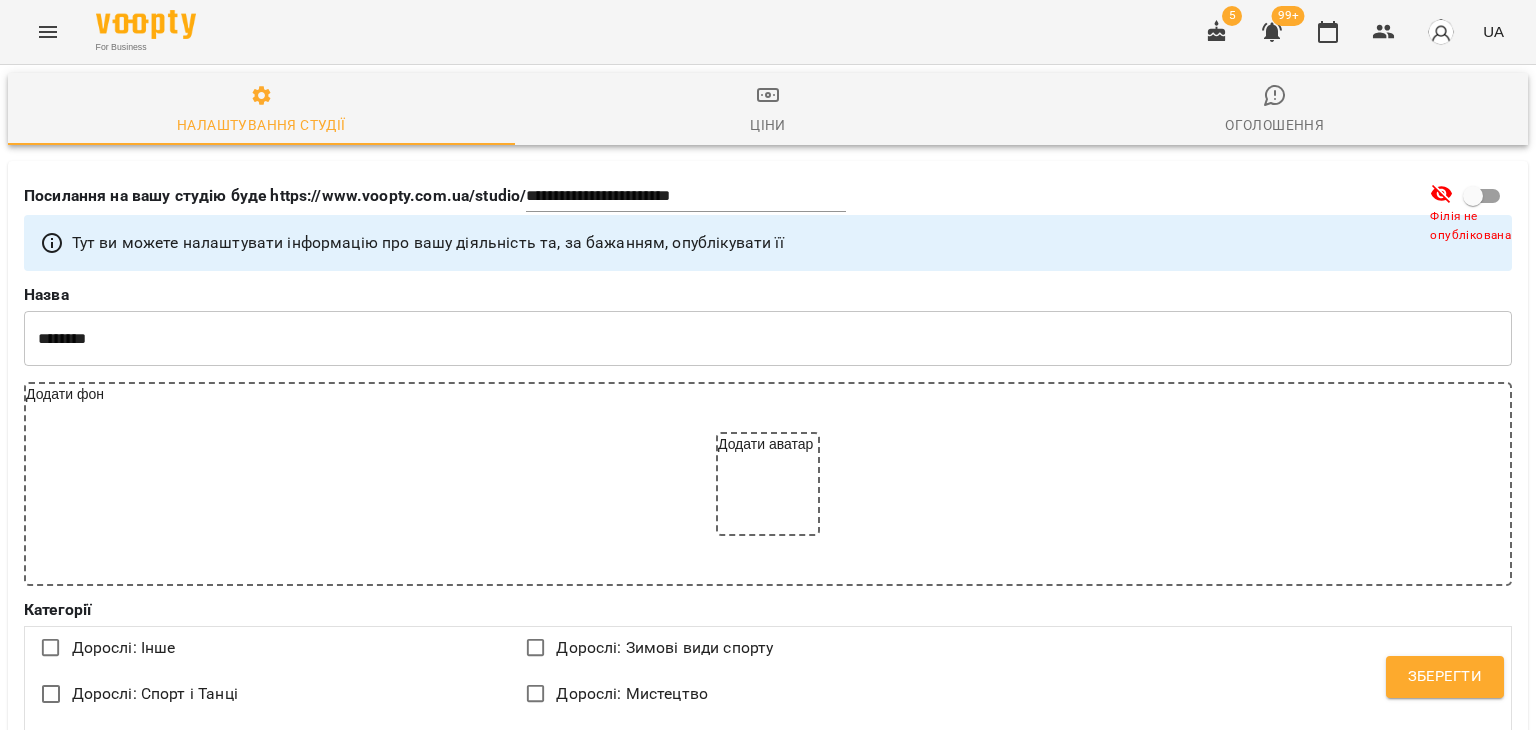 click on "Робочі дні пн вт ср чт пт сб нд Відкрито з: ***** Відкрито до: ***** Онлайн бронь доступна не пізніше ніж(в годинах) ** ​ У днях: 1 Онлайн бронь доступна не раніше ніж(в годинах) *** ​ У днях: 14 Перевіряти запис на урок через пін Клієнт може скасувати урок самостійно не пізніше ніж(в годинах) ​ У днях: NaN" at bounding box center (768, 3600) 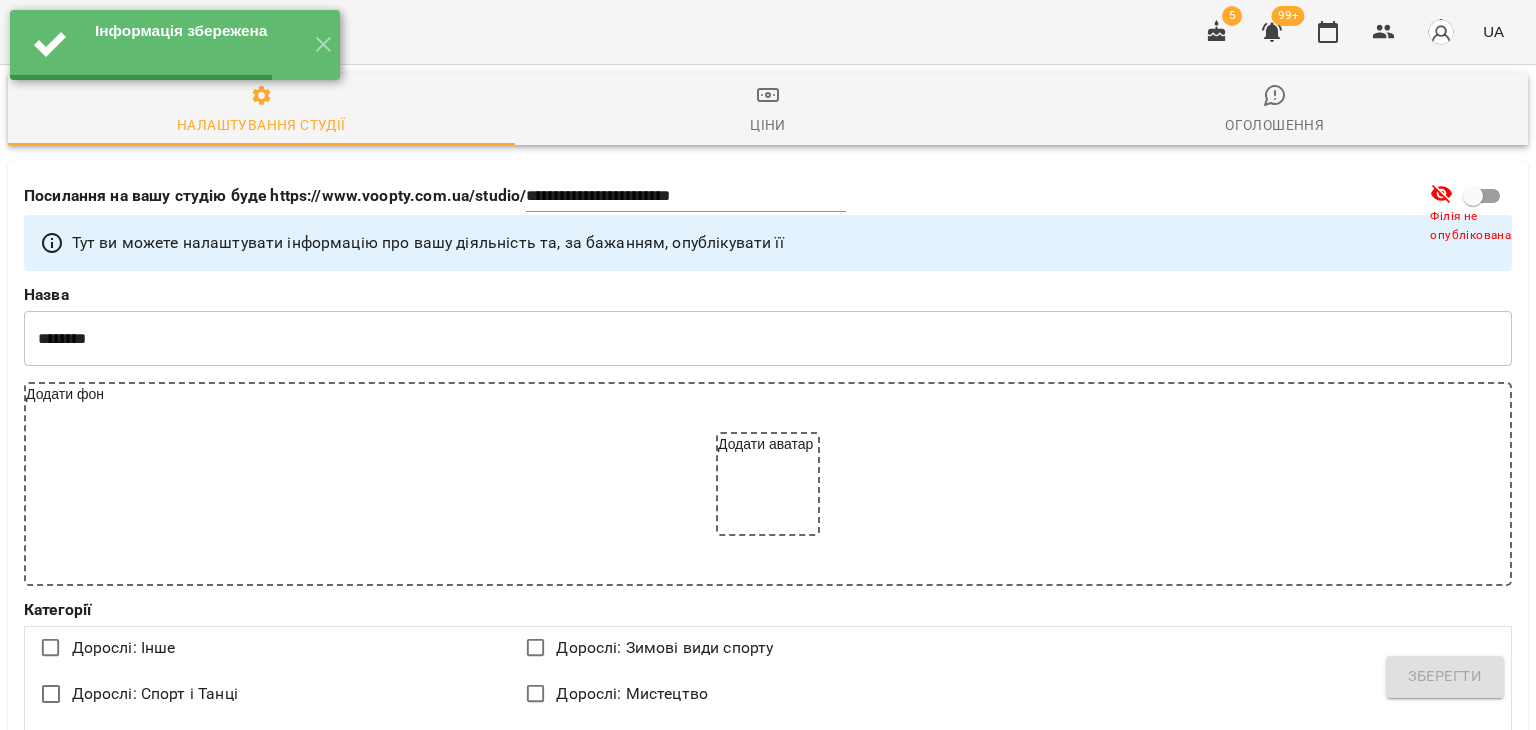 select on "**" 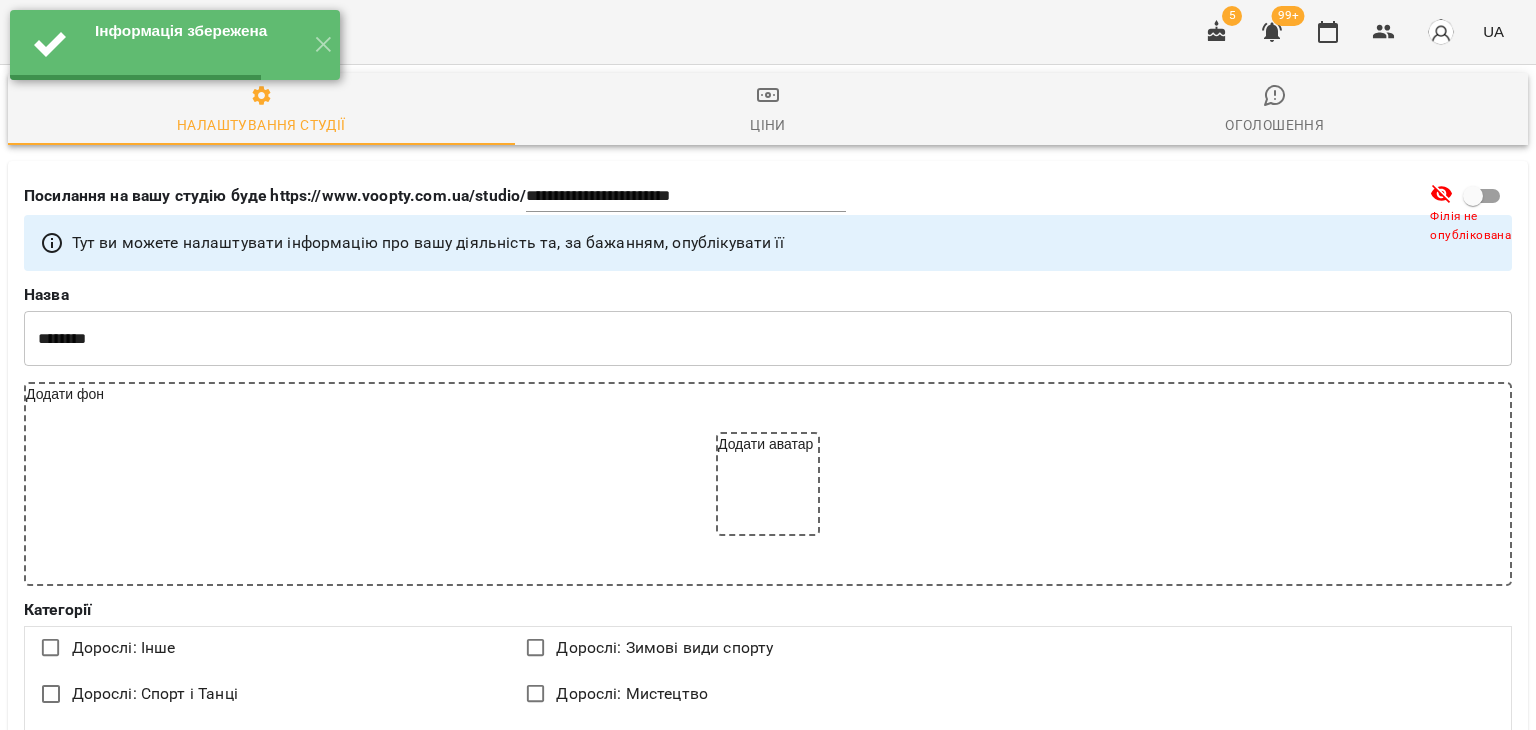 scroll, scrollTop: 3168, scrollLeft: 0, axis: vertical 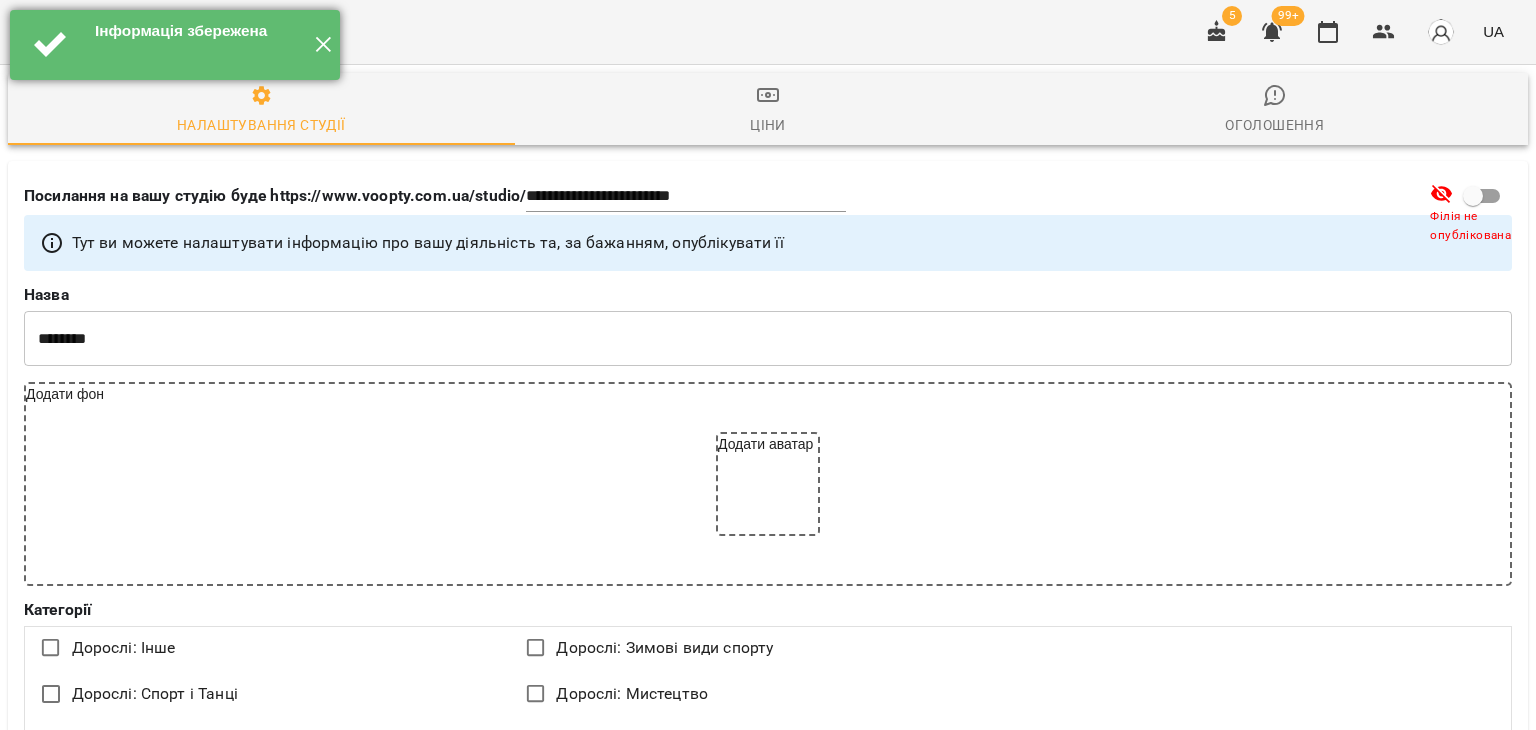 click on "✕" at bounding box center [323, 45] 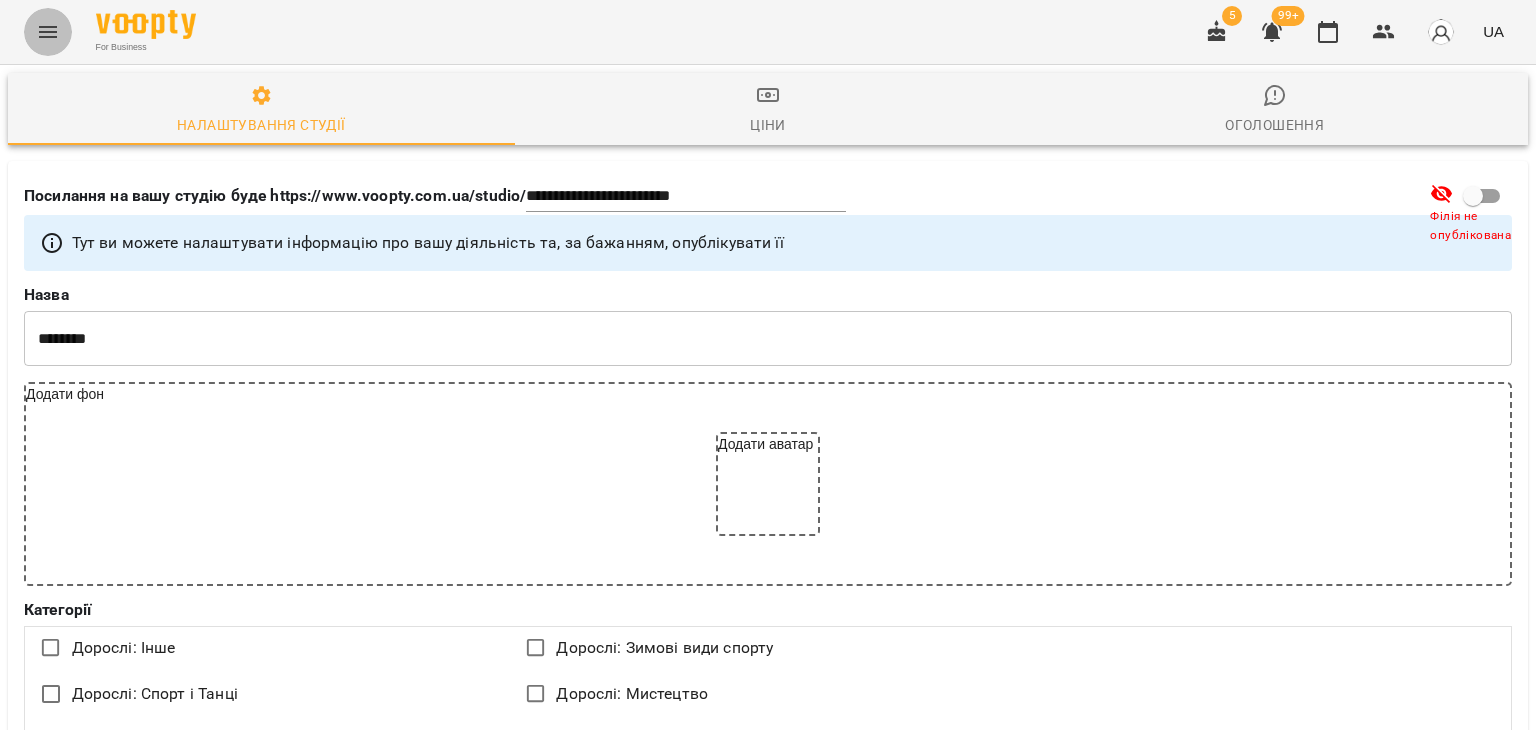 click 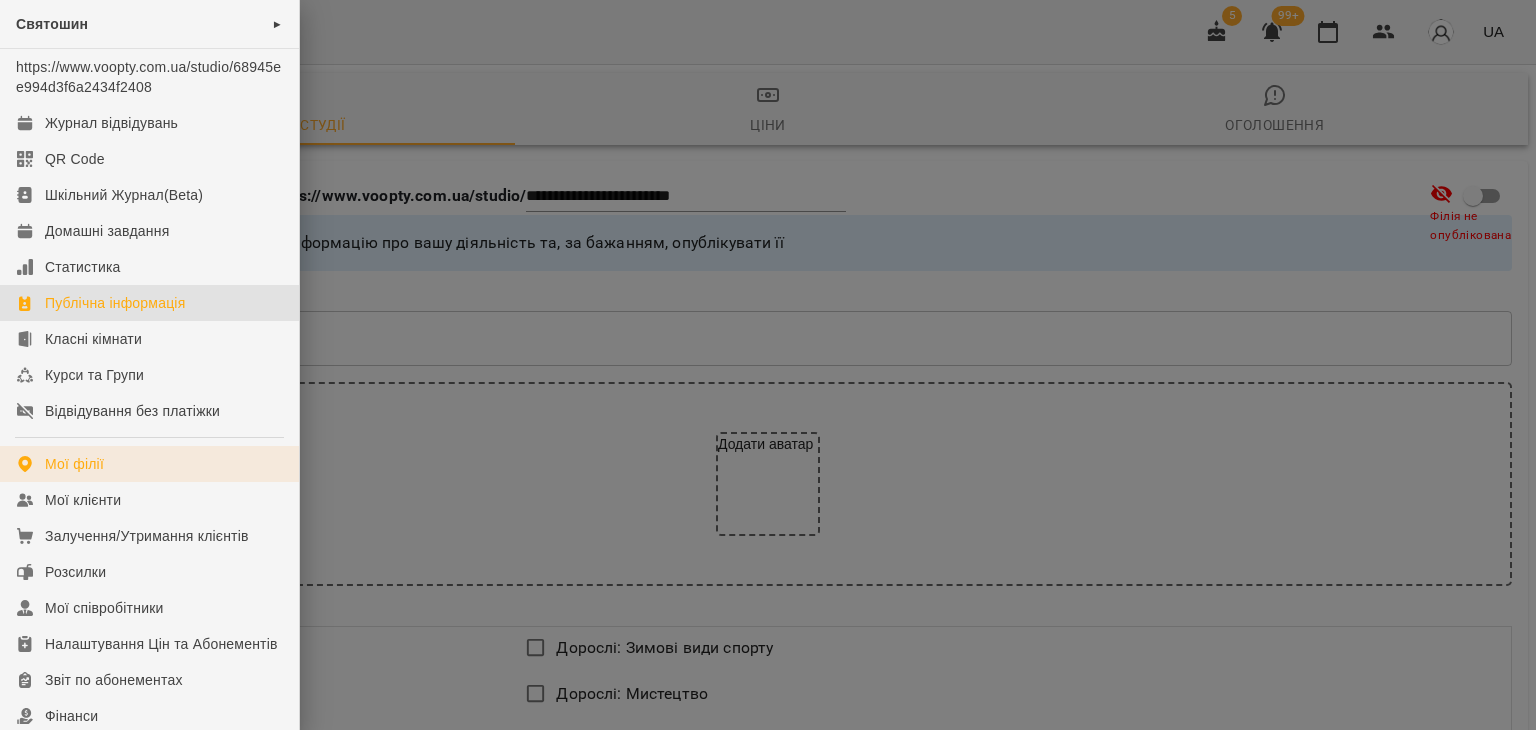 click on "Мої філії" at bounding box center (74, 464) 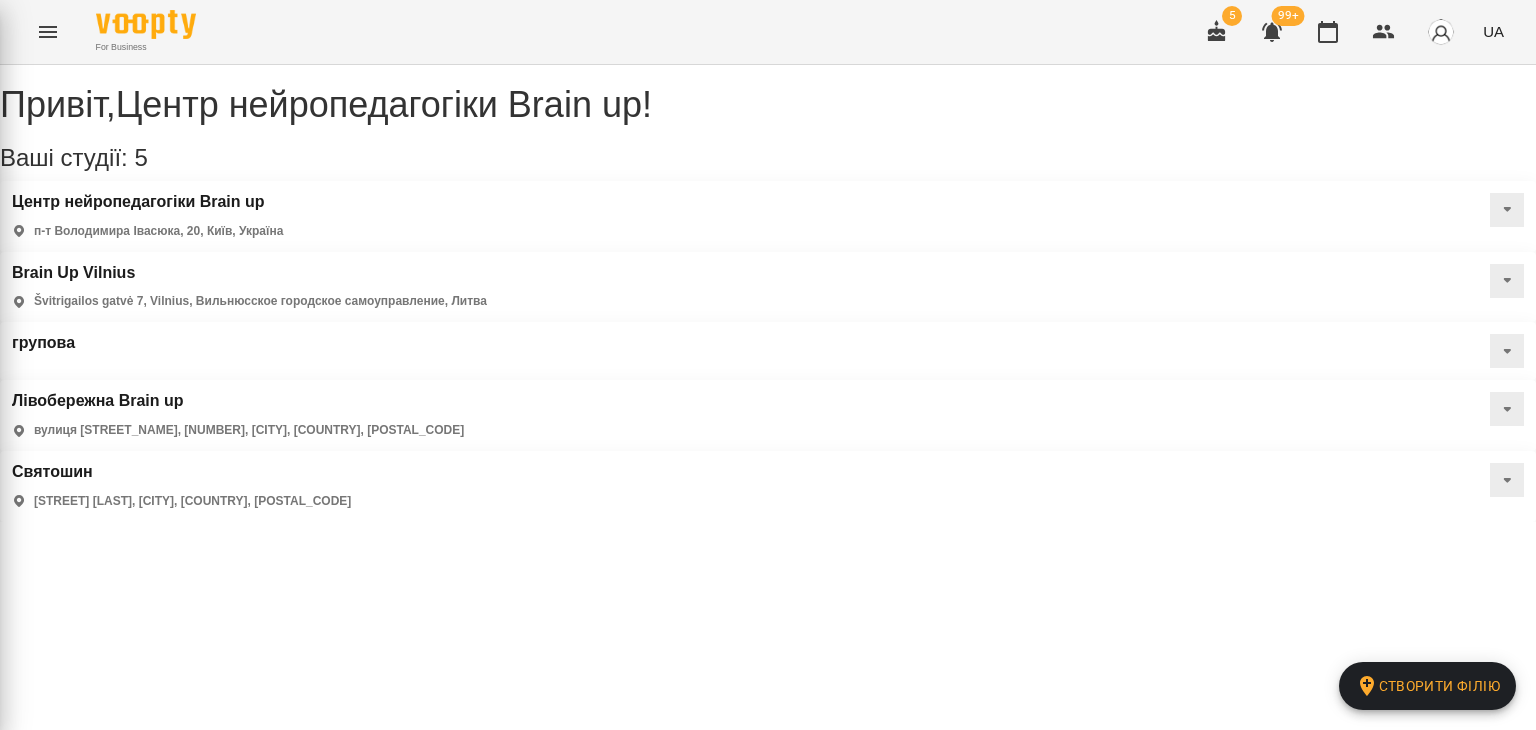 scroll, scrollTop: 0, scrollLeft: 0, axis: both 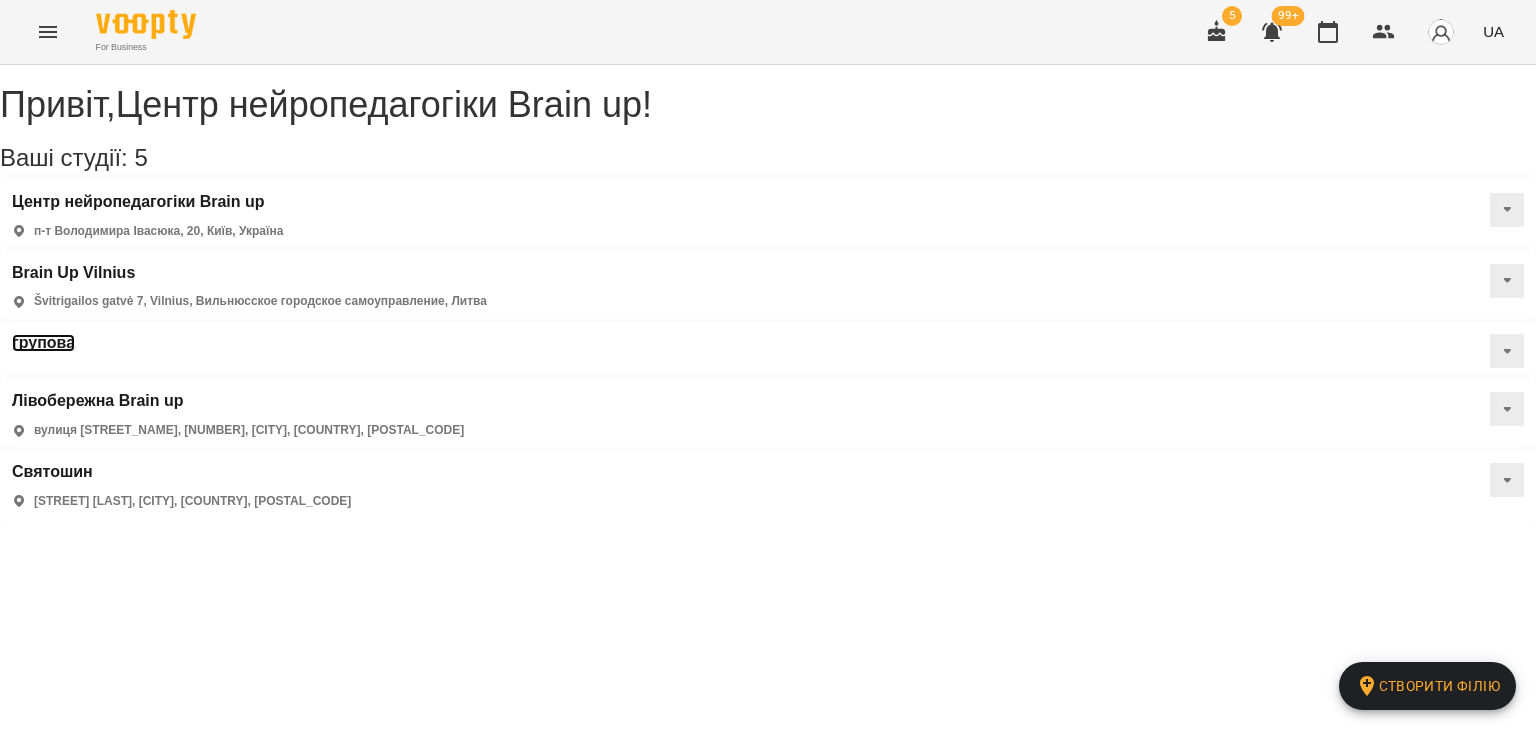 click on "групова" at bounding box center (43, 343) 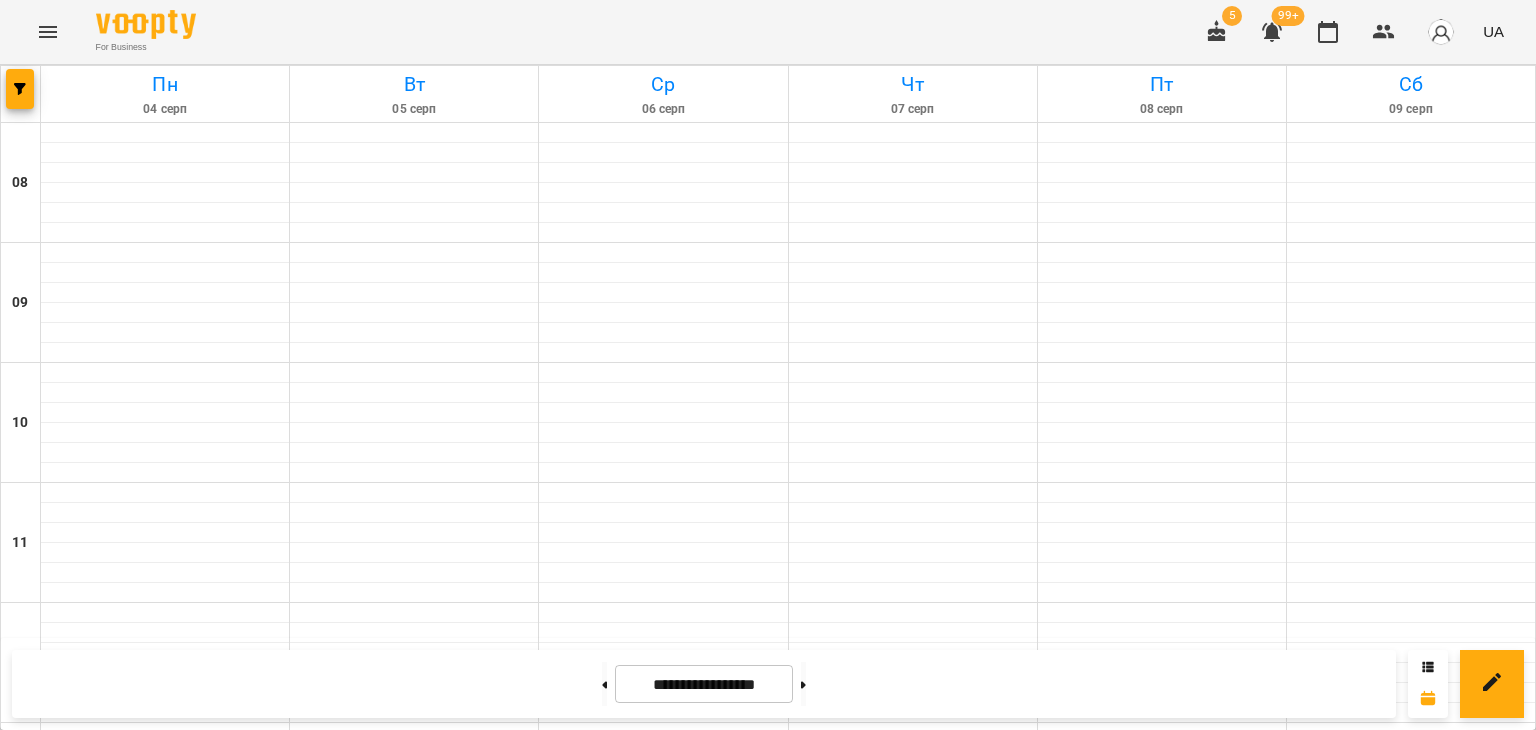 click at bounding box center (48, 32) 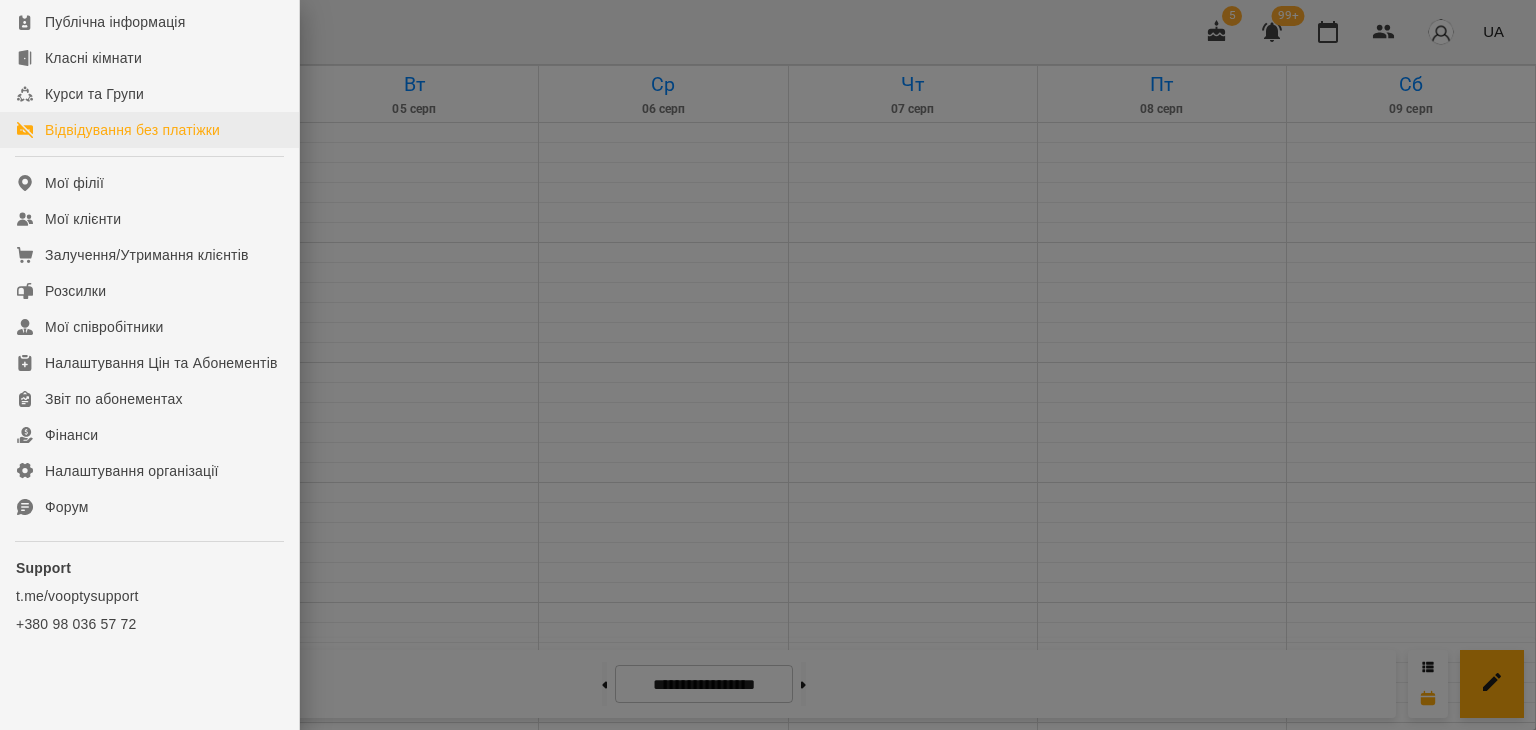 scroll, scrollTop: 301, scrollLeft: 0, axis: vertical 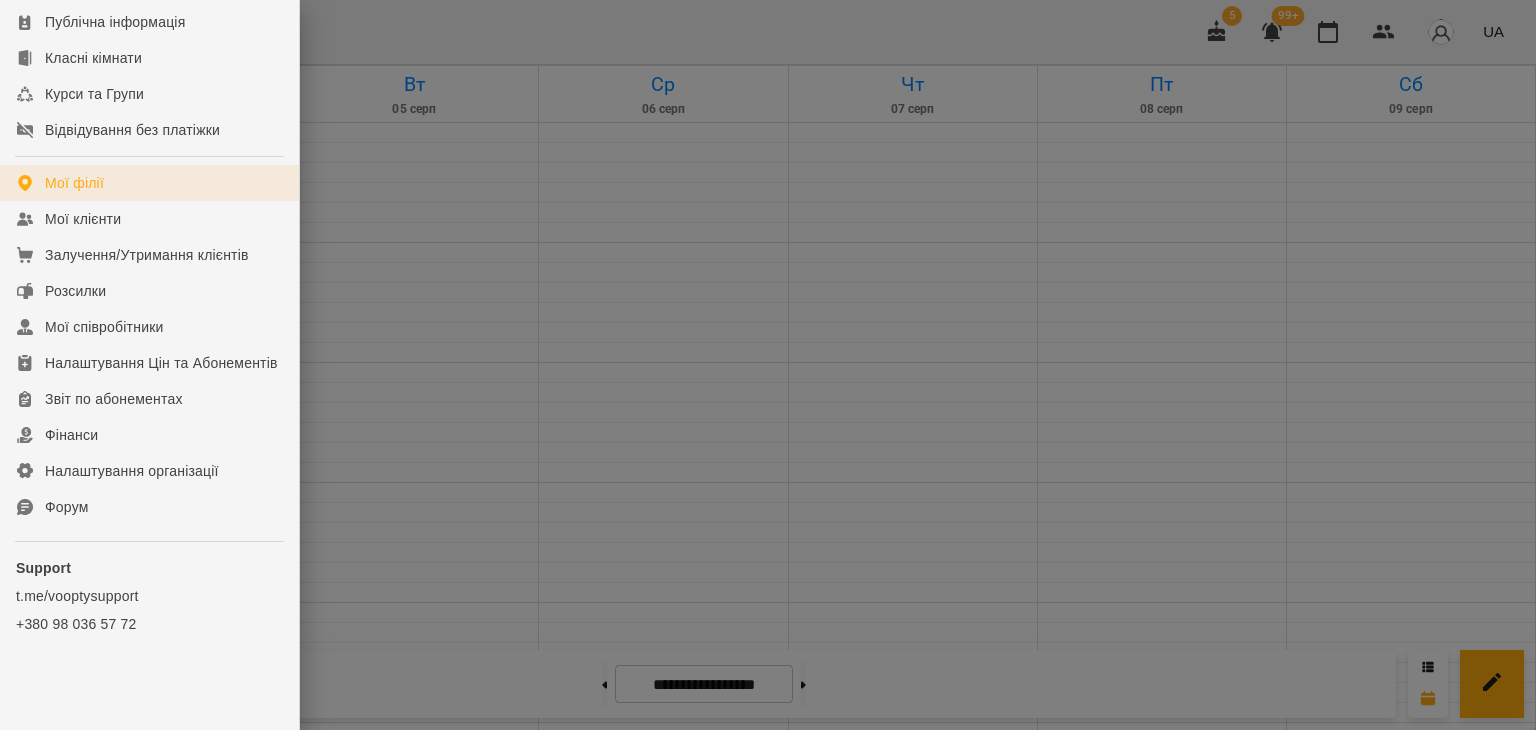 click on "Мої філії" at bounding box center [74, 183] 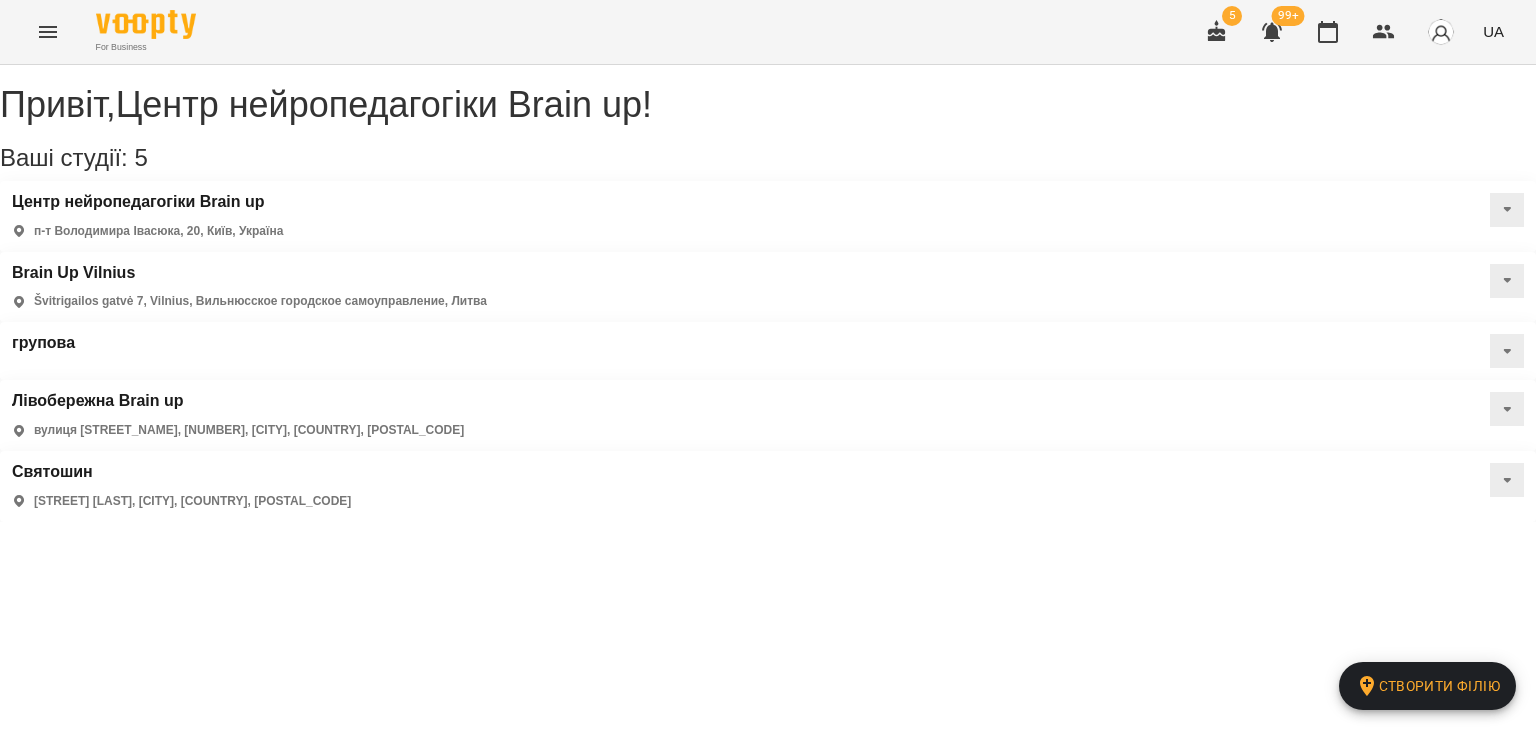 click at bounding box center [1507, 351] 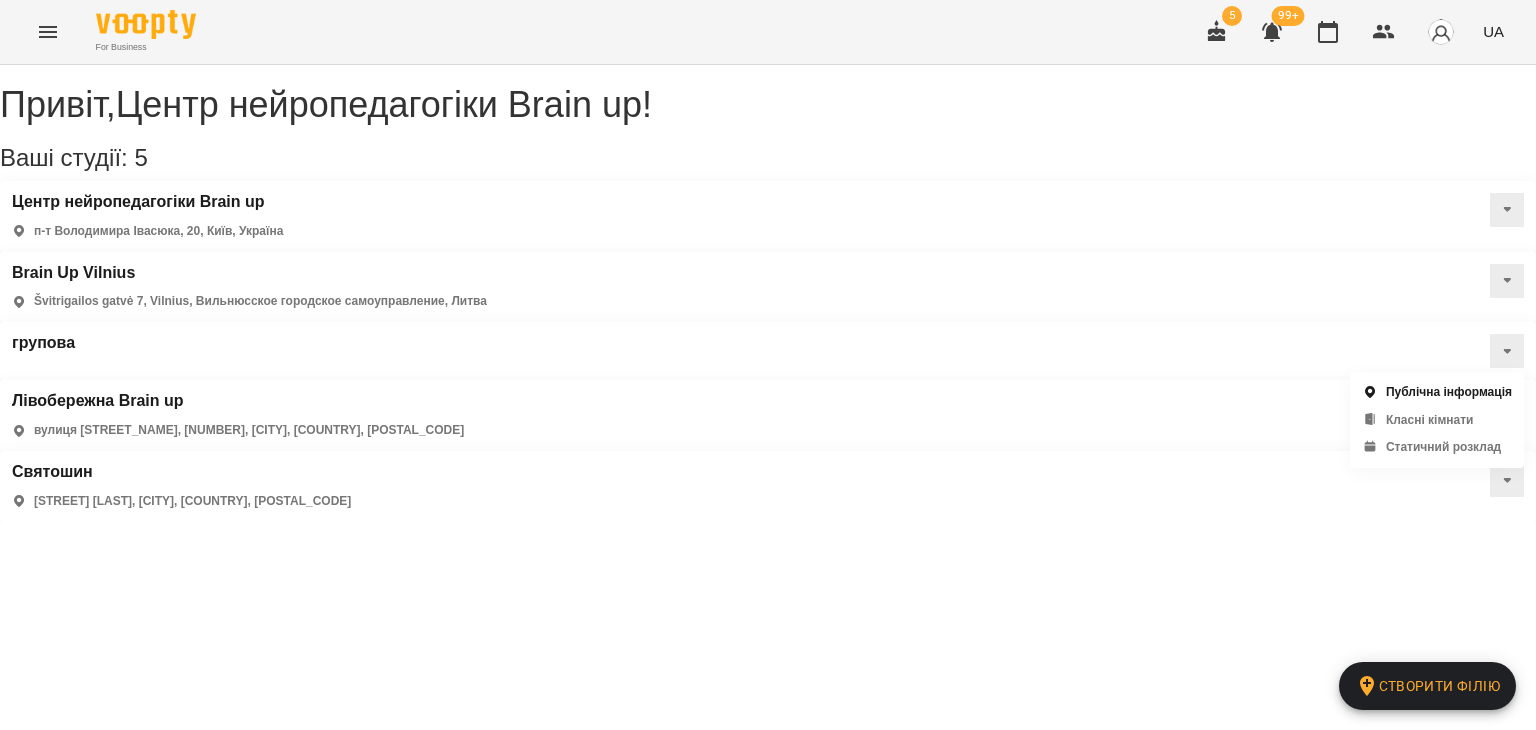 click on "Публічна інформація" at bounding box center (1449, 392) 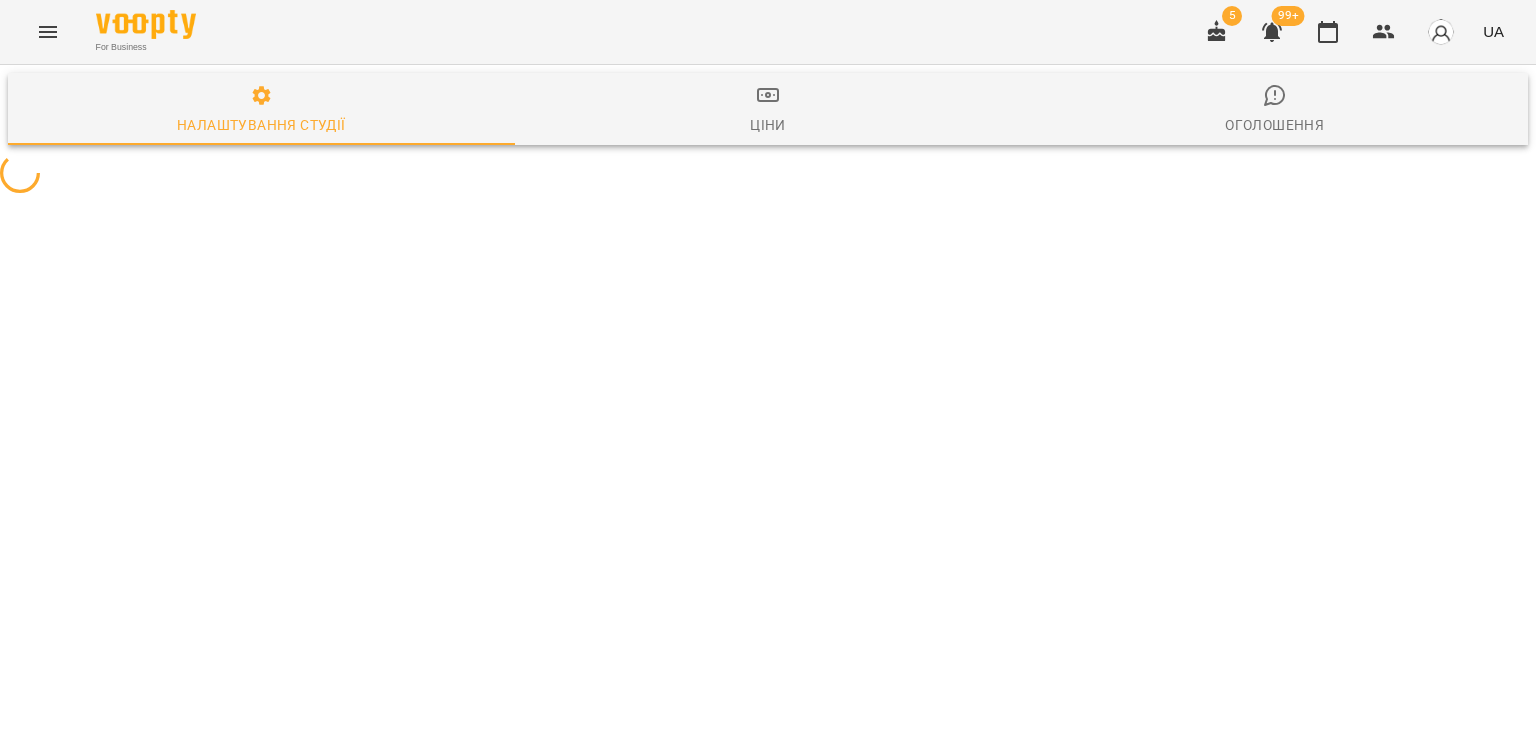 select on "**" 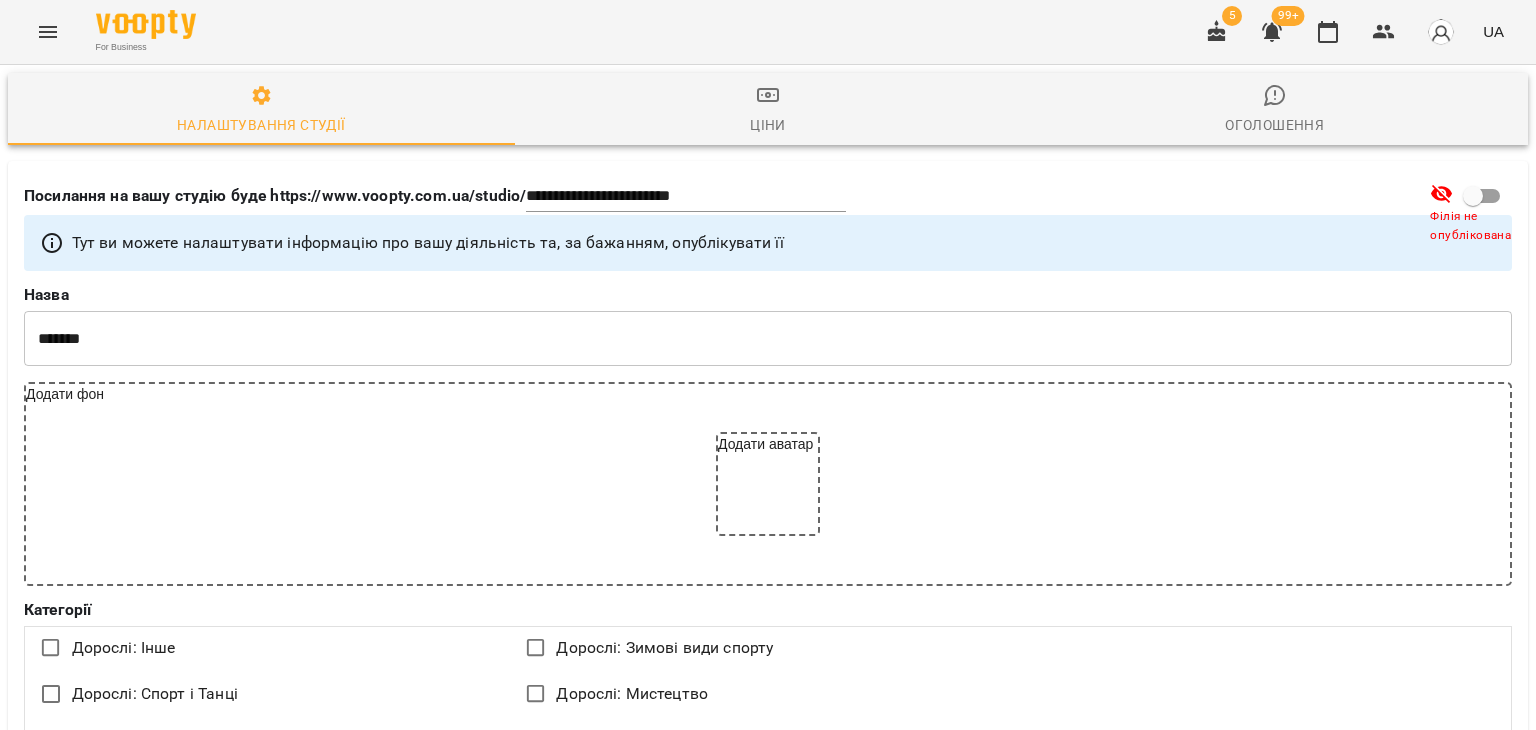 scroll, scrollTop: 3168, scrollLeft: 0, axis: vertical 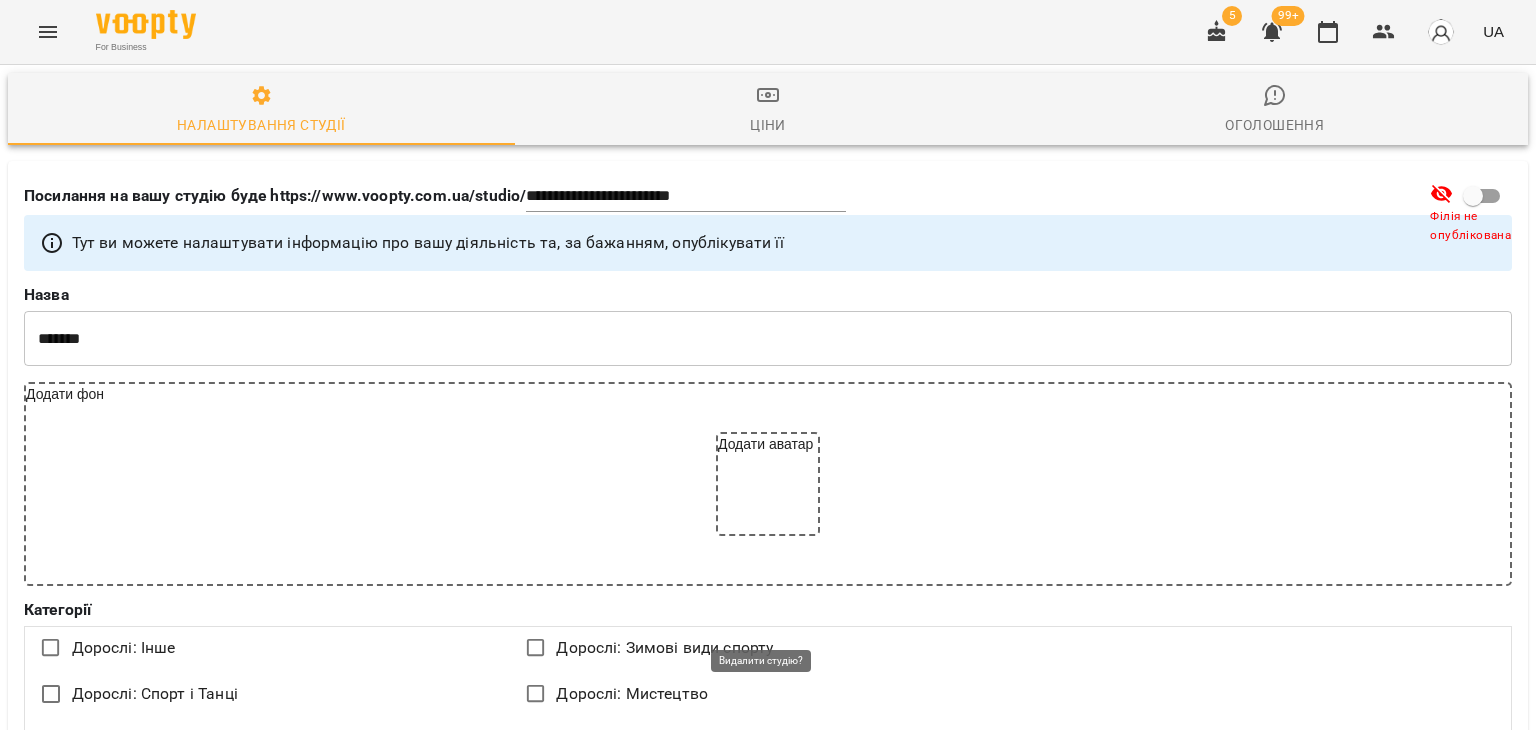 click on "Видалити студію" at bounding box center [768, 4119] 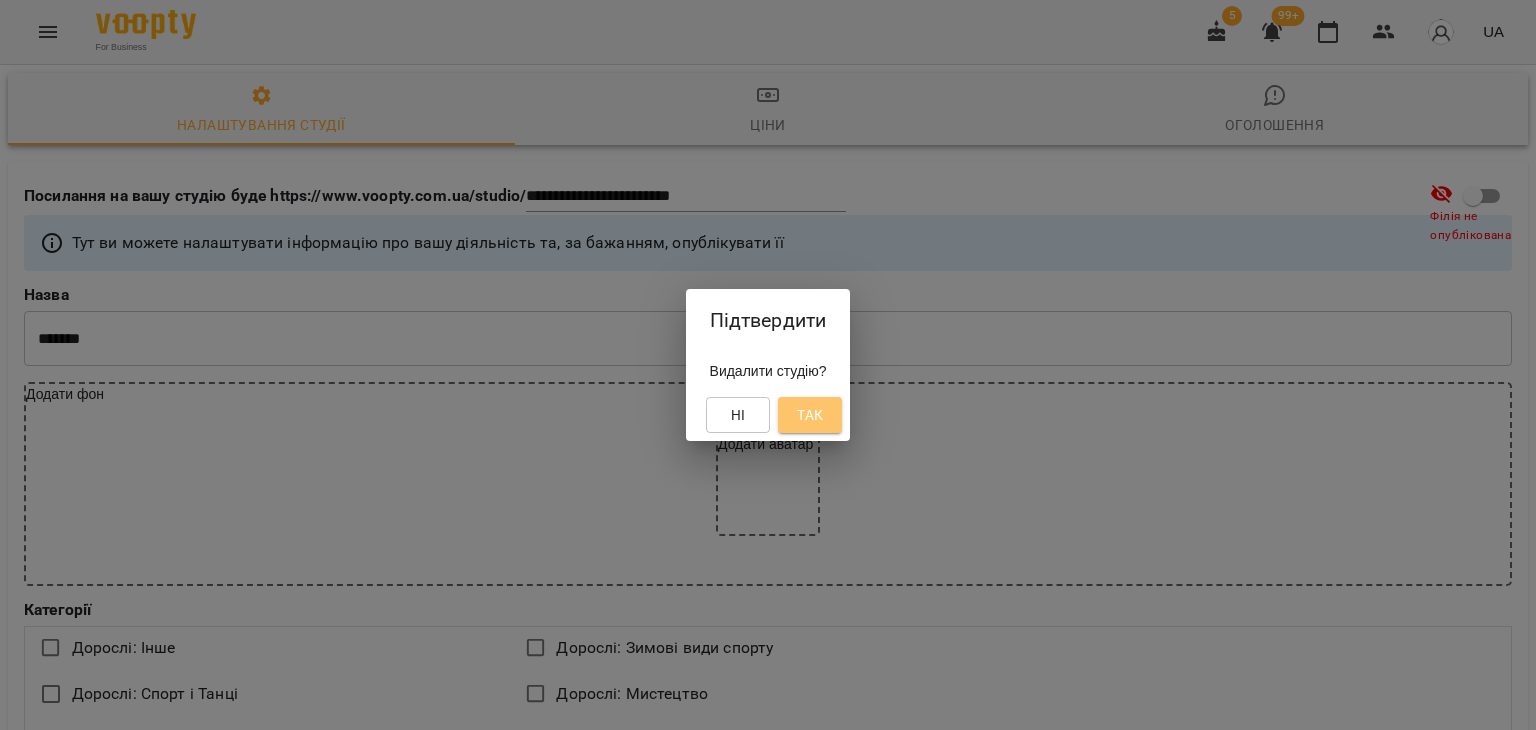 click on "Так" at bounding box center [810, 415] 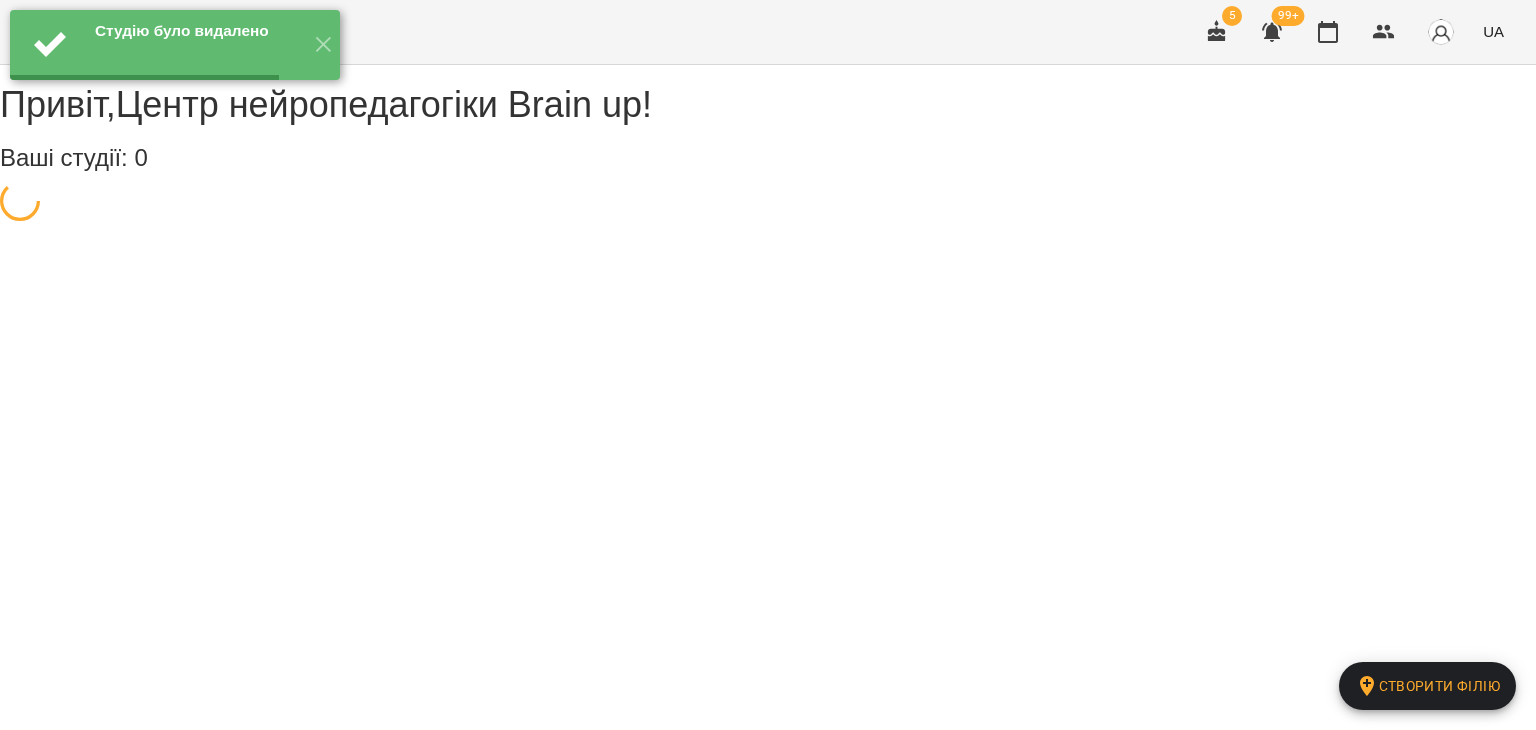 scroll, scrollTop: 0, scrollLeft: 0, axis: both 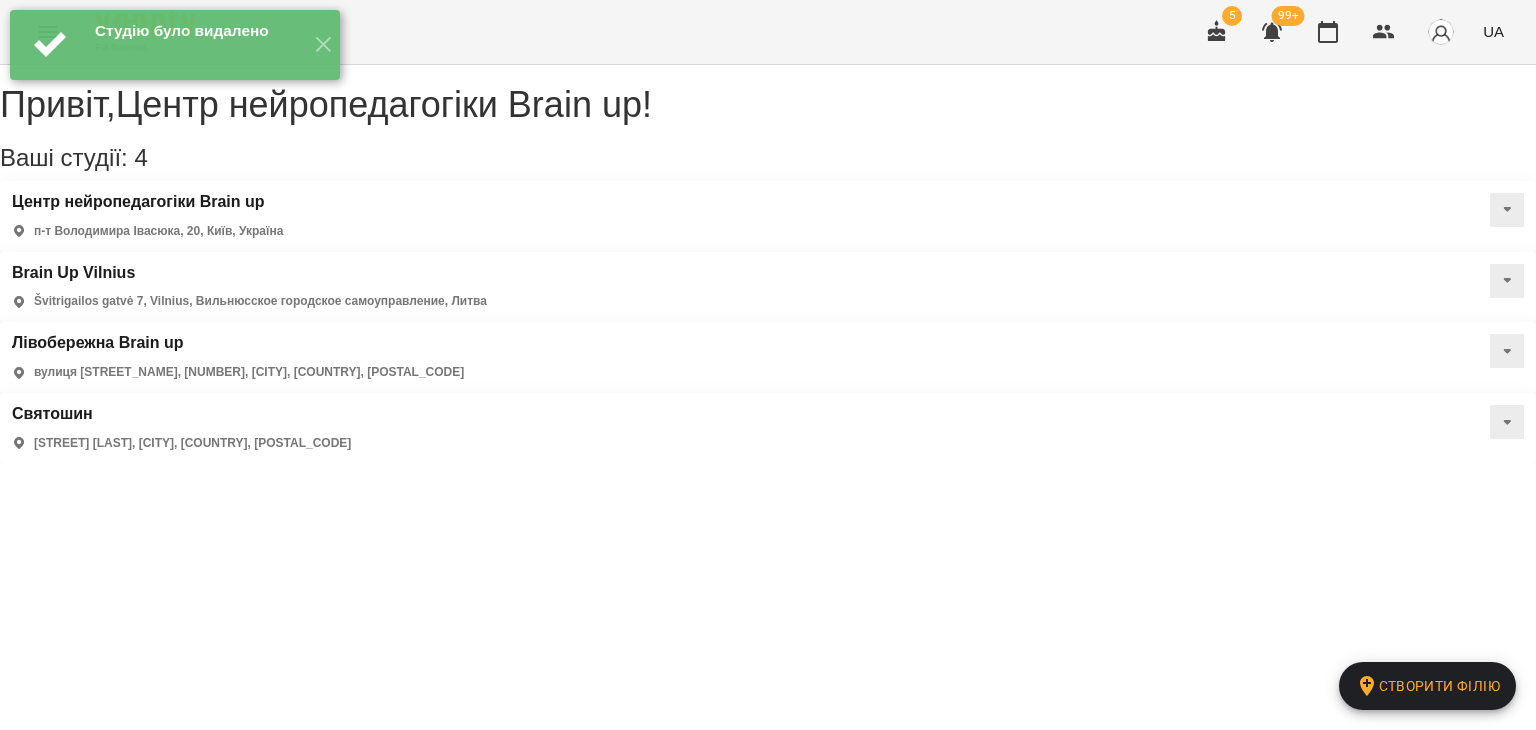 click on "Brain Up Vilnius Švitrigailos gatvė 7, Vilnius, Вильнюсское городское самоуправление, Литва" at bounding box center (249, 287) 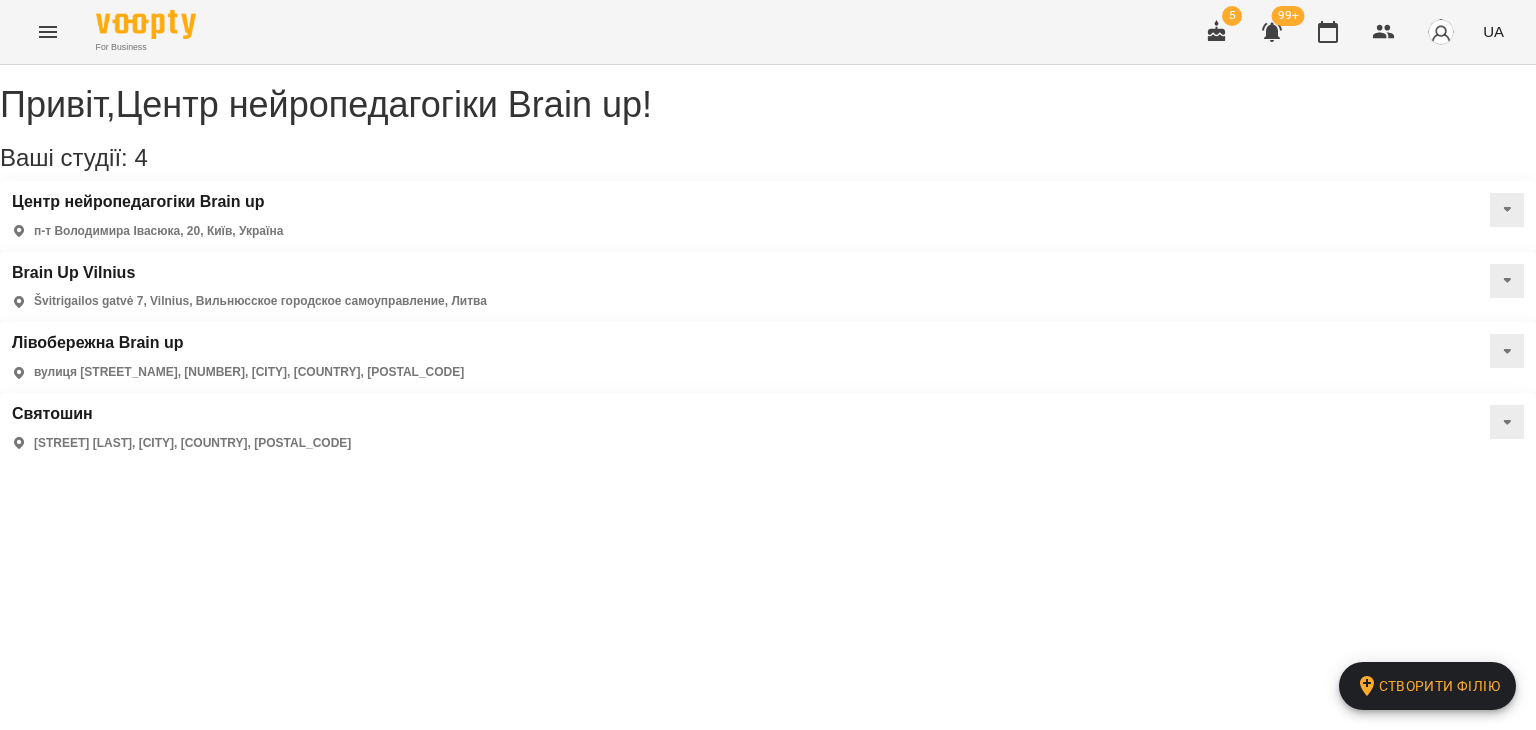click at bounding box center [1507, 281] 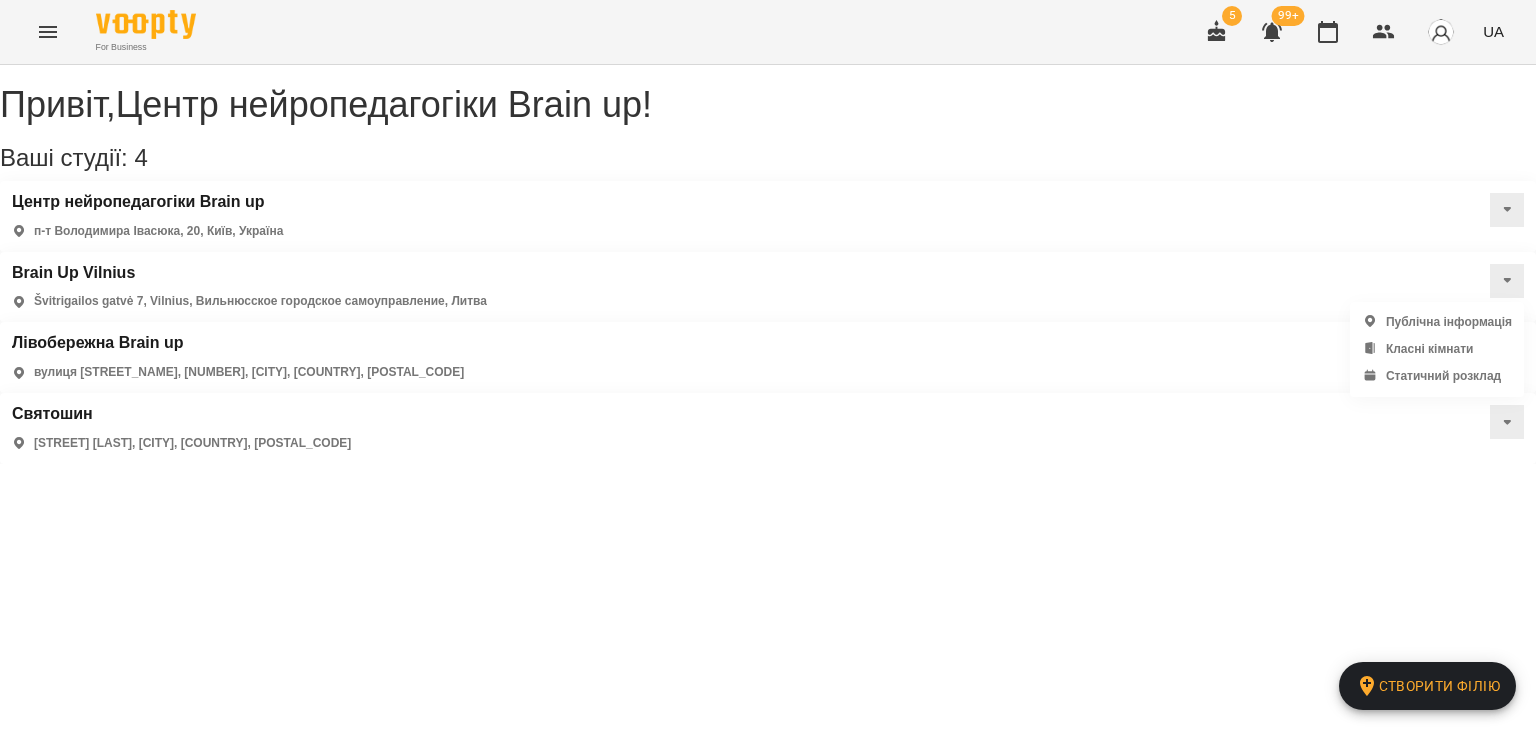 click on "Публічна інформація Класні кімнати Статичний розклад" at bounding box center (1437, 349) 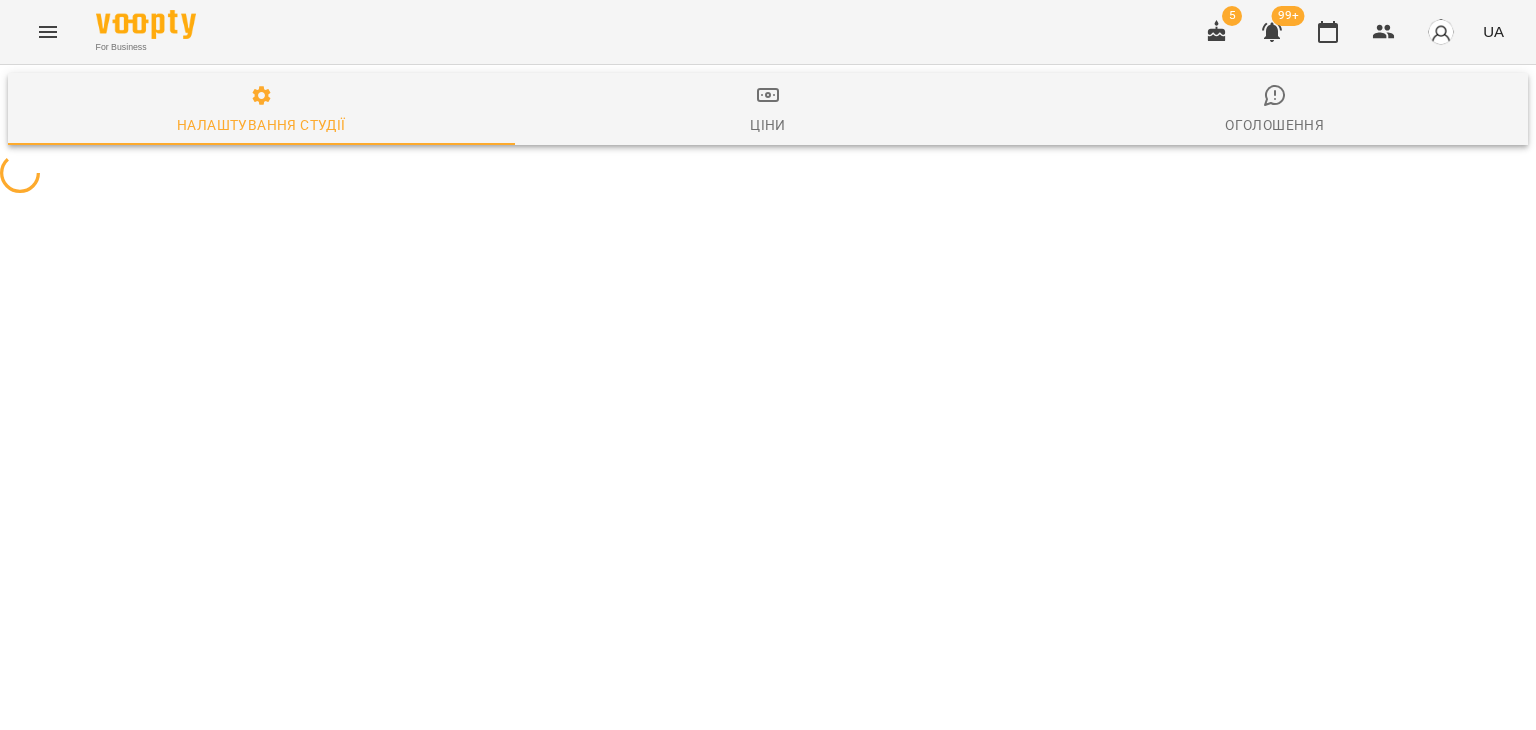 select on "**" 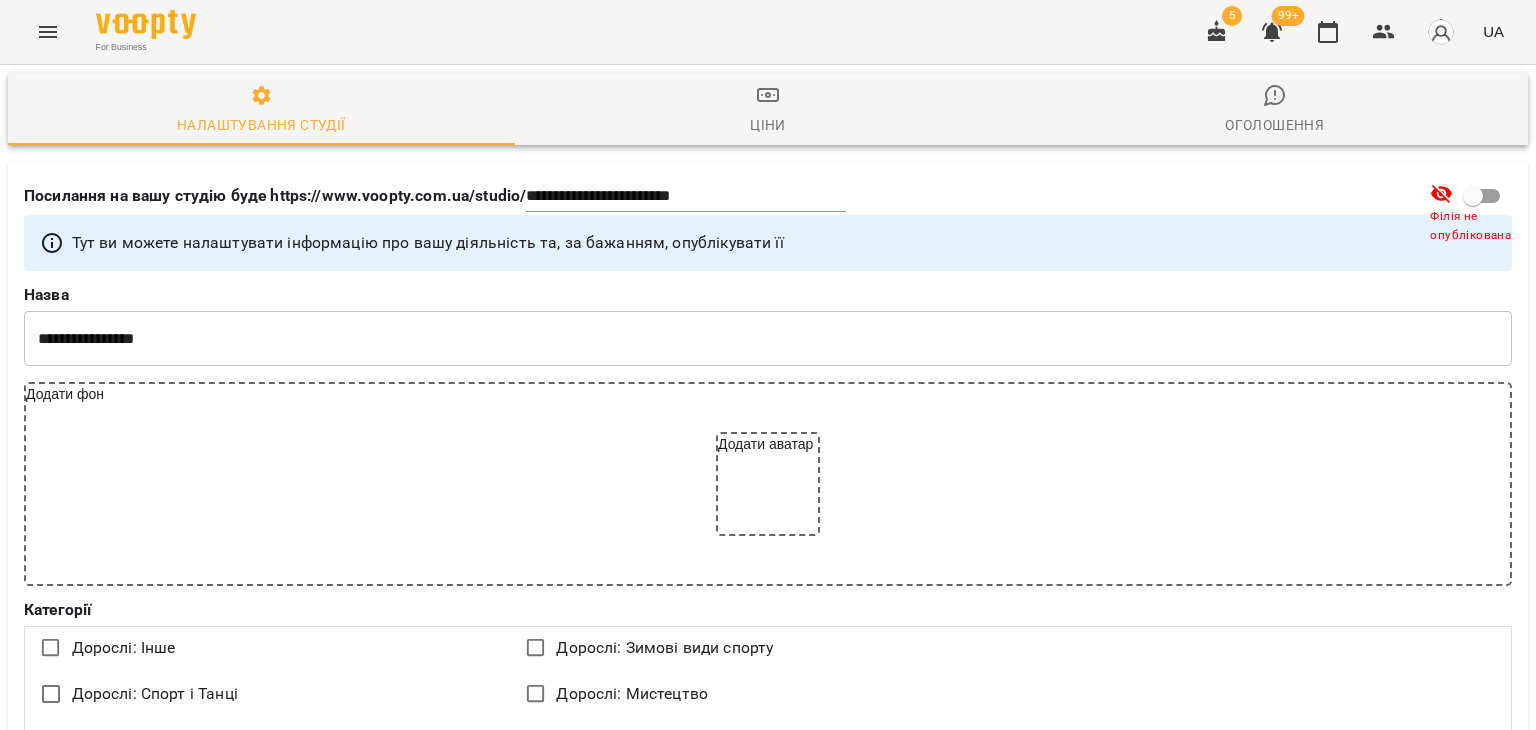 scroll, scrollTop: 1800, scrollLeft: 0, axis: vertical 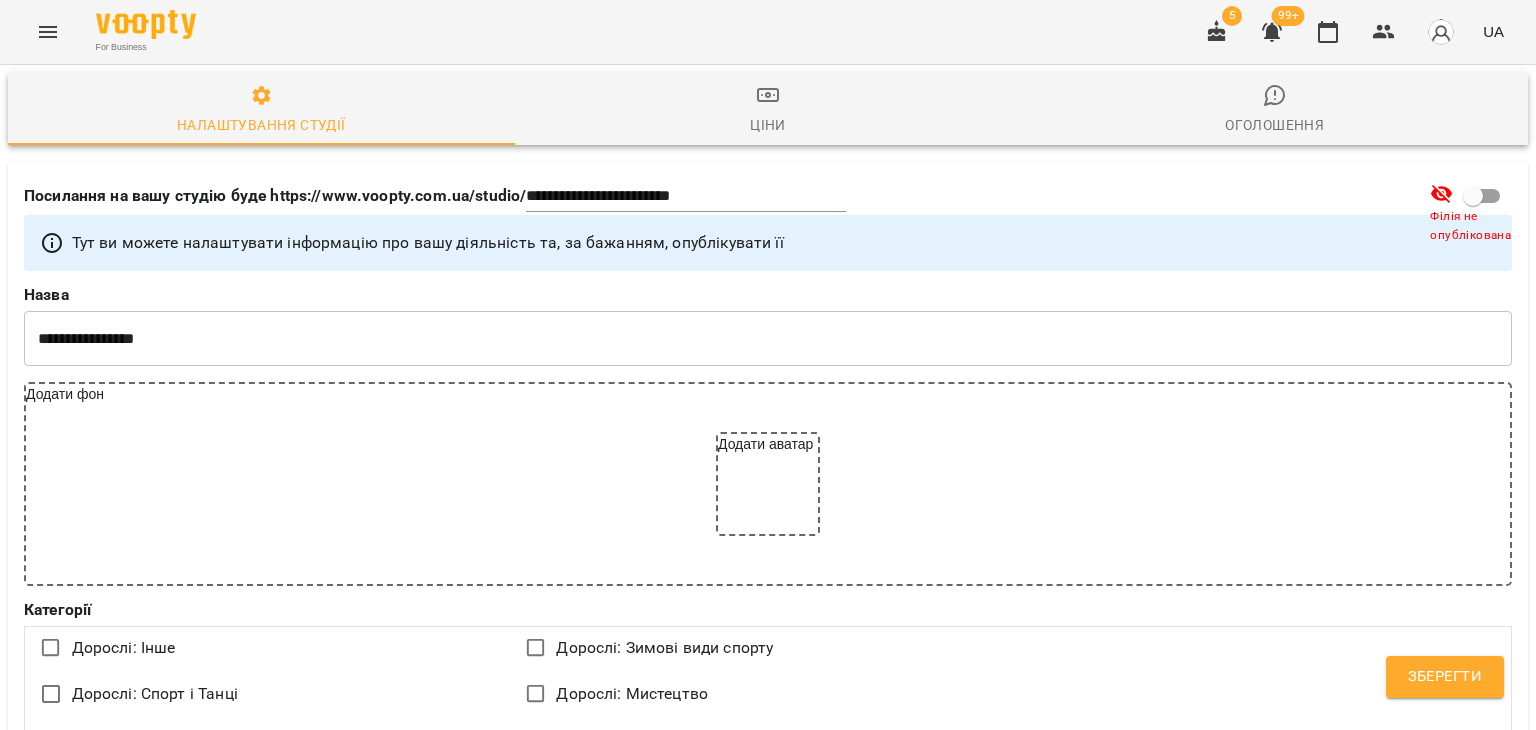 click on "*****" at bounding box center [342, 3400] 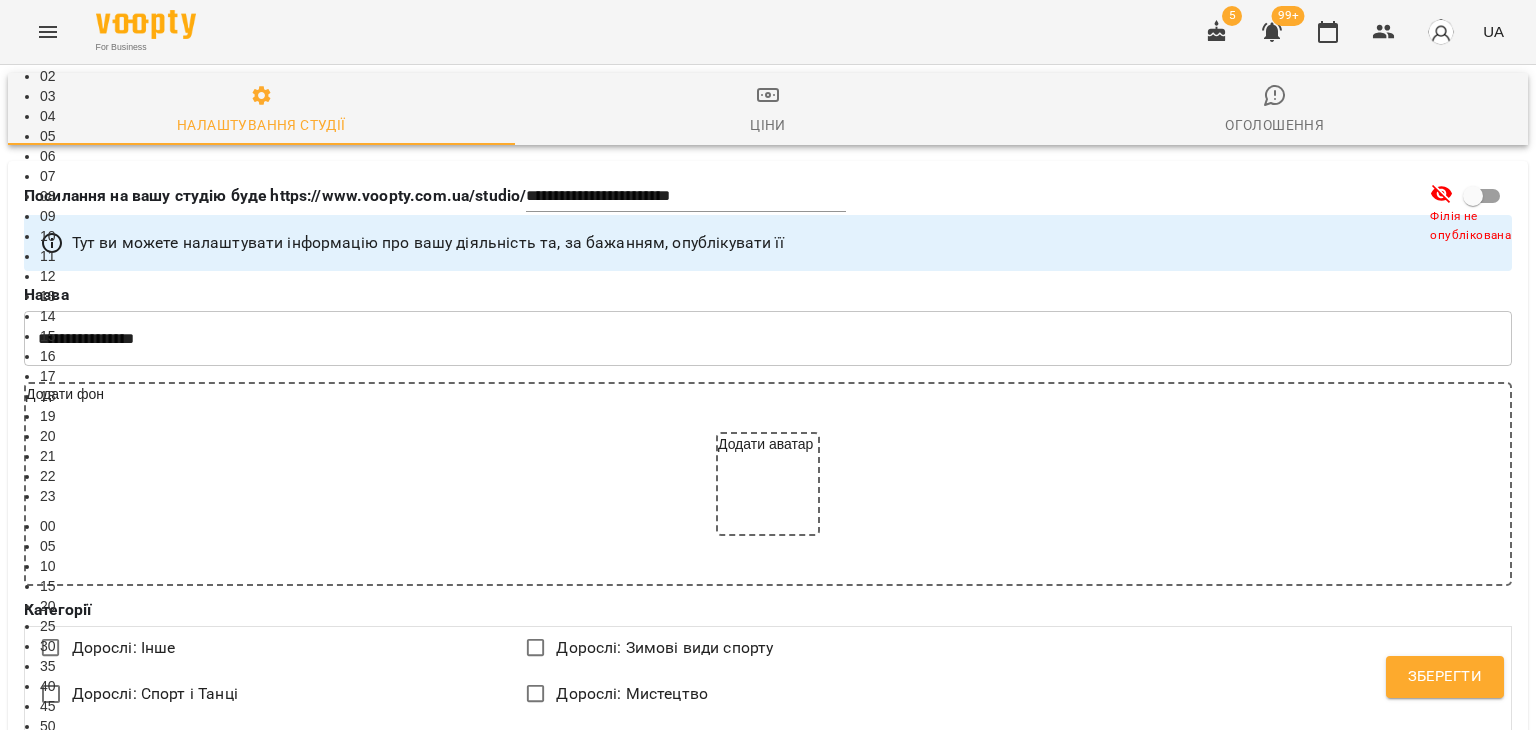 click on "09" at bounding box center [788, 216] 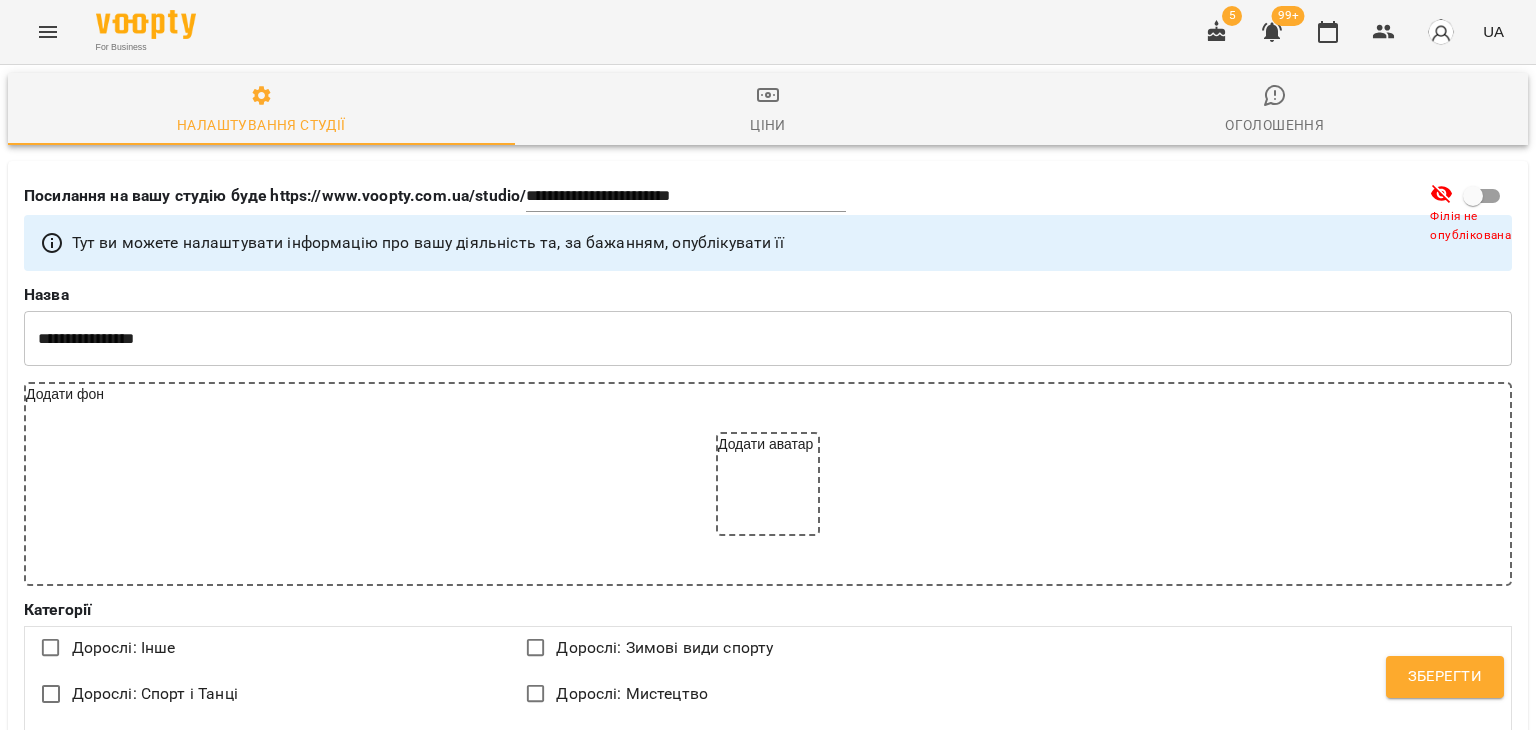 click on "Онлайн бронь доступна не раніше ніж(в годинах) *** ​ У днях: 14" at bounding box center (768, 3637) 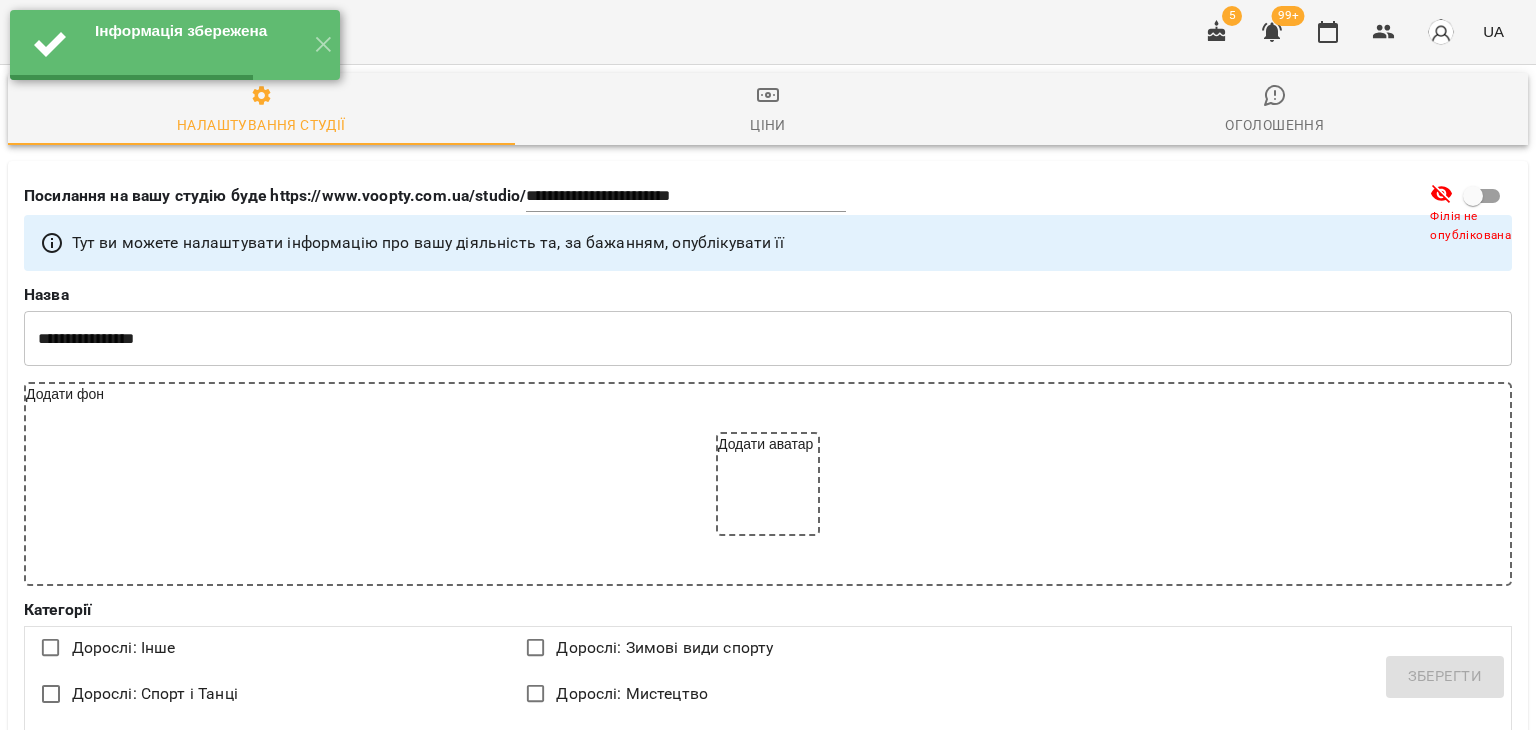 select on "**" 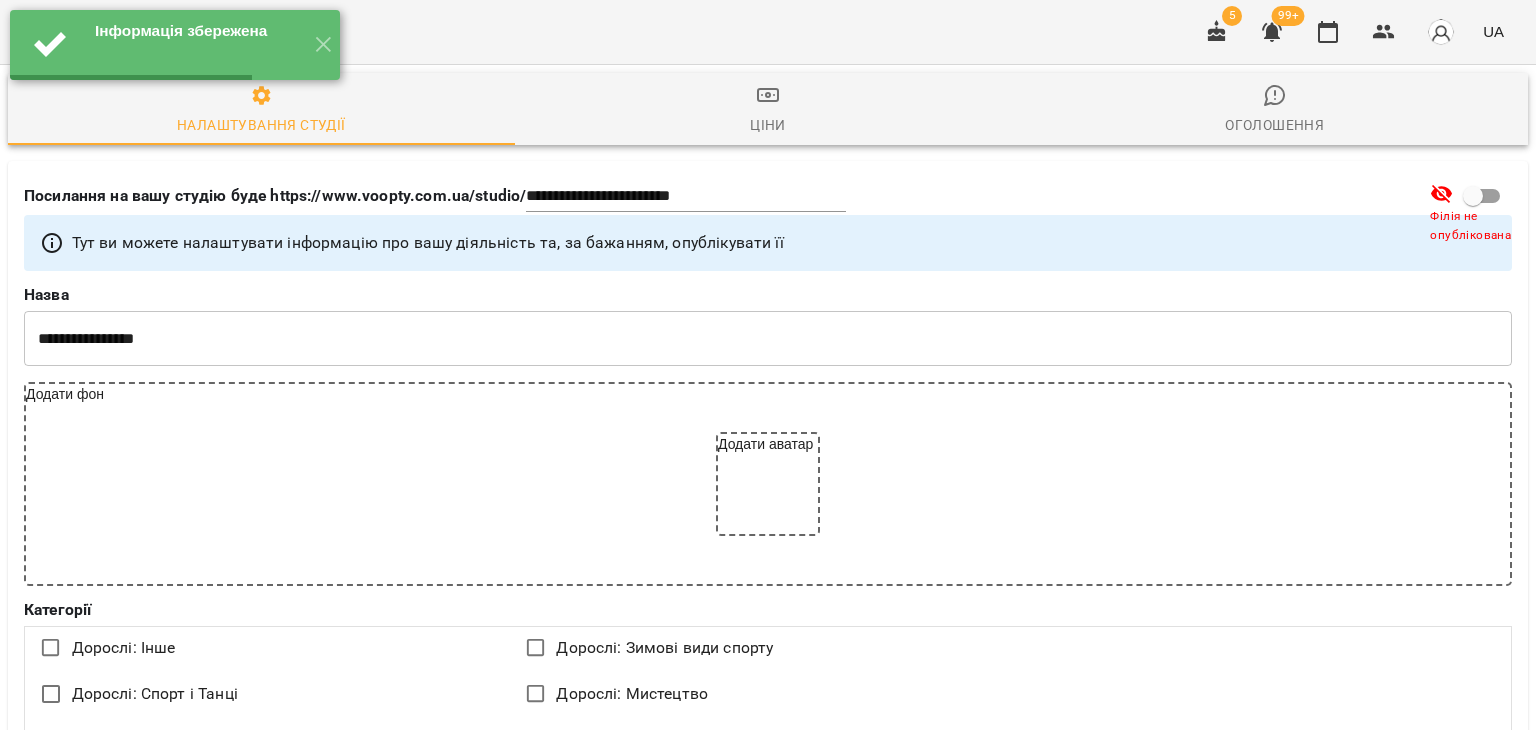 scroll, scrollTop: 3168, scrollLeft: 0, axis: vertical 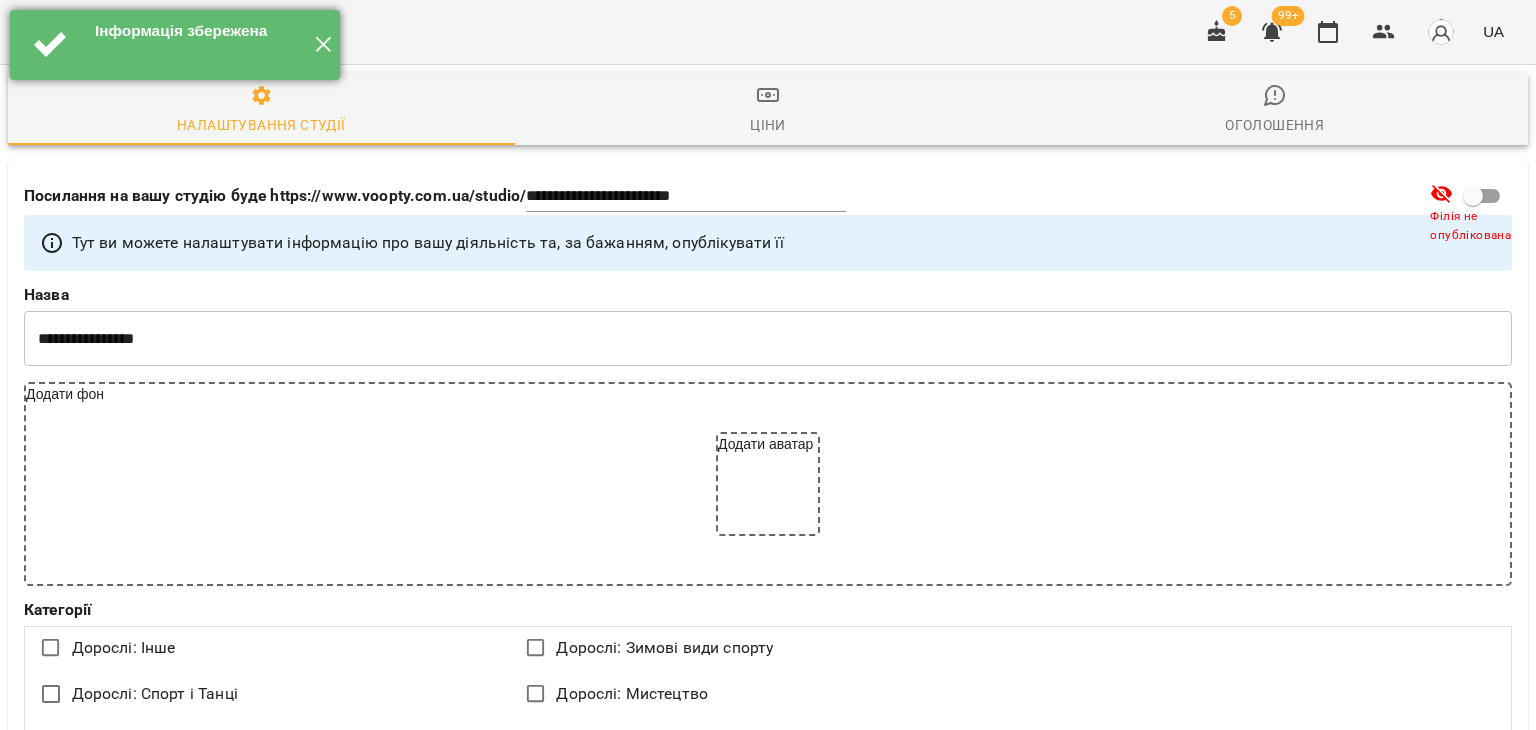 click on "✕" at bounding box center [323, 45] 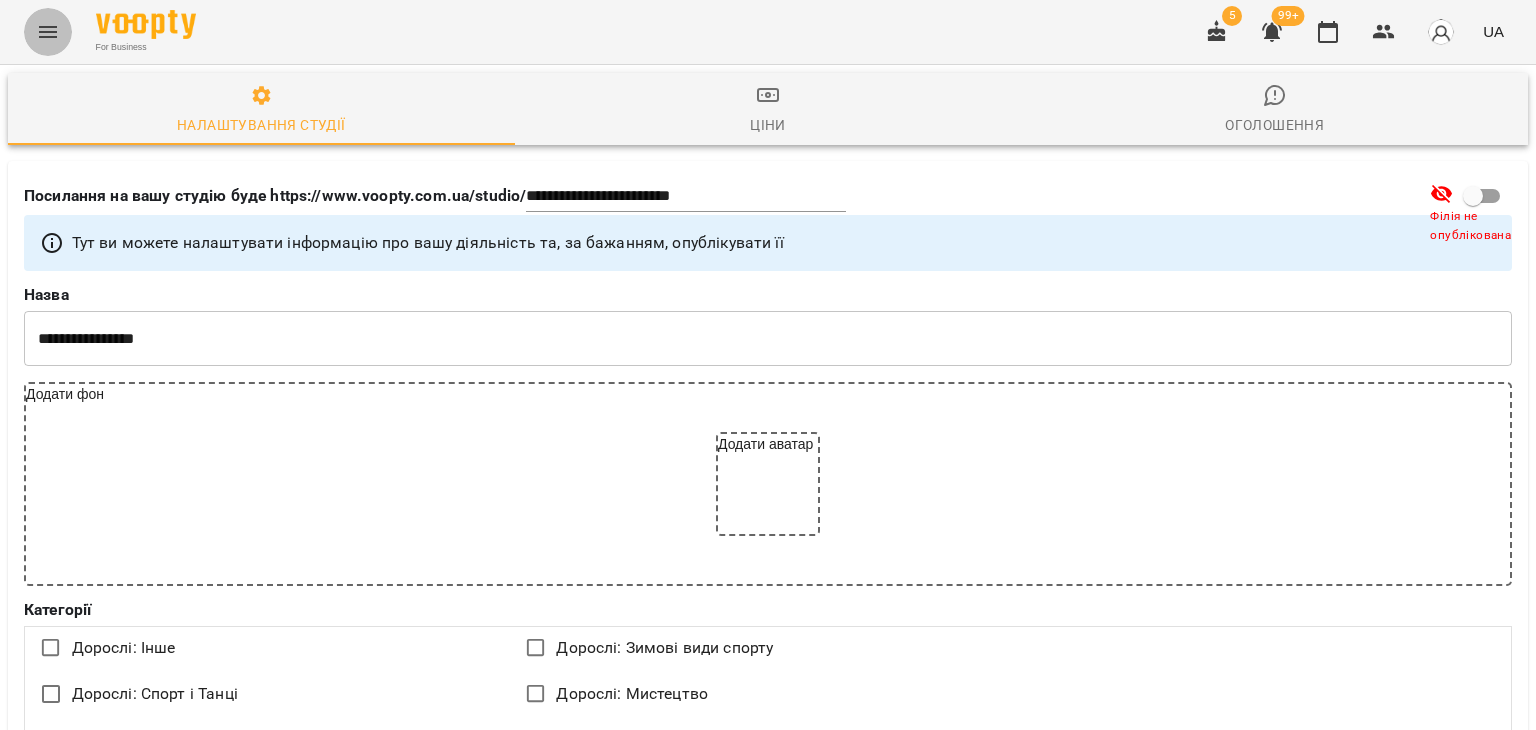 click at bounding box center (48, 32) 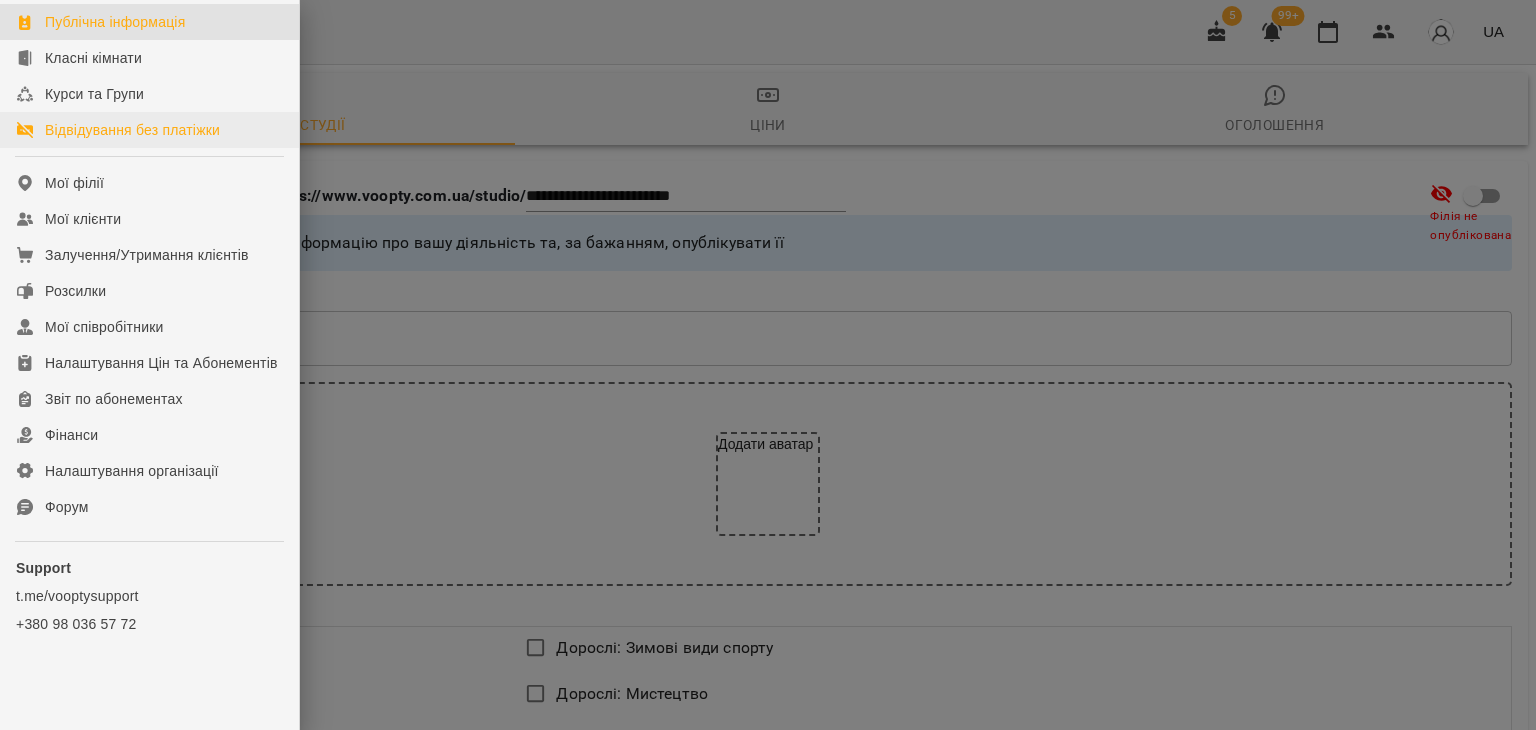 scroll, scrollTop: 301, scrollLeft: 0, axis: vertical 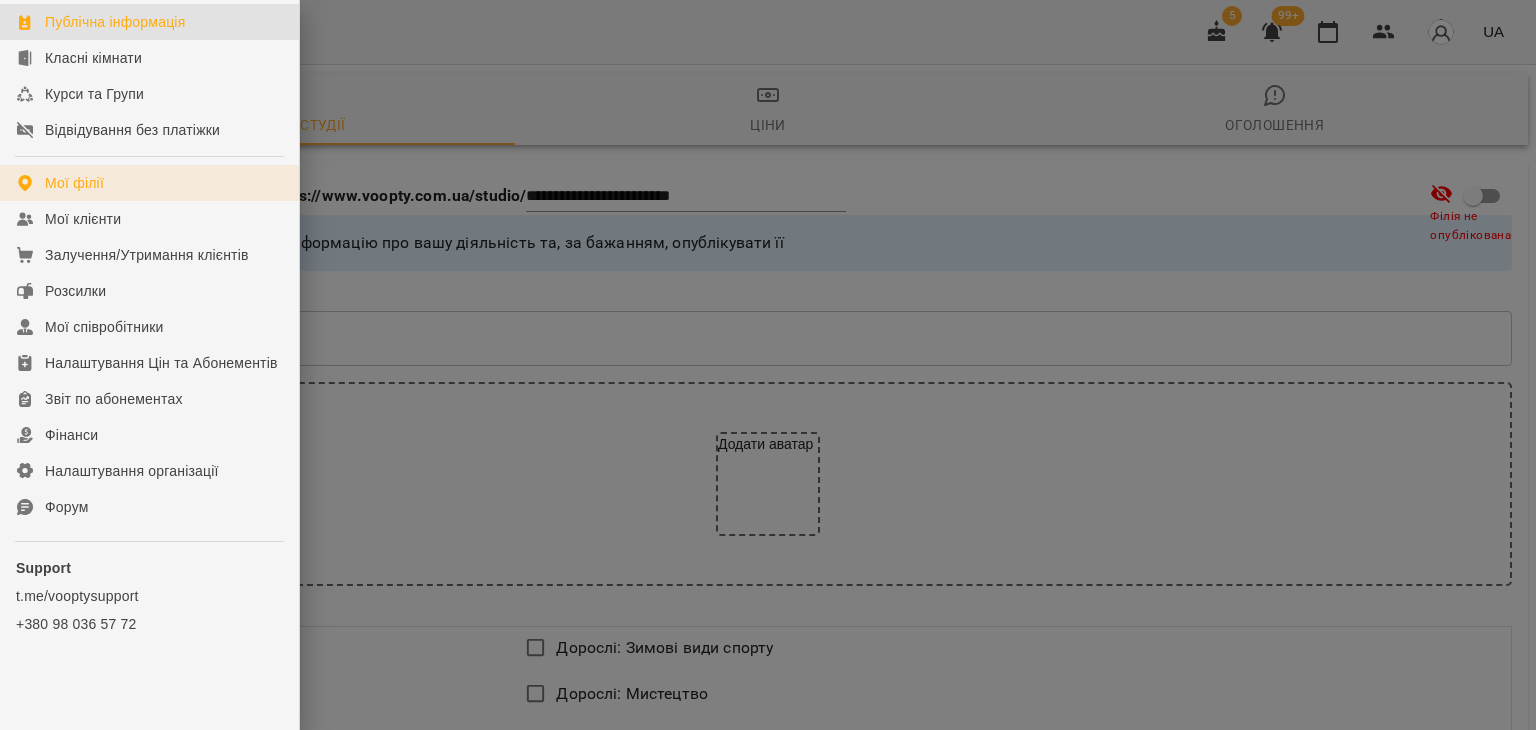 click on "Мої філії" at bounding box center (149, 183) 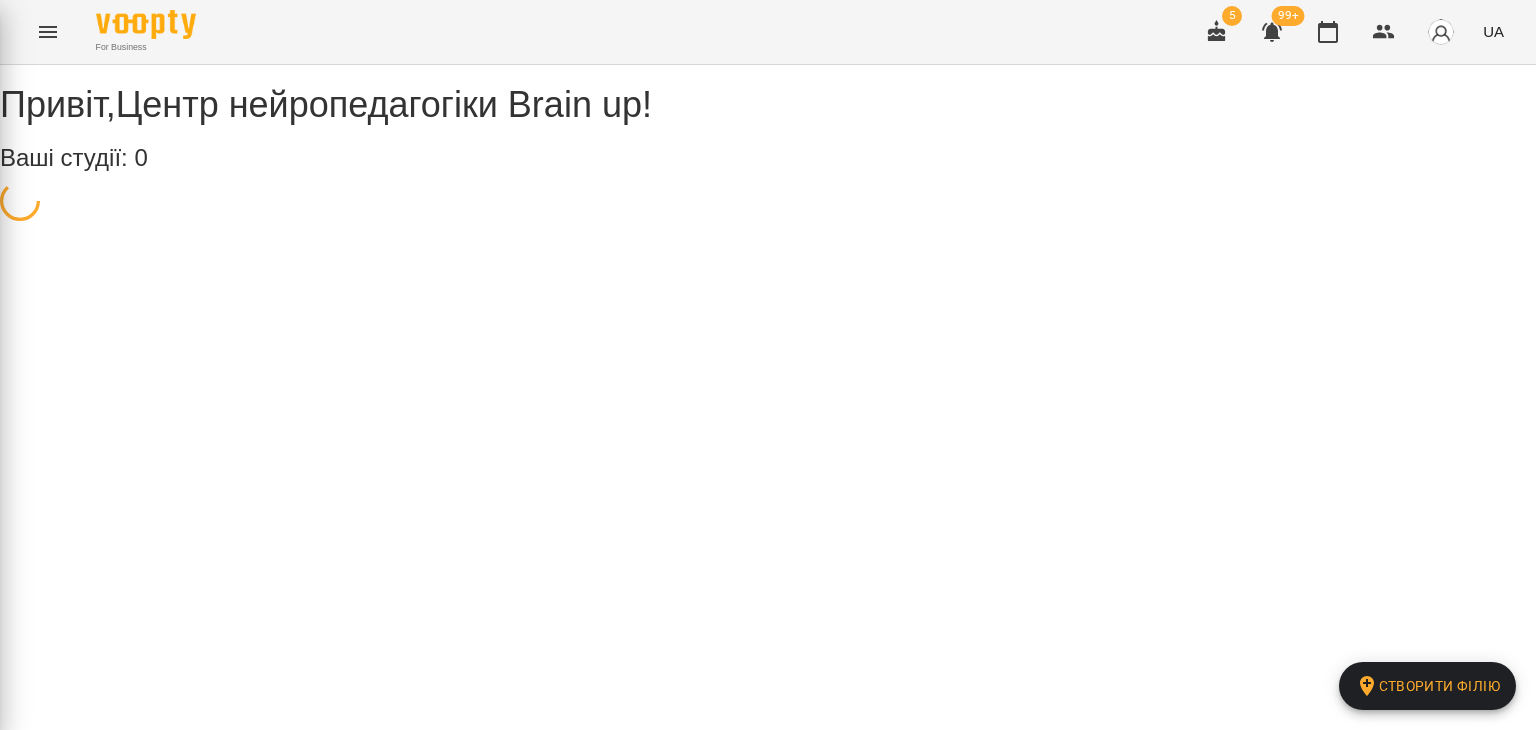scroll, scrollTop: 0, scrollLeft: 0, axis: both 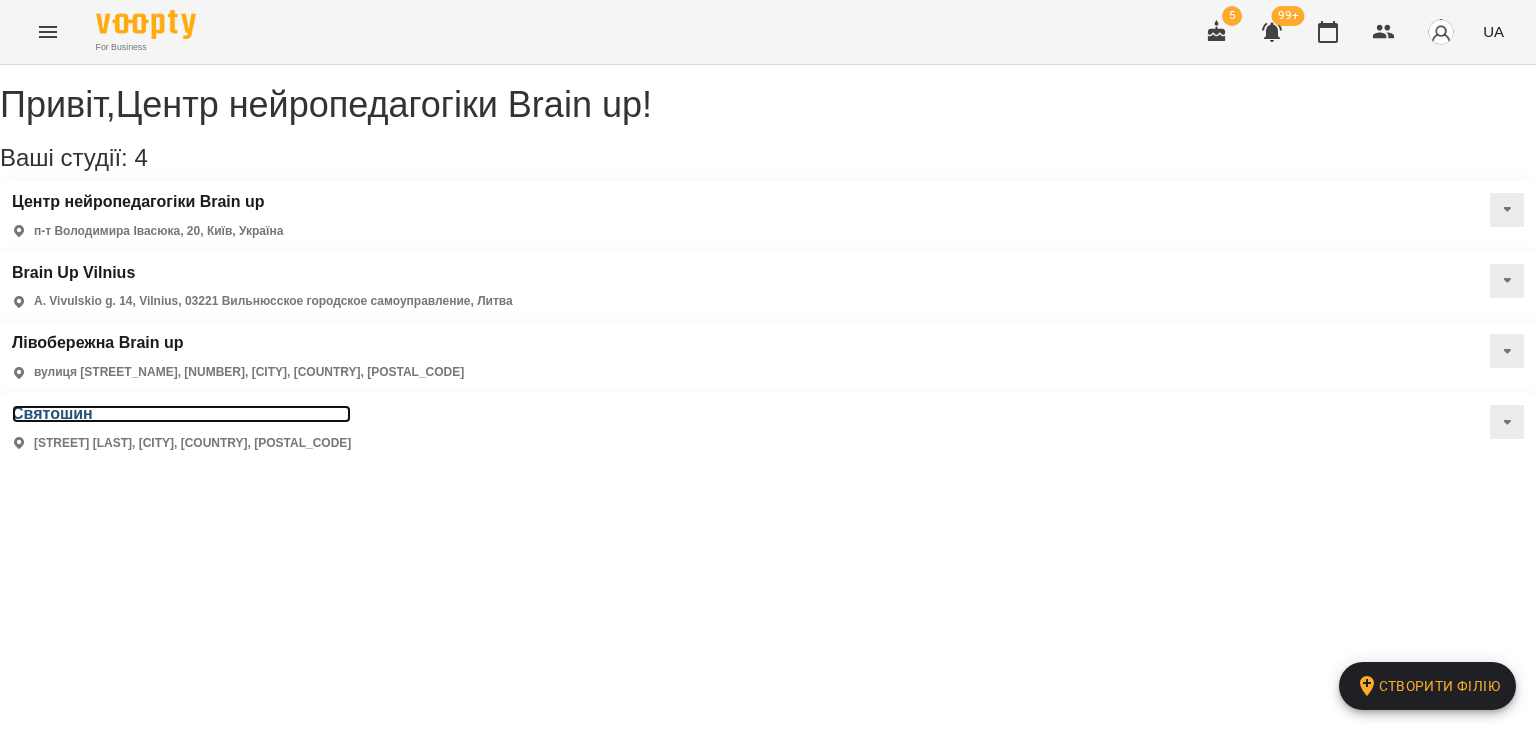 click on "Святошин" at bounding box center [181, 414] 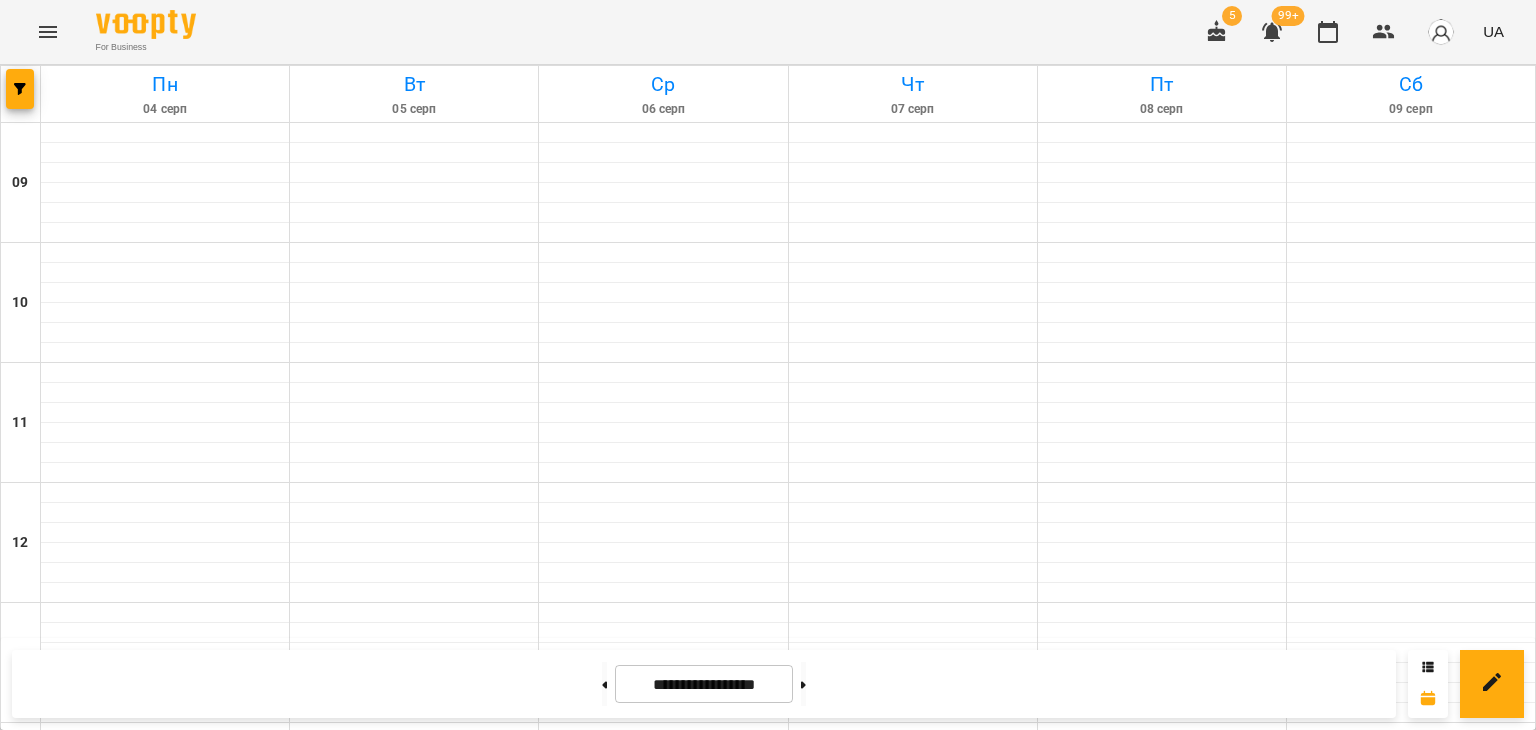 click 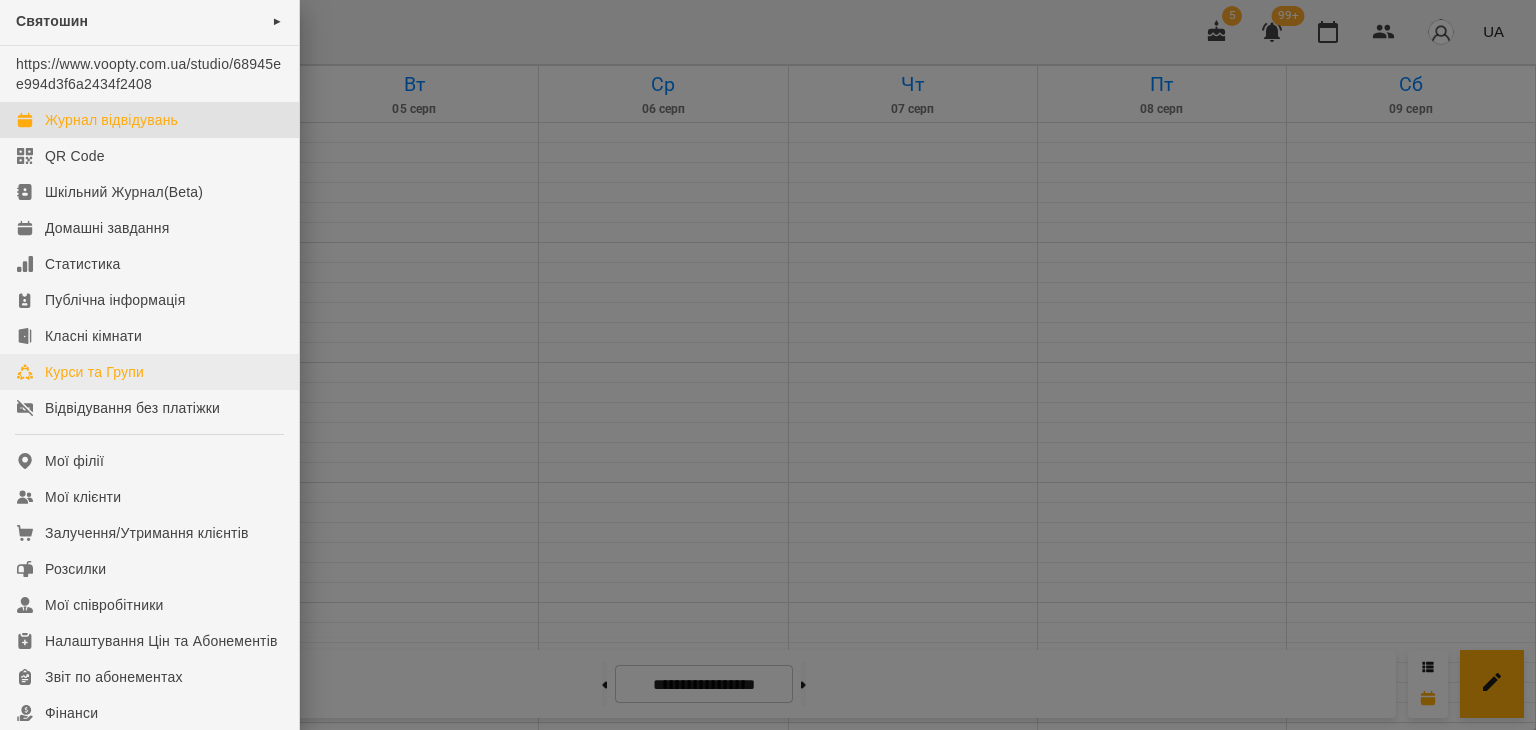 scroll, scrollTop: 0, scrollLeft: 0, axis: both 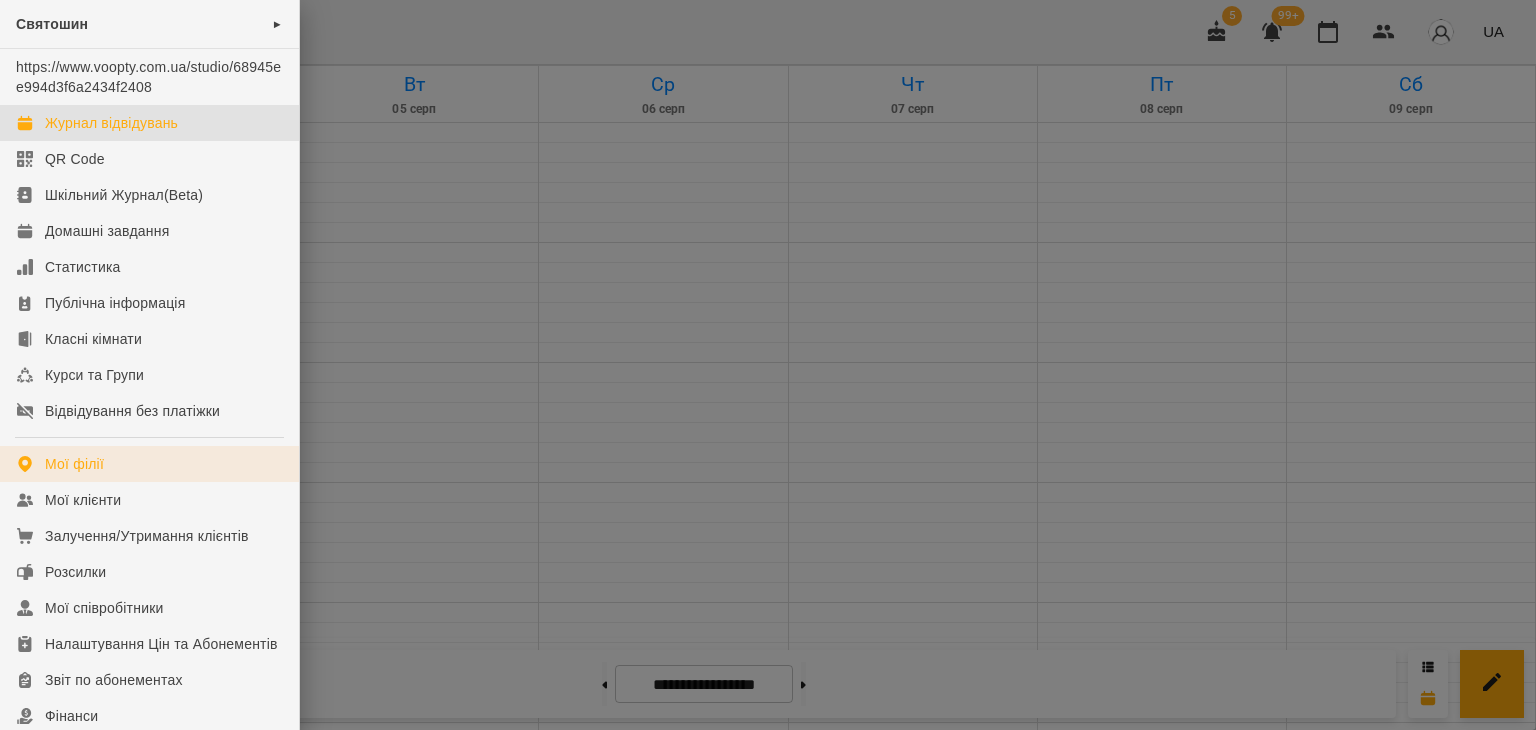 click on "Мої філії" at bounding box center (74, 464) 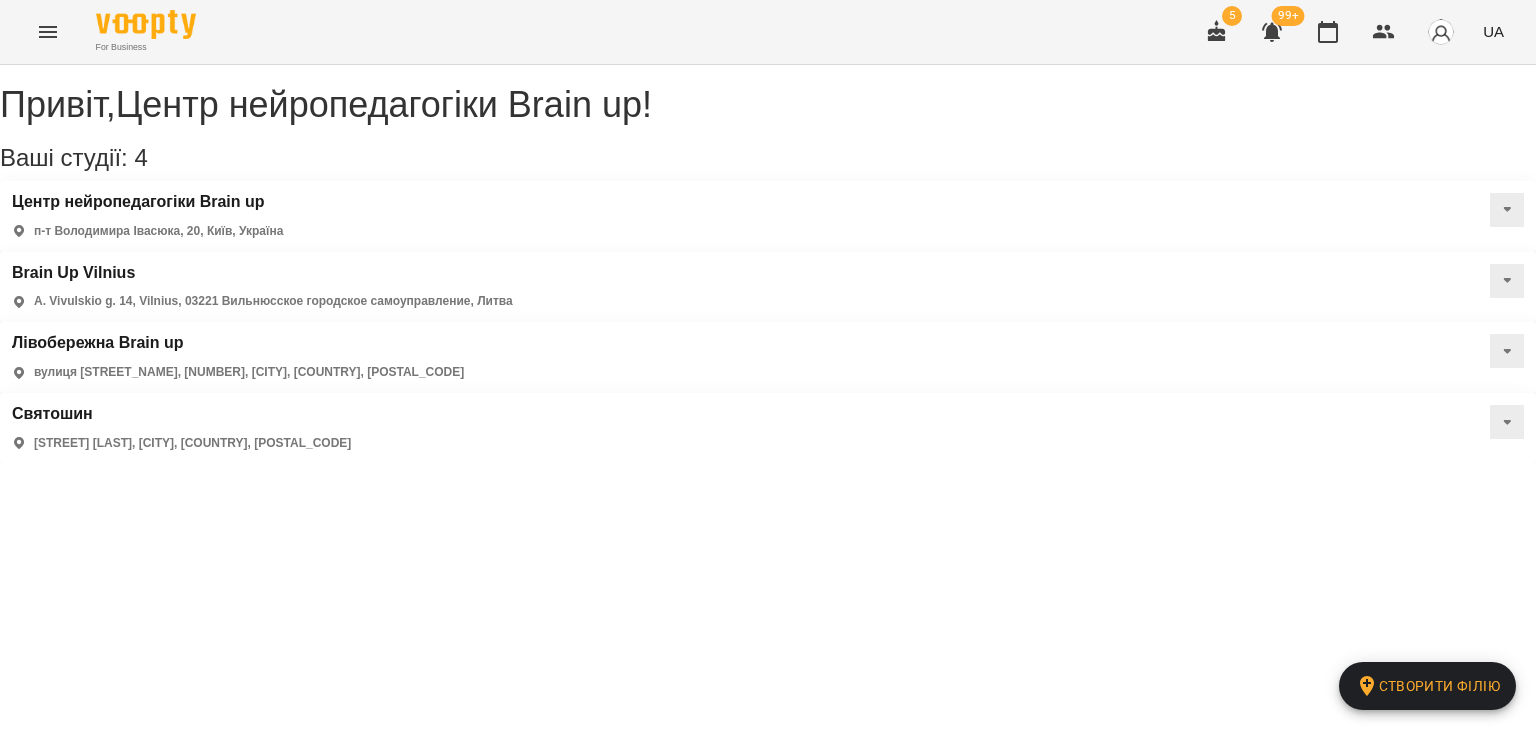 click 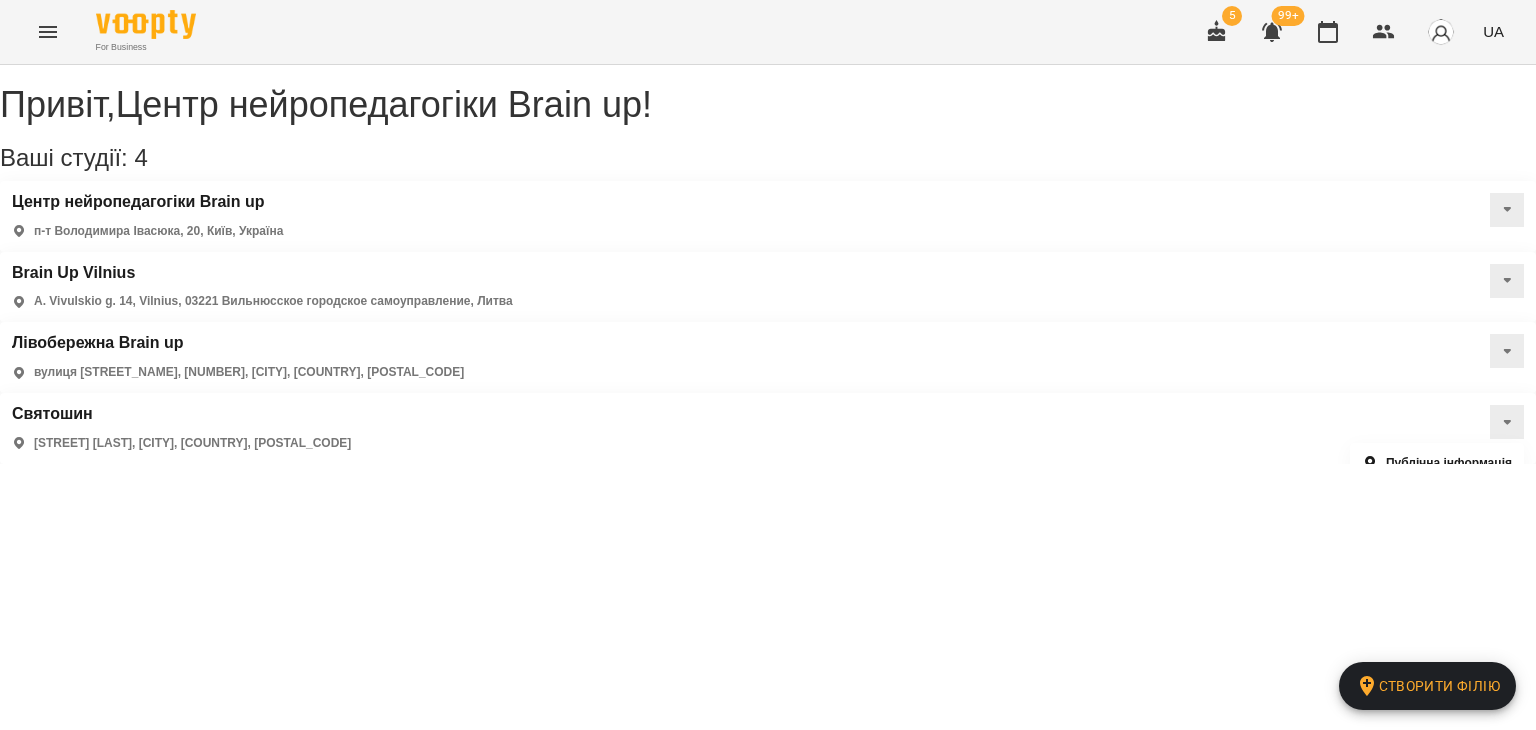 click on "Публічна інформація" at bounding box center [1449, 463] 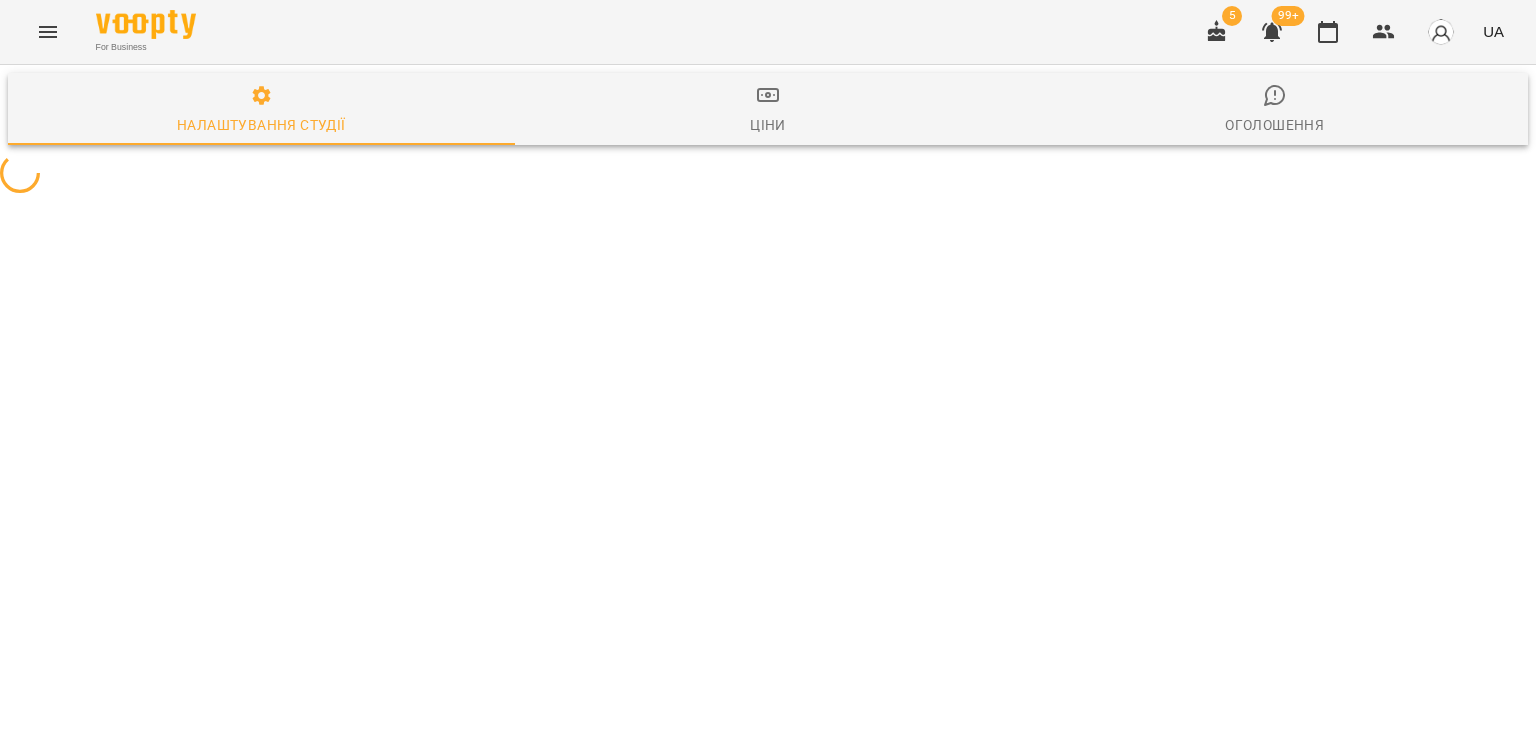 select on "**" 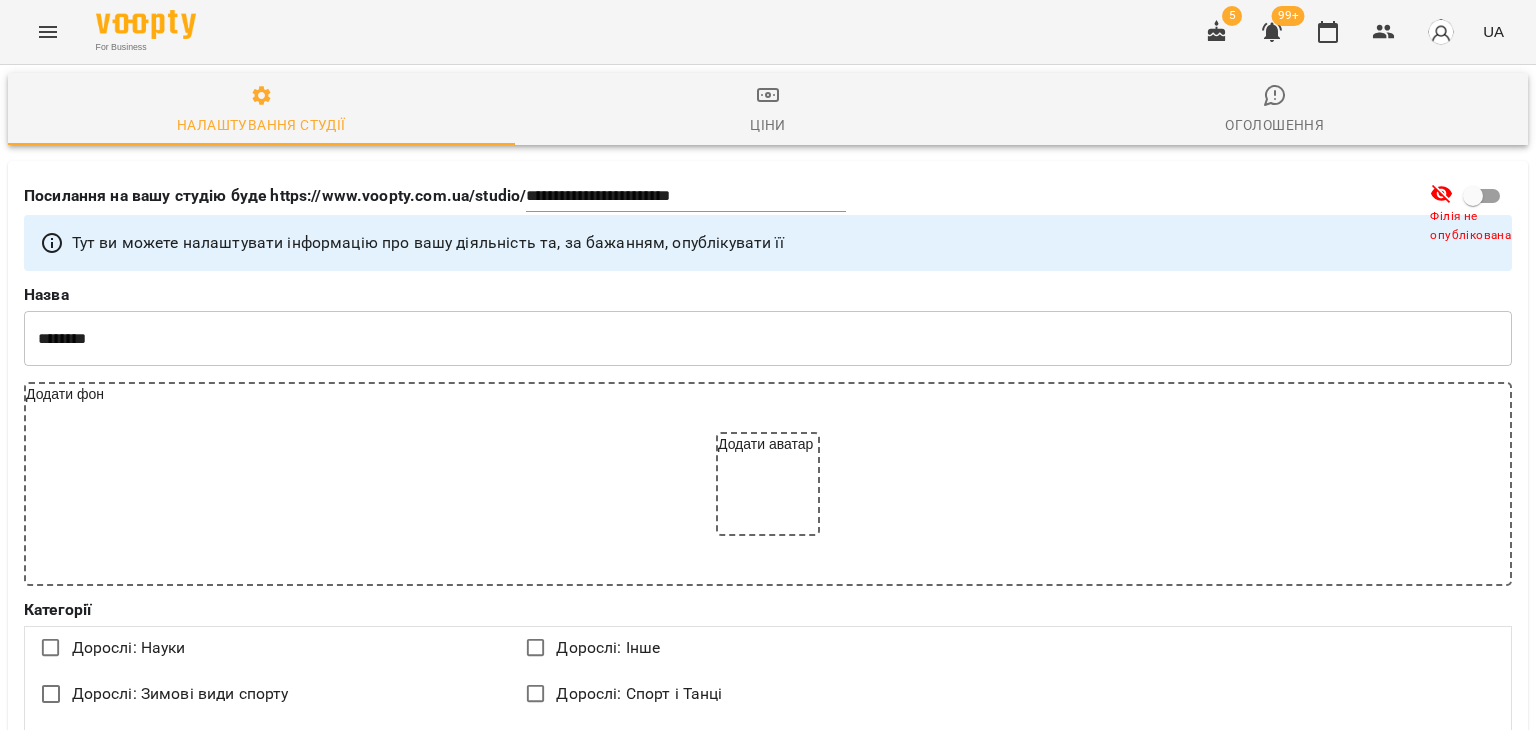 click on "********" at bounding box center (768, 338) 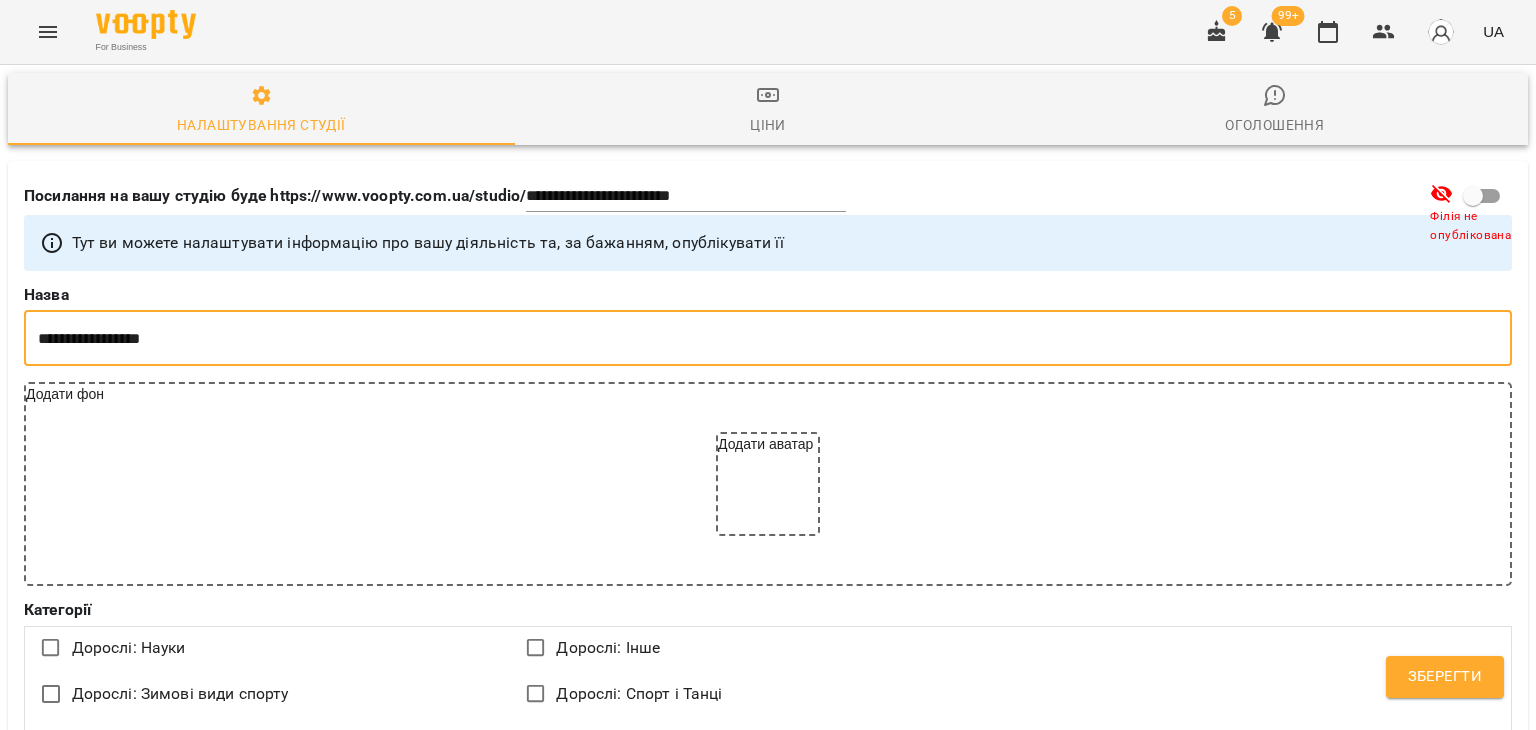 type on "**********" 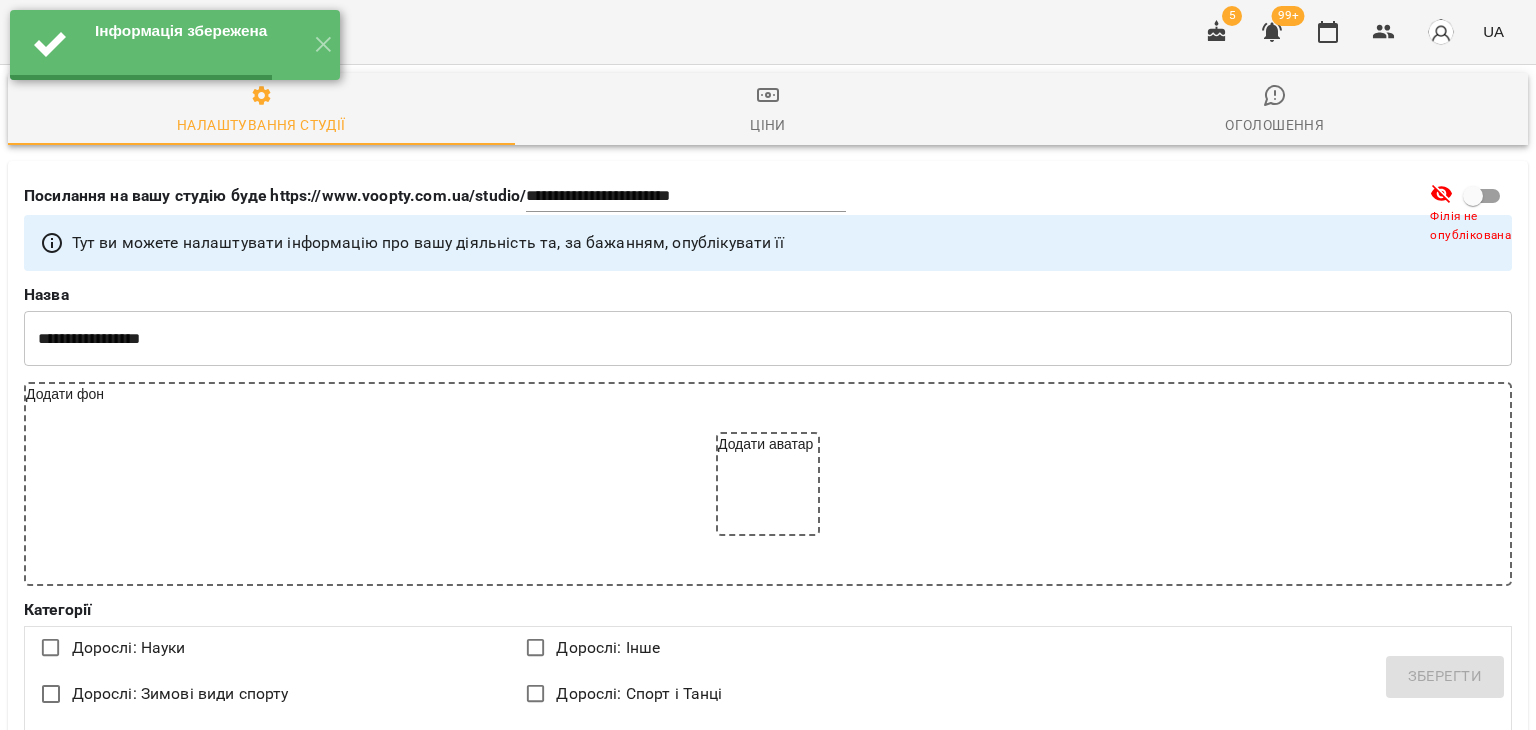 select on "**" 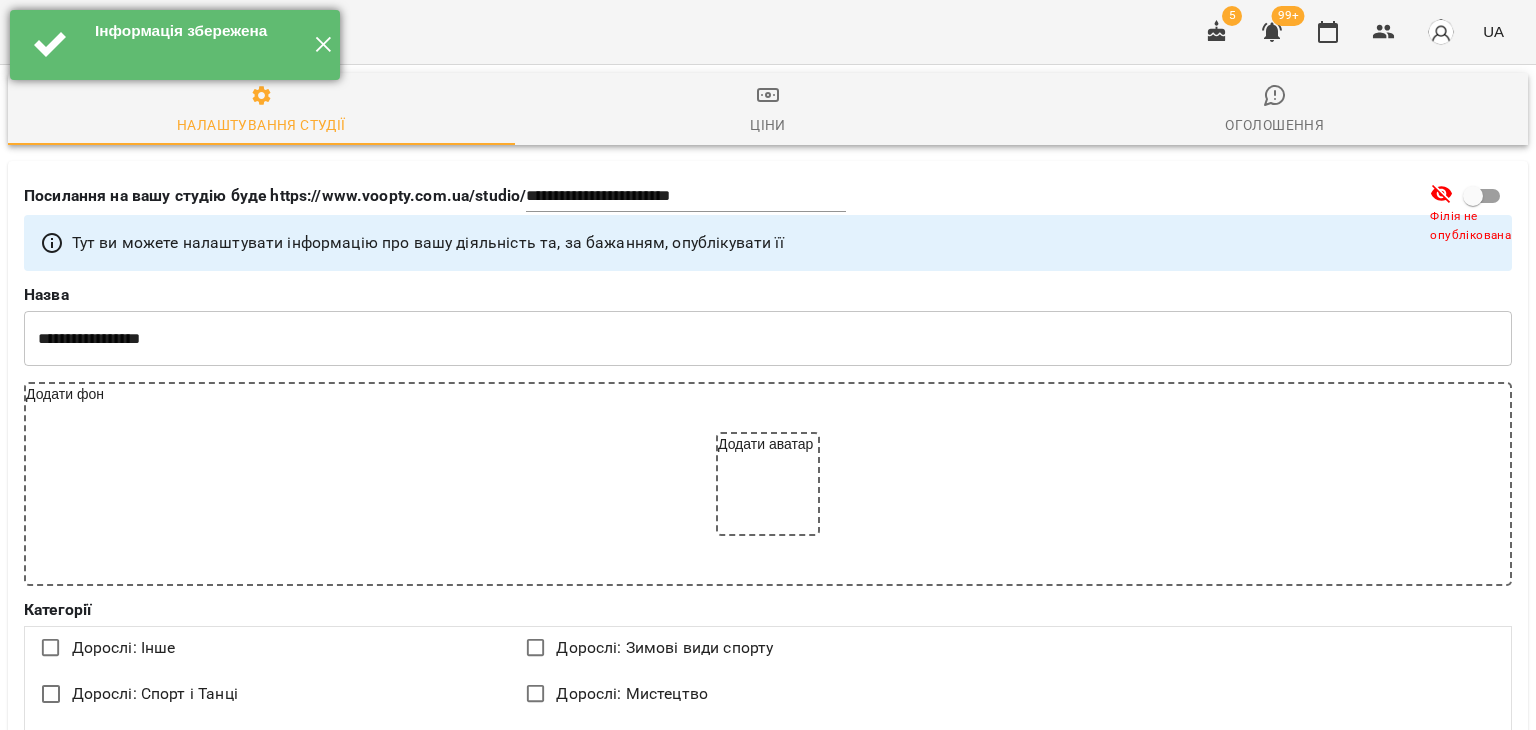 click on "✕" at bounding box center [323, 45] 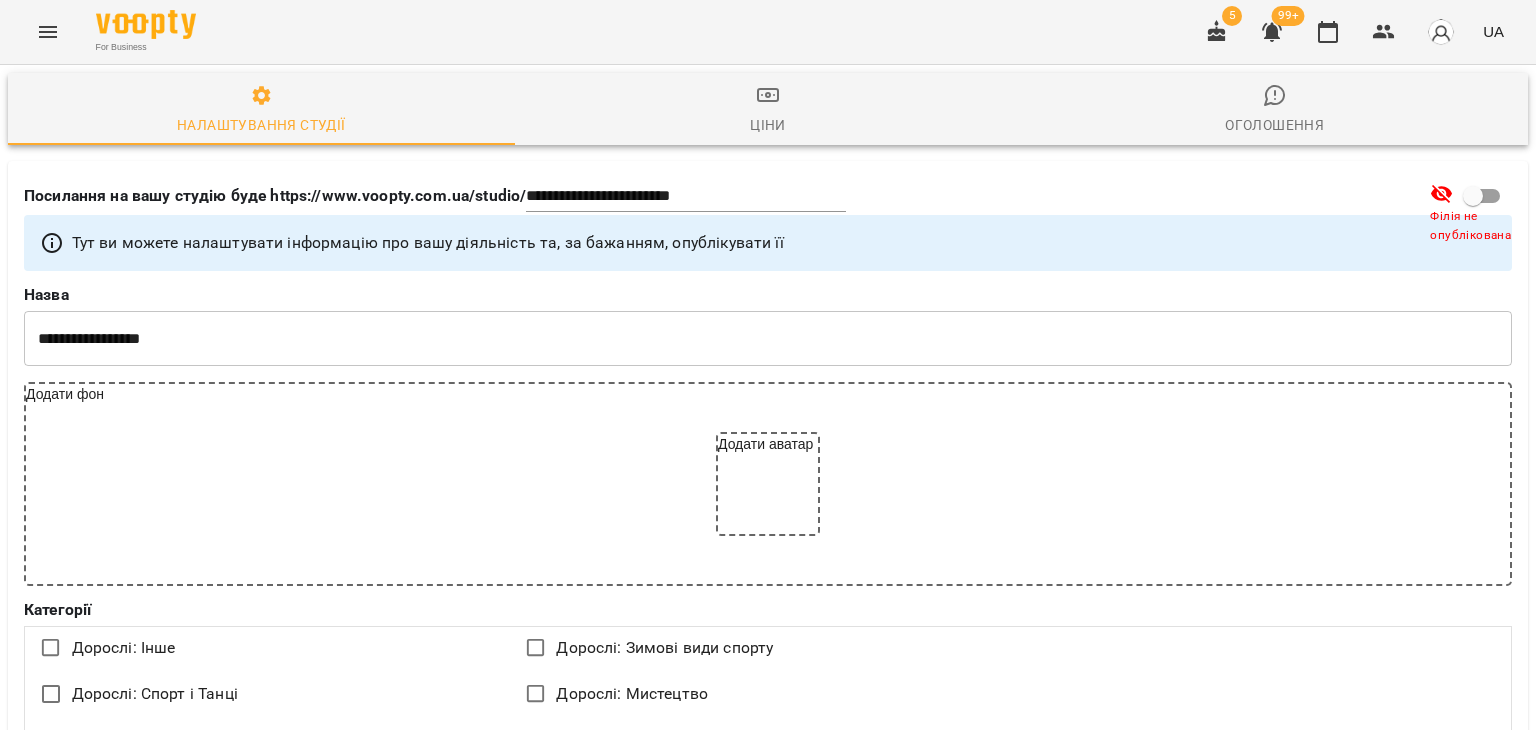 click on "For Business 5 99+ UA" at bounding box center [768, 32] 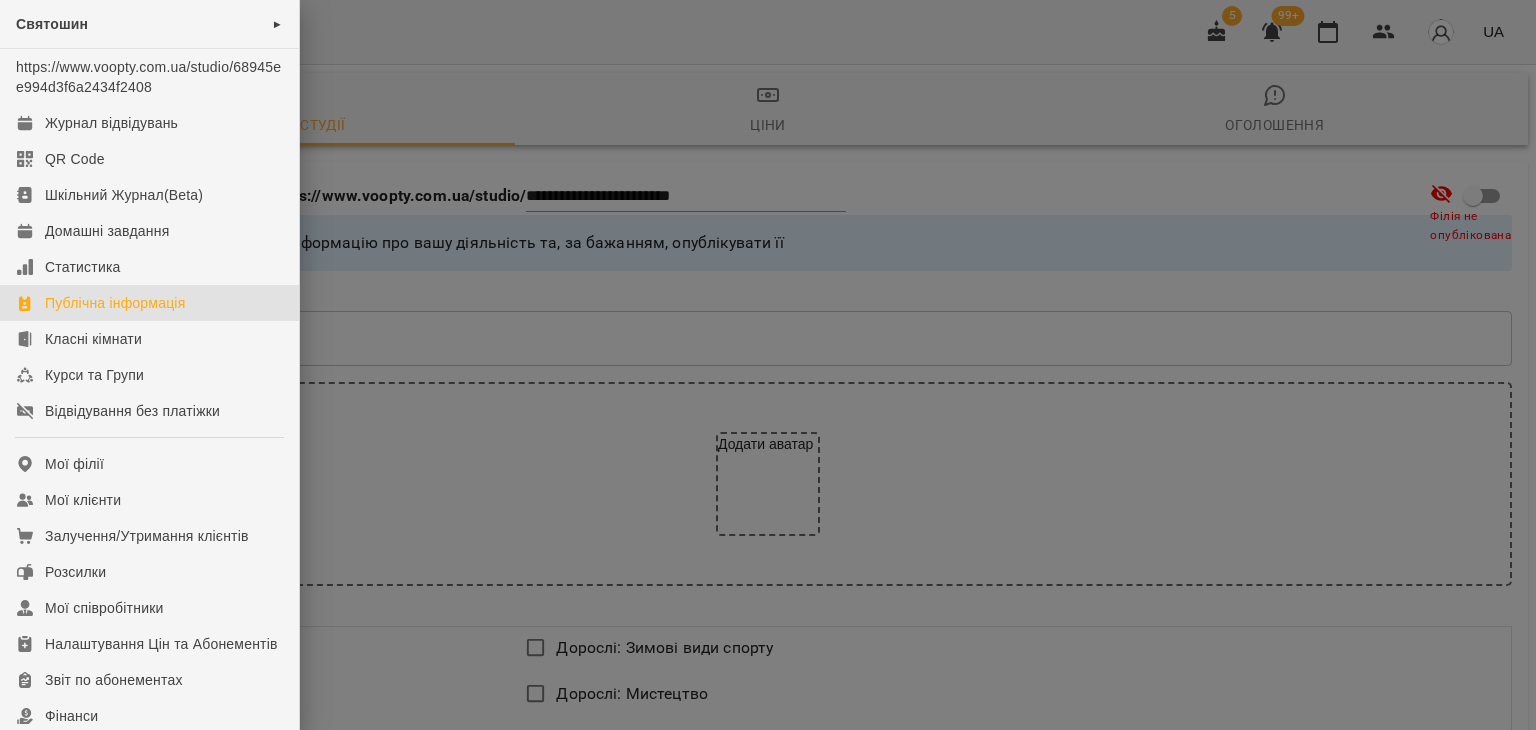 click at bounding box center (768, 365) 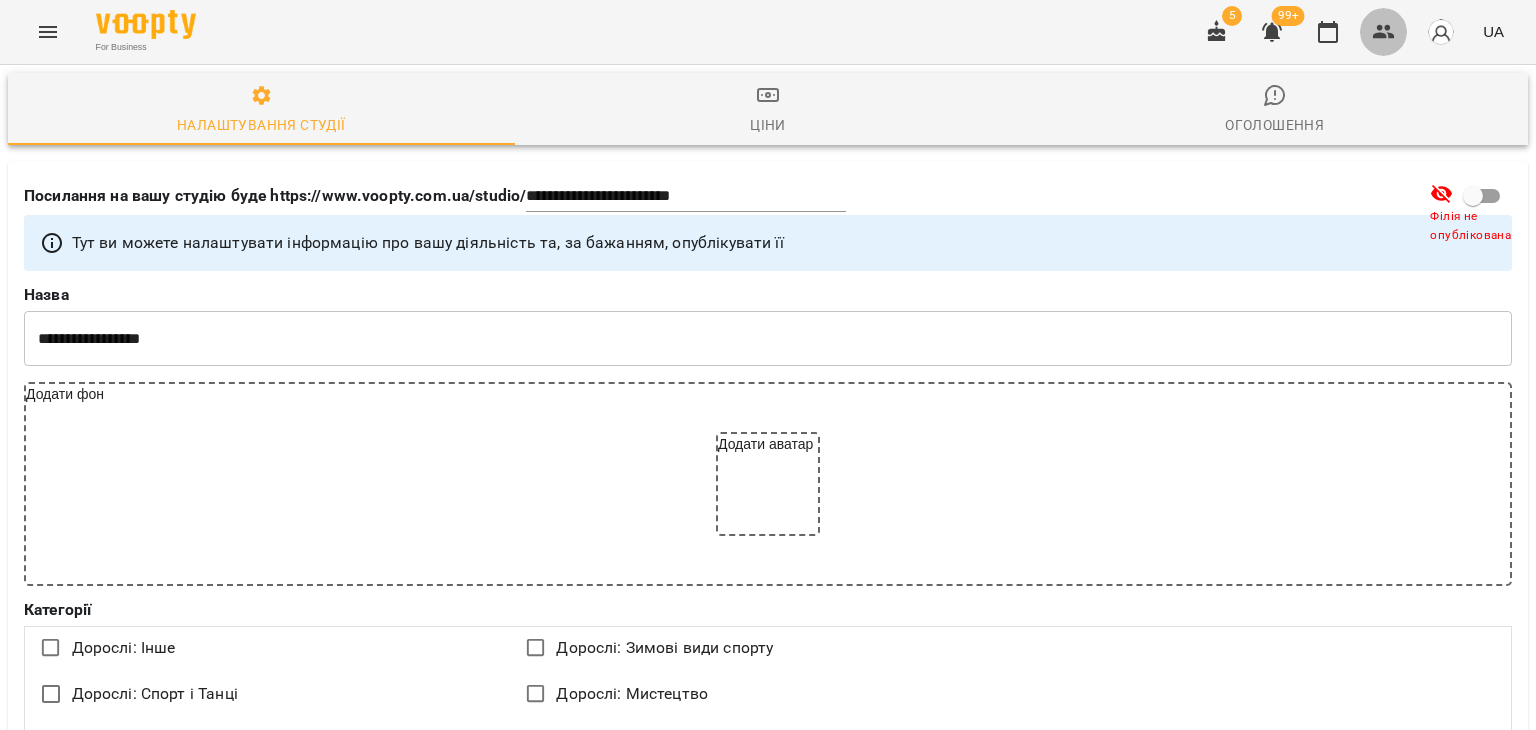 click 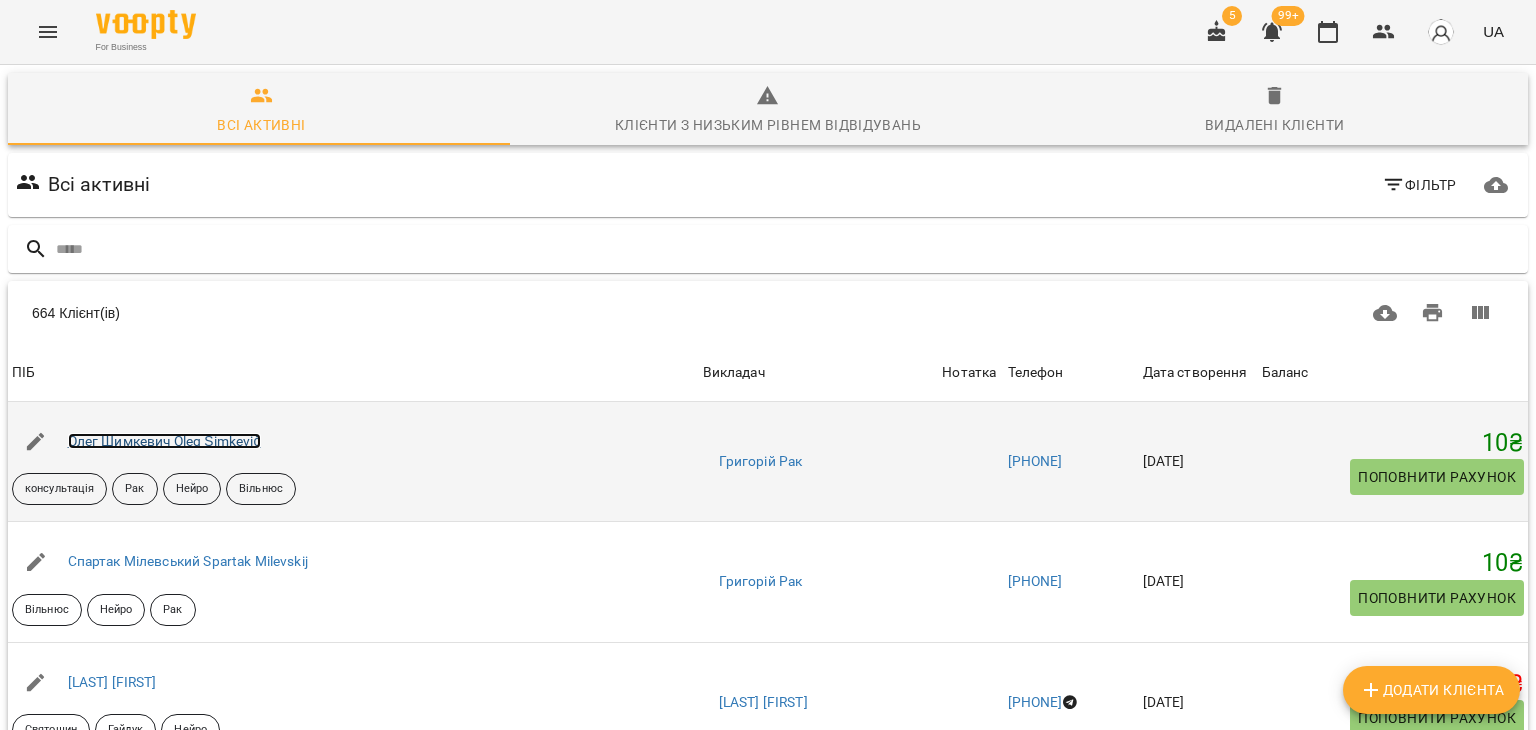 click on "Олег Шимкевич Oleg Šimkevič" at bounding box center (164, 441) 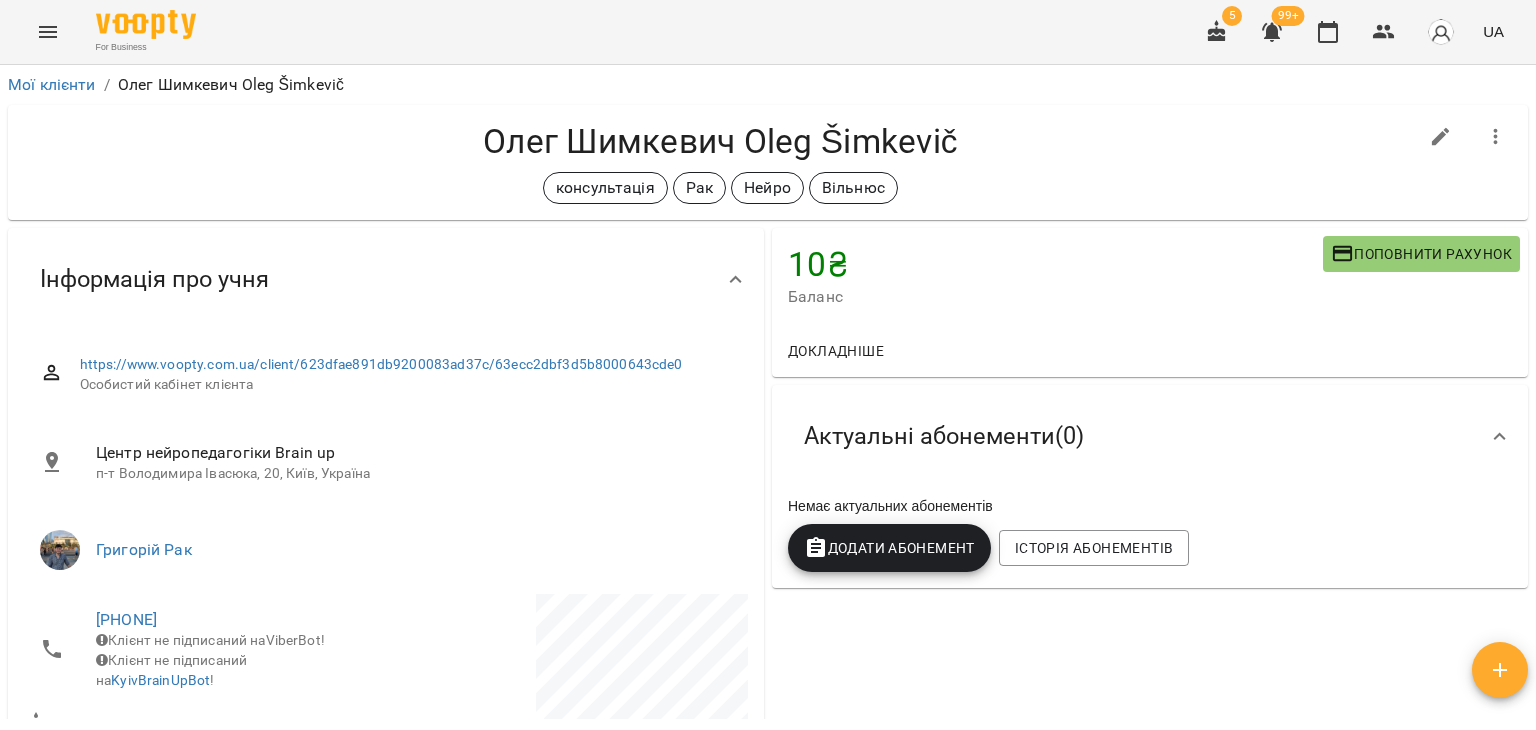 click 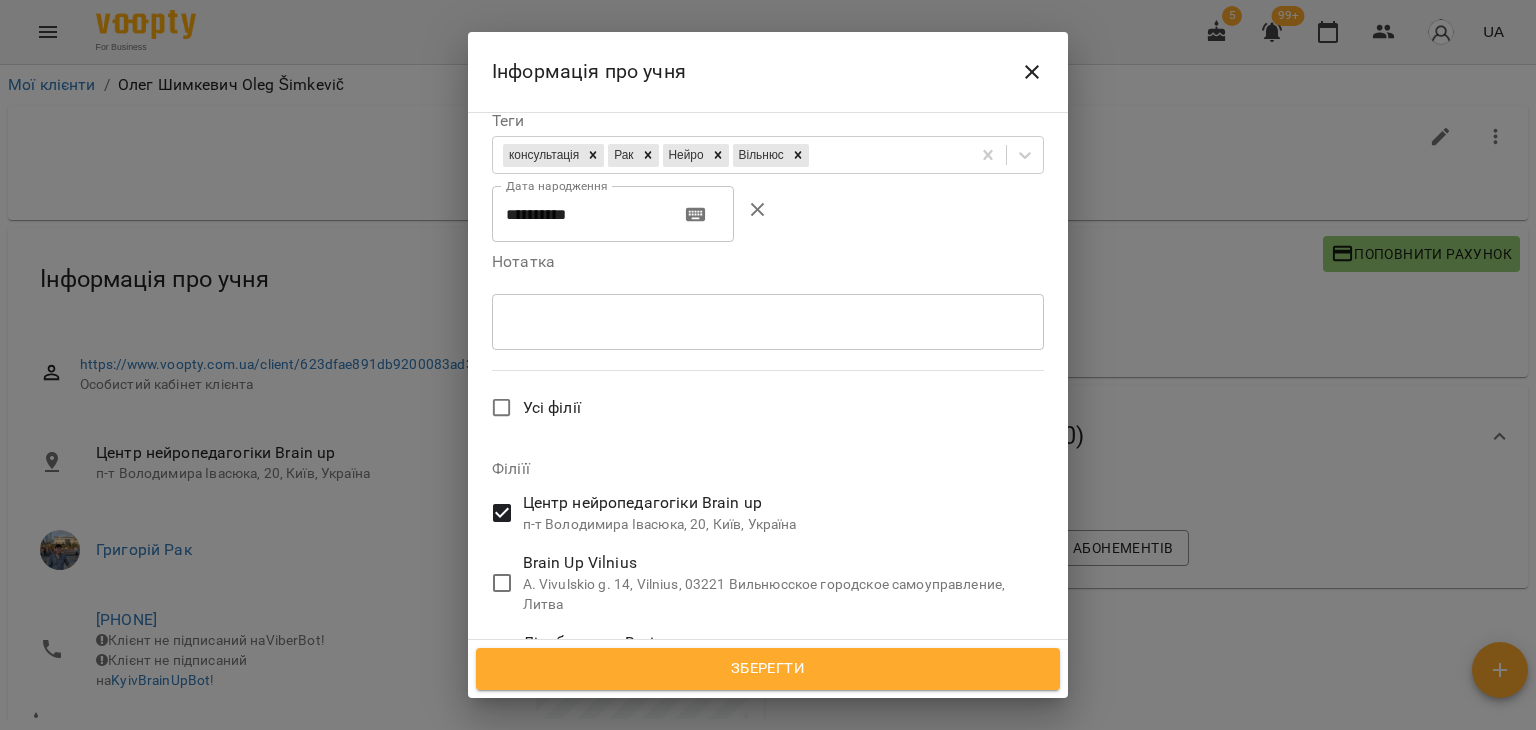 scroll, scrollTop: 600, scrollLeft: 0, axis: vertical 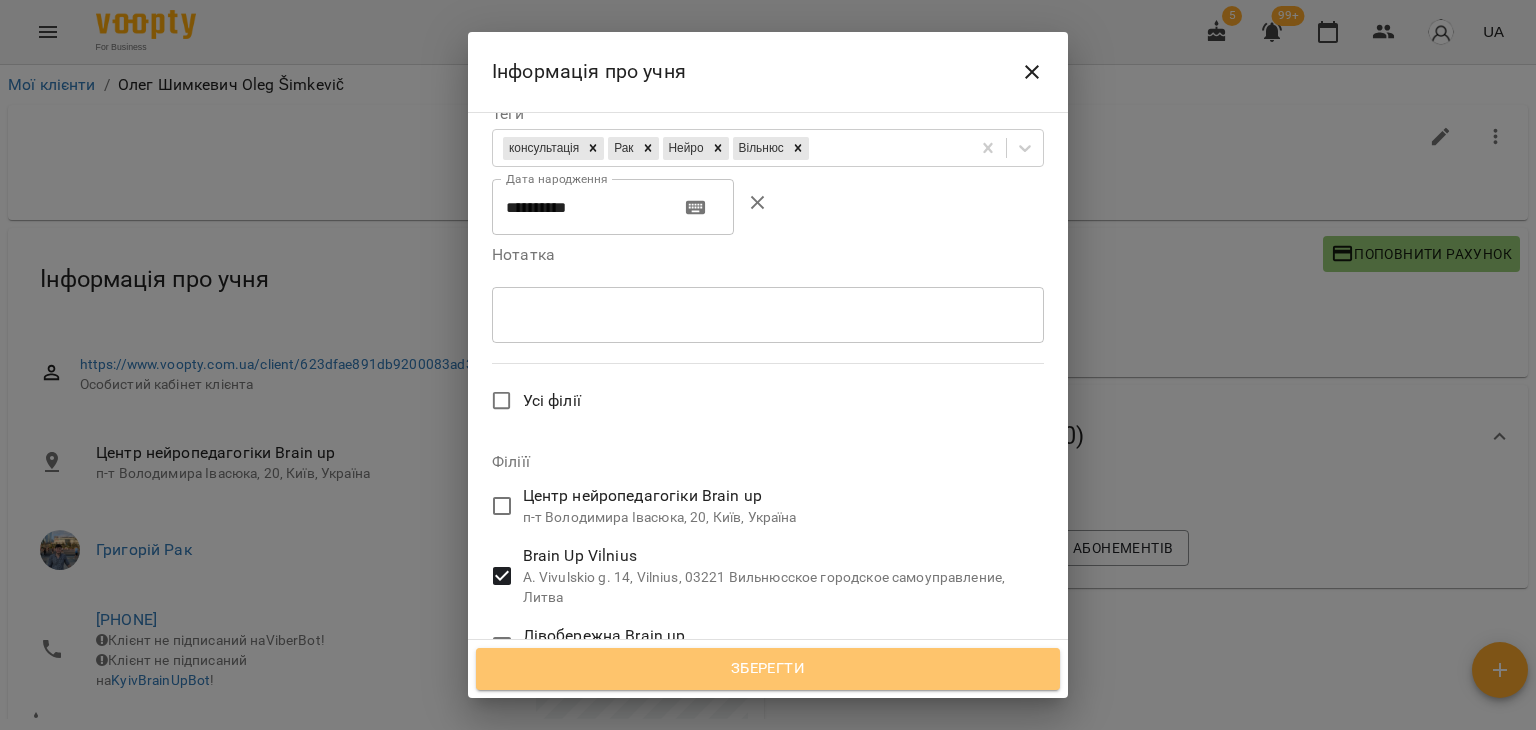 click on "Зберегти" at bounding box center [768, 669] 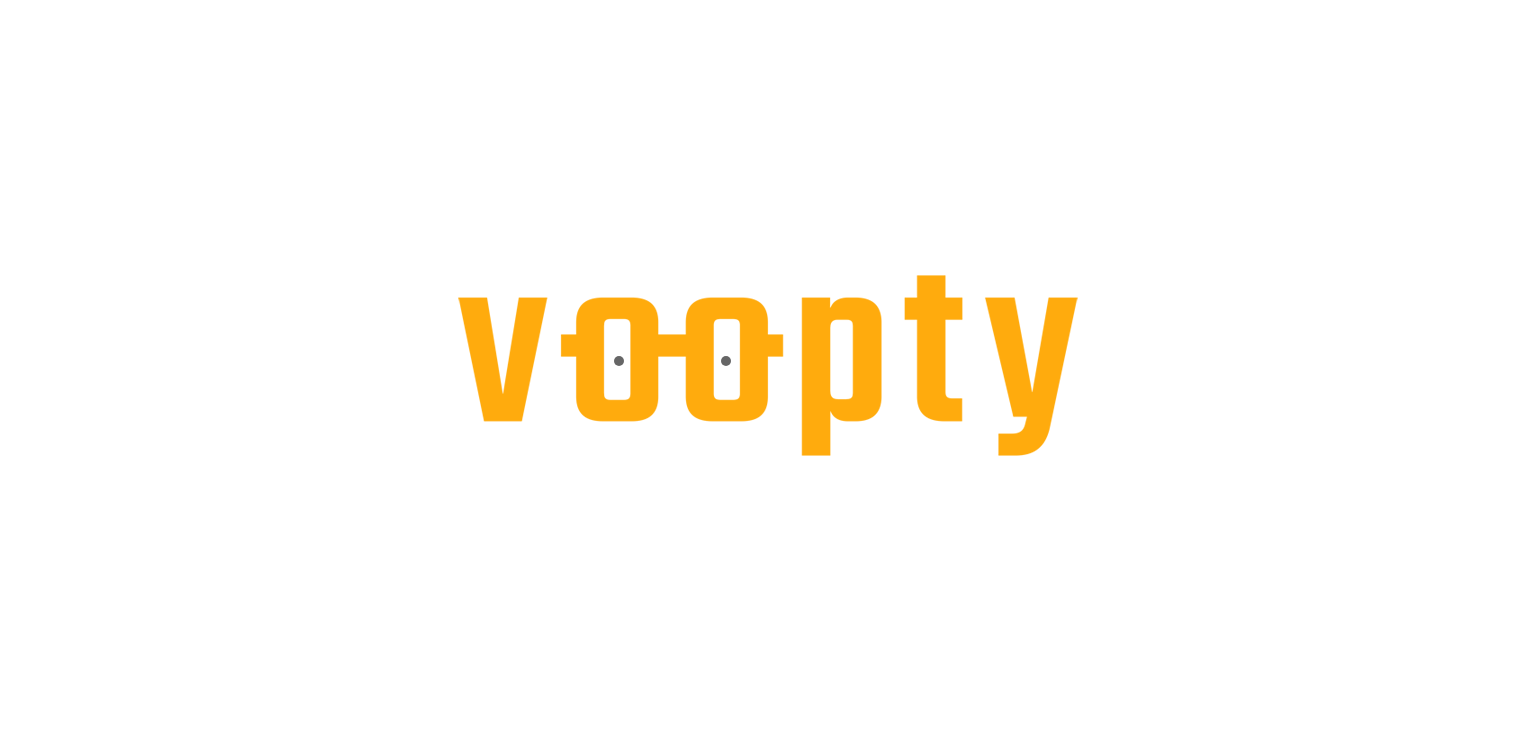 scroll, scrollTop: 0, scrollLeft: 0, axis: both 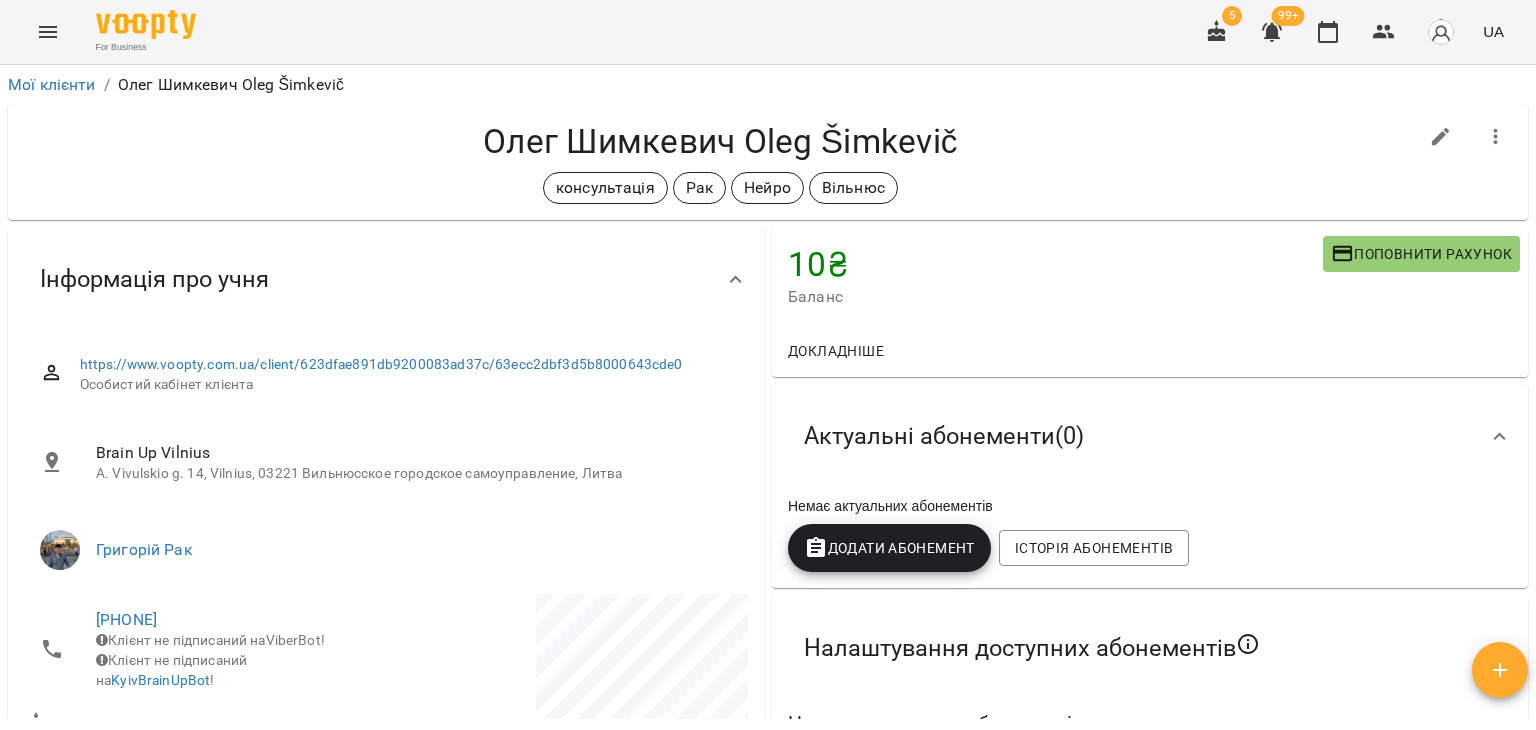 click 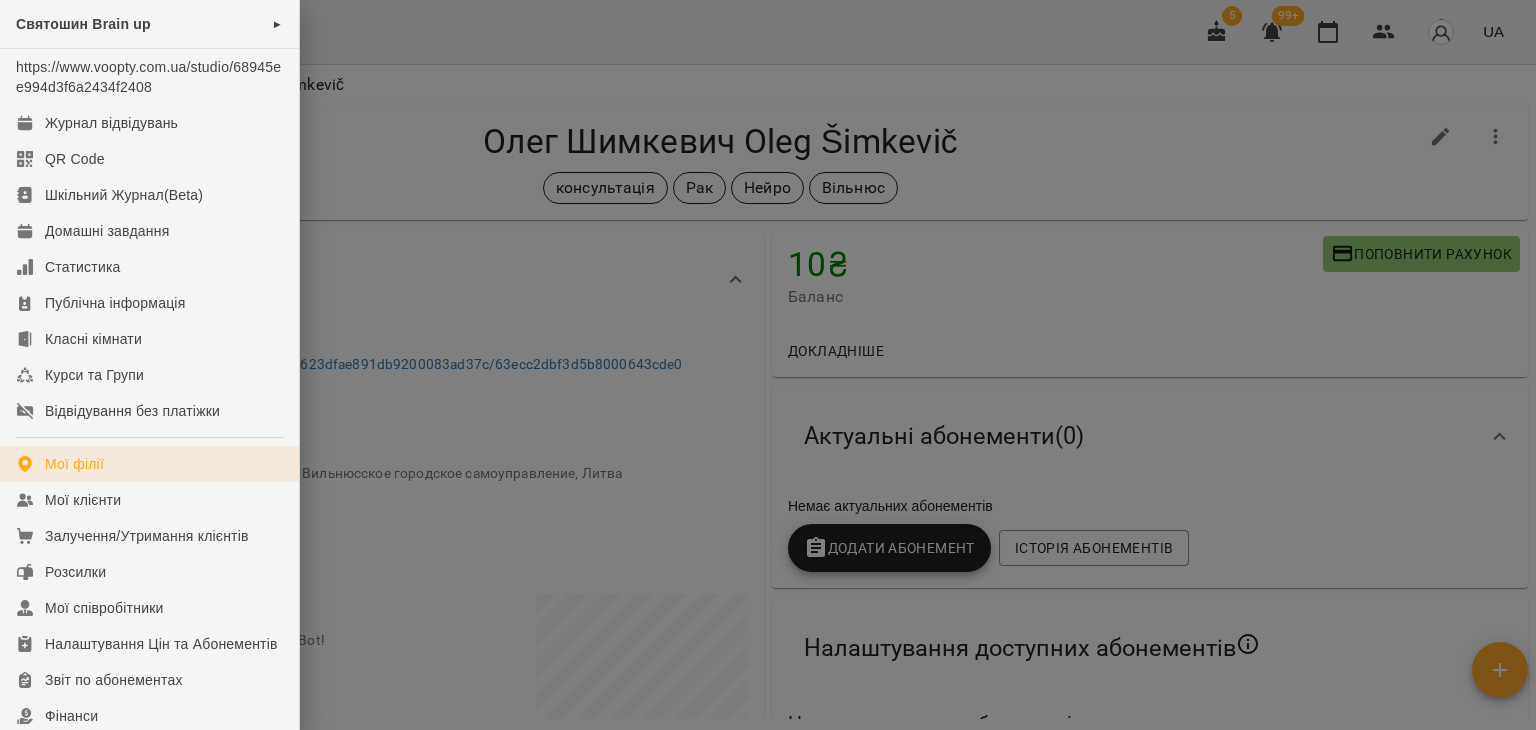 click on "Мої філії" at bounding box center (74, 464) 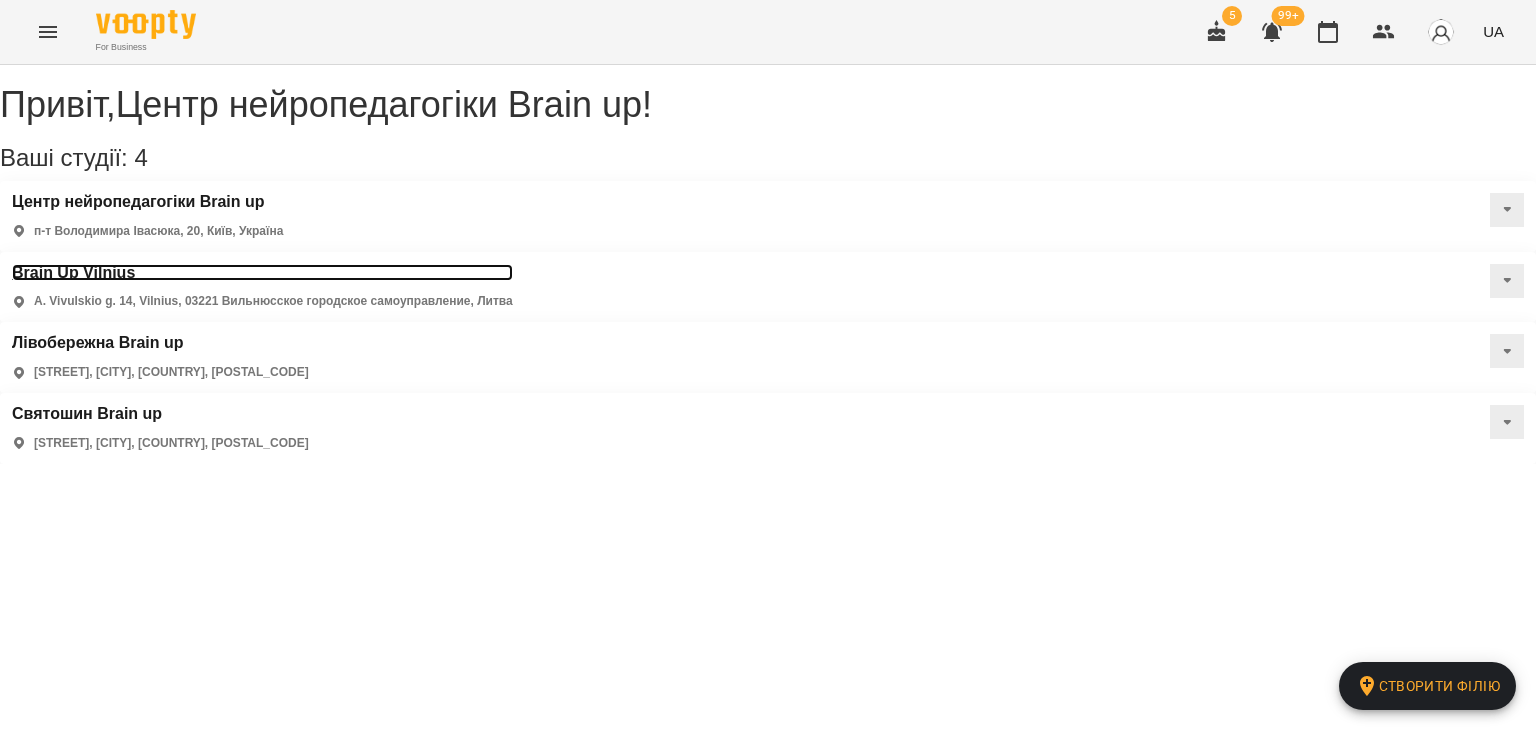 click on "Brain Up Vilnius" at bounding box center [262, 273] 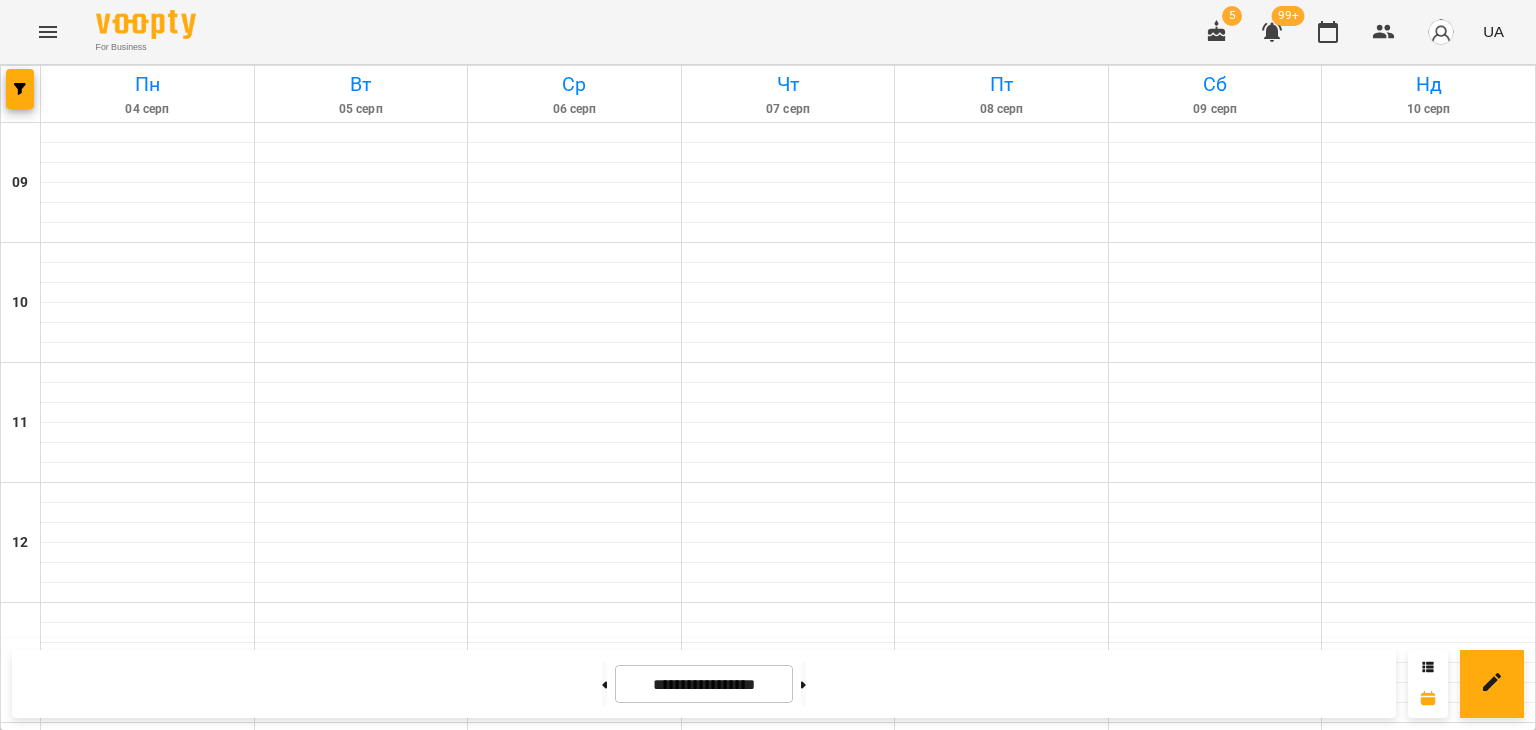 scroll, scrollTop: 0, scrollLeft: 0, axis: both 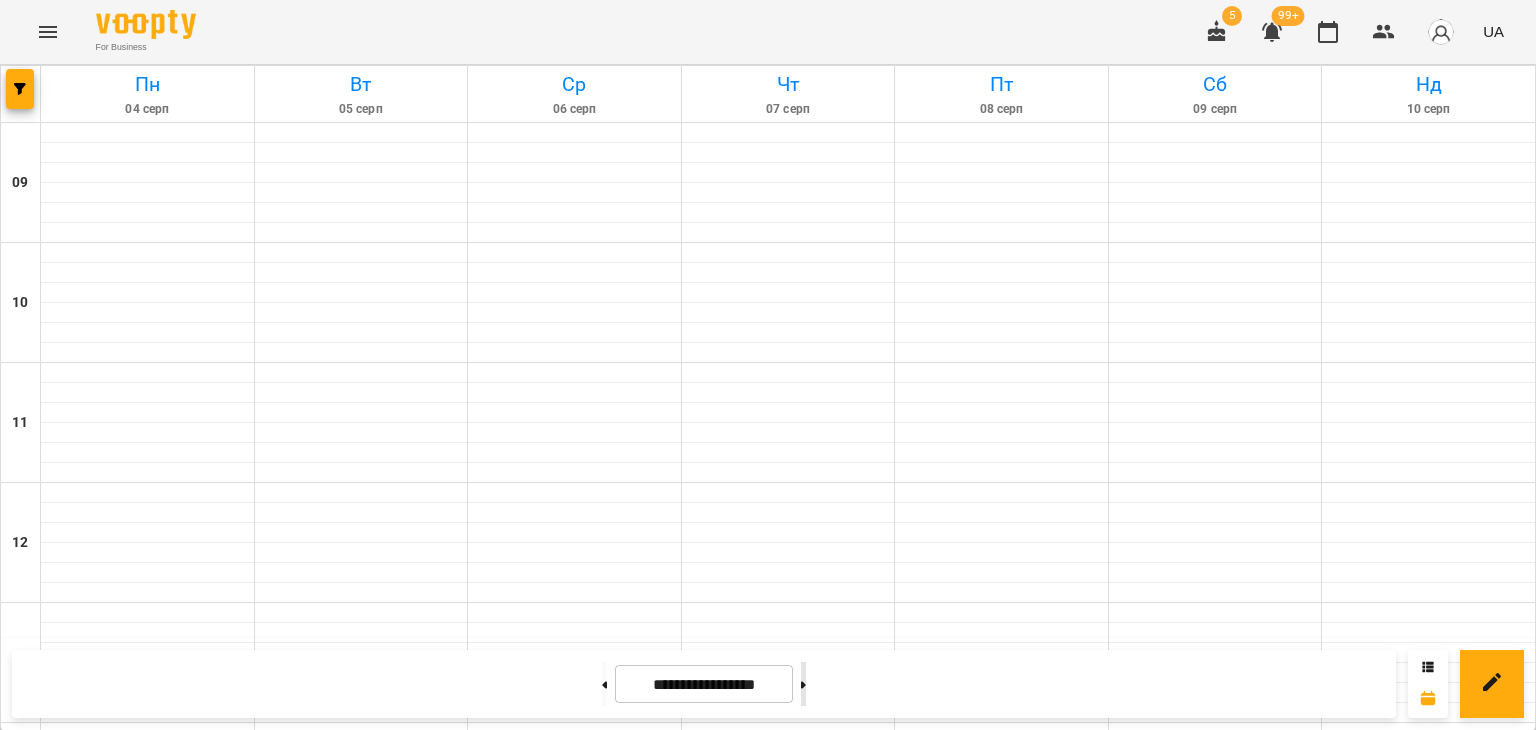 click at bounding box center [803, 684] 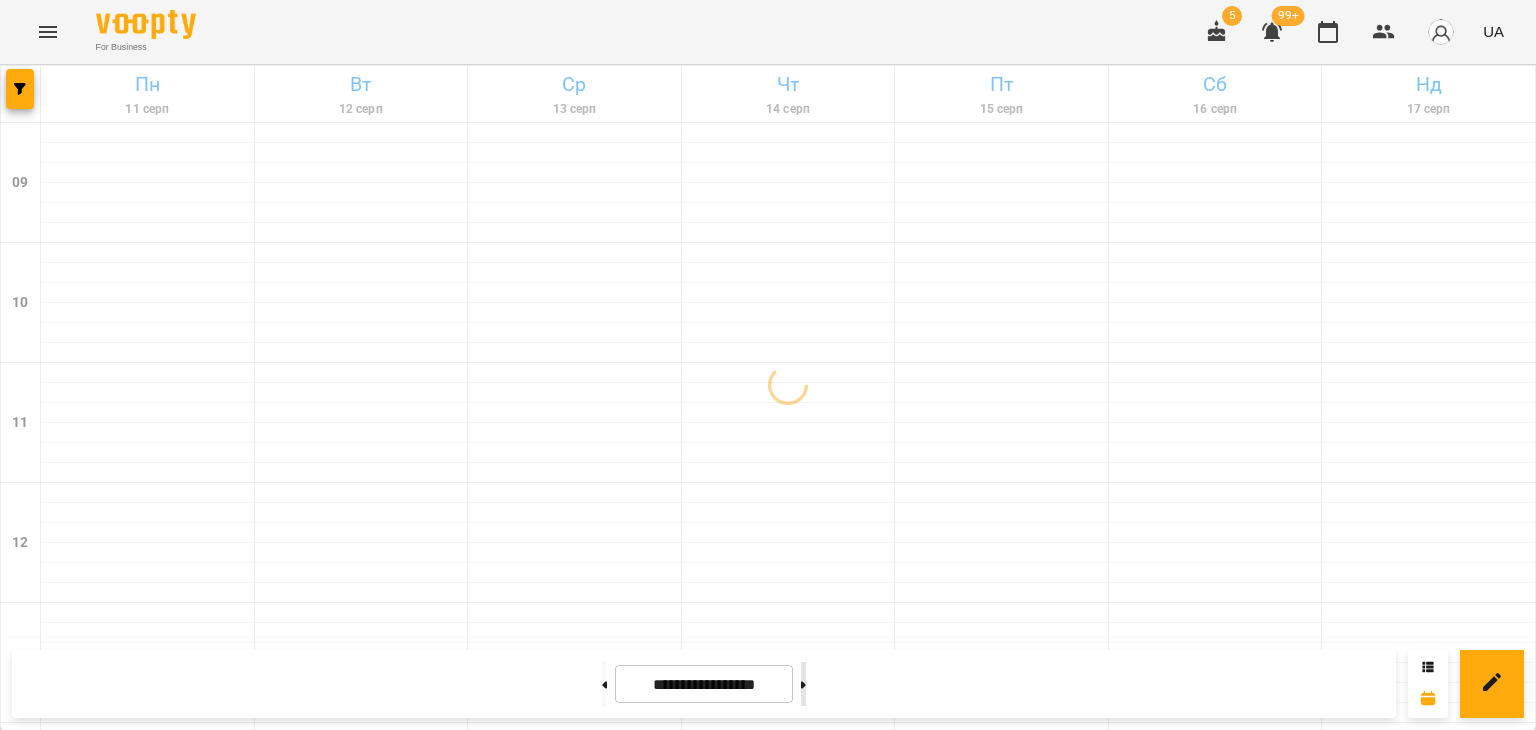 click at bounding box center [803, 684] 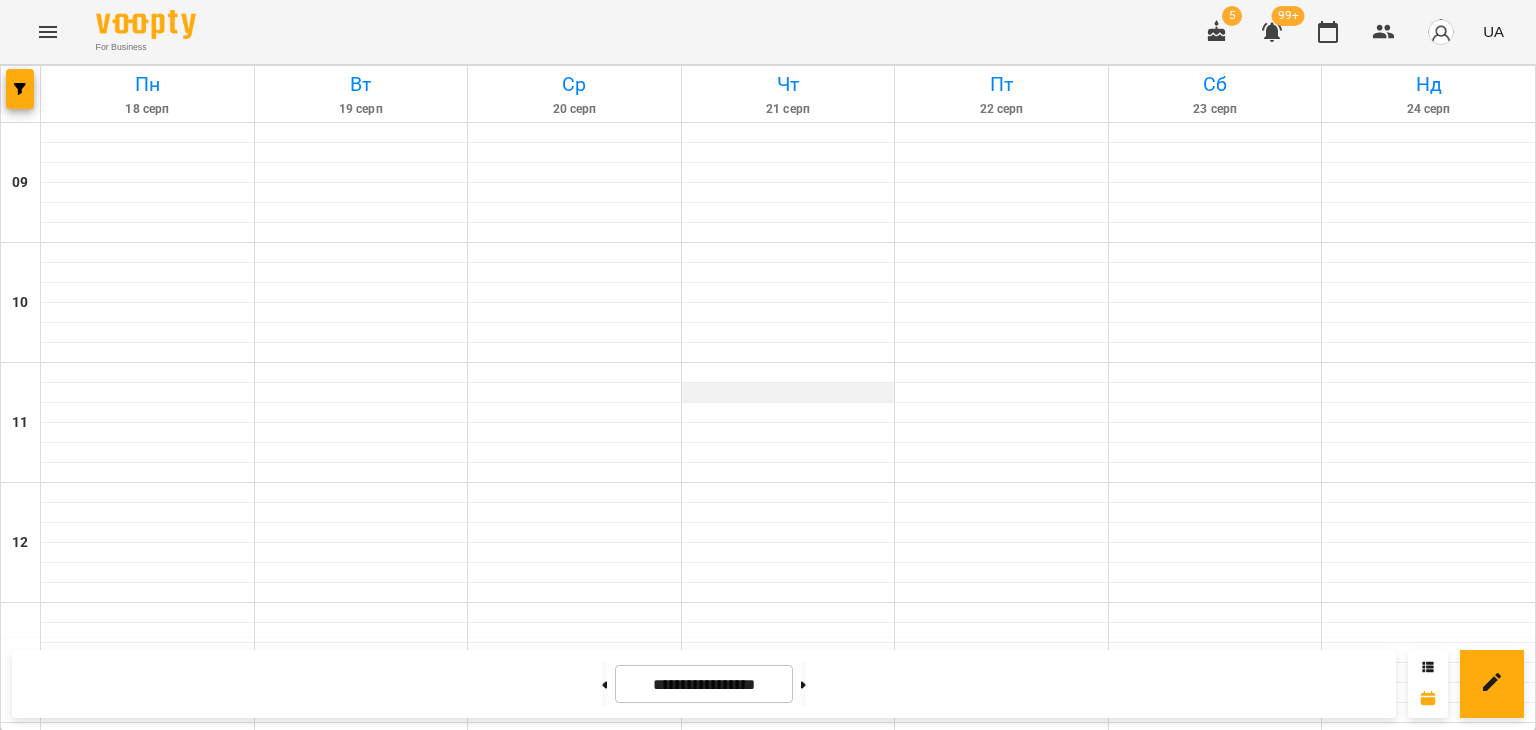scroll, scrollTop: 0, scrollLeft: 0, axis: both 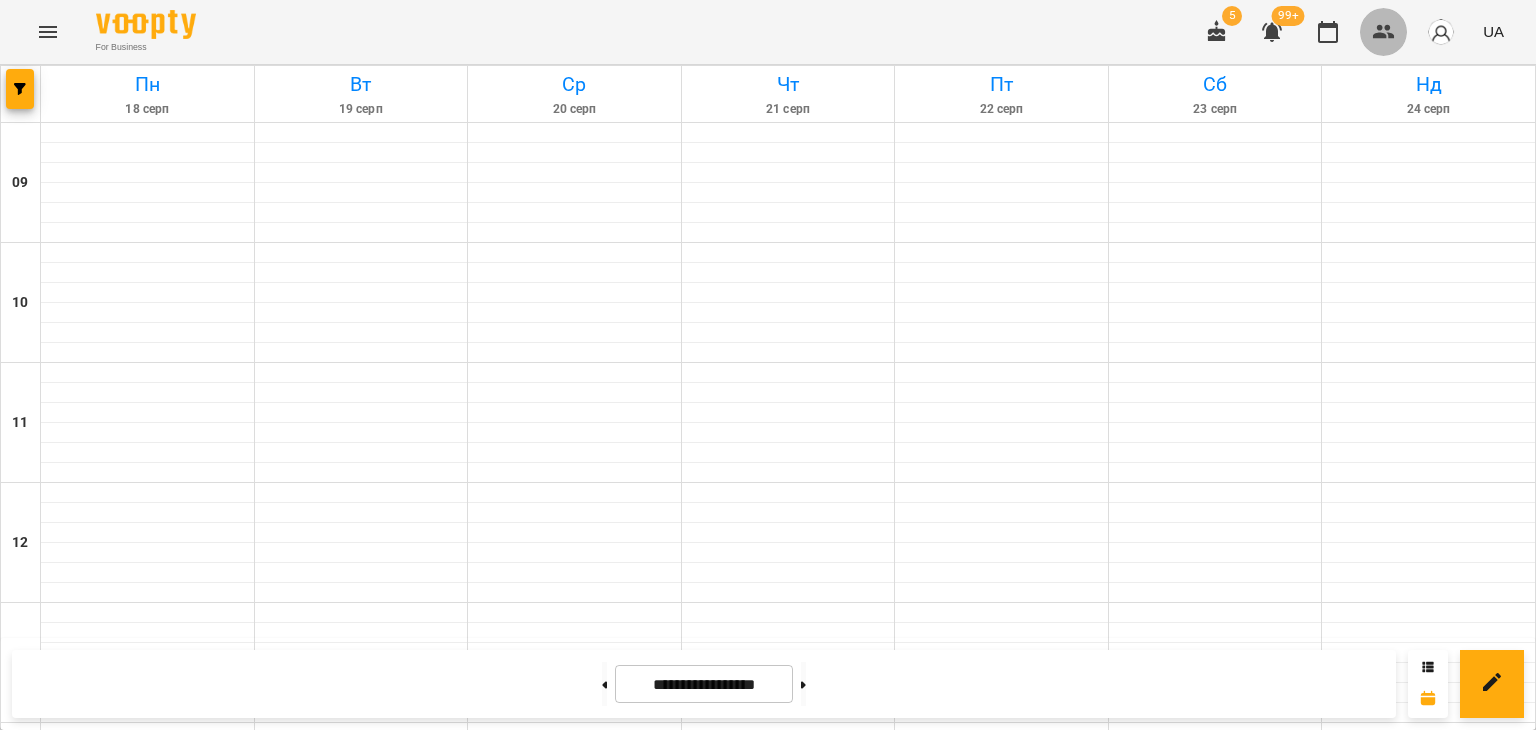 click 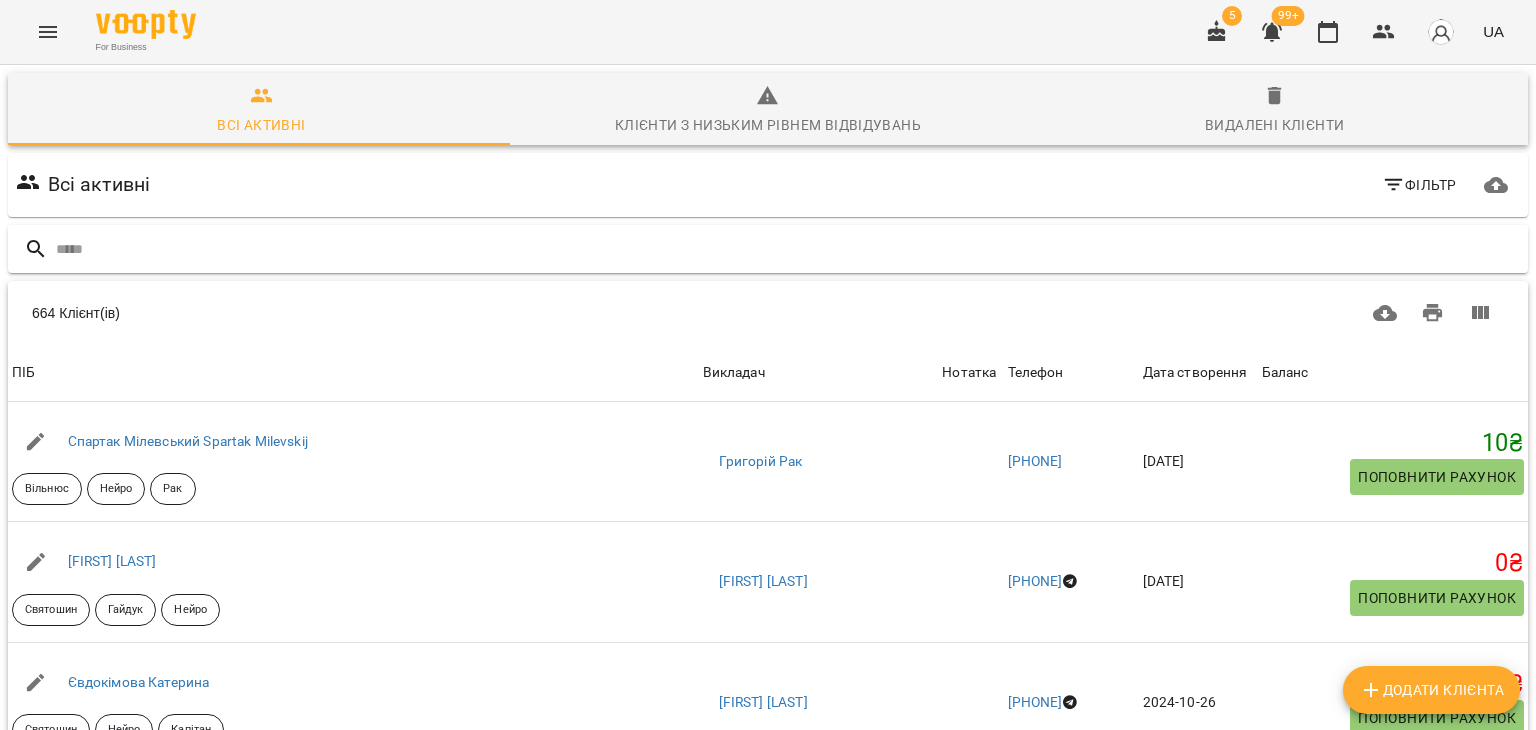 click at bounding box center [788, 249] 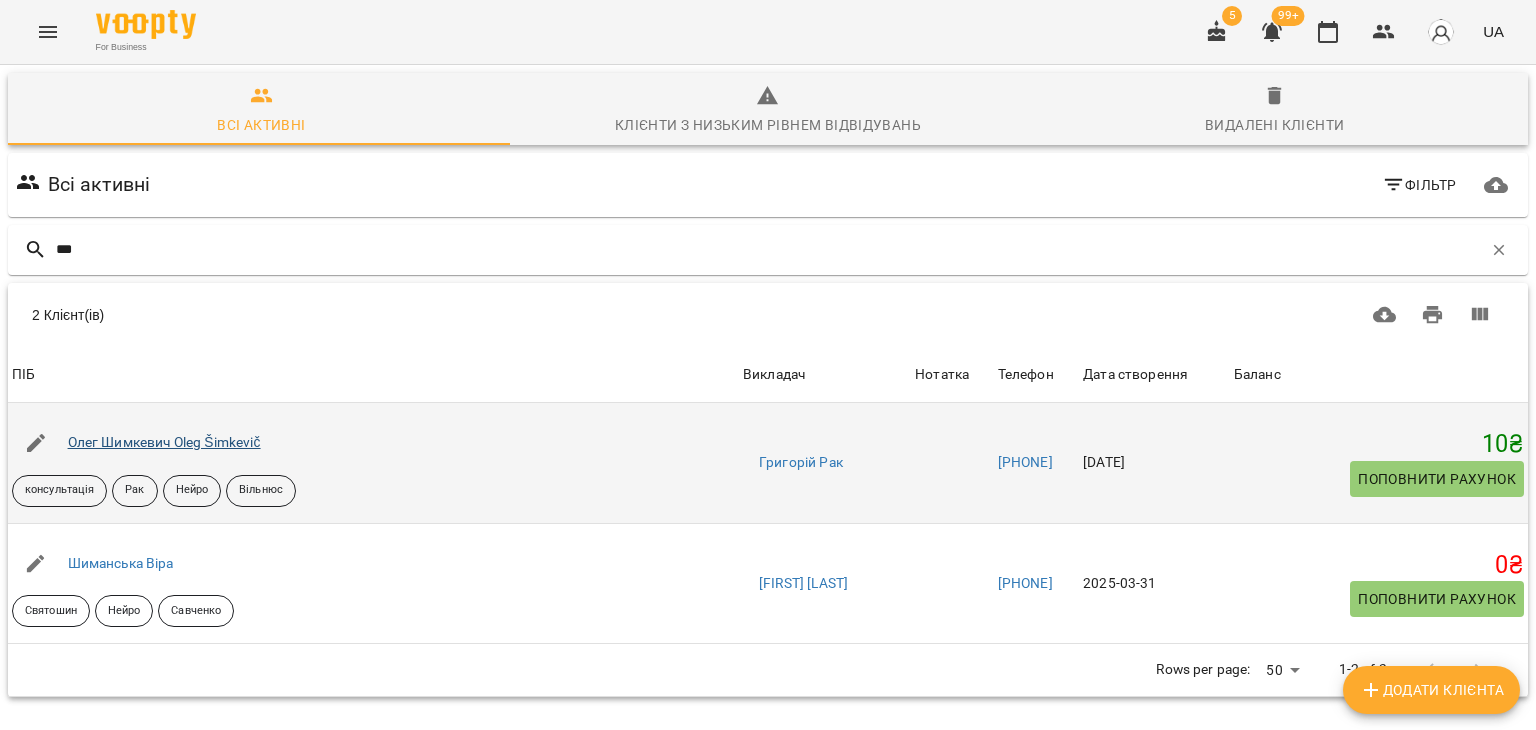 type on "***" 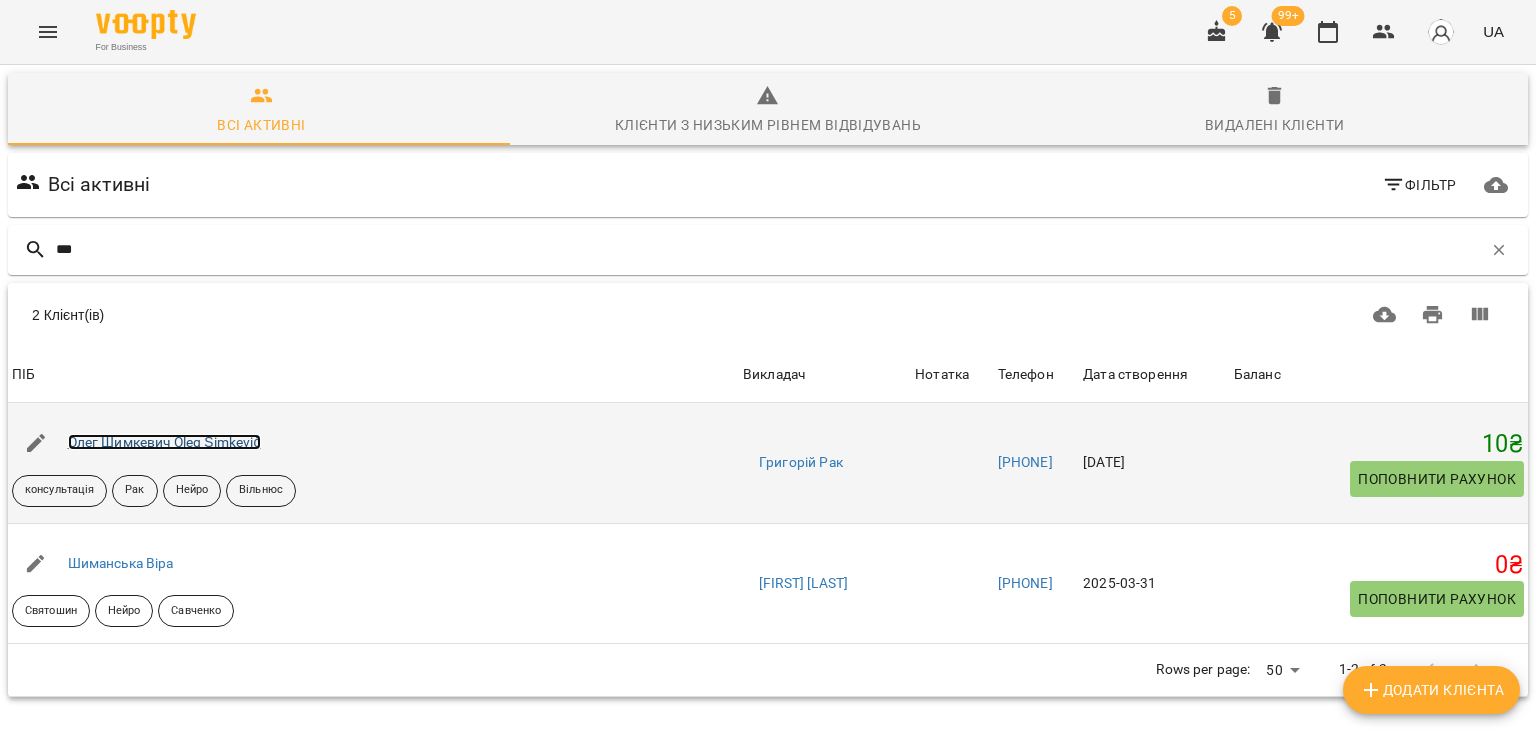 click on "Олег Шимкевич Oleg Šimkevič" at bounding box center (164, 442) 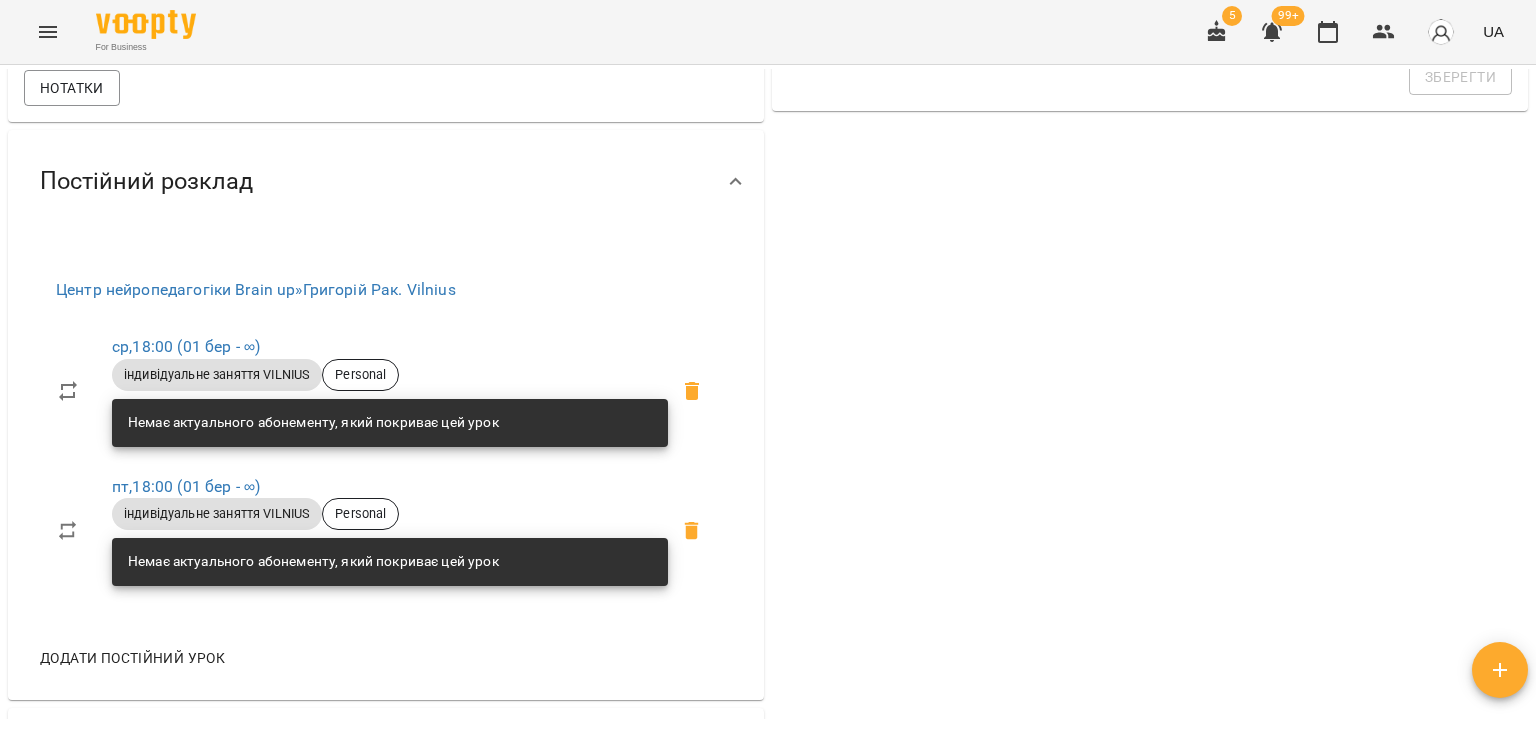 scroll, scrollTop: 800, scrollLeft: 0, axis: vertical 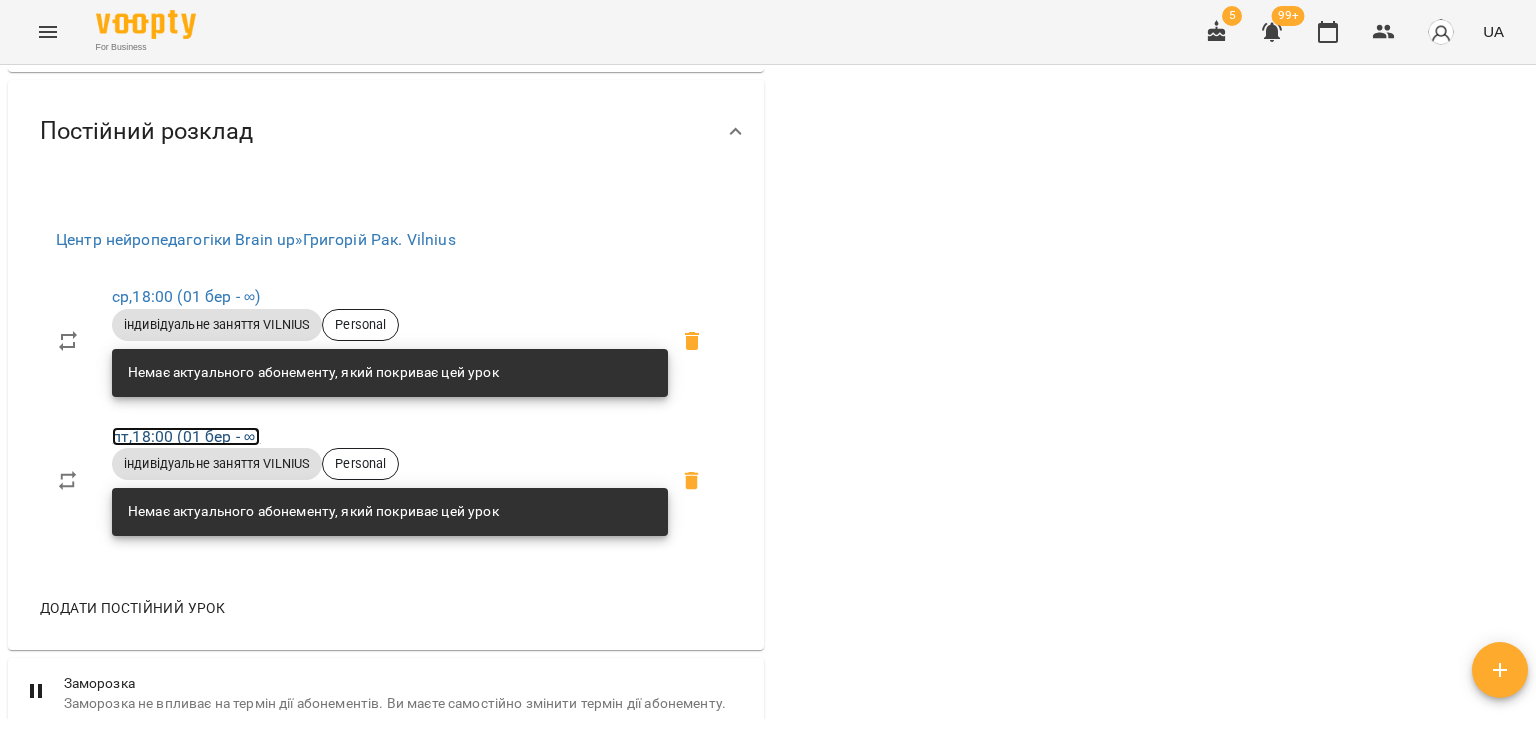 click on "пт ,  18:00   (01 бер - ∞)" at bounding box center (186, 436) 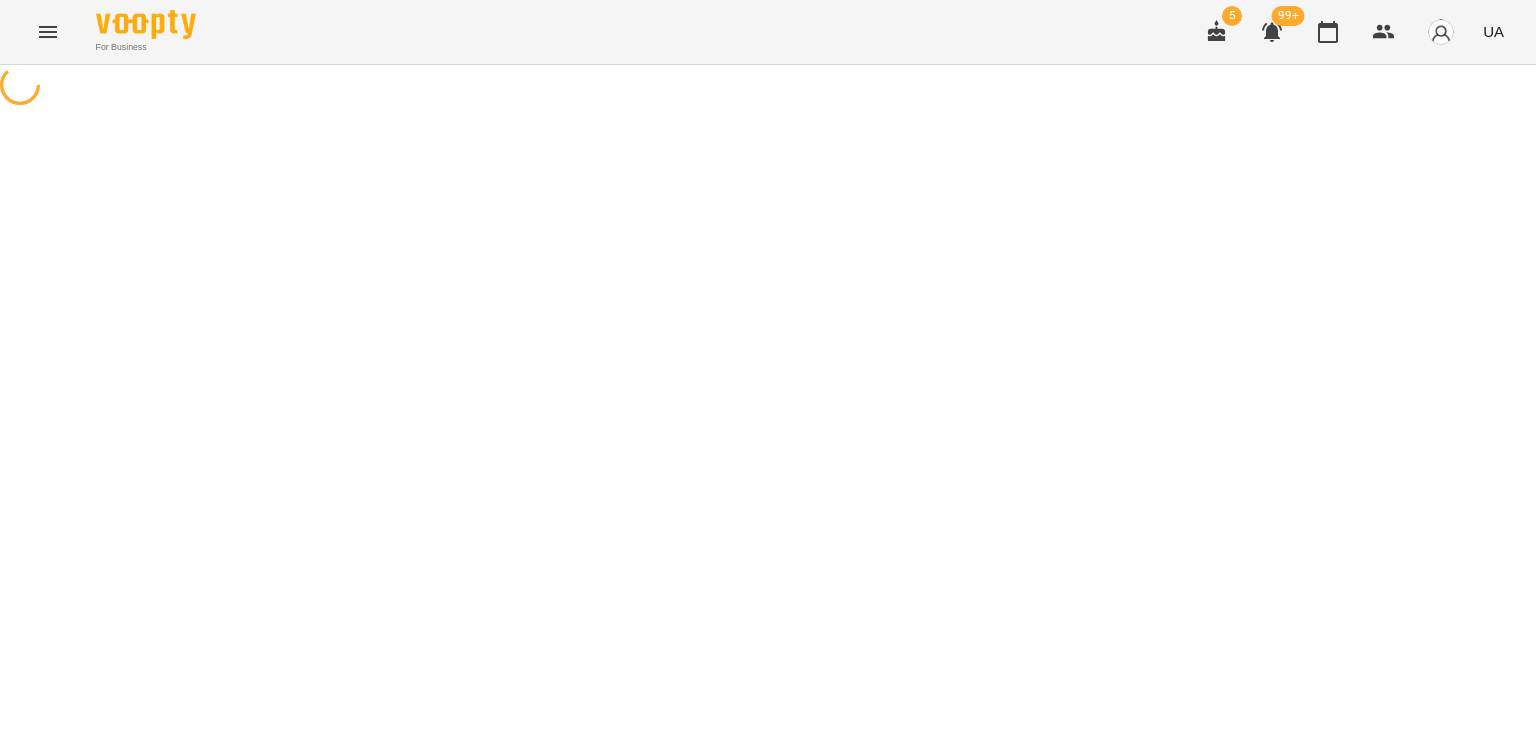 select on "*" 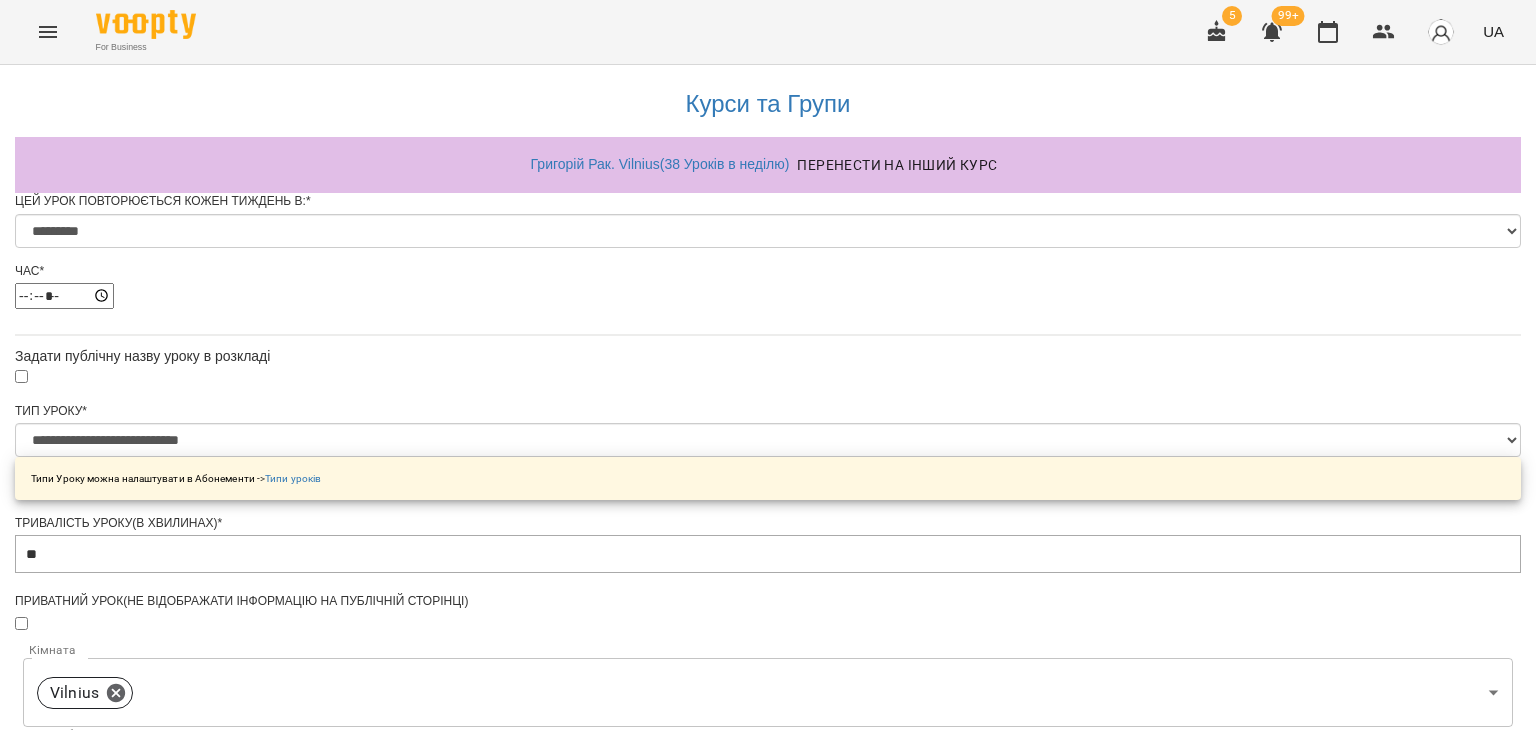 scroll, scrollTop: 0, scrollLeft: 0, axis: both 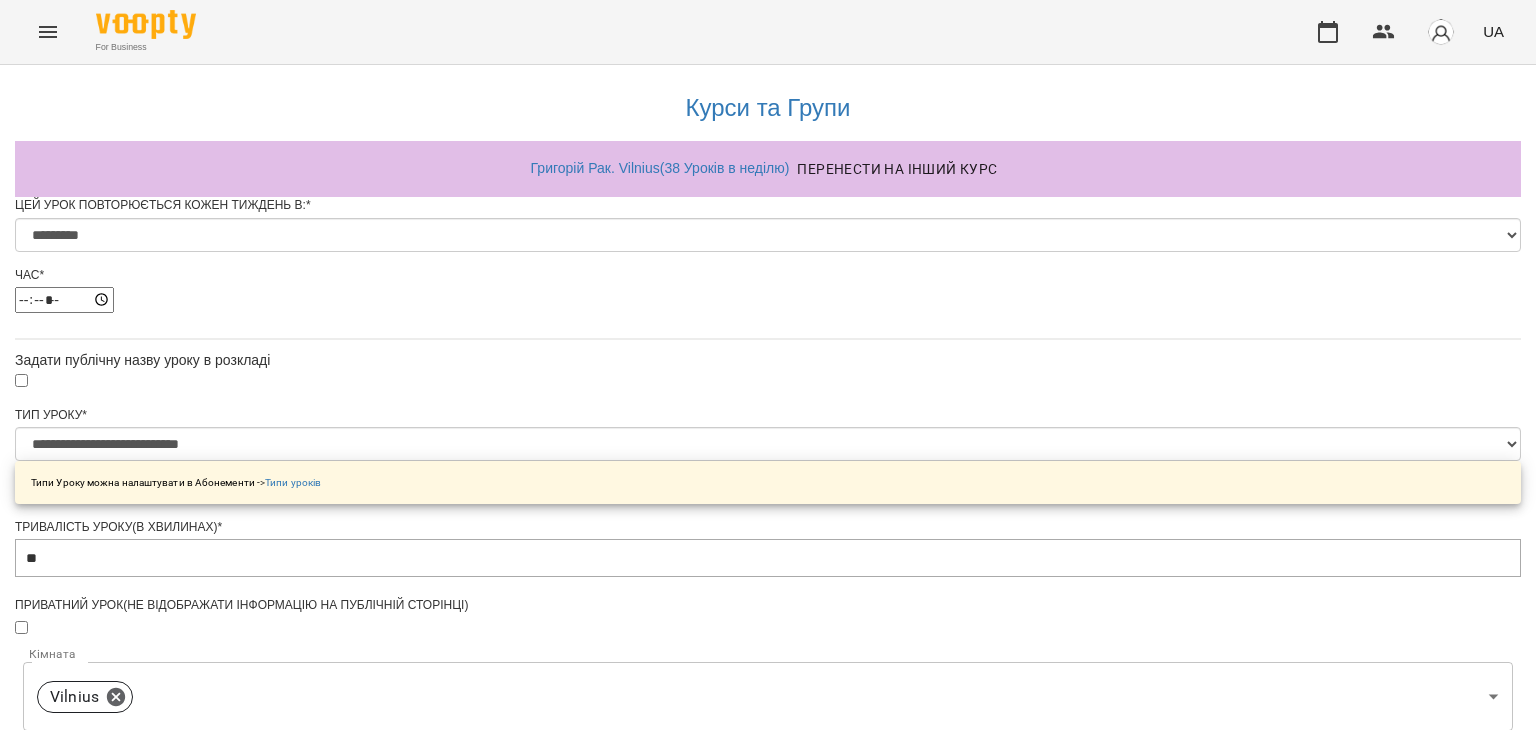 select on "*" 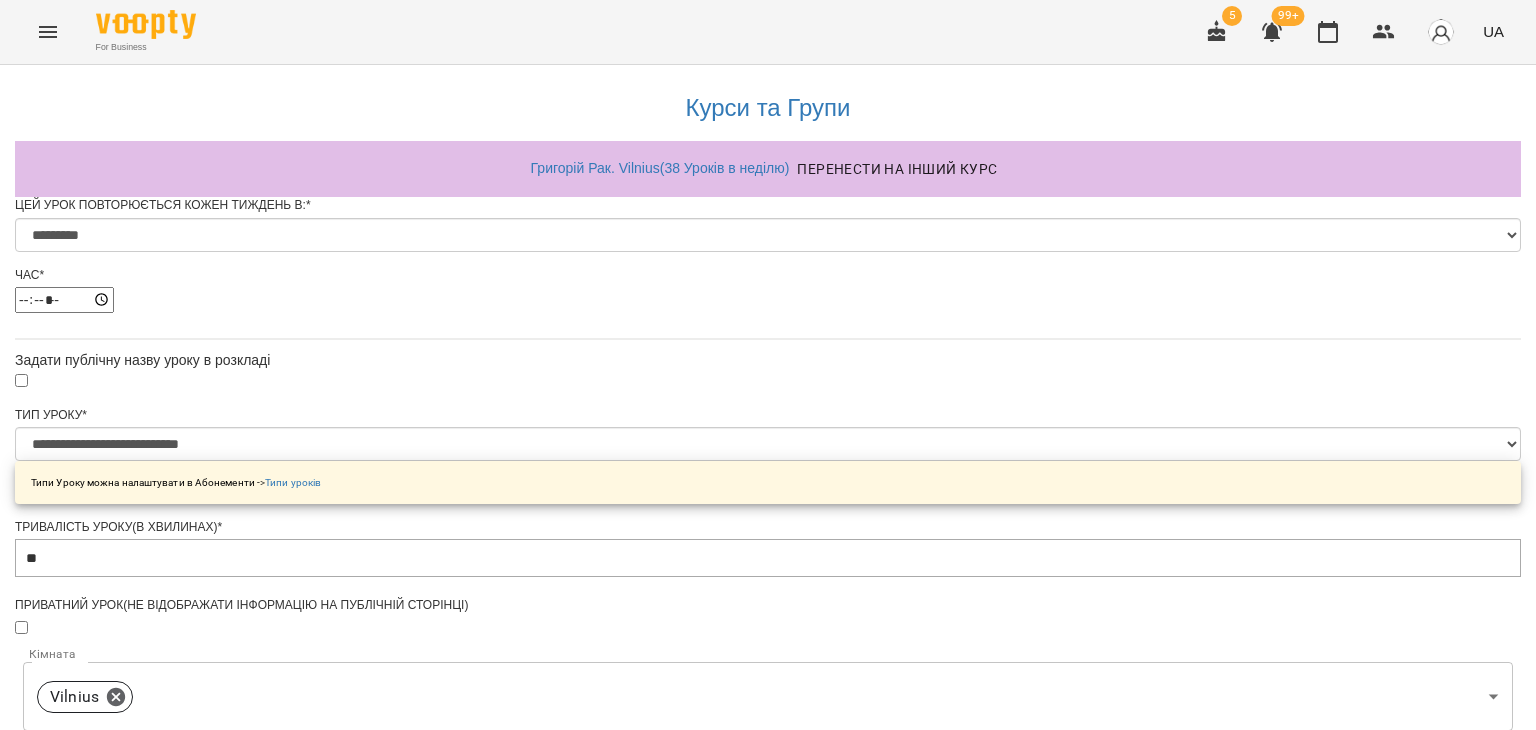 scroll, scrollTop: 0, scrollLeft: 0, axis: both 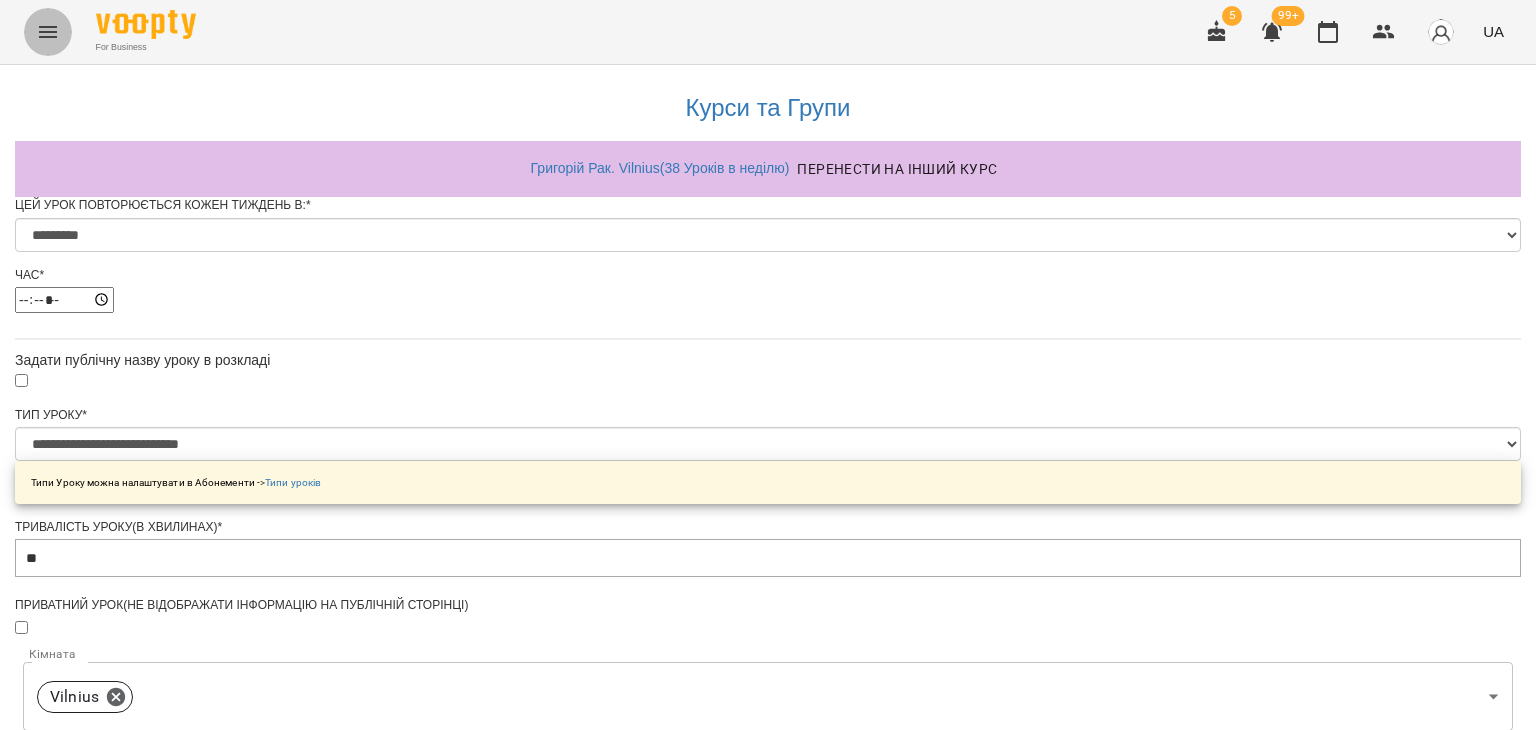 click 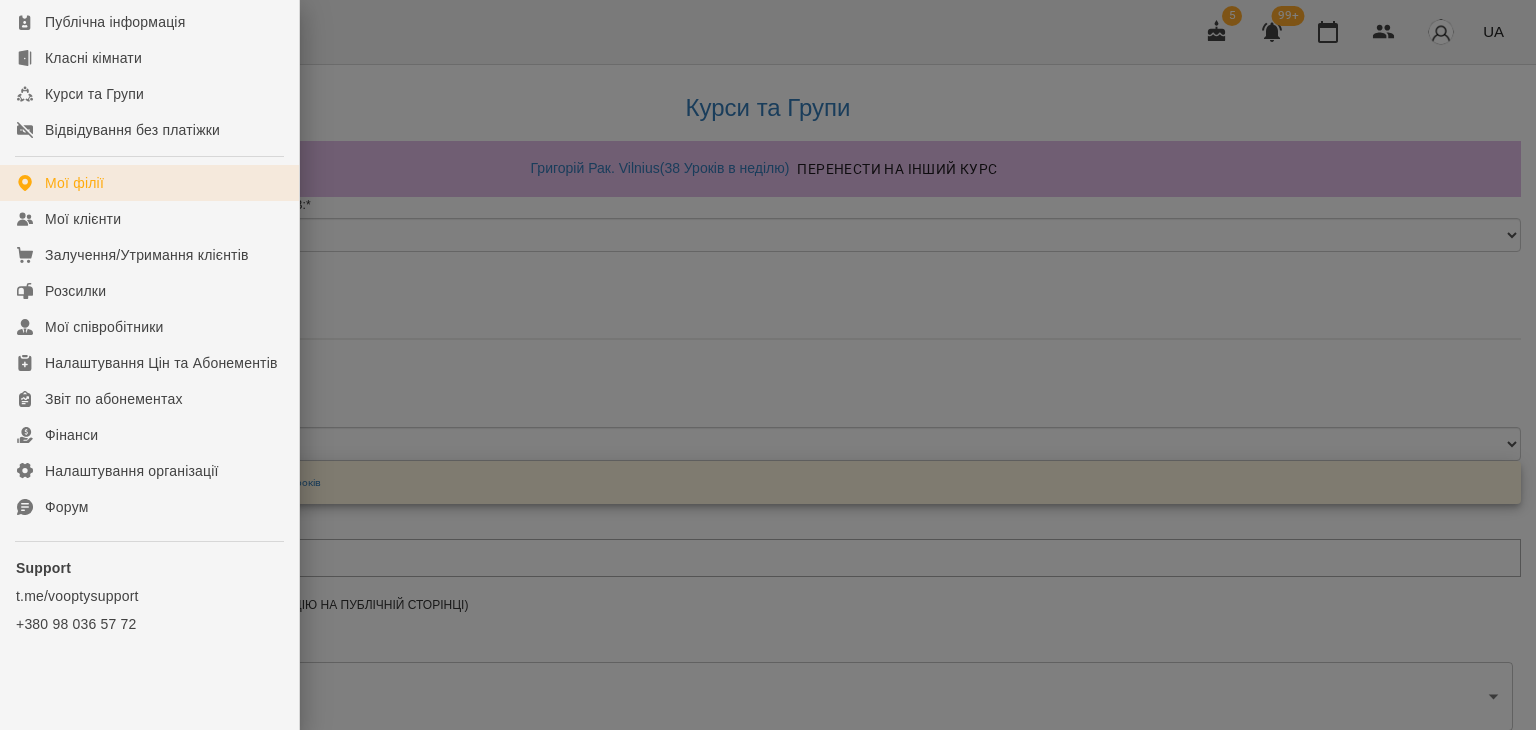scroll, scrollTop: 300, scrollLeft: 0, axis: vertical 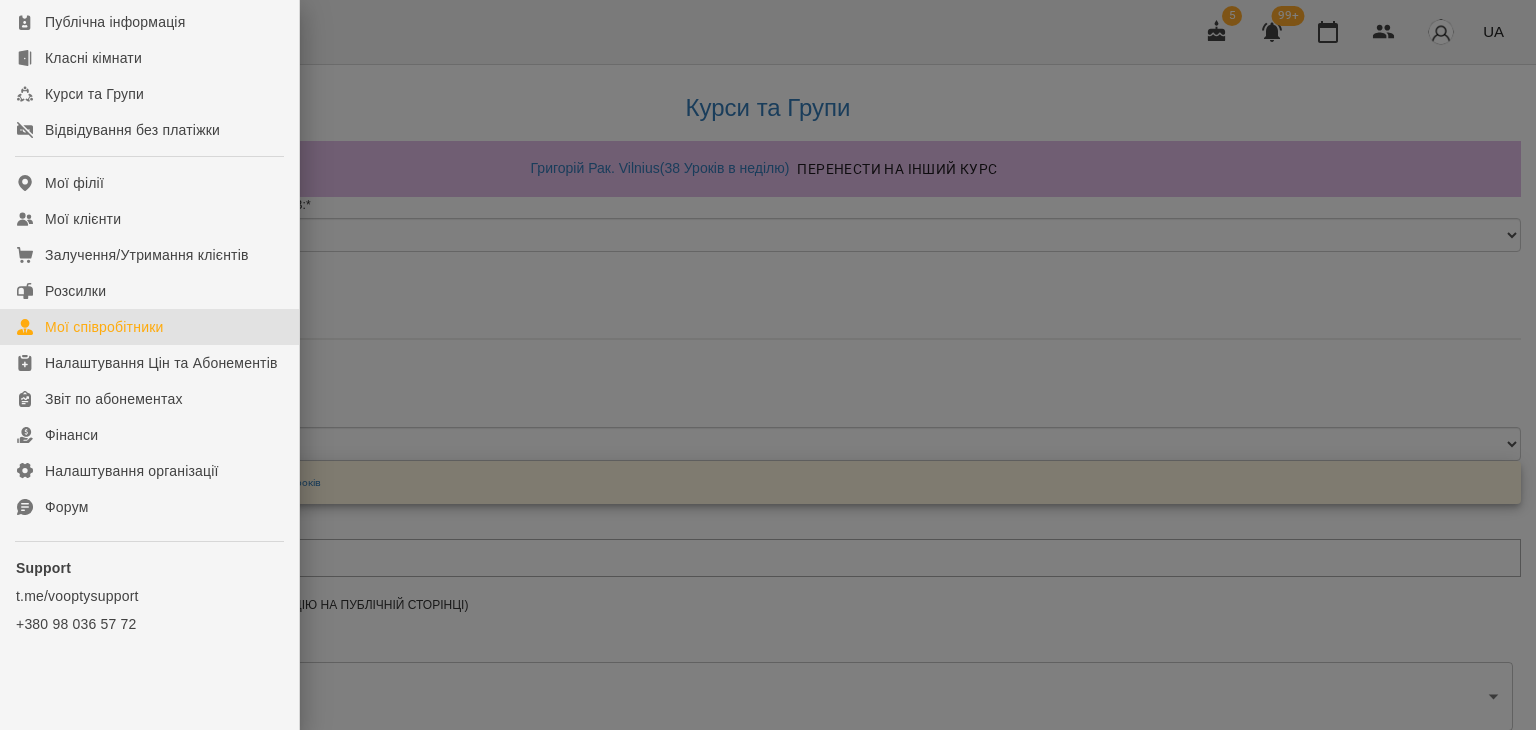 click on "Мої співробітники" at bounding box center [104, 327] 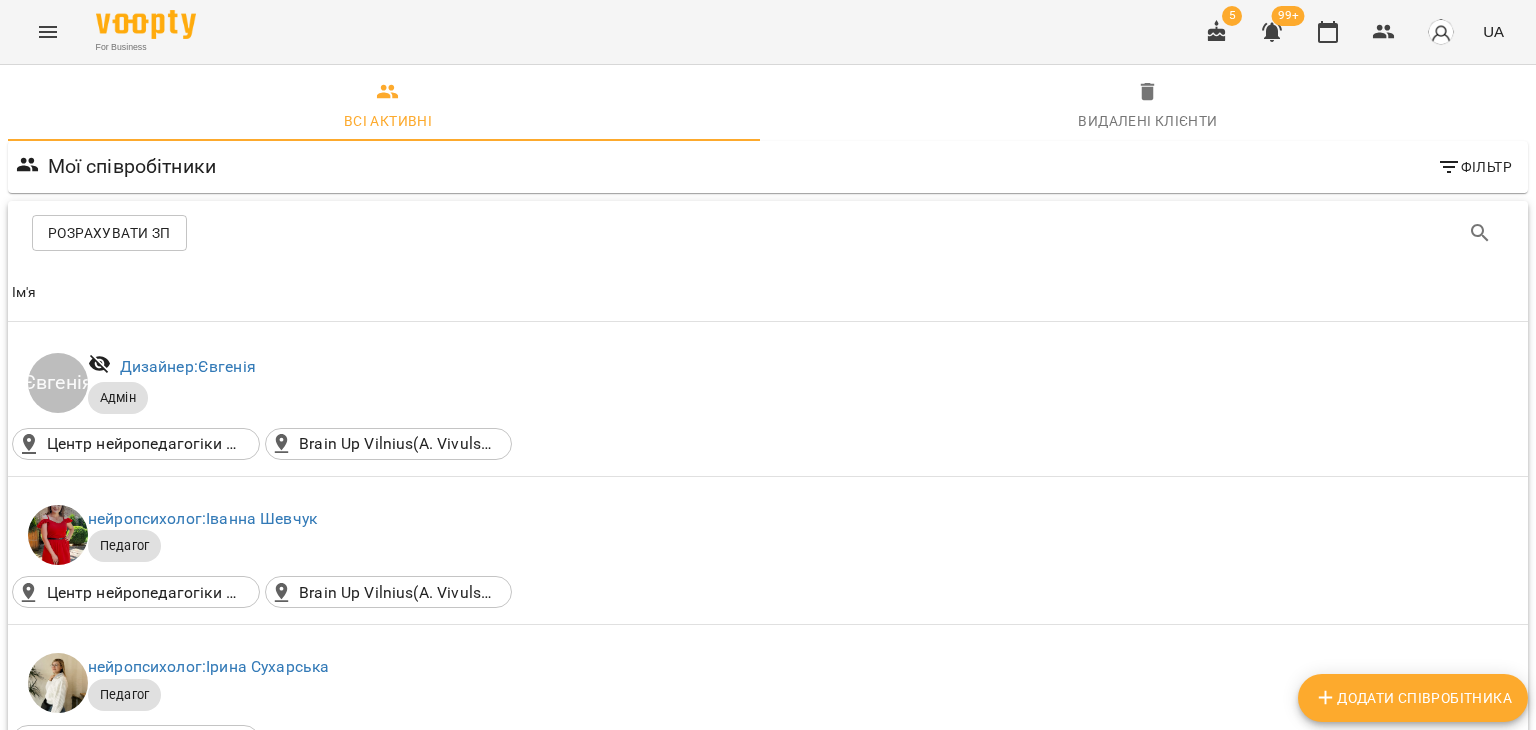 scroll, scrollTop: 1700, scrollLeft: 0, axis: vertical 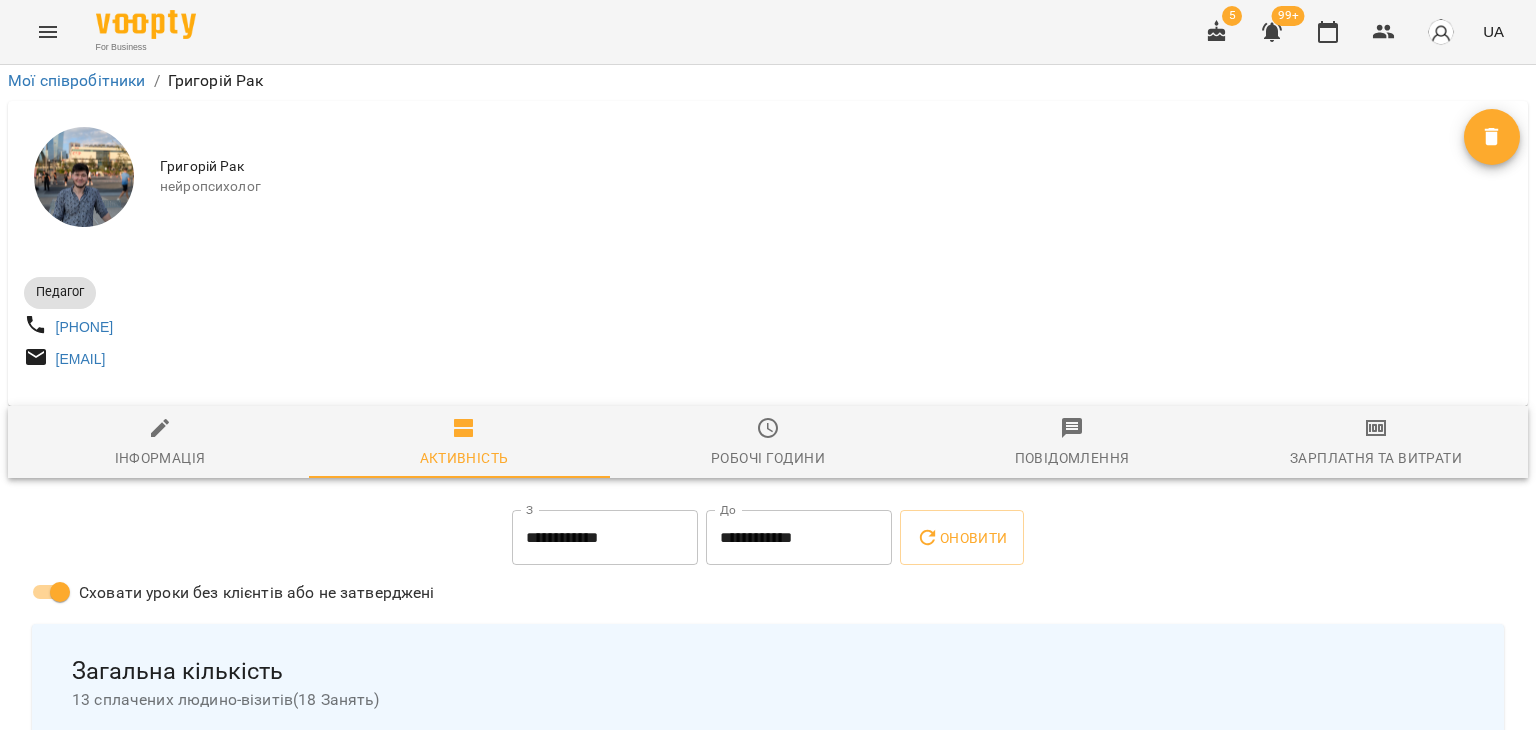 click on "Інформація" at bounding box center [160, 458] 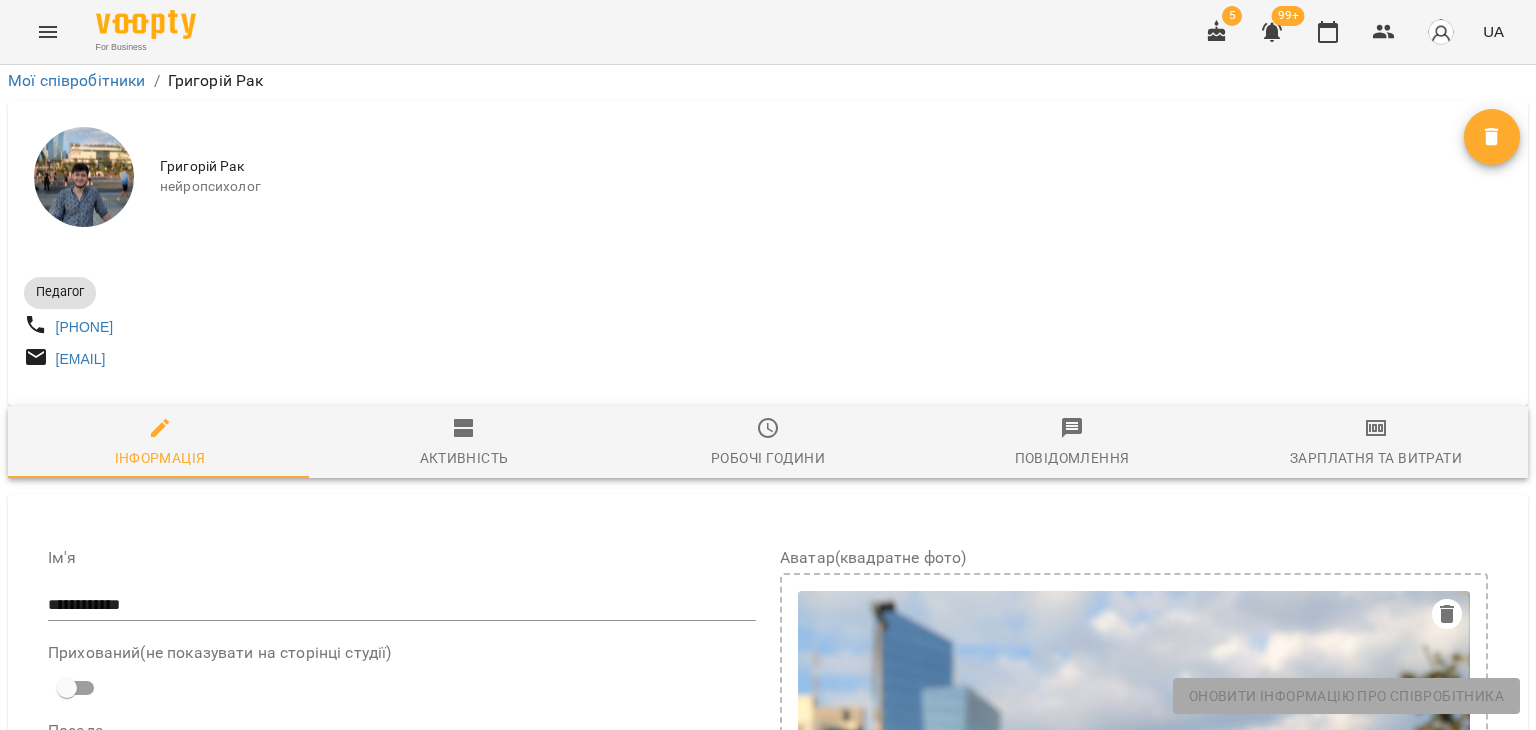 scroll, scrollTop: 900, scrollLeft: 0, axis: vertical 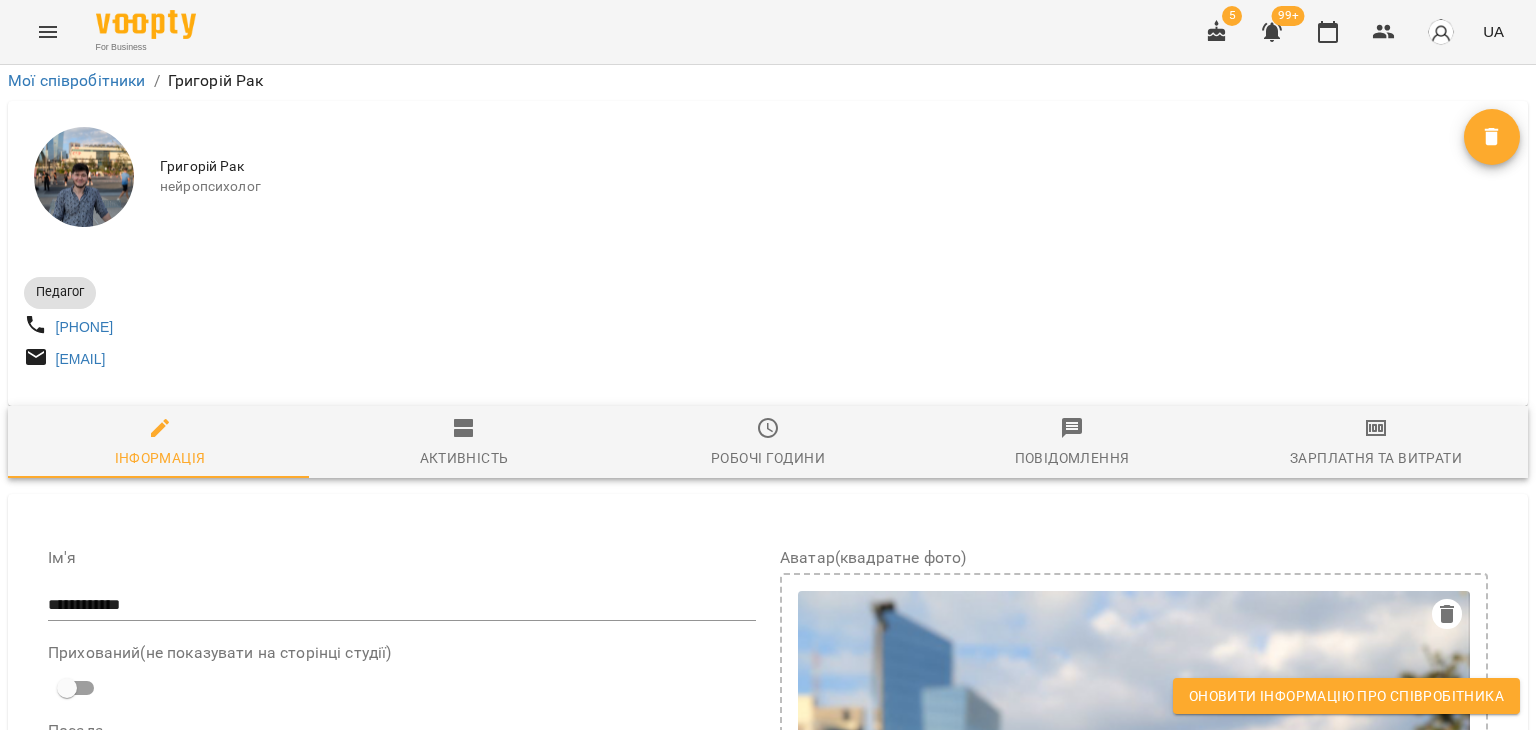 click on "Оновити інформацію про співробітника" at bounding box center (1346, 696) 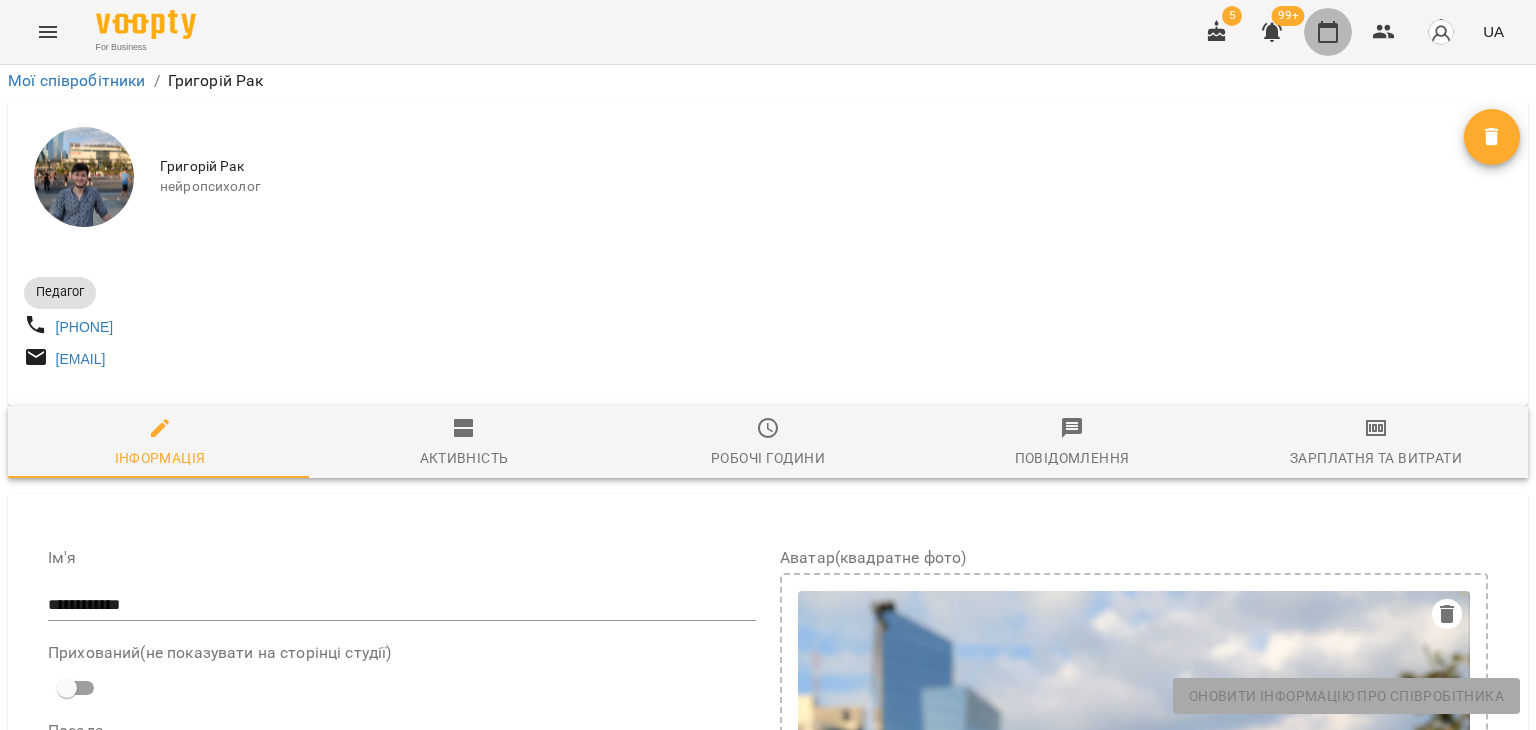 click 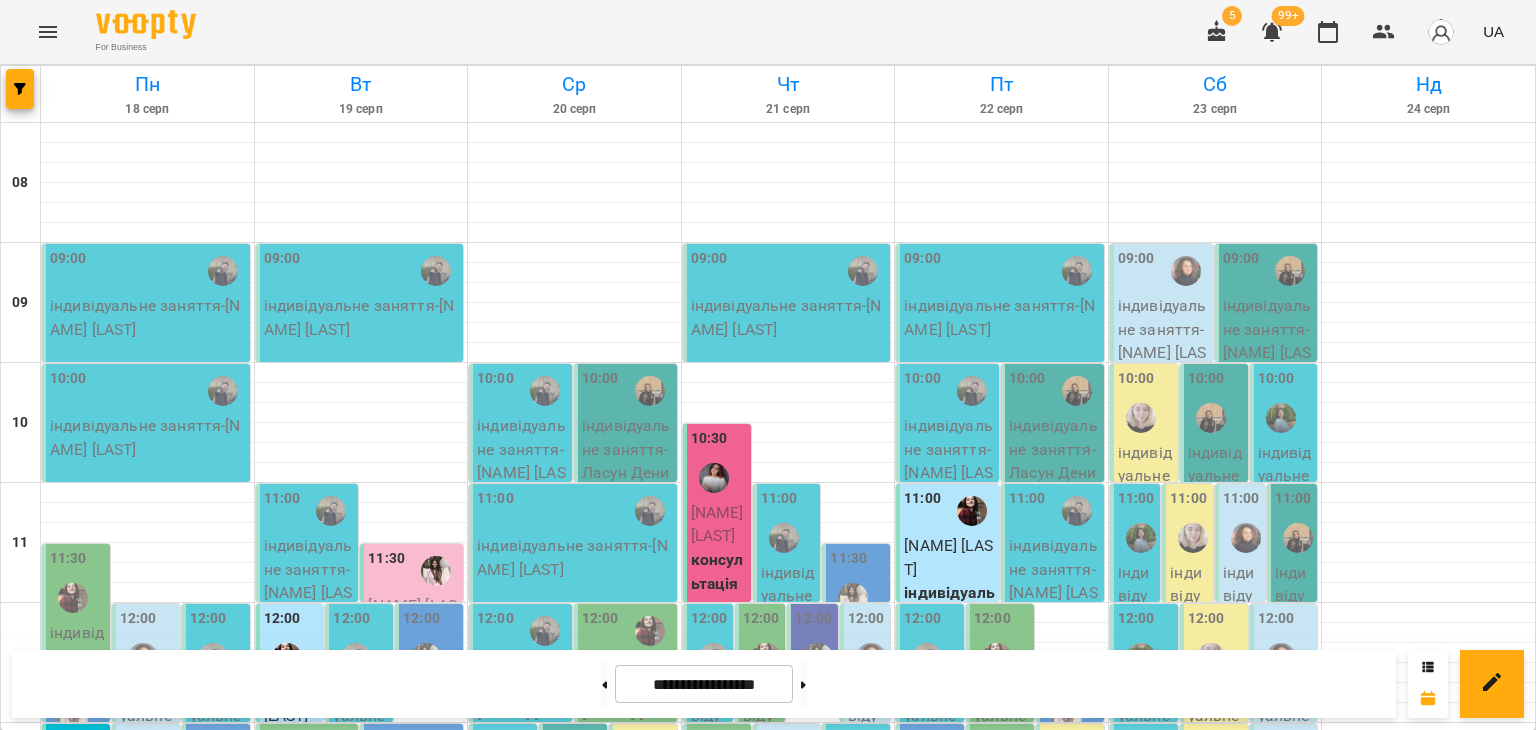 click 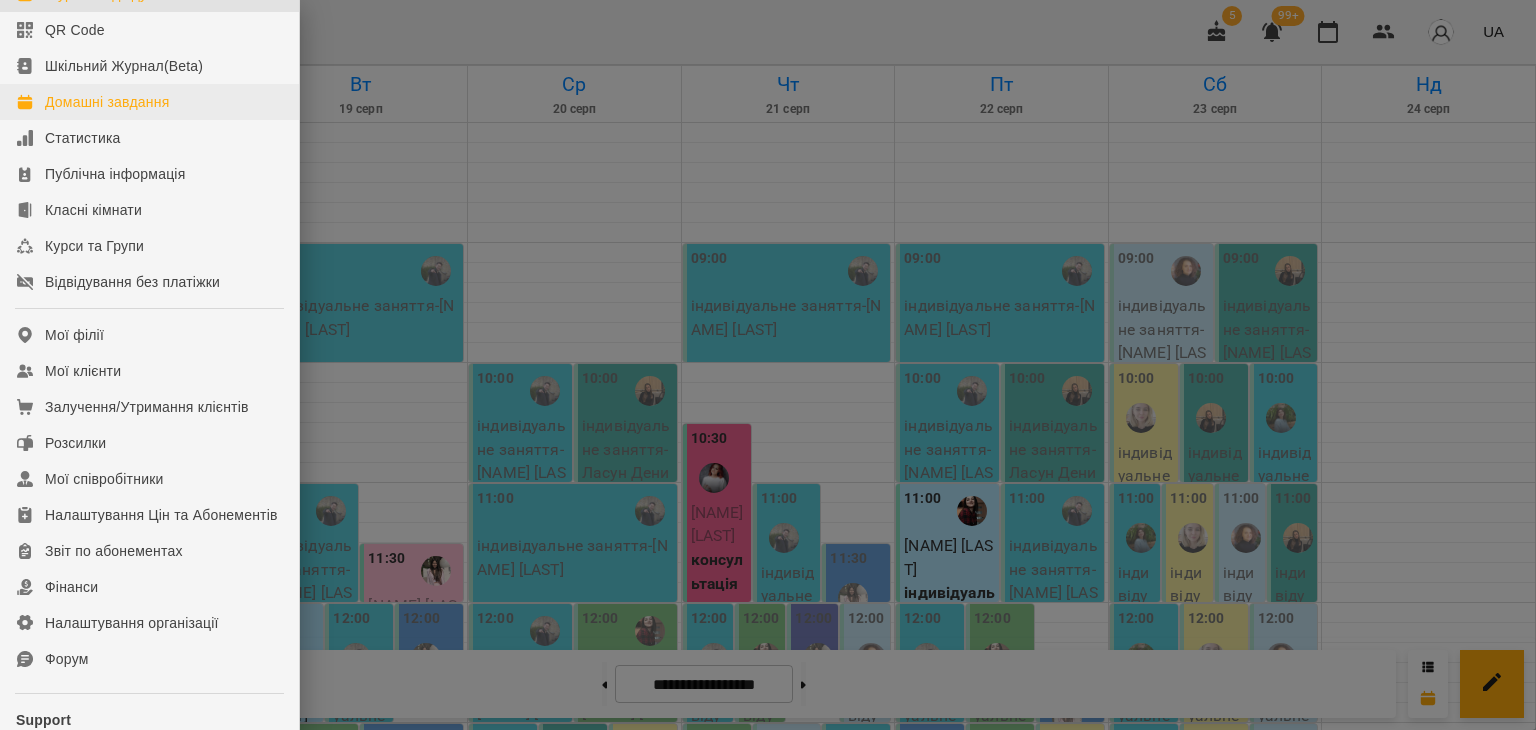 scroll, scrollTop: 301, scrollLeft: 0, axis: vertical 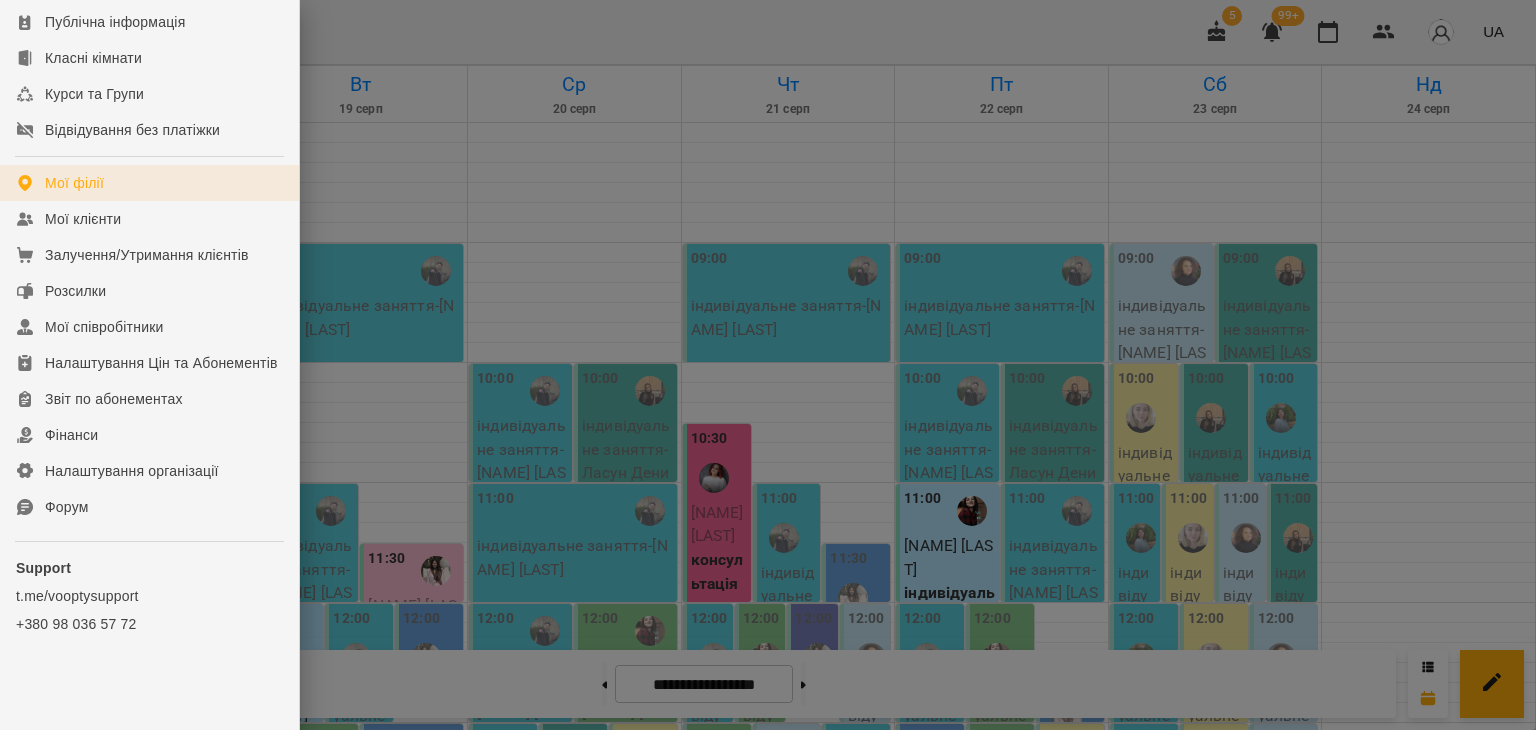 click on "Мої філії" at bounding box center (74, 183) 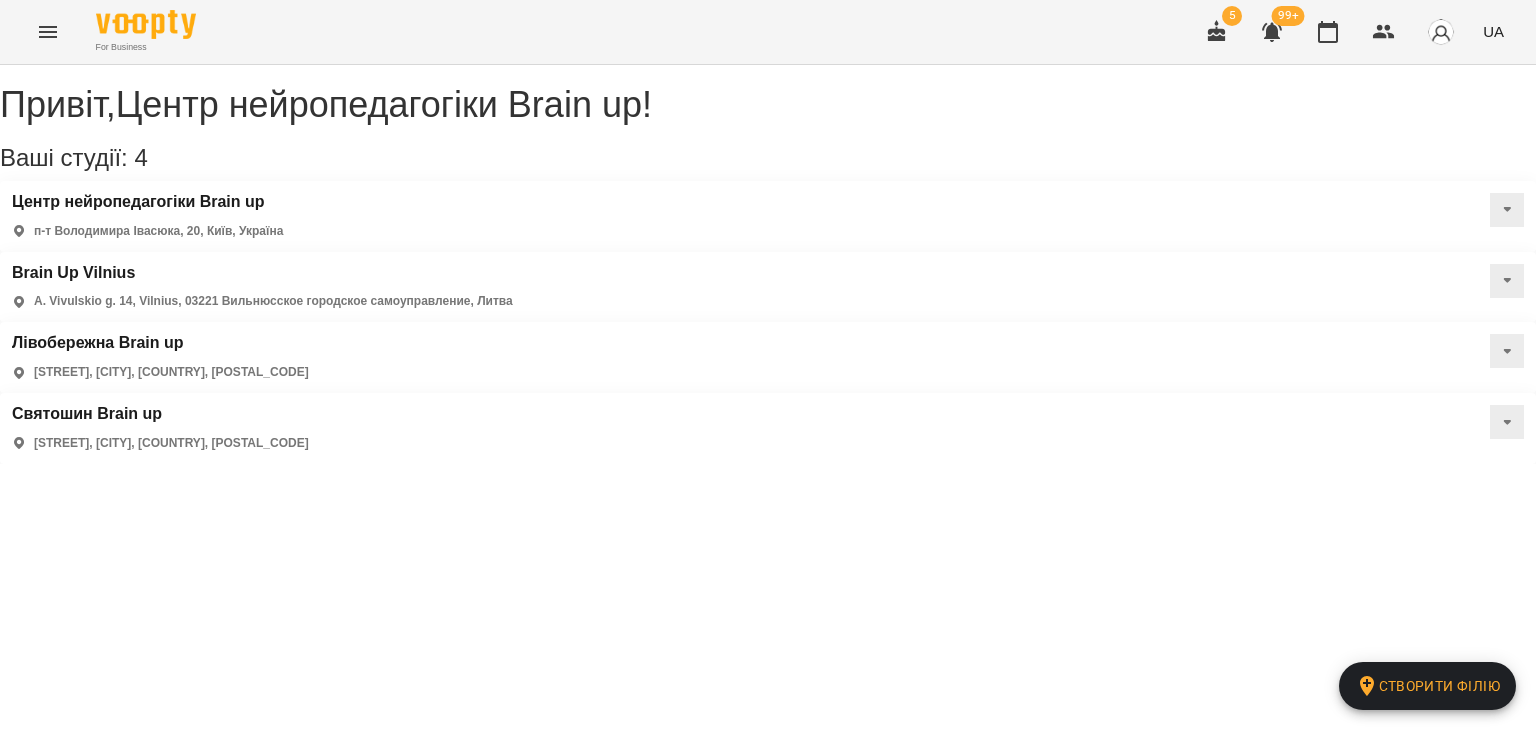 click on "Brain Up Vilnius A. Vivulskio g. 14, Vilnius, 03221 Вильнюсское городское самоуправление, Литва" at bounding box center (768, 287) 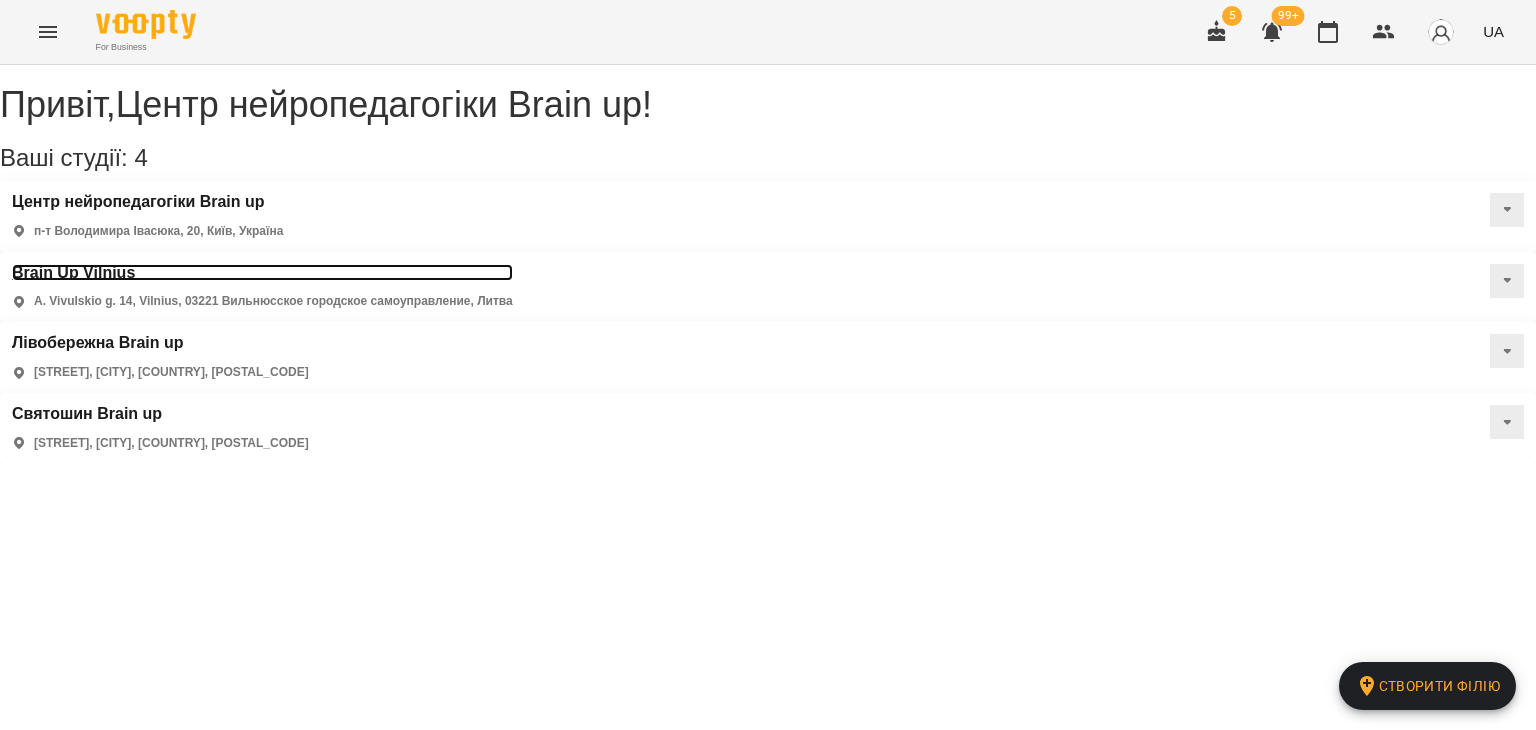 click on "Brain Up Vilnius" at bounding box center [262, 273] 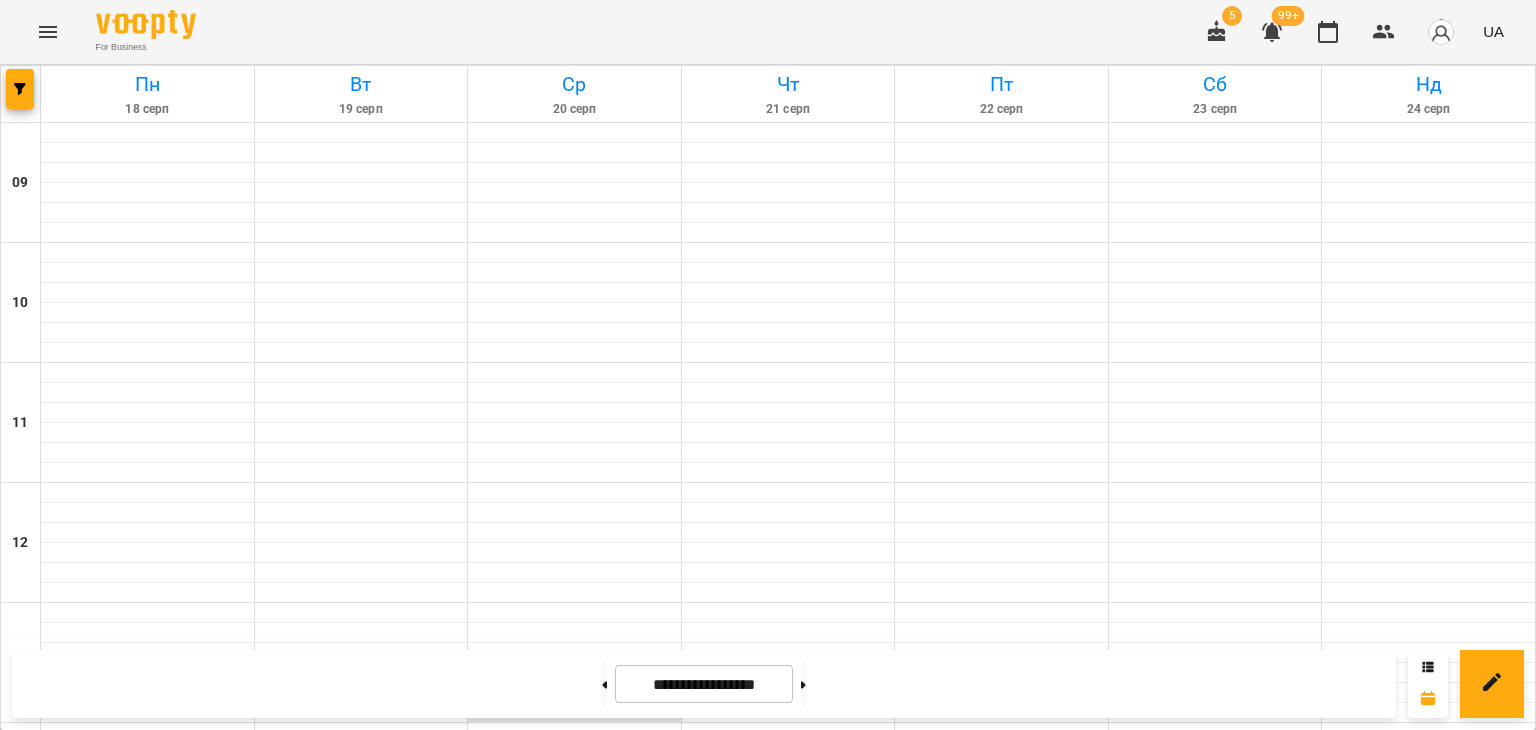 scroll, scrollTop: 0, scrollLeft: 0, axis: both 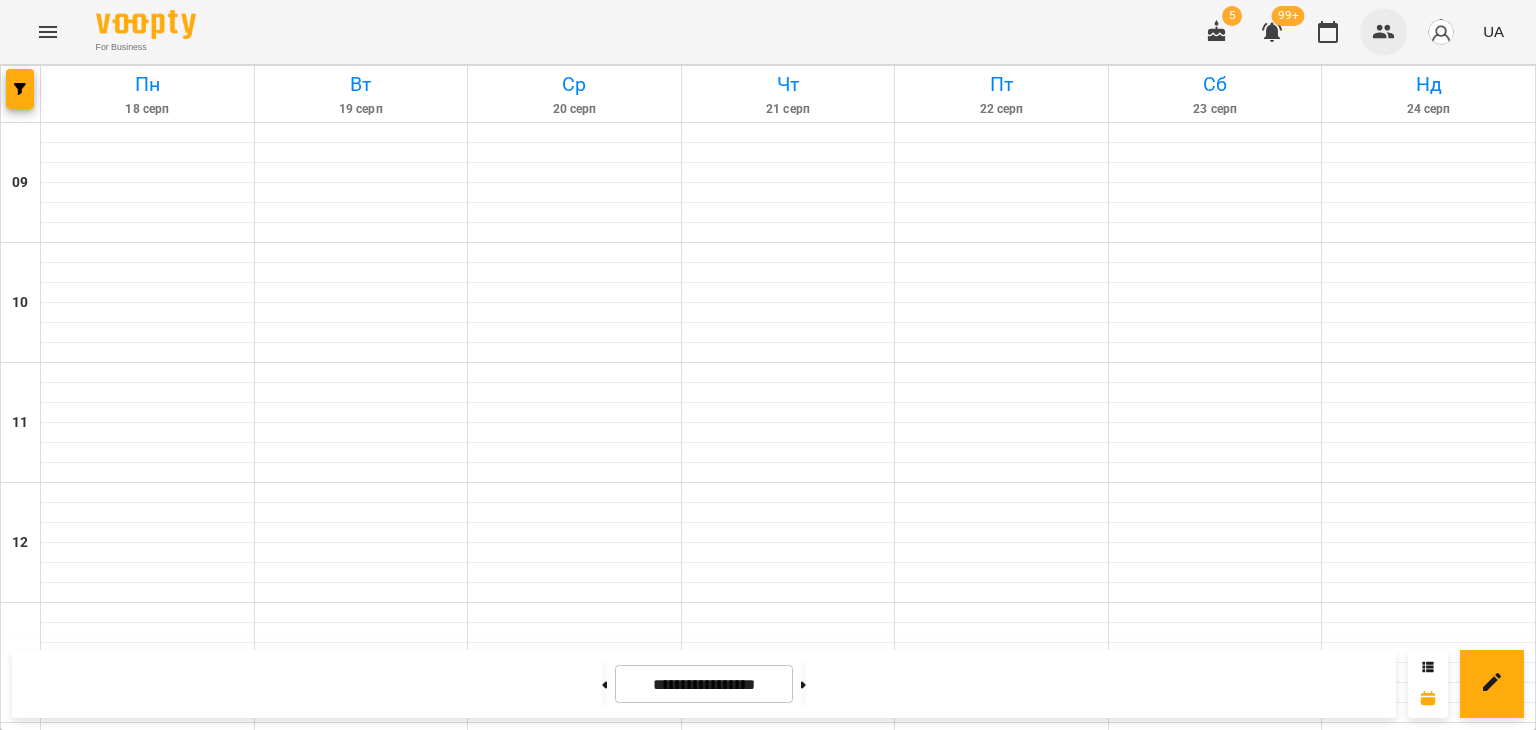 click 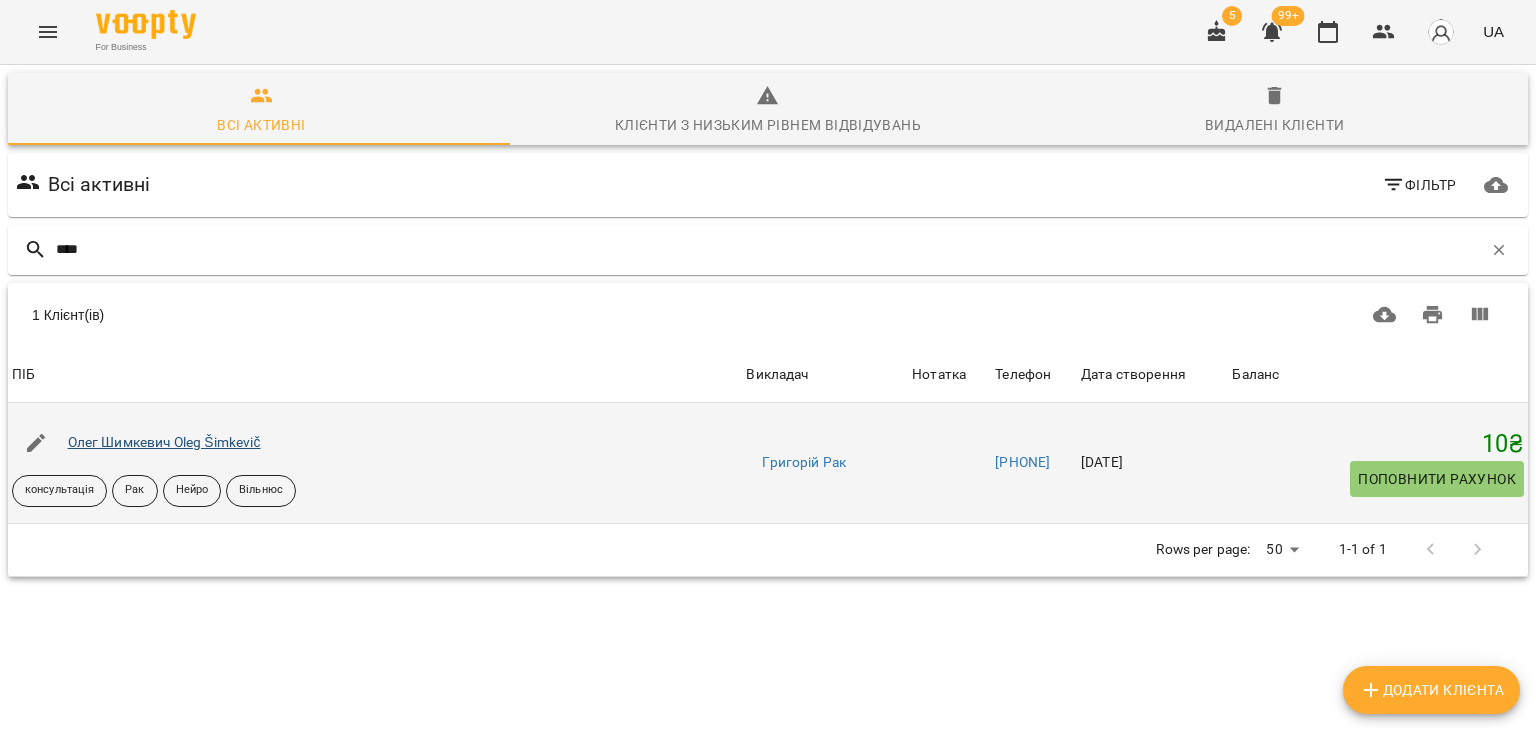 type on "****" 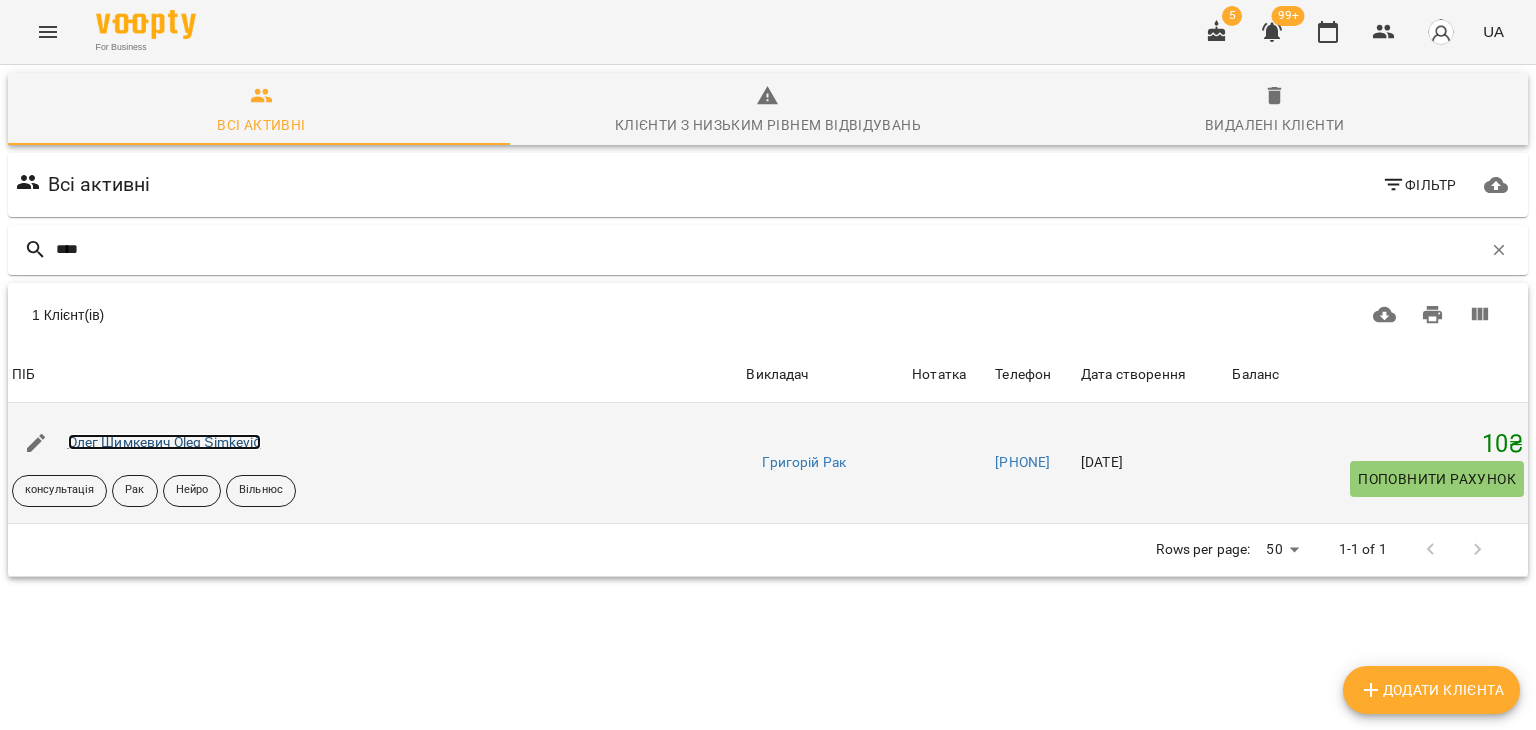 click on "Олег Шимкевич Oleg Šimkevič" at bounding box center [164, 442] 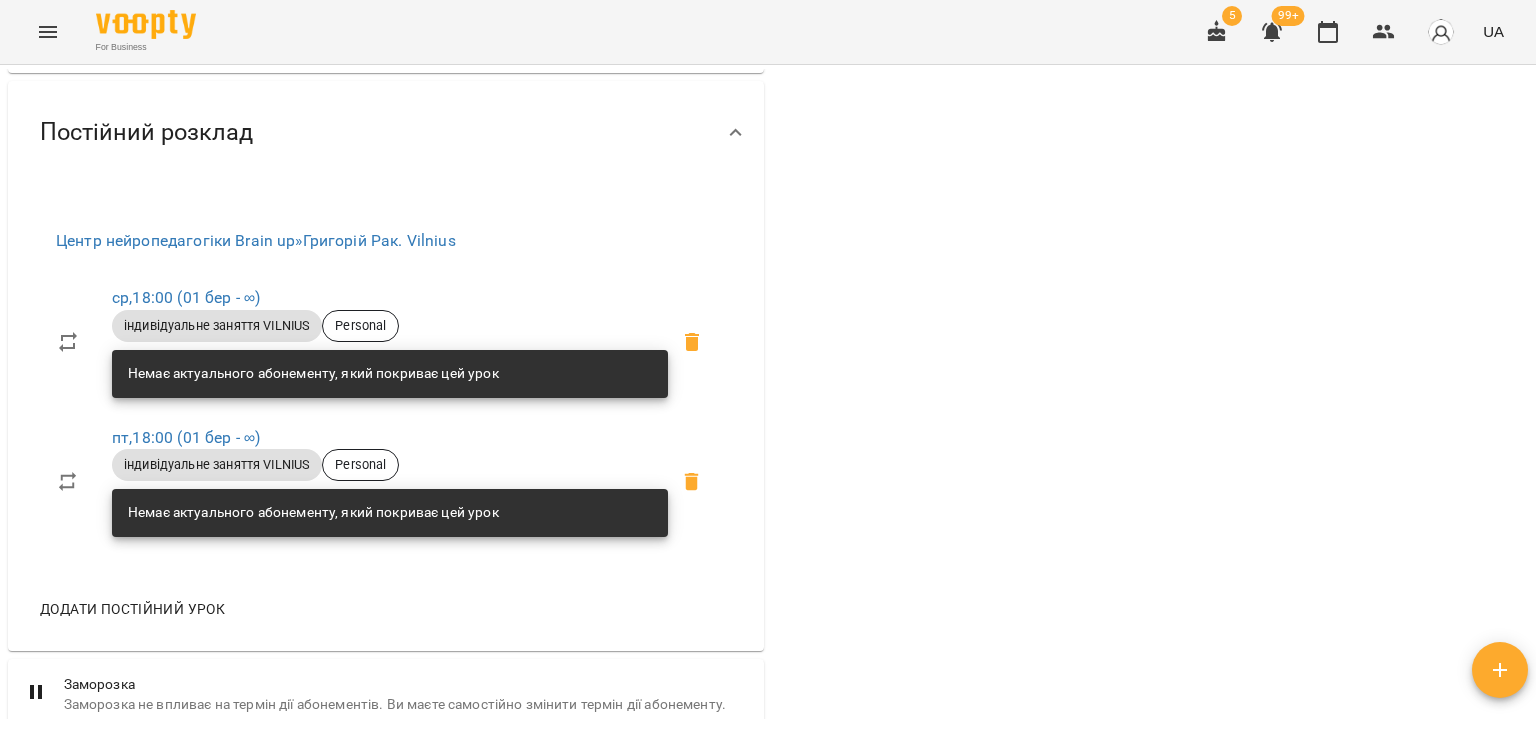 scroll, scrollTop: 800, scrollLeft: 0, axis: vertical 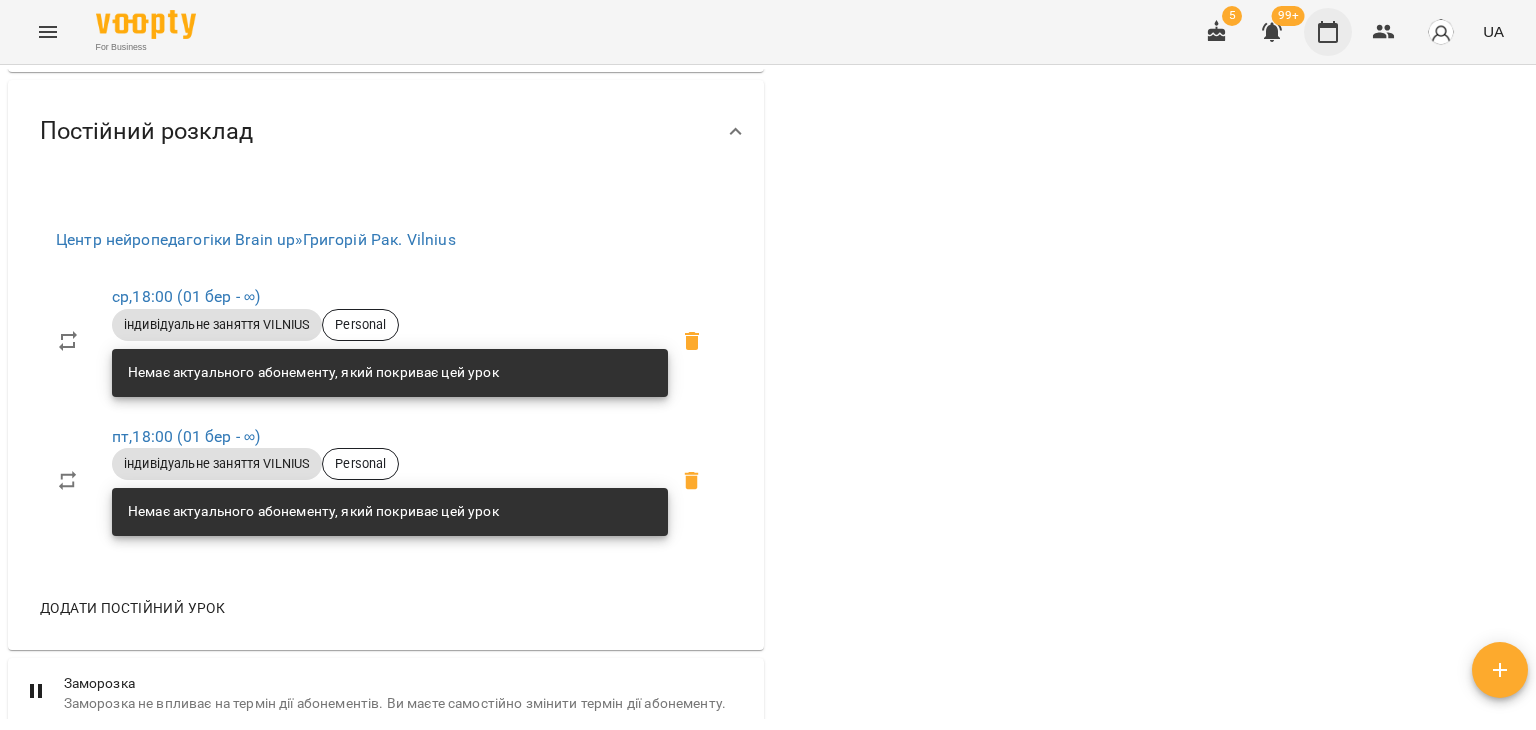 click at bounding box center [1328, 32] 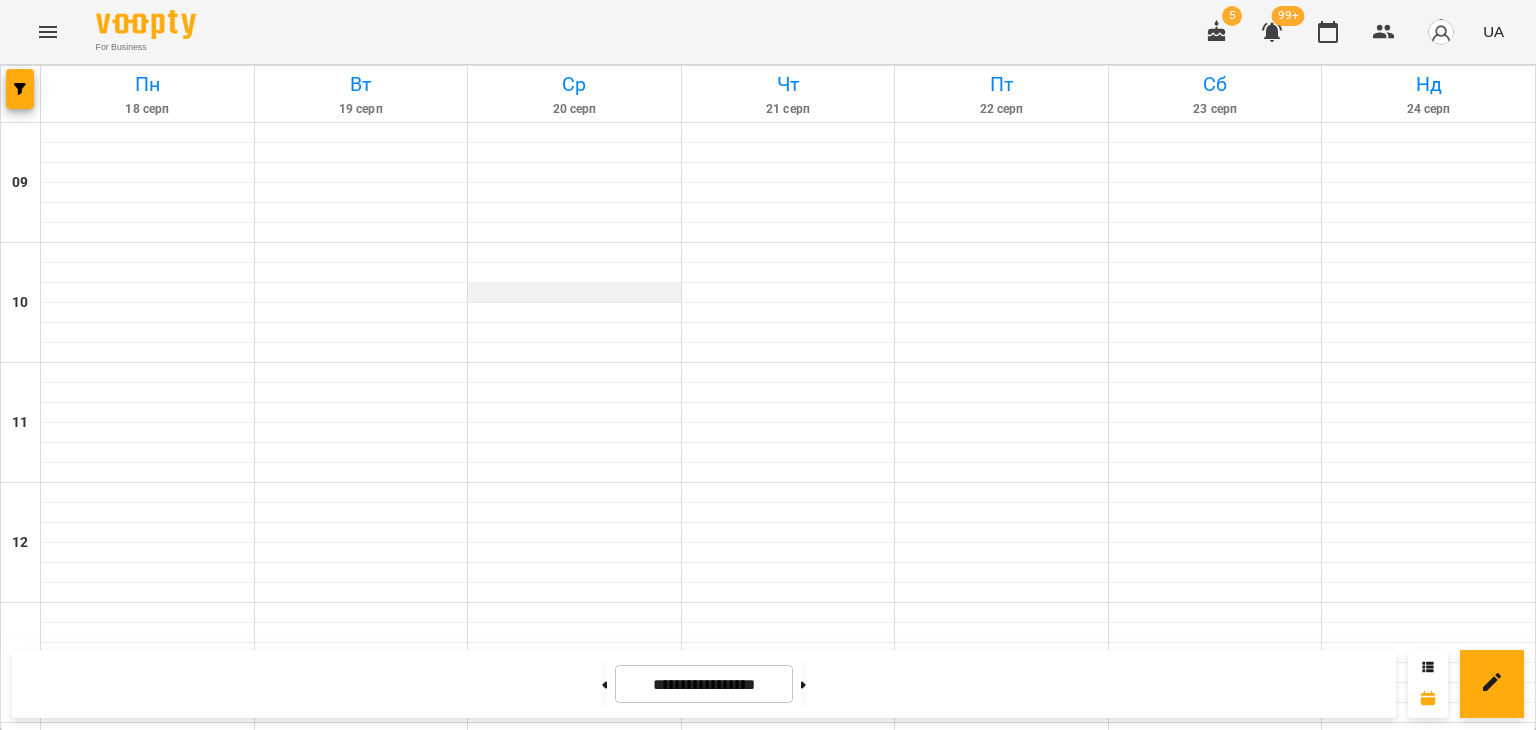 scroll, scrollTop: 803, scrollLeft: 0, axis: vertical 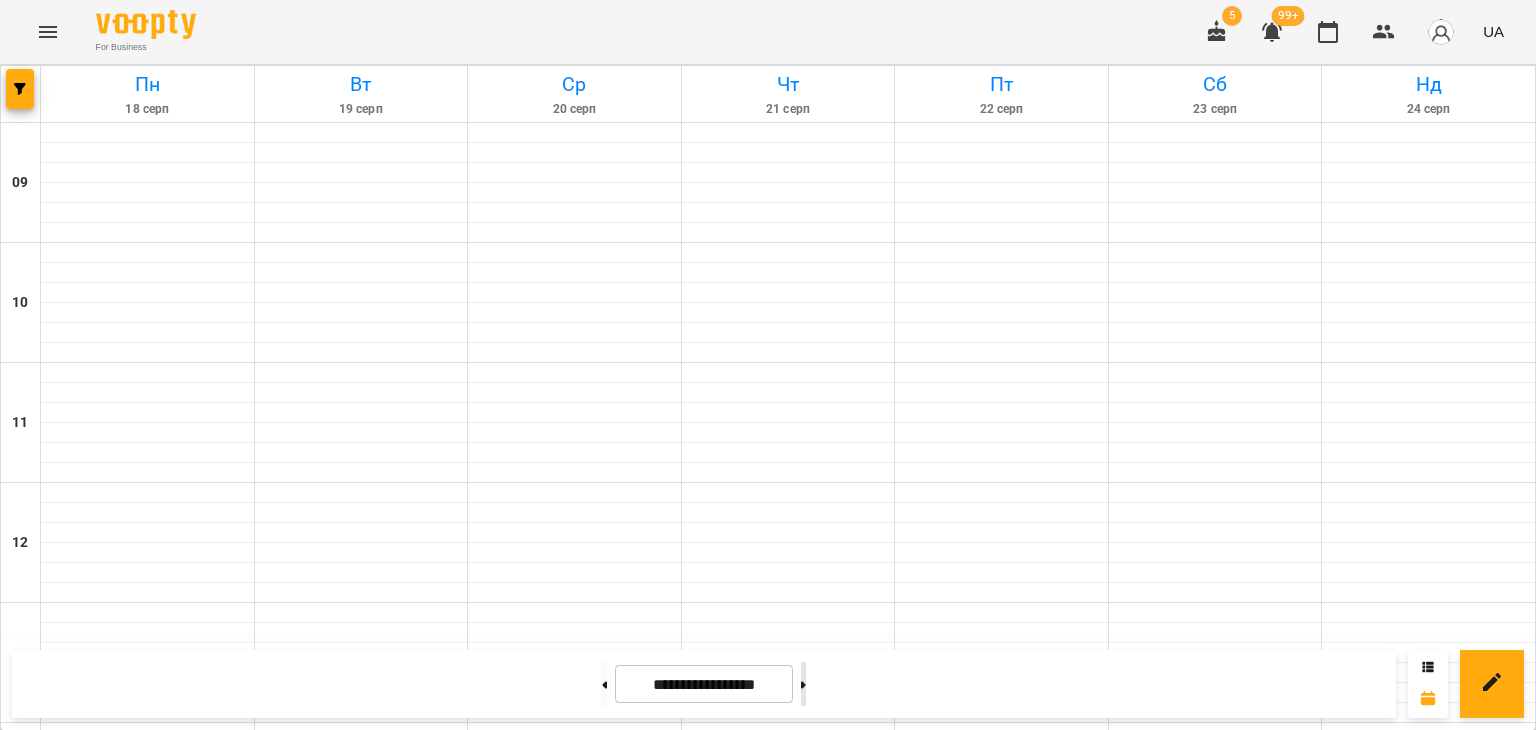 click at bounding box center (803, 684) 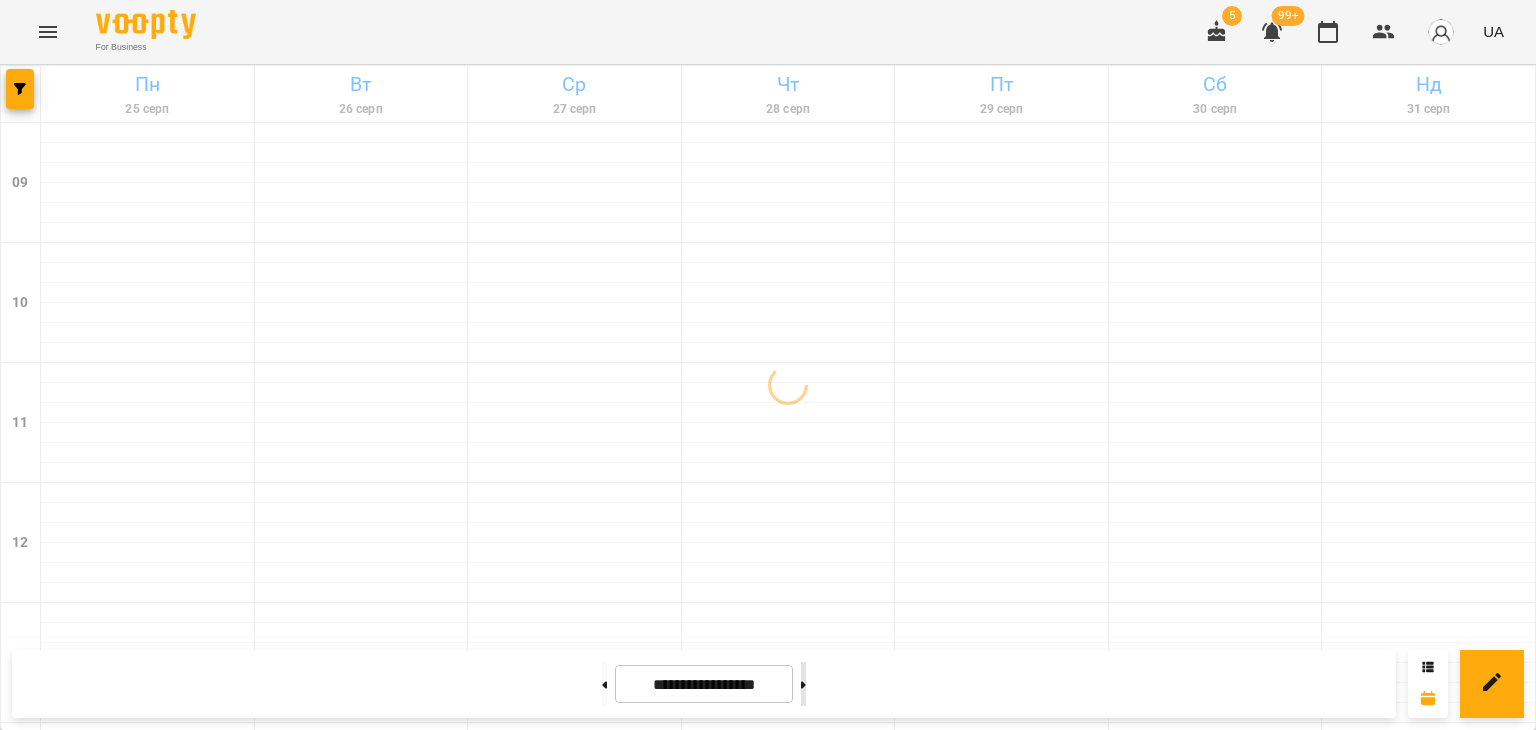 click at bounding box center (803, 684) 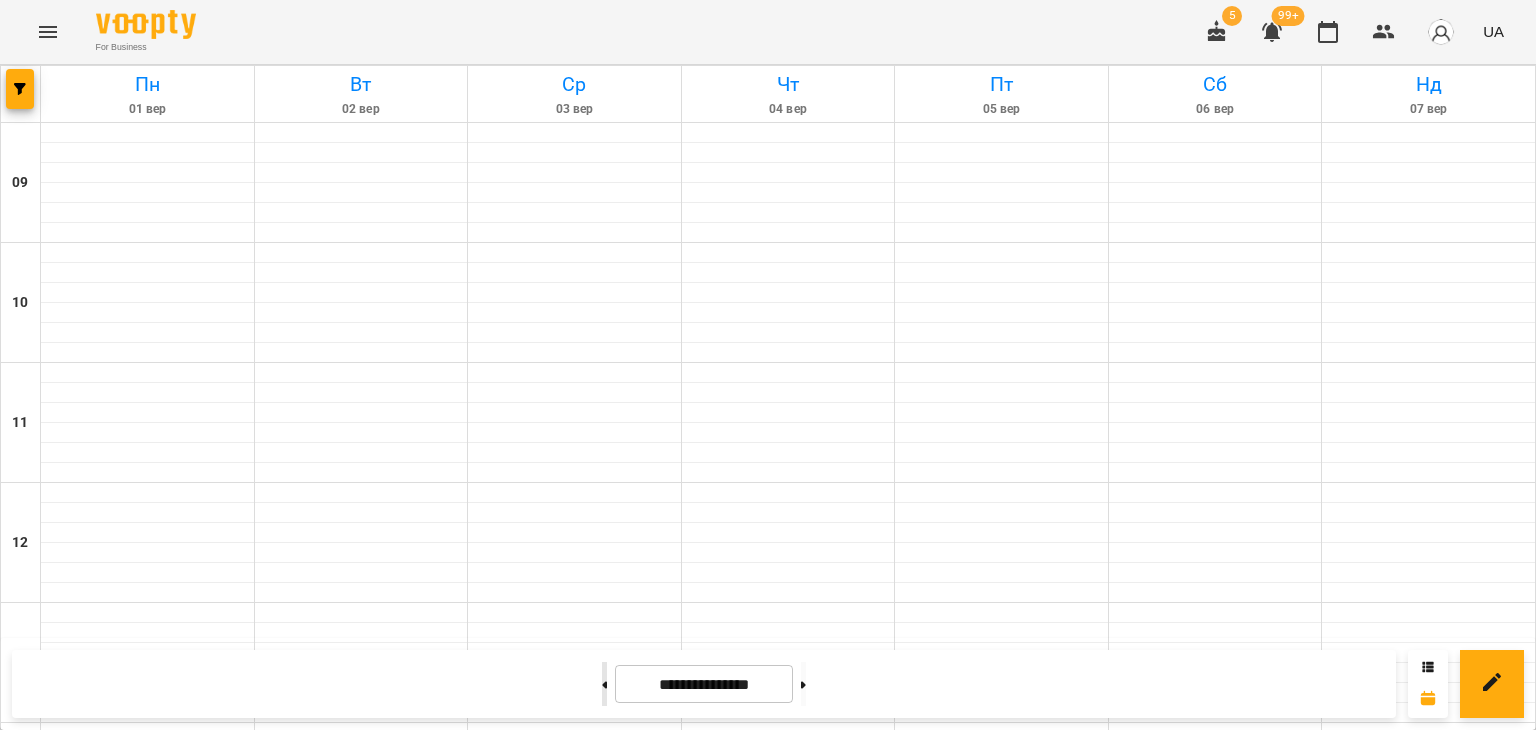 click at bounding box center [604, 684] 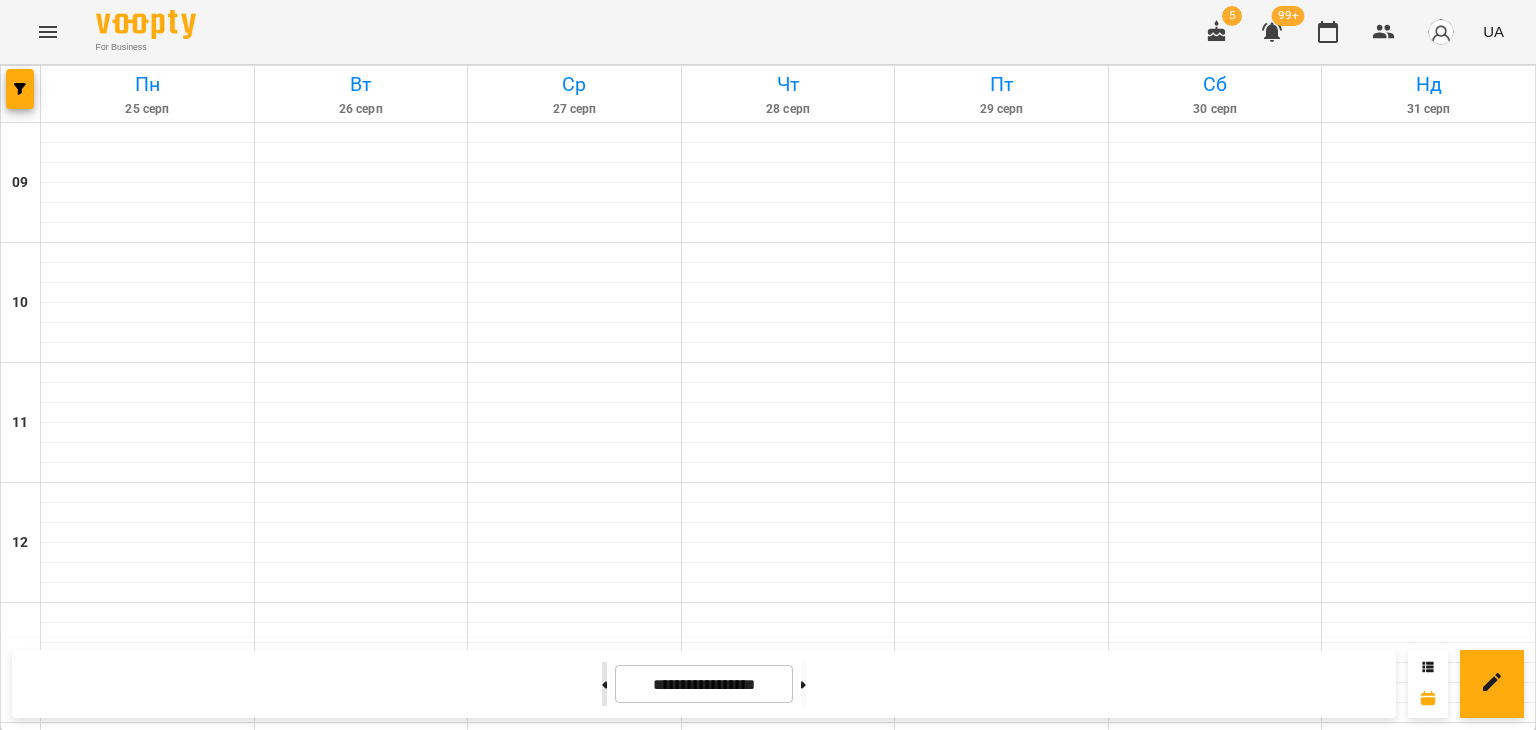 click at bounding box center [604, 684] 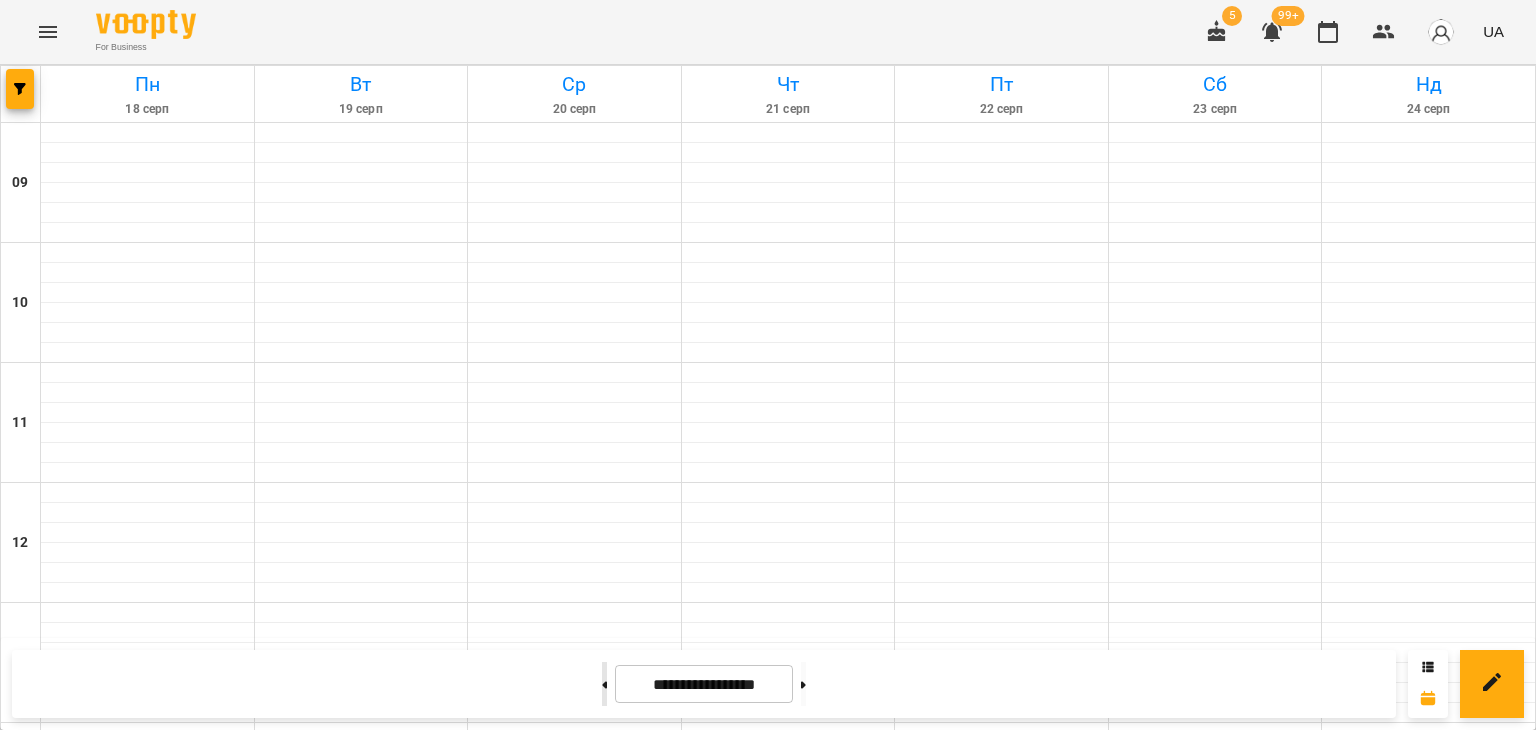 click at bounding box center (604, 684) 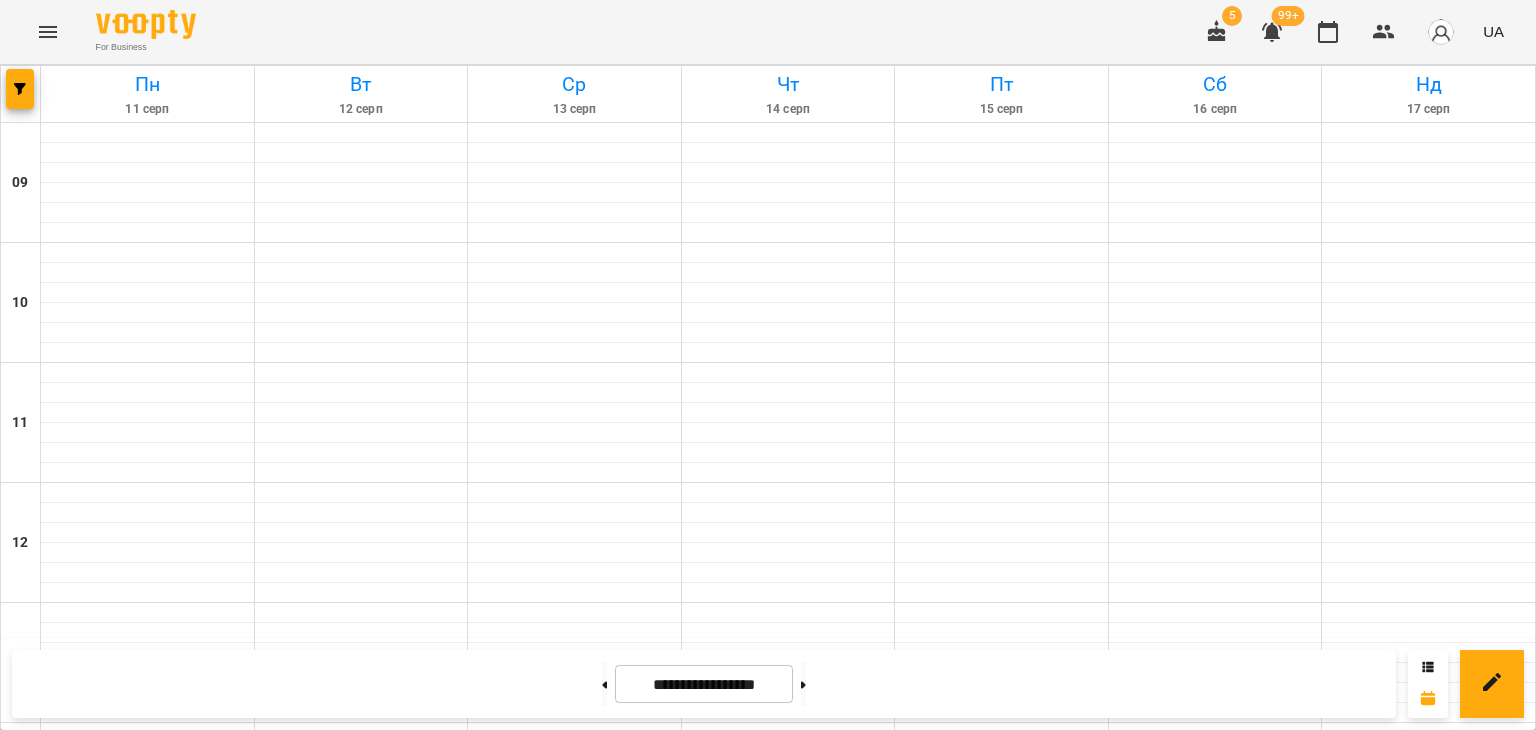 click 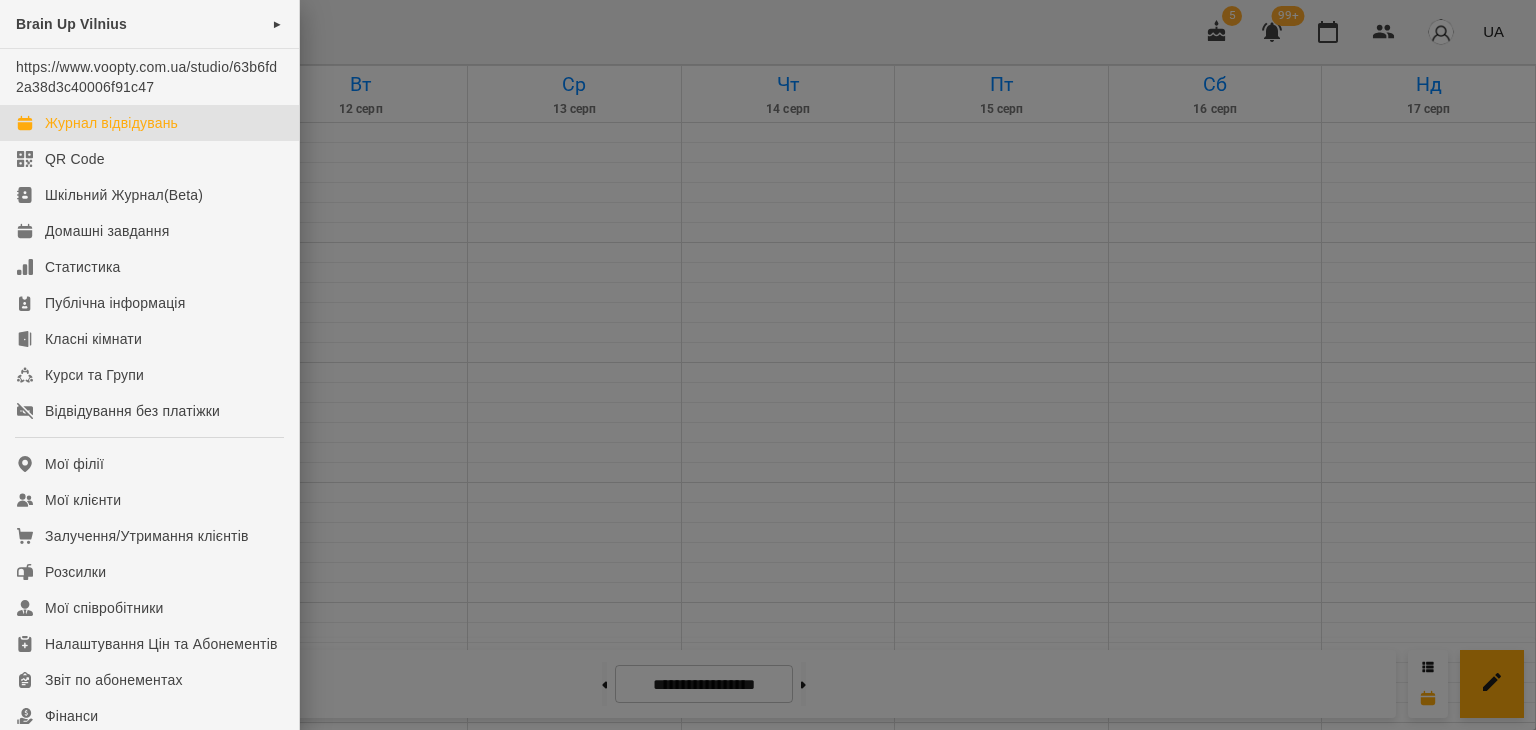 click at bounding box center [768, 365] 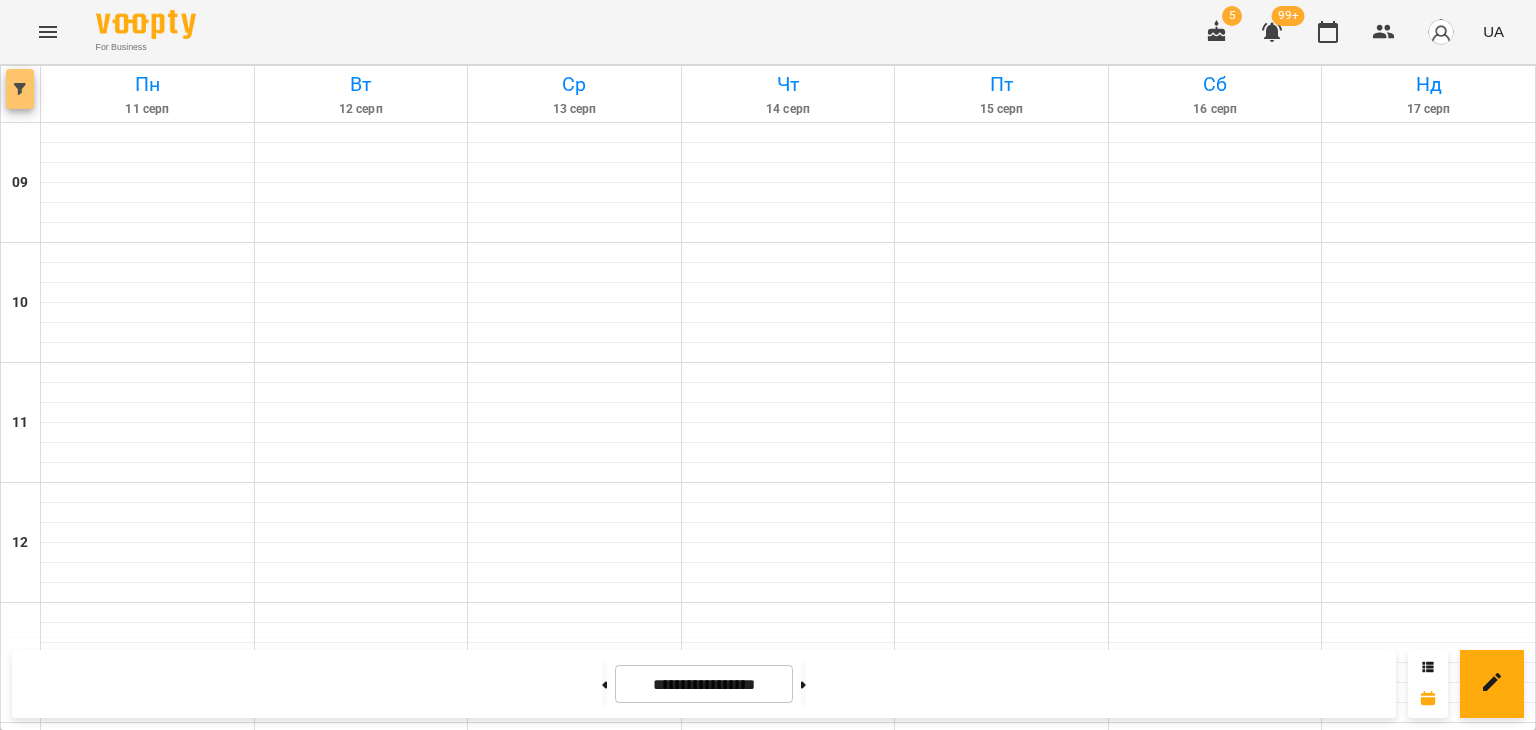 click at bounding box center (20, 89) 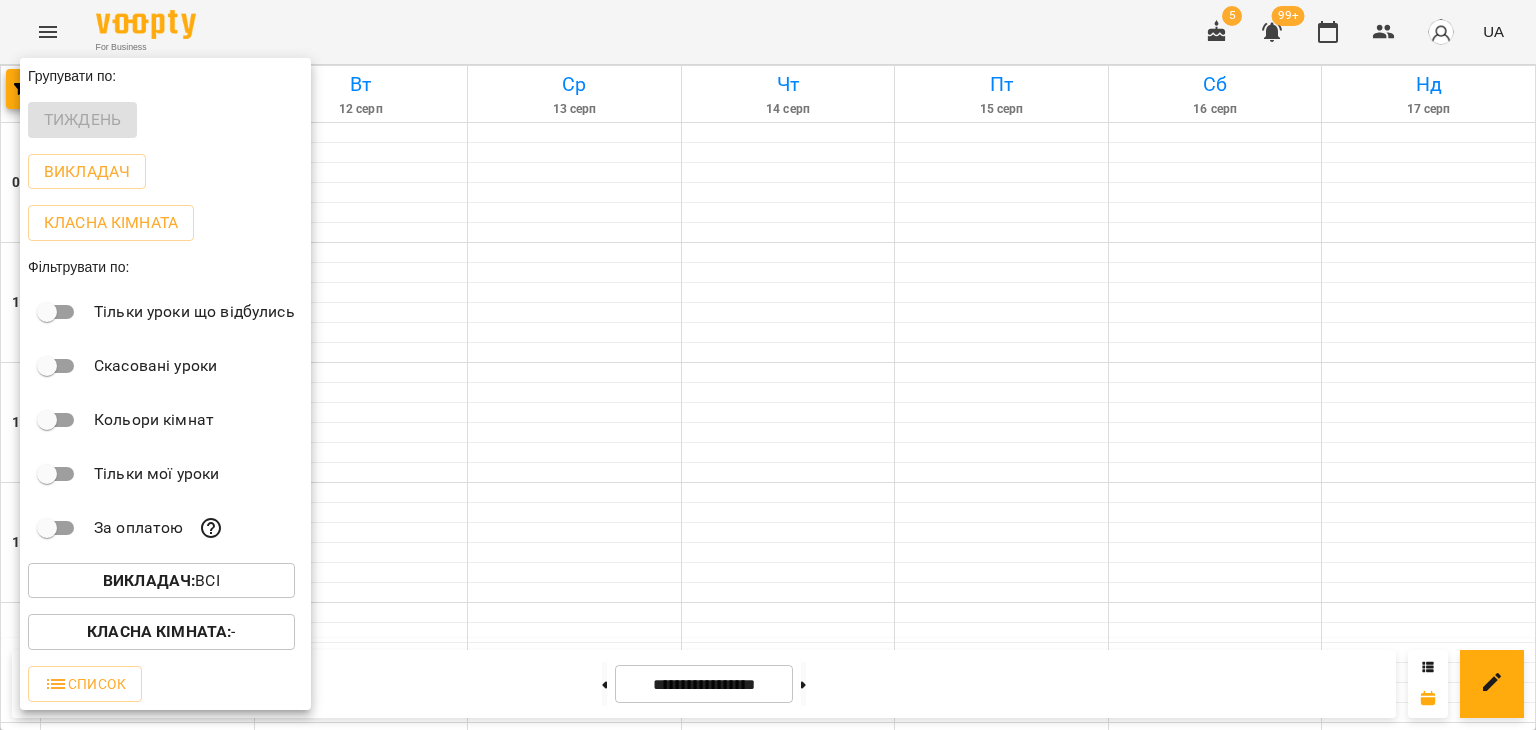 click on "Класна кімната :  -" at bounding box center [165, 632] 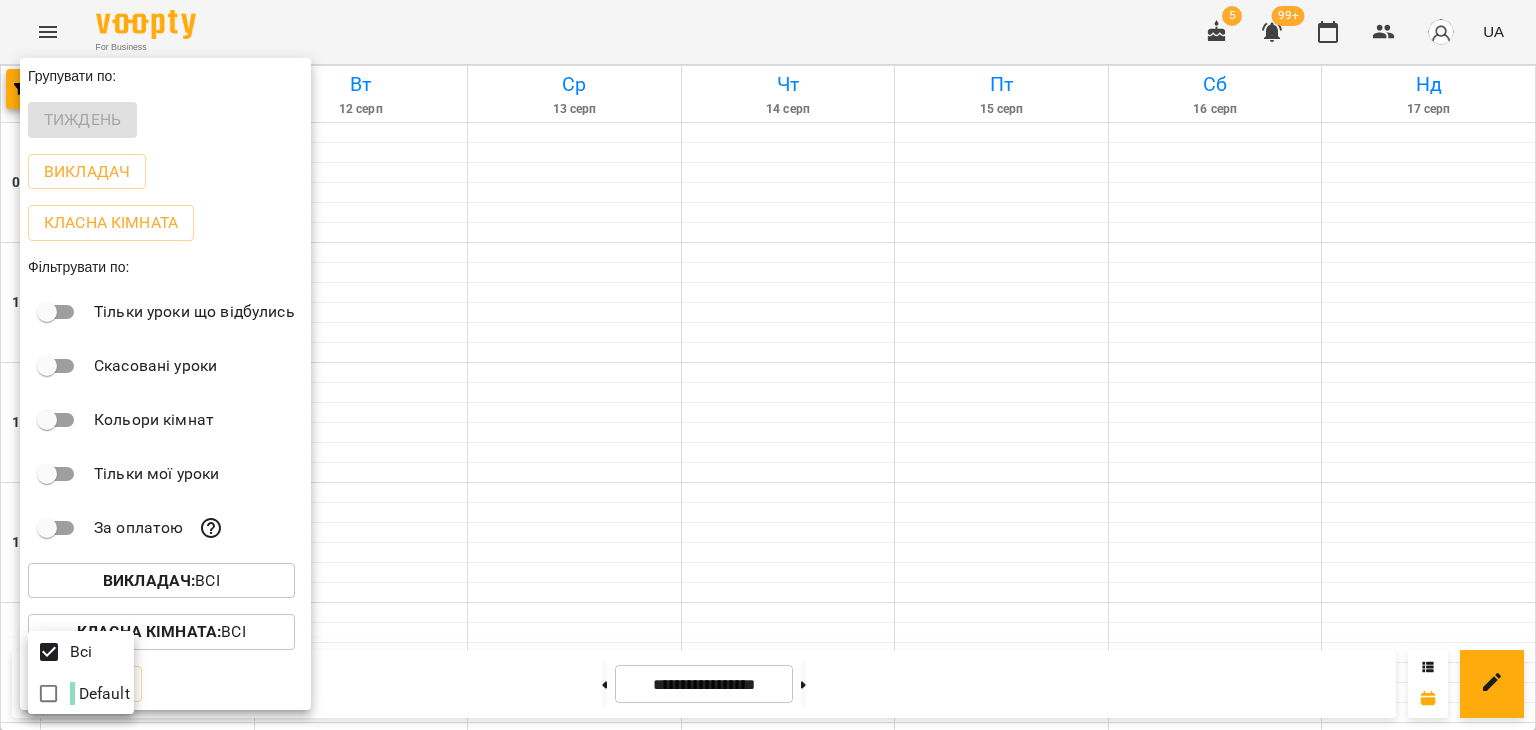click at bounding box center (768, 365) 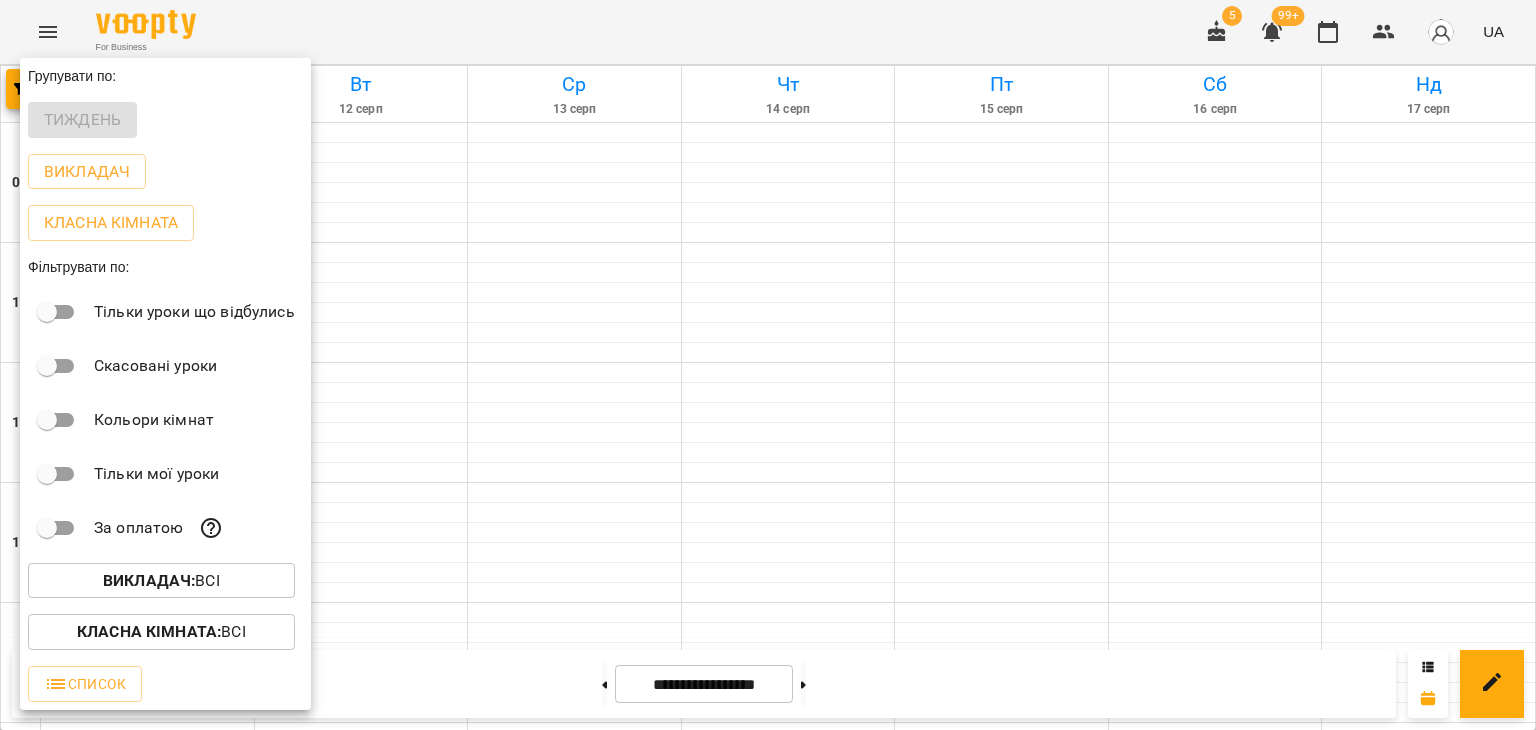 click at bounding box center (768, 365) 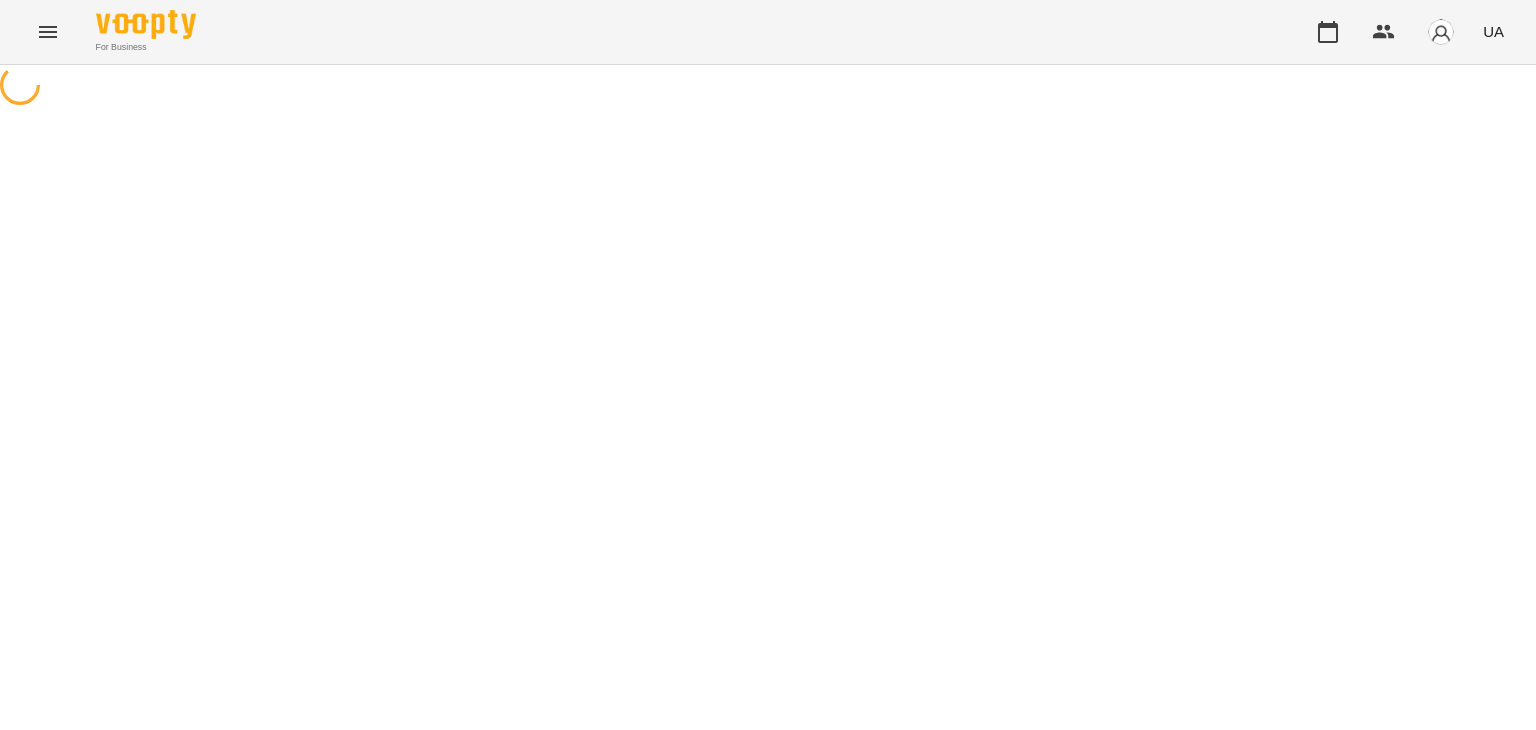 scroll, scrollTop: 0, scrollLeft: 0, axis: both 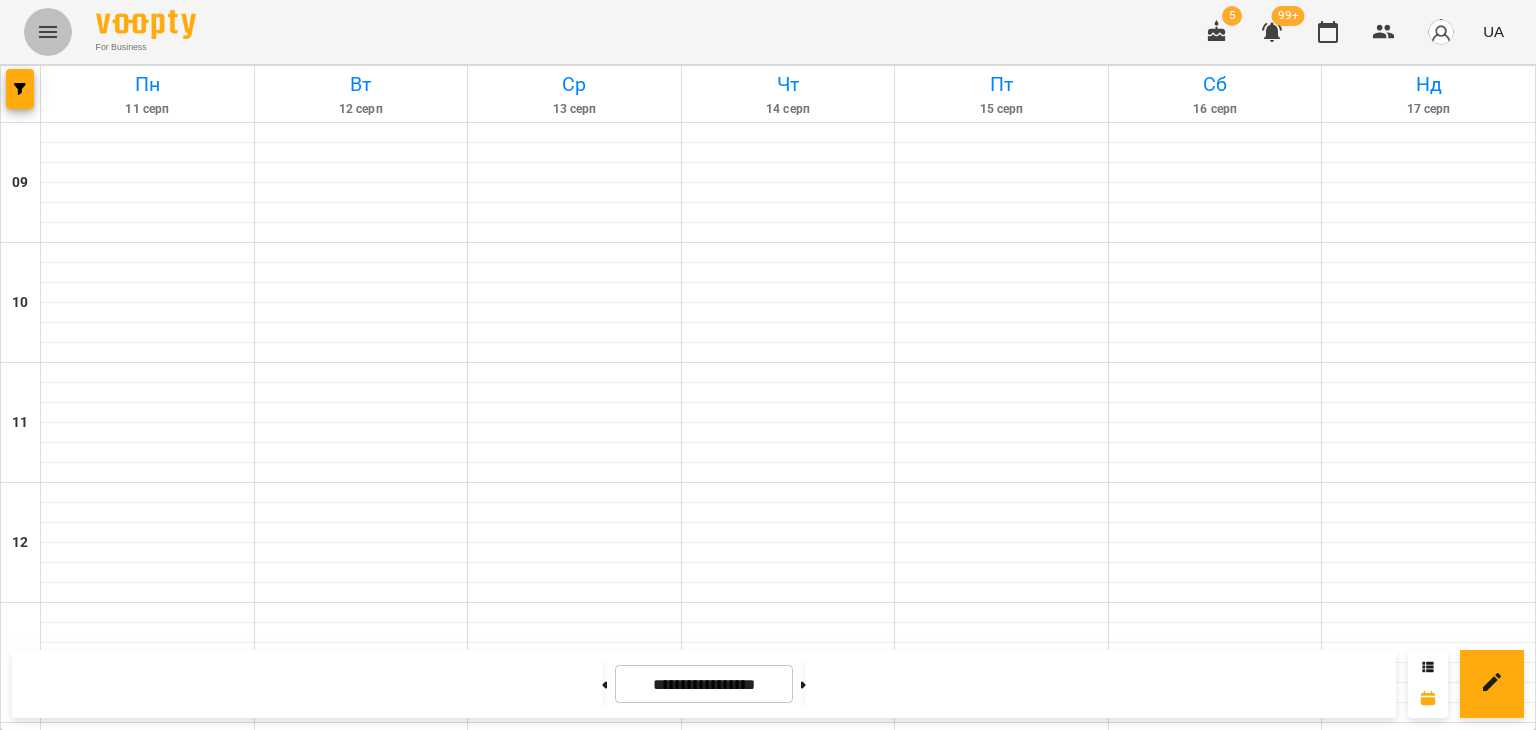 click 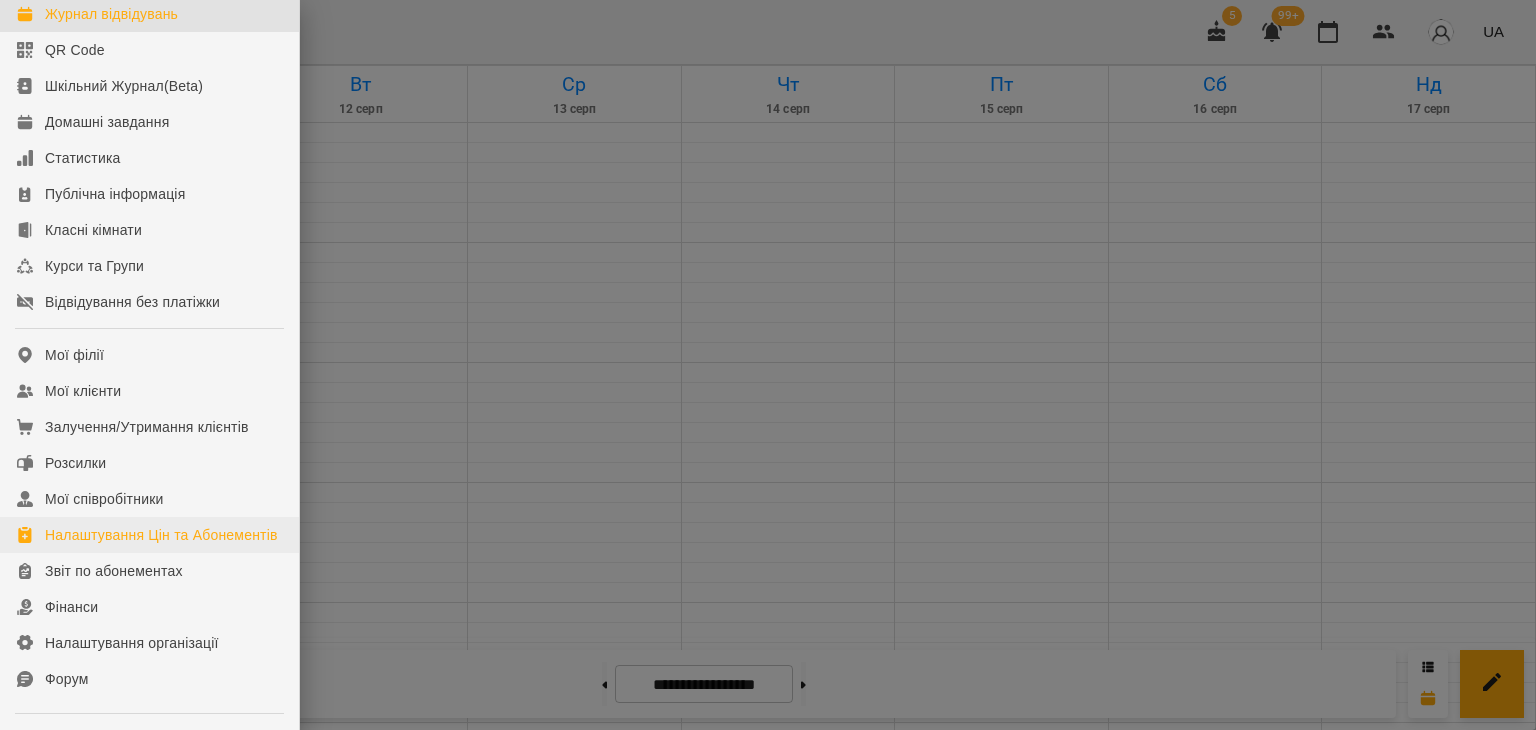 scroll, scrollTop: 101, scrollLeft: 0, axis: vertical 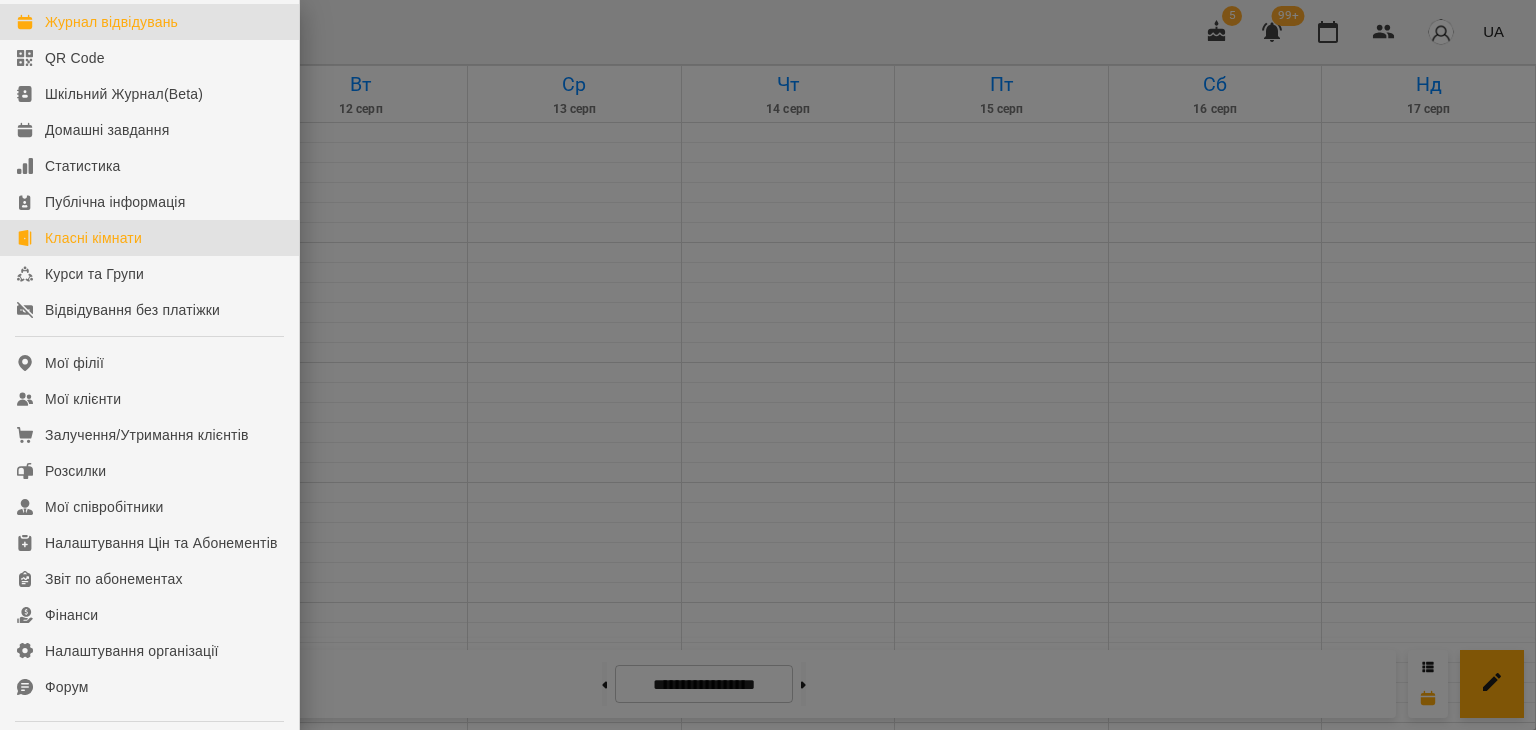 click on "Класні кімнати" at bounding box center (149, 238) 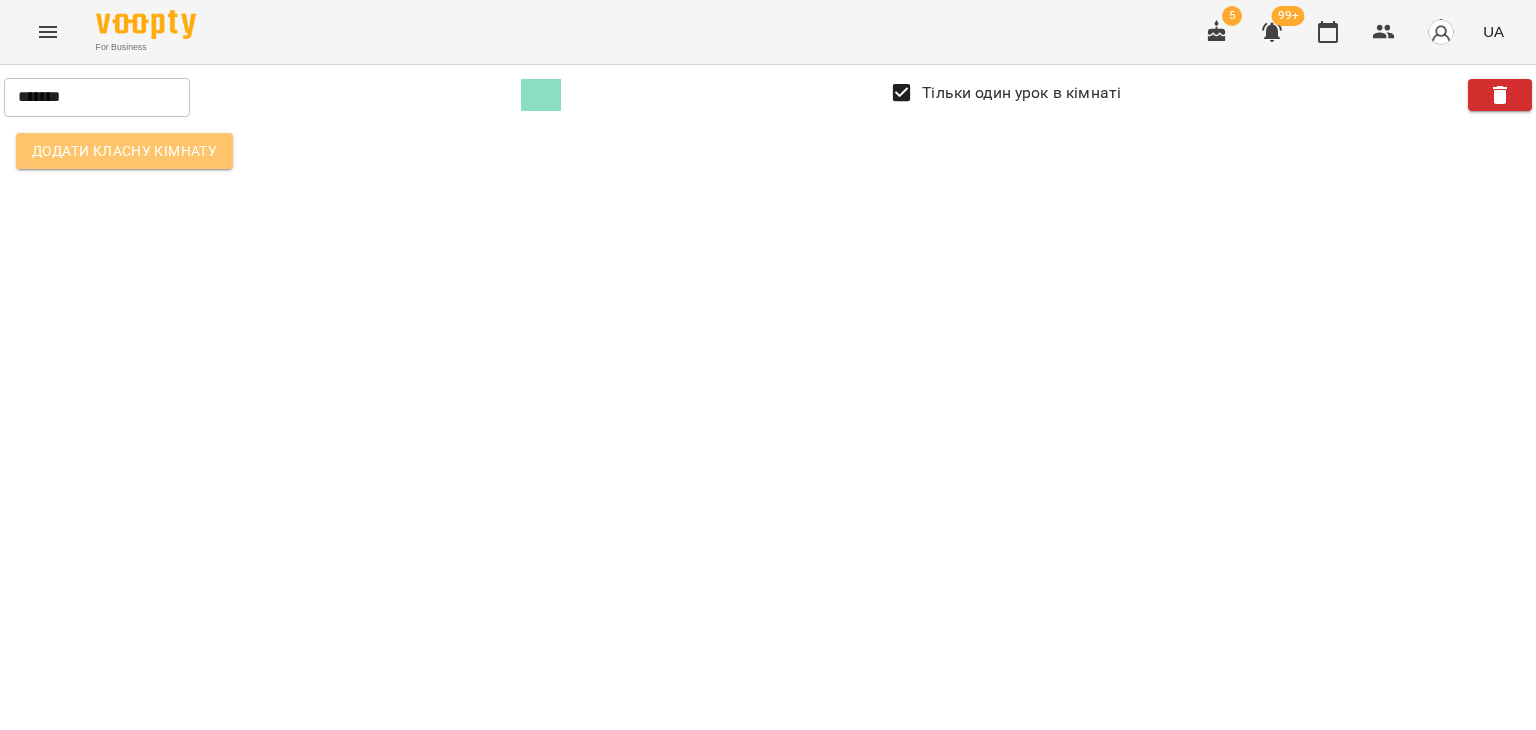 click on "Додати класну кімнату" at bounding box center [124, 151] 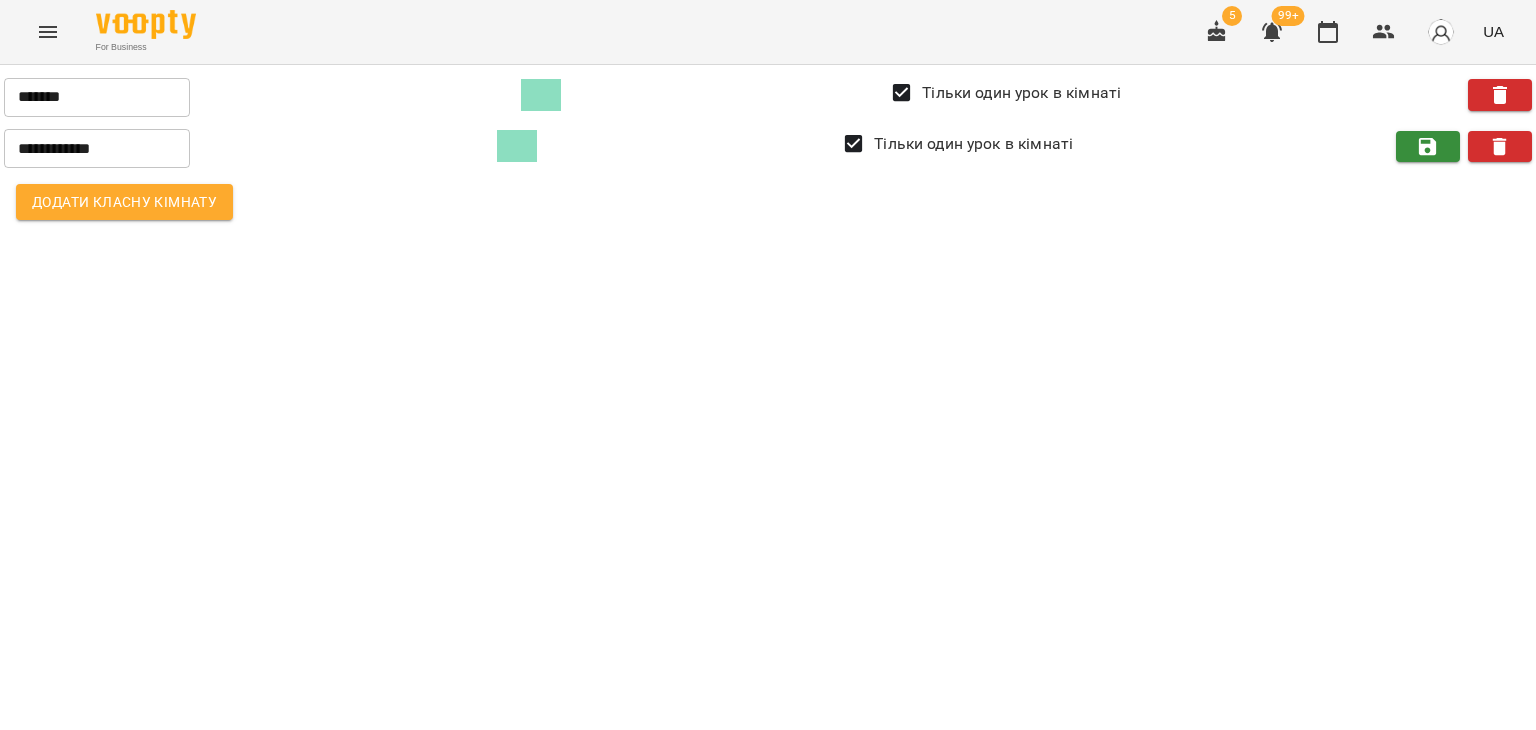 click on "******* ​   Тільки один урок в кімнаті" at bounding box center [768, 95] 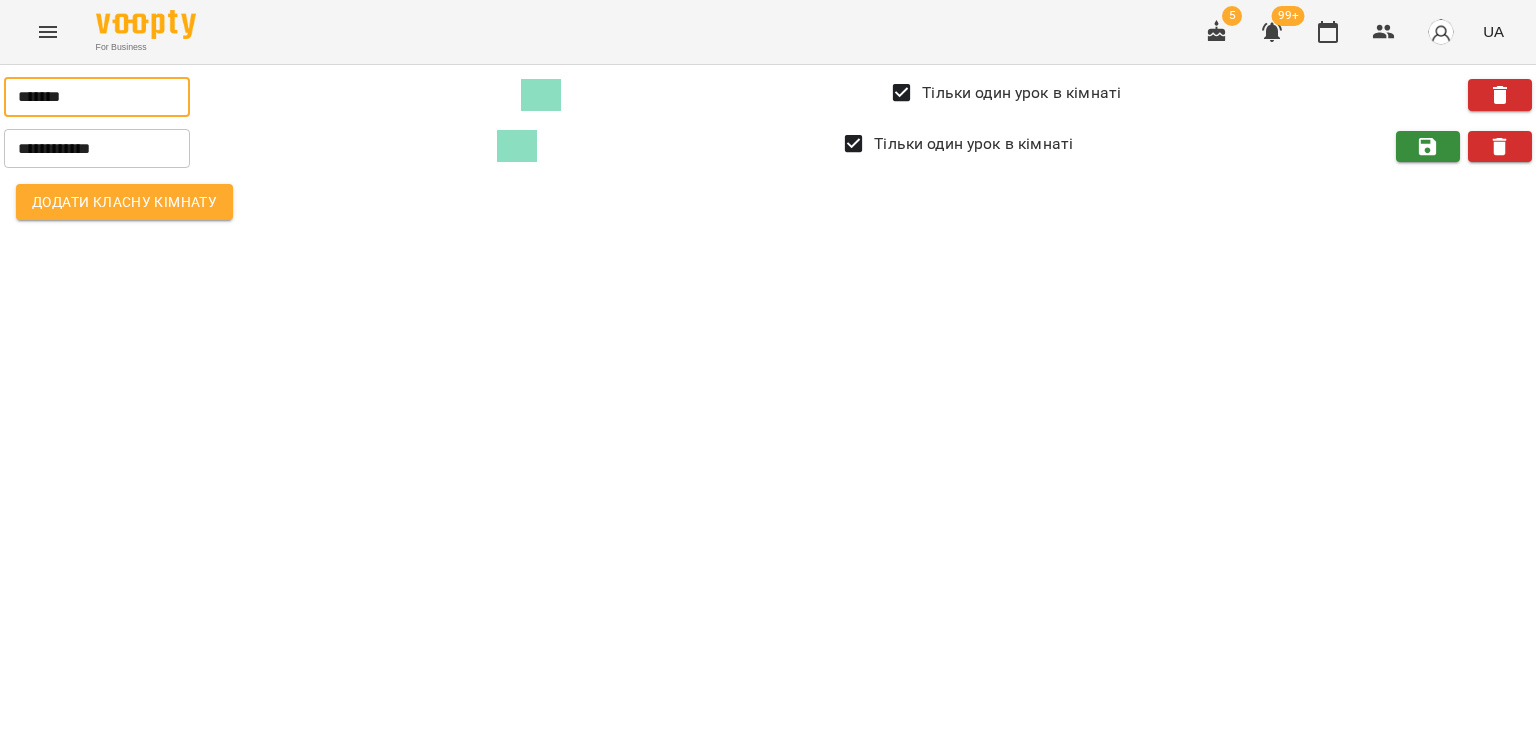 drag, startPoint x: 107, startPoint y: 111, endPoint x: 0, endPoint y: 117, distance: 107.16809 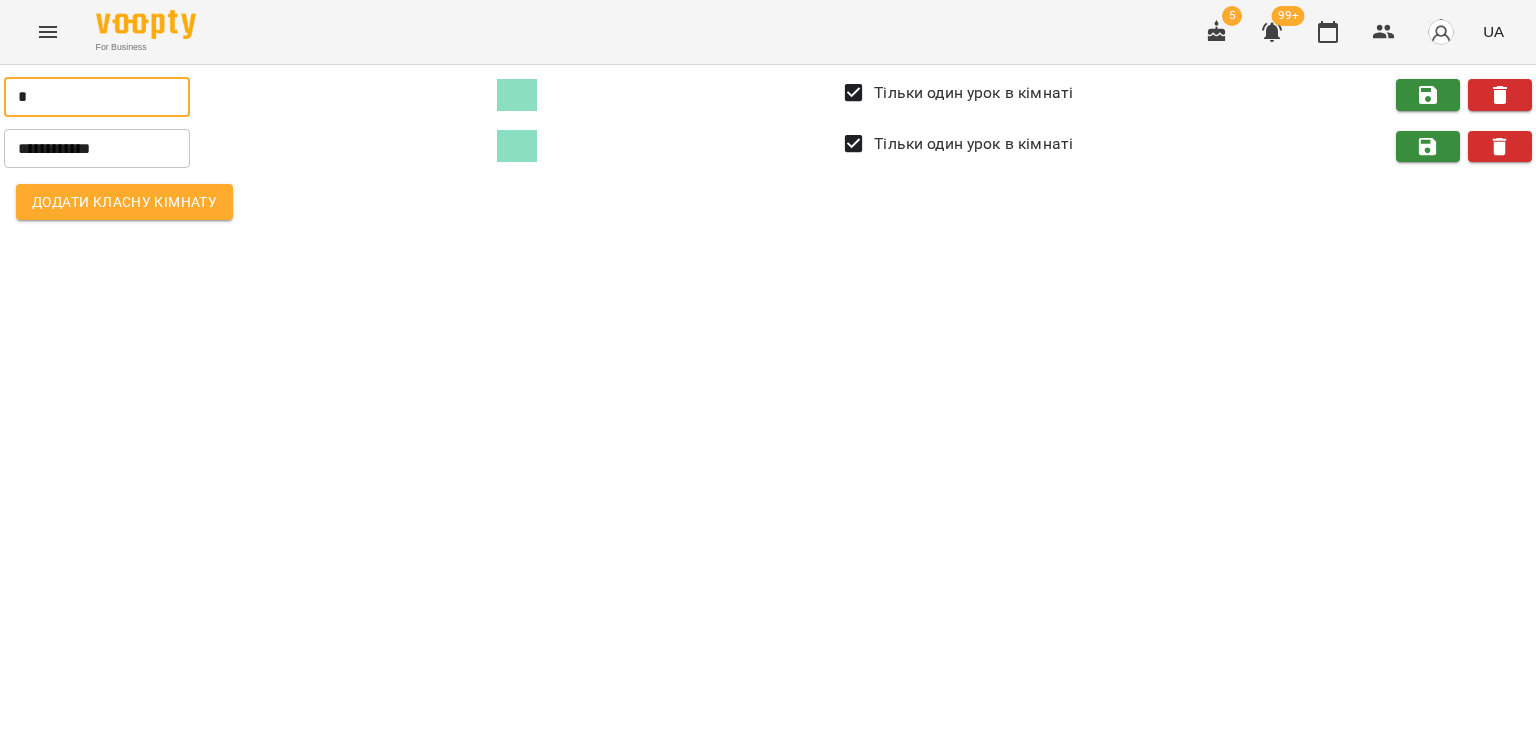 type on "*" 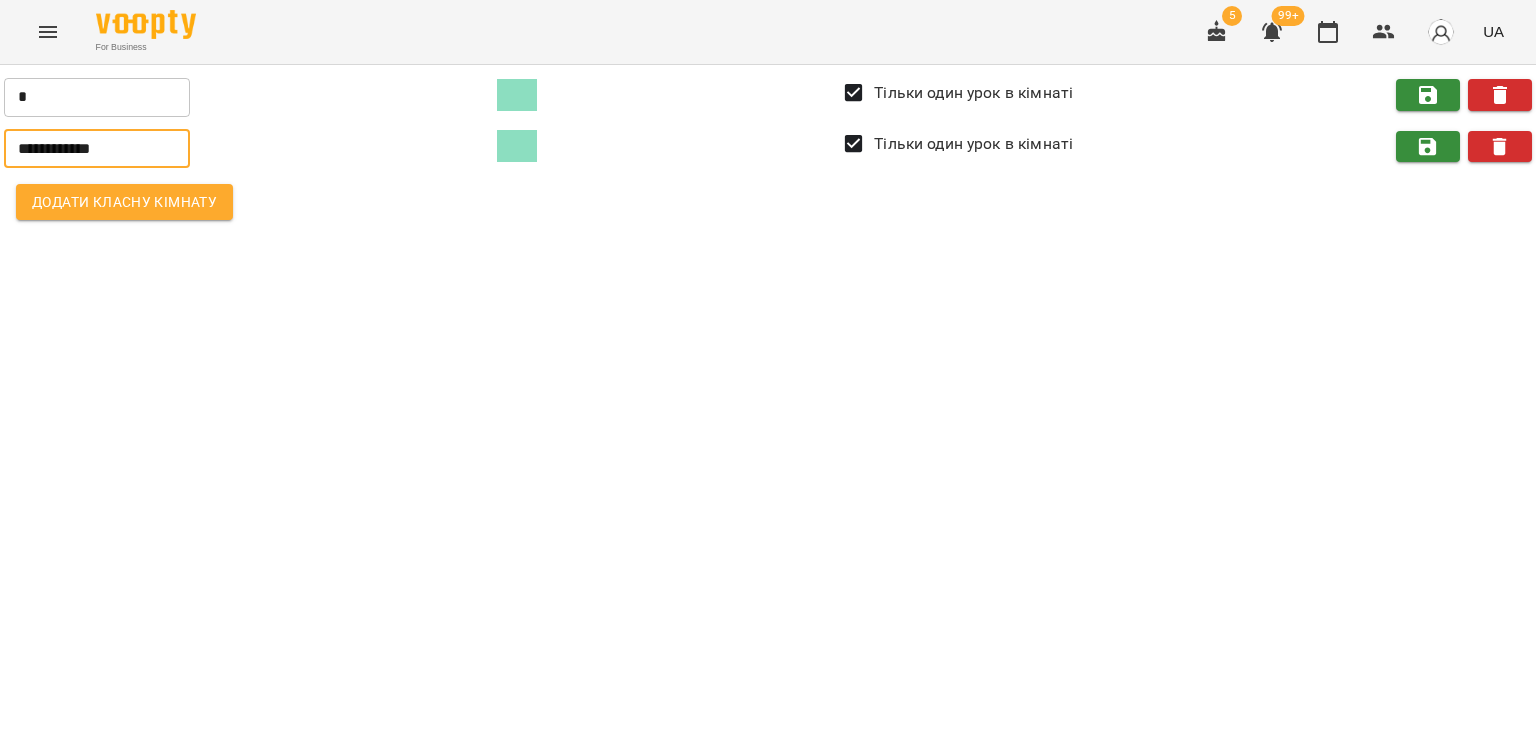 drag, startPoint x: 136, startPoint y: 145, endPoint x: 0, endPoint y: 155, distance: 136.36716 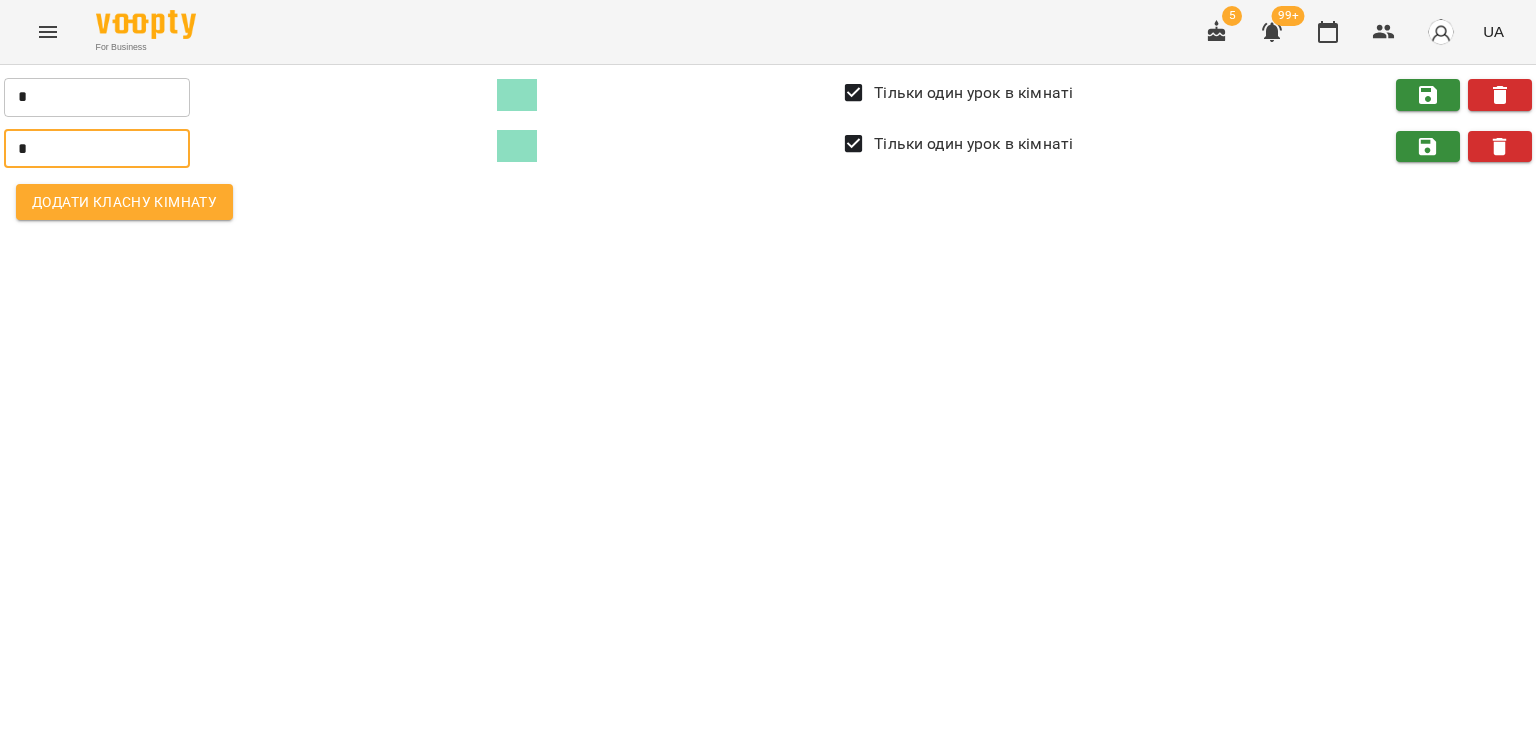 type on "*" 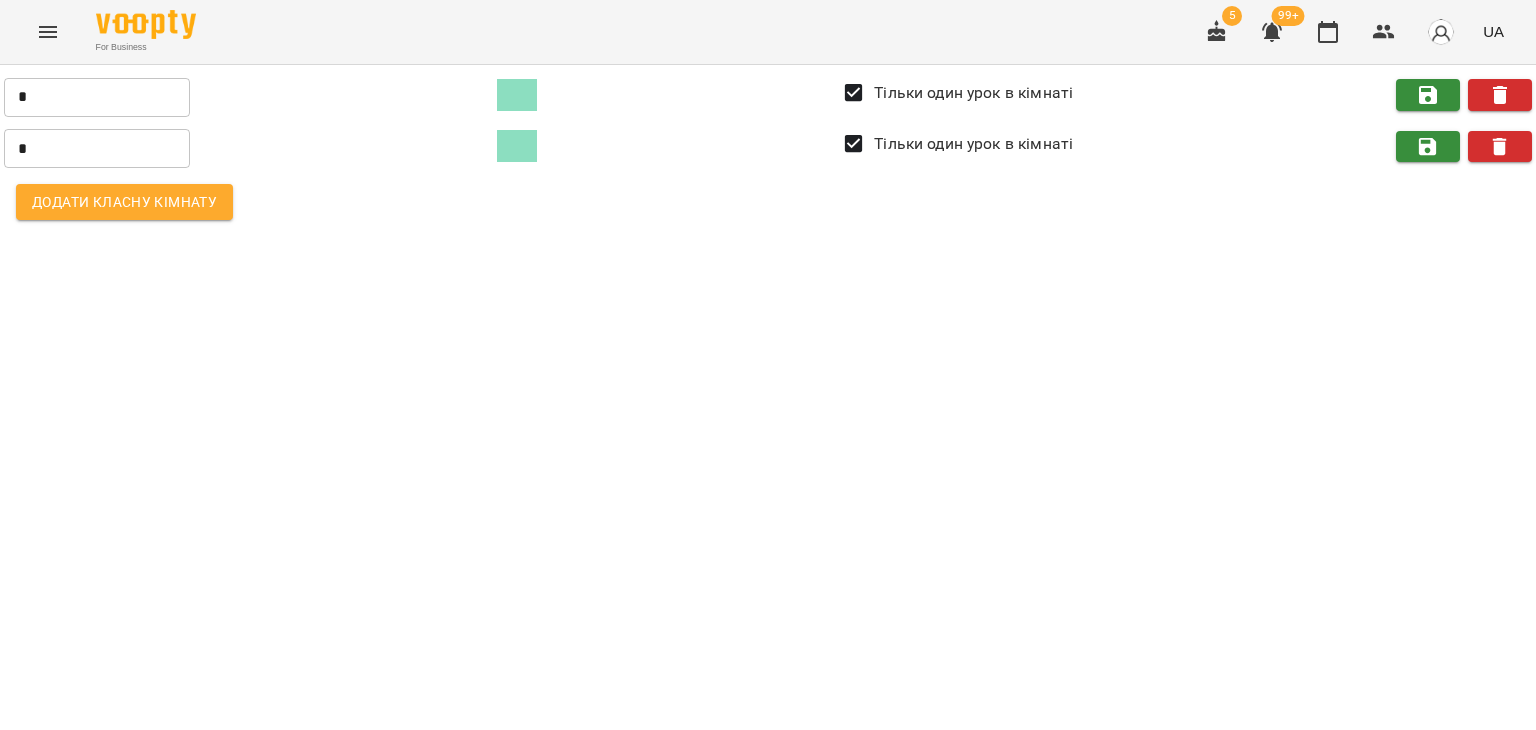 click on "* ​   Тільки один урок в кімнаті * ​   Тільки один урок в кімнаті Додати класну кімнату" at bounding box center [768, 150] 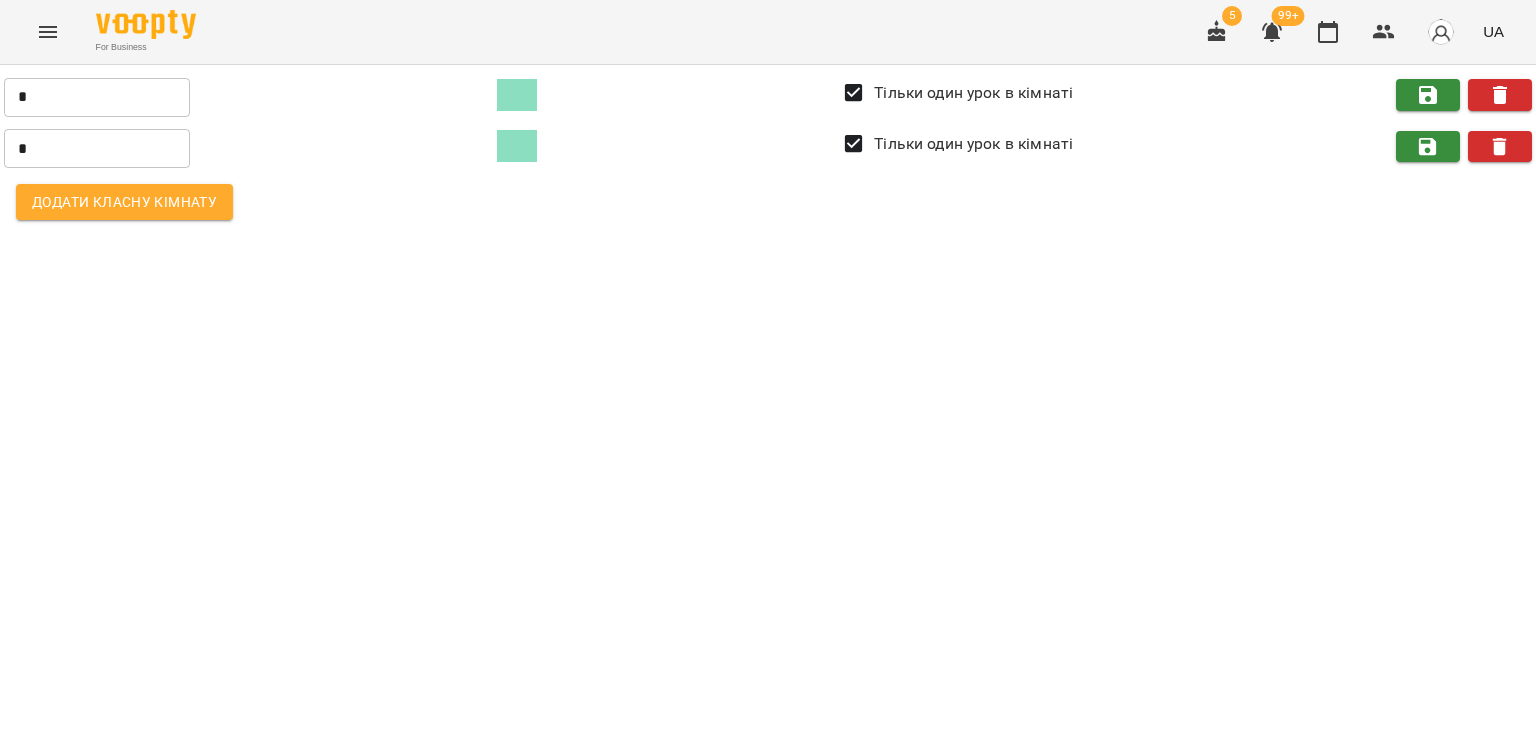 click on "5 99+ UA" at bounding box center (1352, 32) 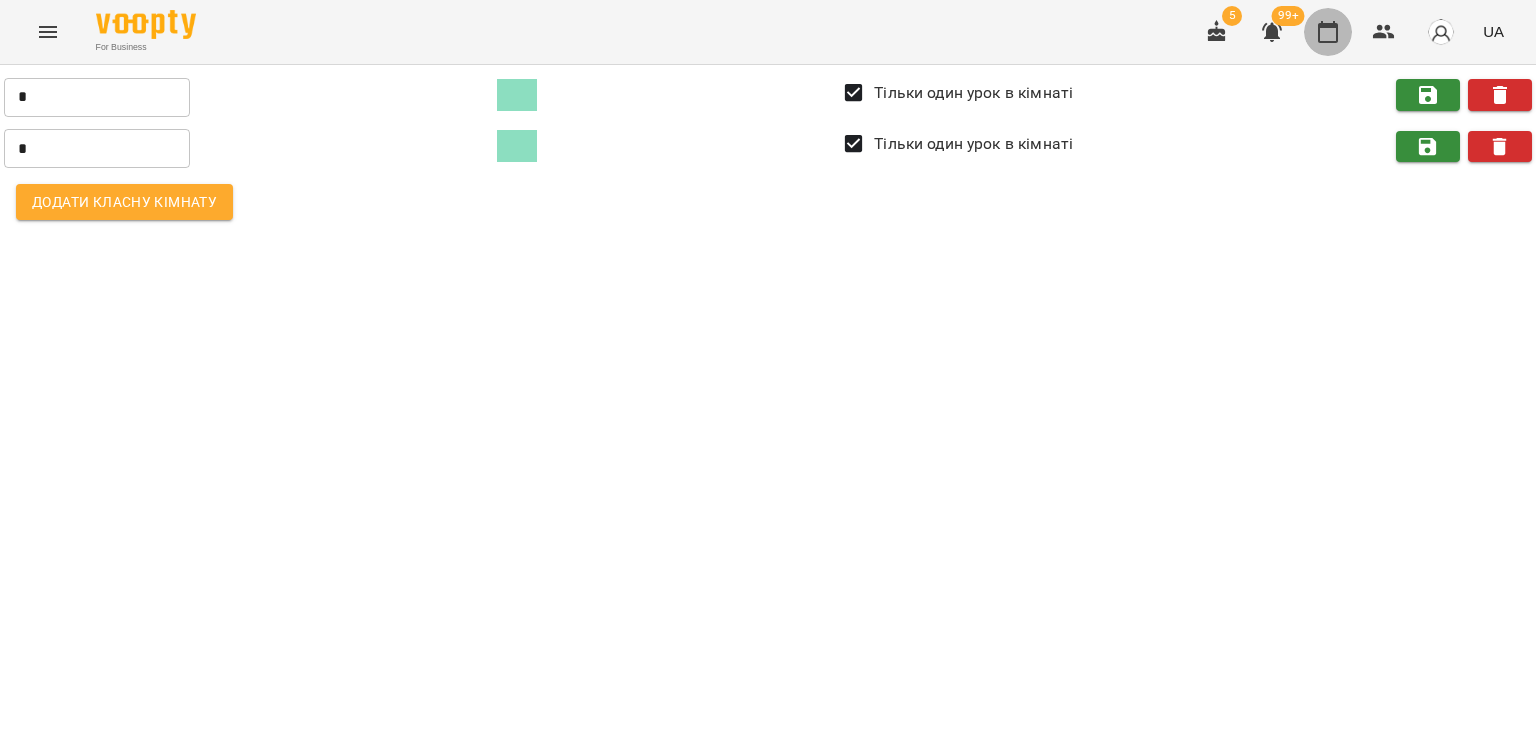 click at bounding box center [1328, 32] 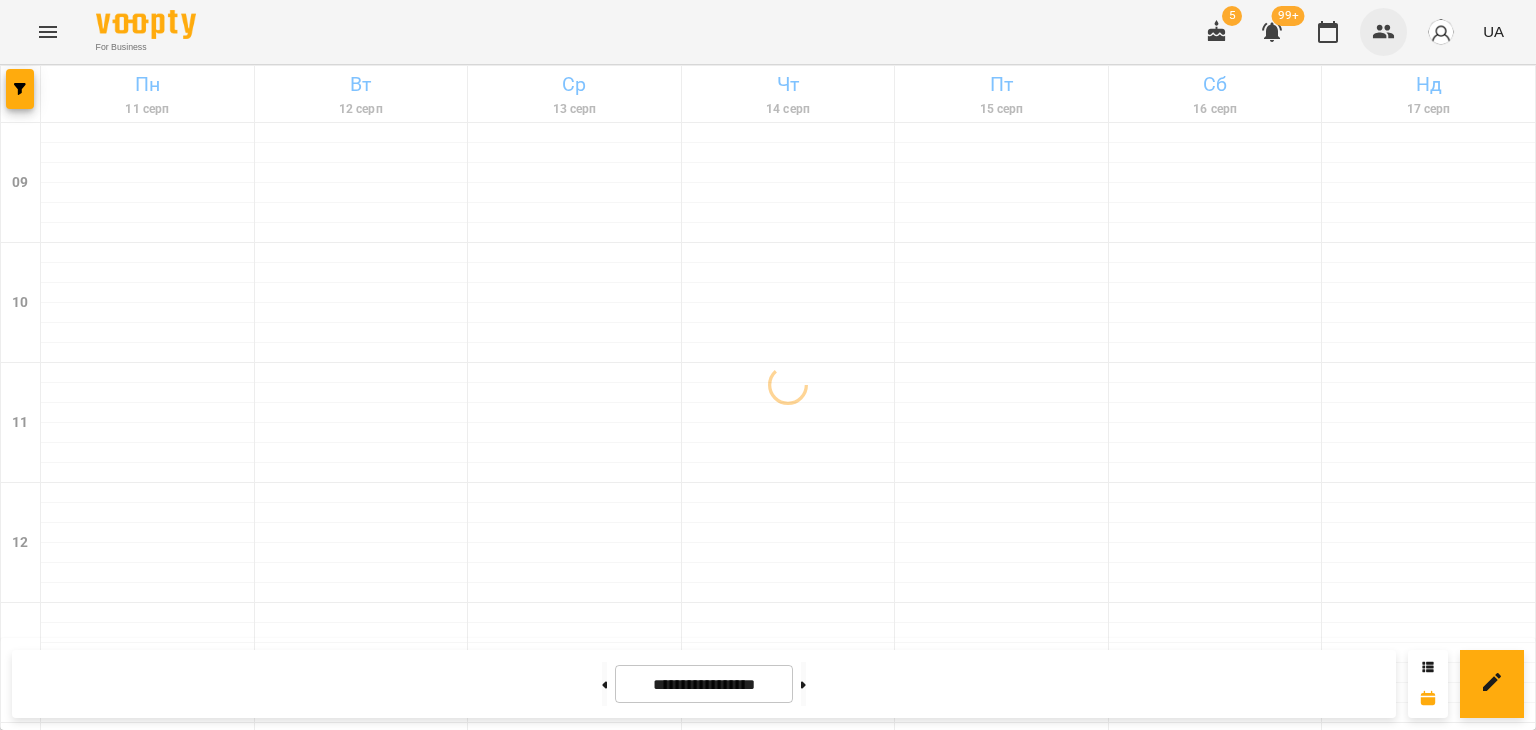 click 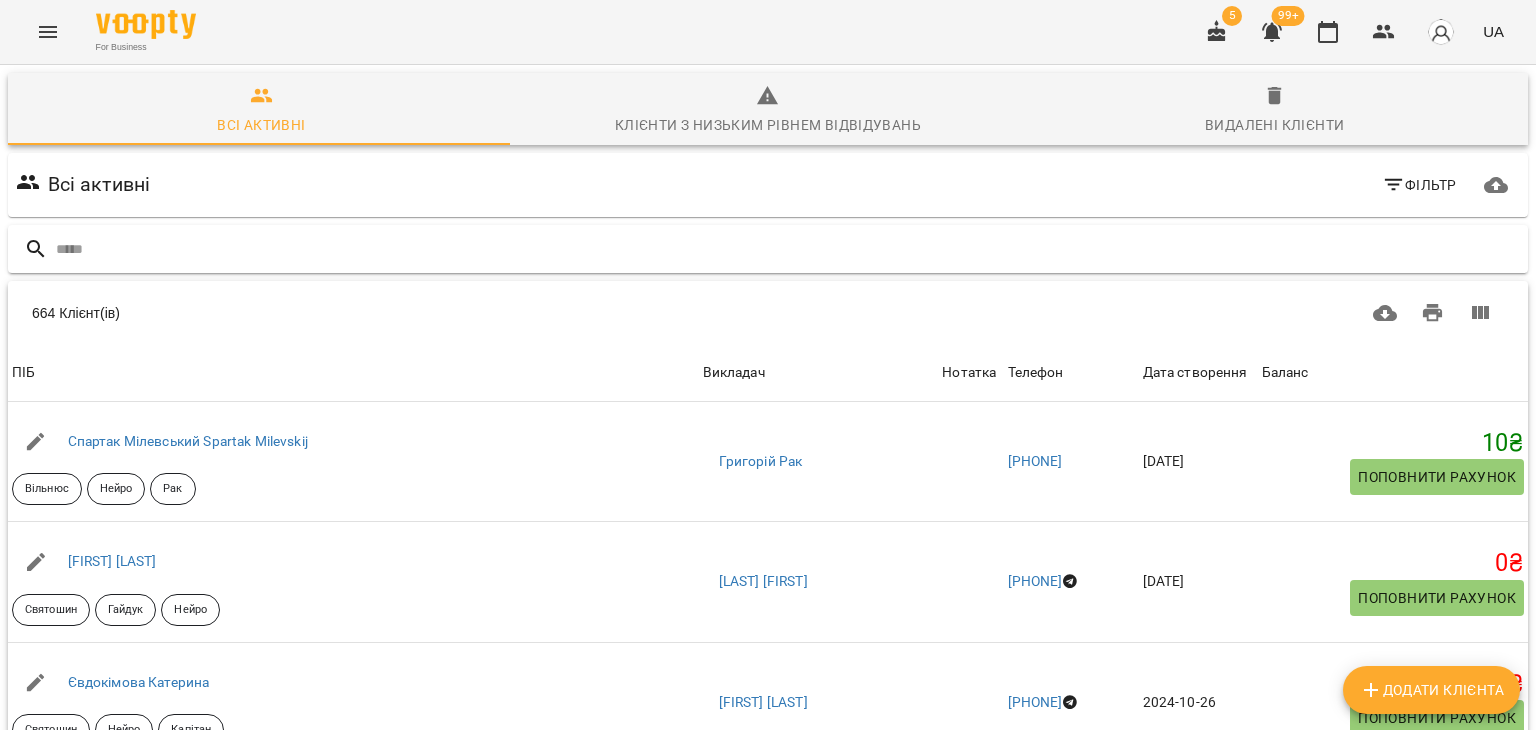click at bounding box center [788, 249] 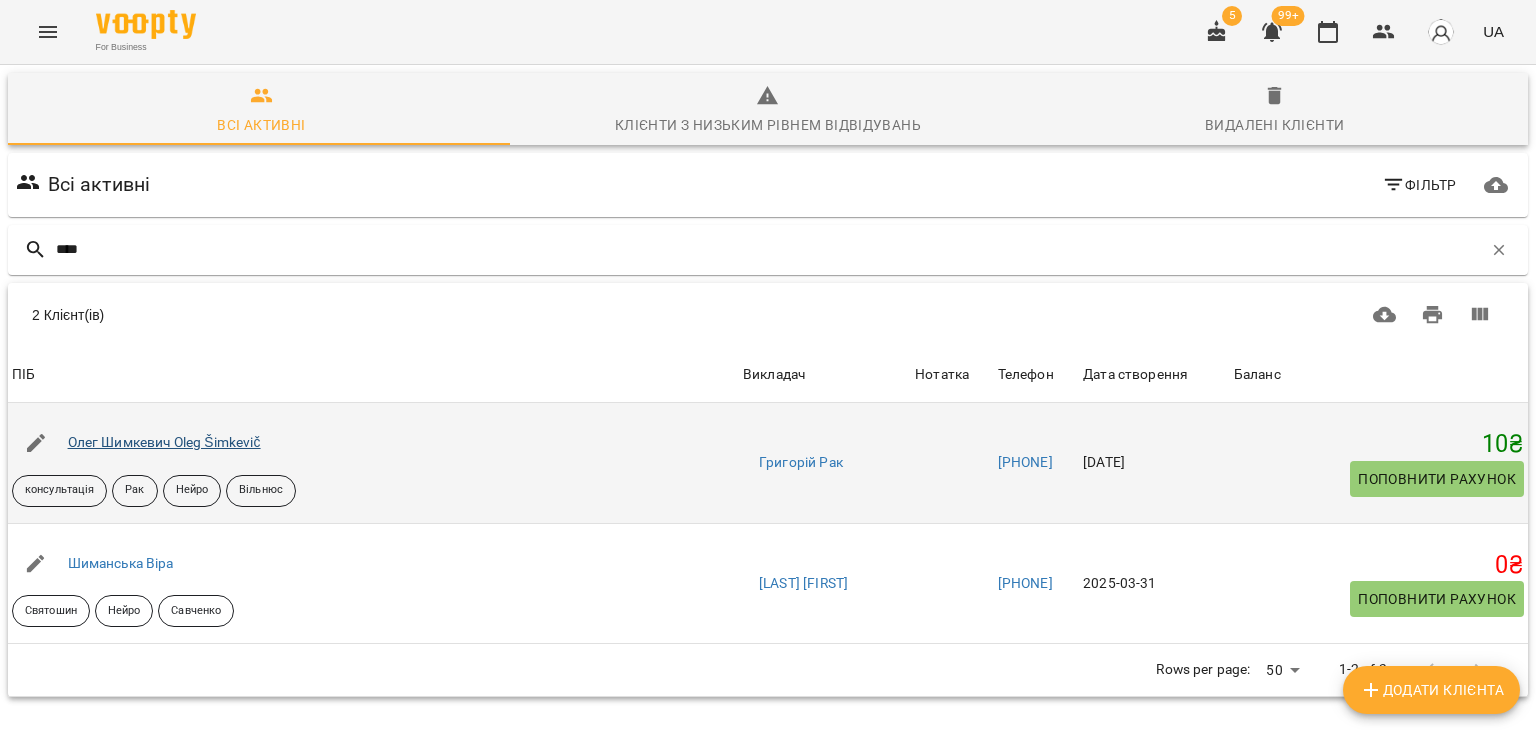 type on "****" 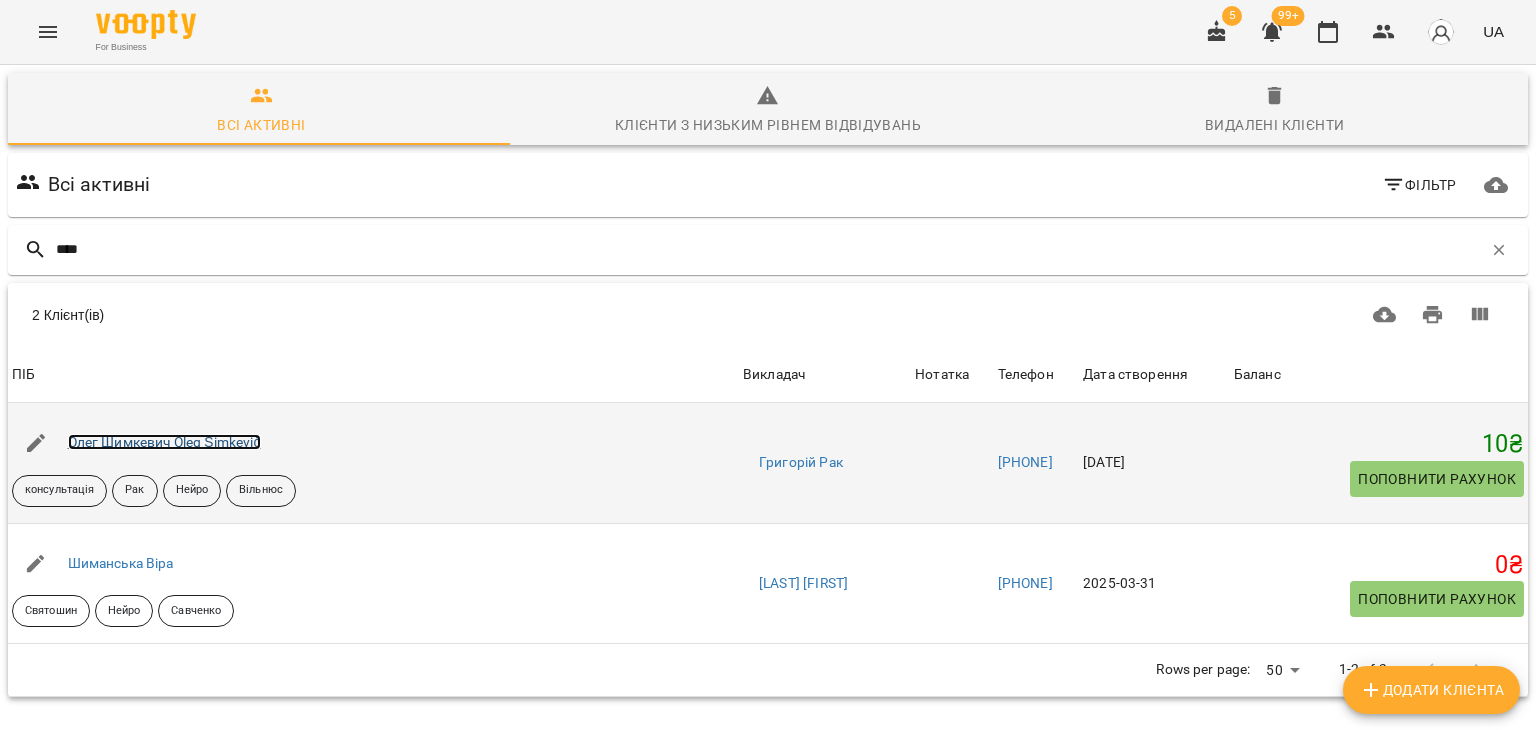 click on "Олег Шимкевич Oleg Šimkevič" at bounding box center (164, 442) 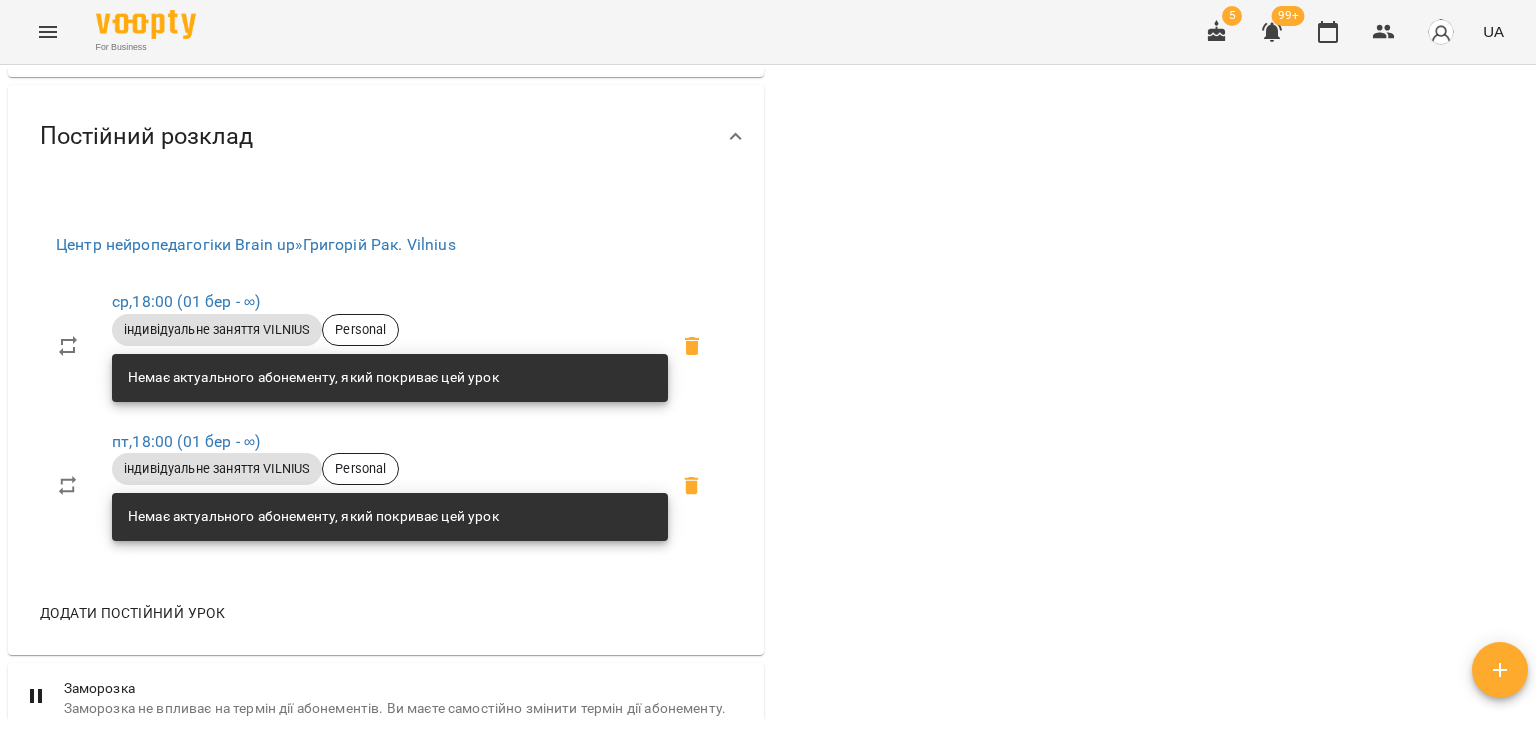 scroll, scrollTop: 800, scrollLeft: 0, axis: vertical 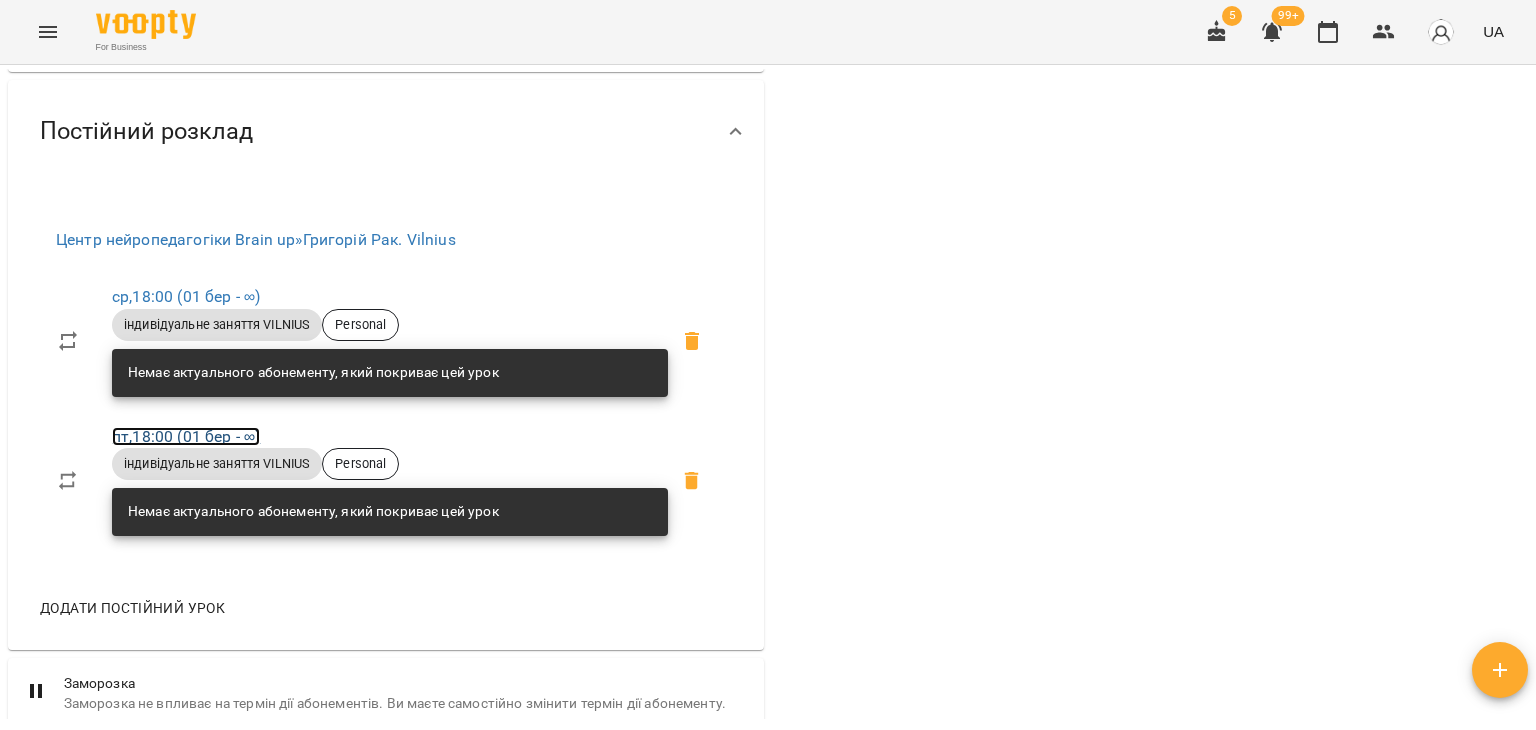 click on "пт ,  18:00   (01 бер - ∞)" at bounding box center (186, 436) 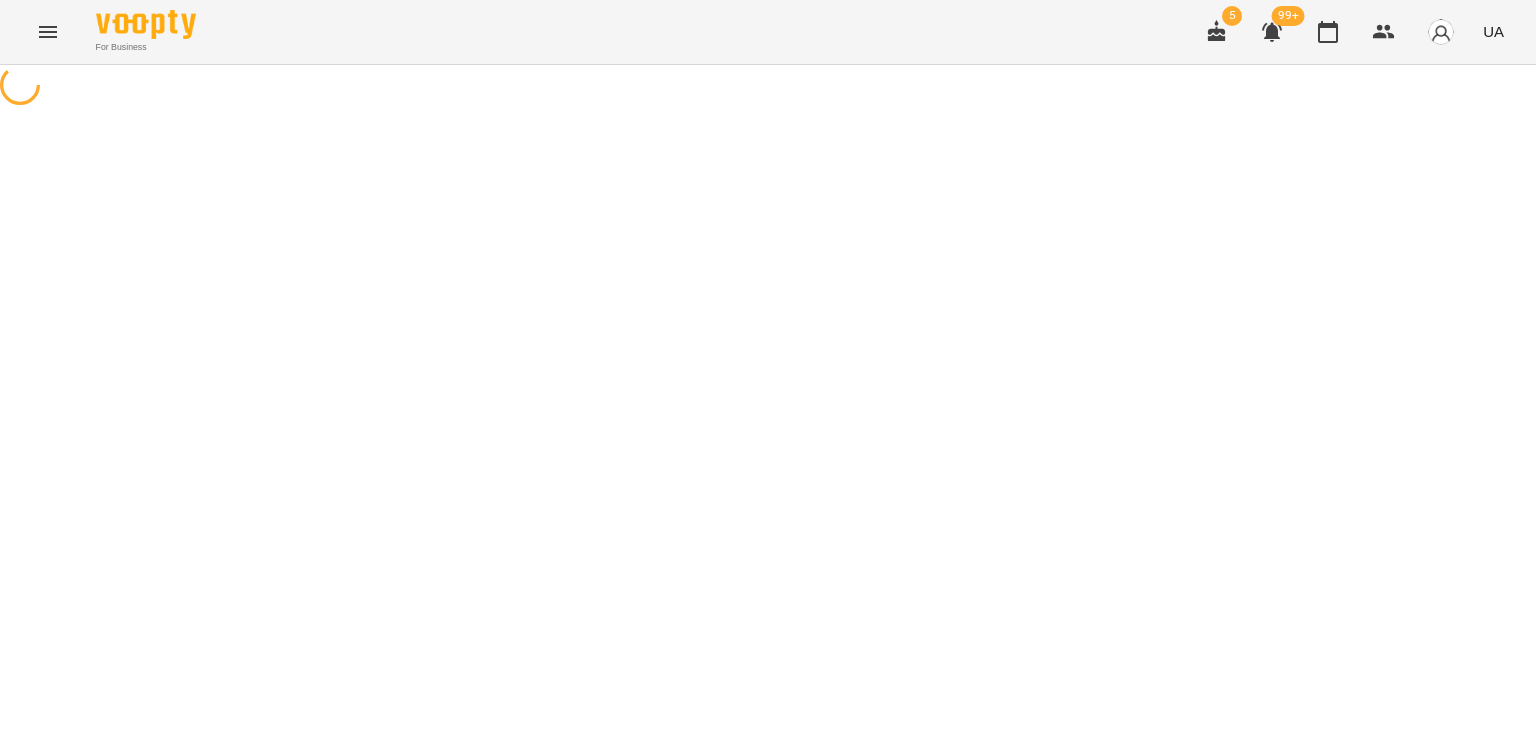 select on "*" 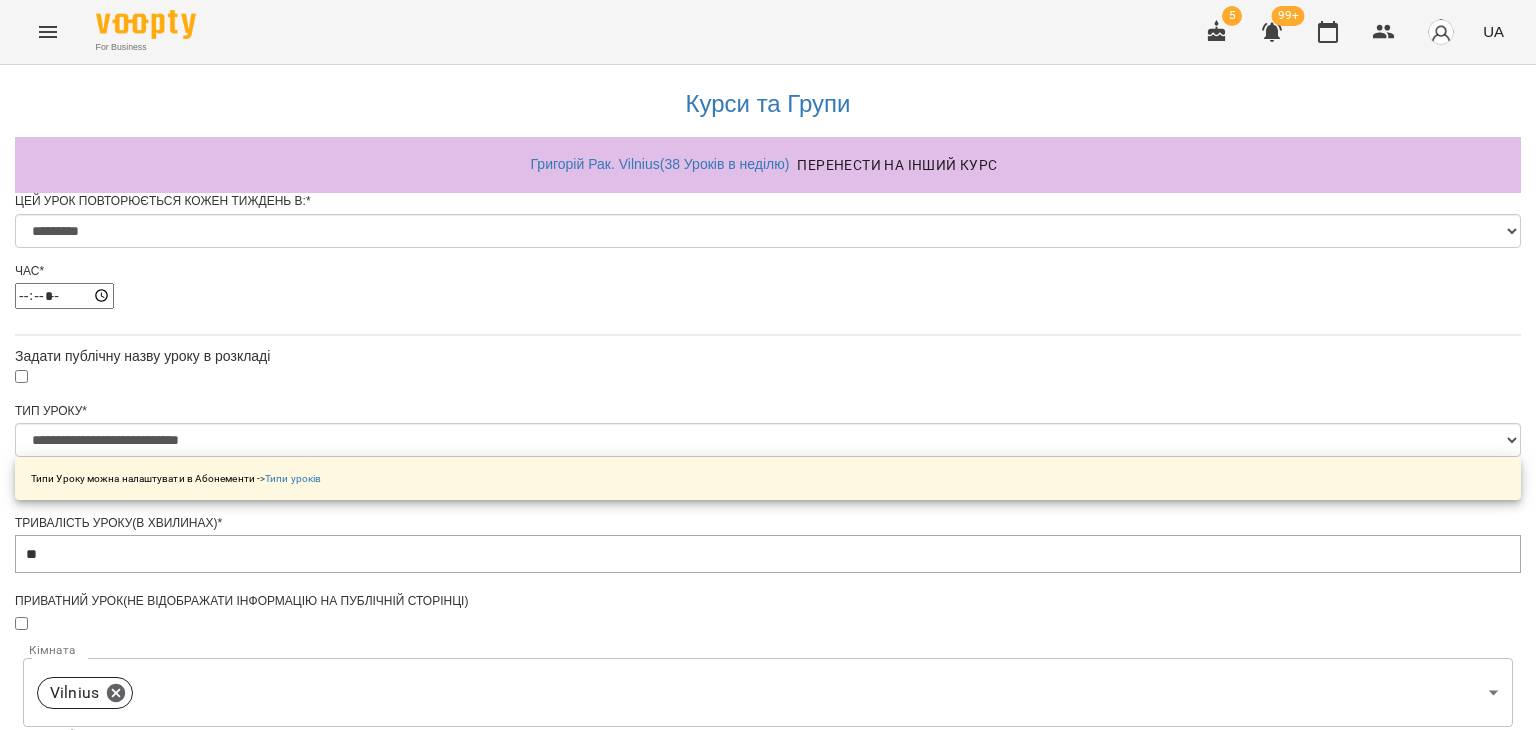scroll, scrollTop: 500, scrollLeft: 0, axis: vertical 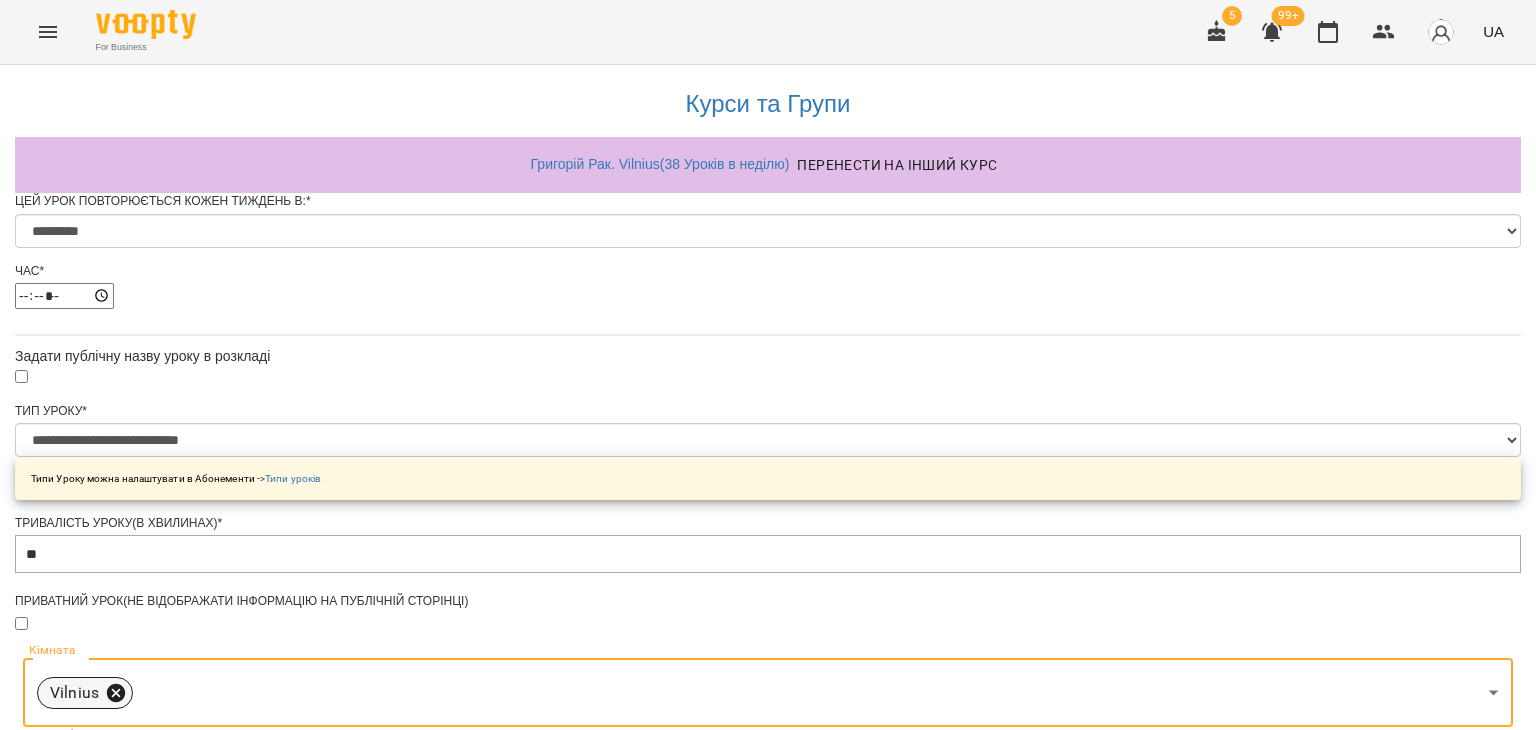 click 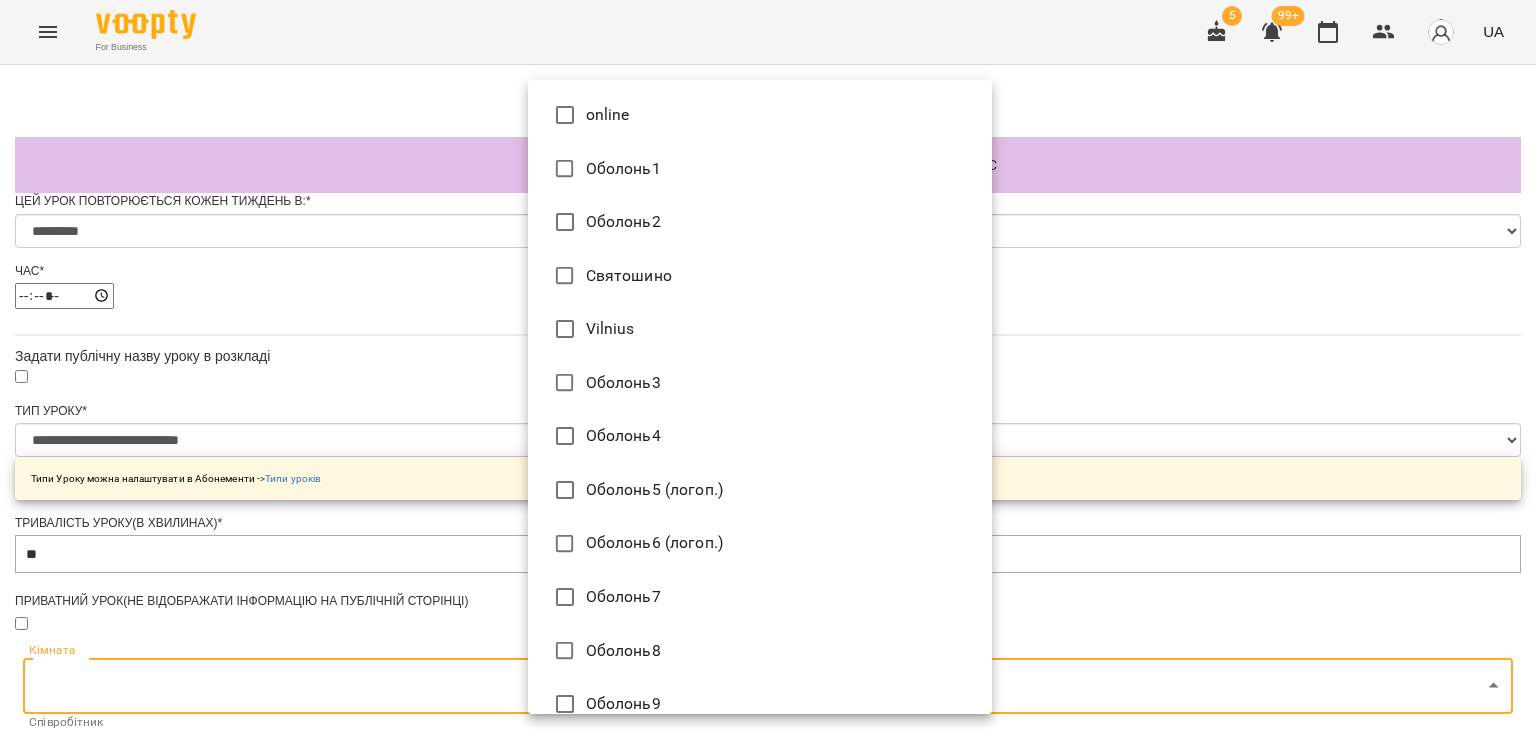 click on "**********" at bounding box center (768, 723) 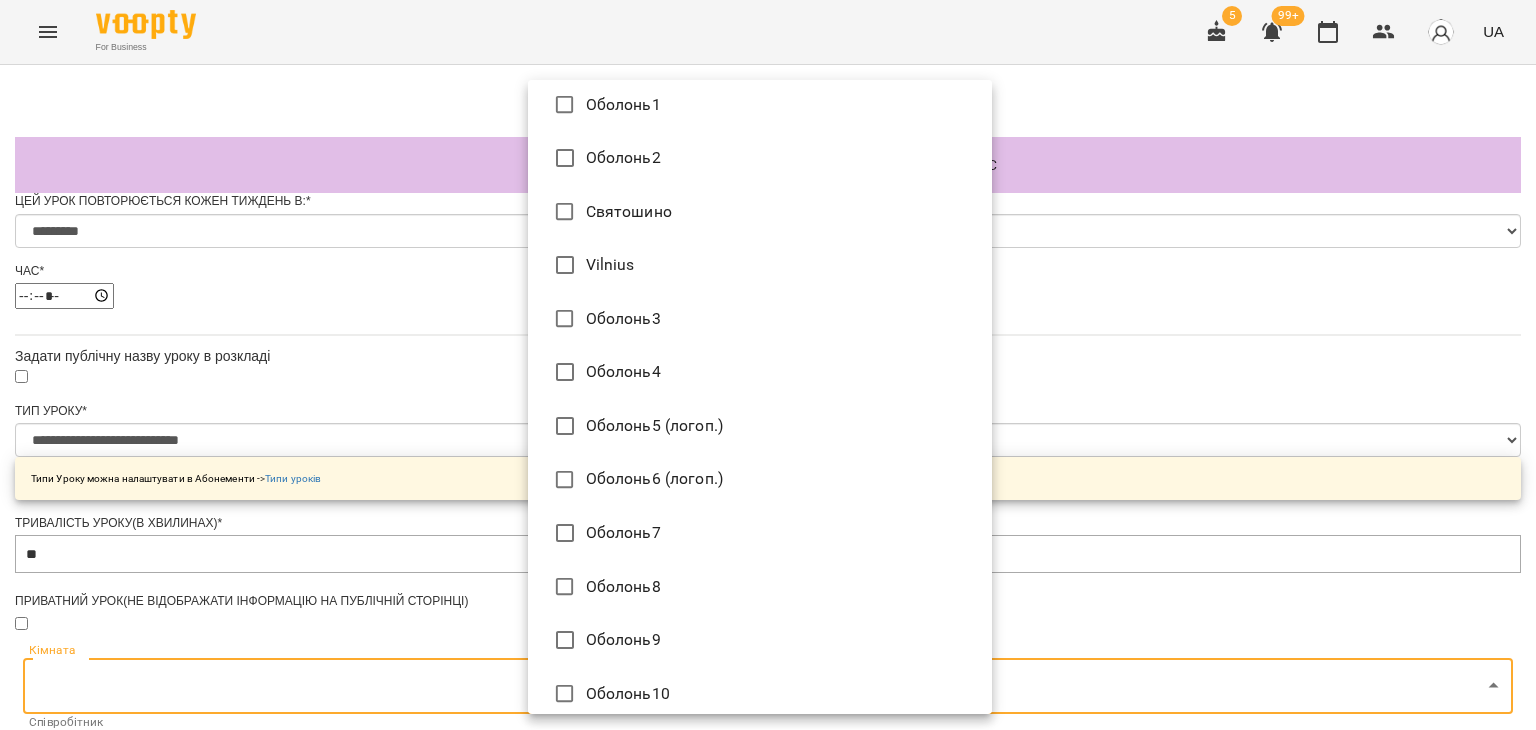 scroll, scrollTop: 0, scrollLeft: 0, axis: both 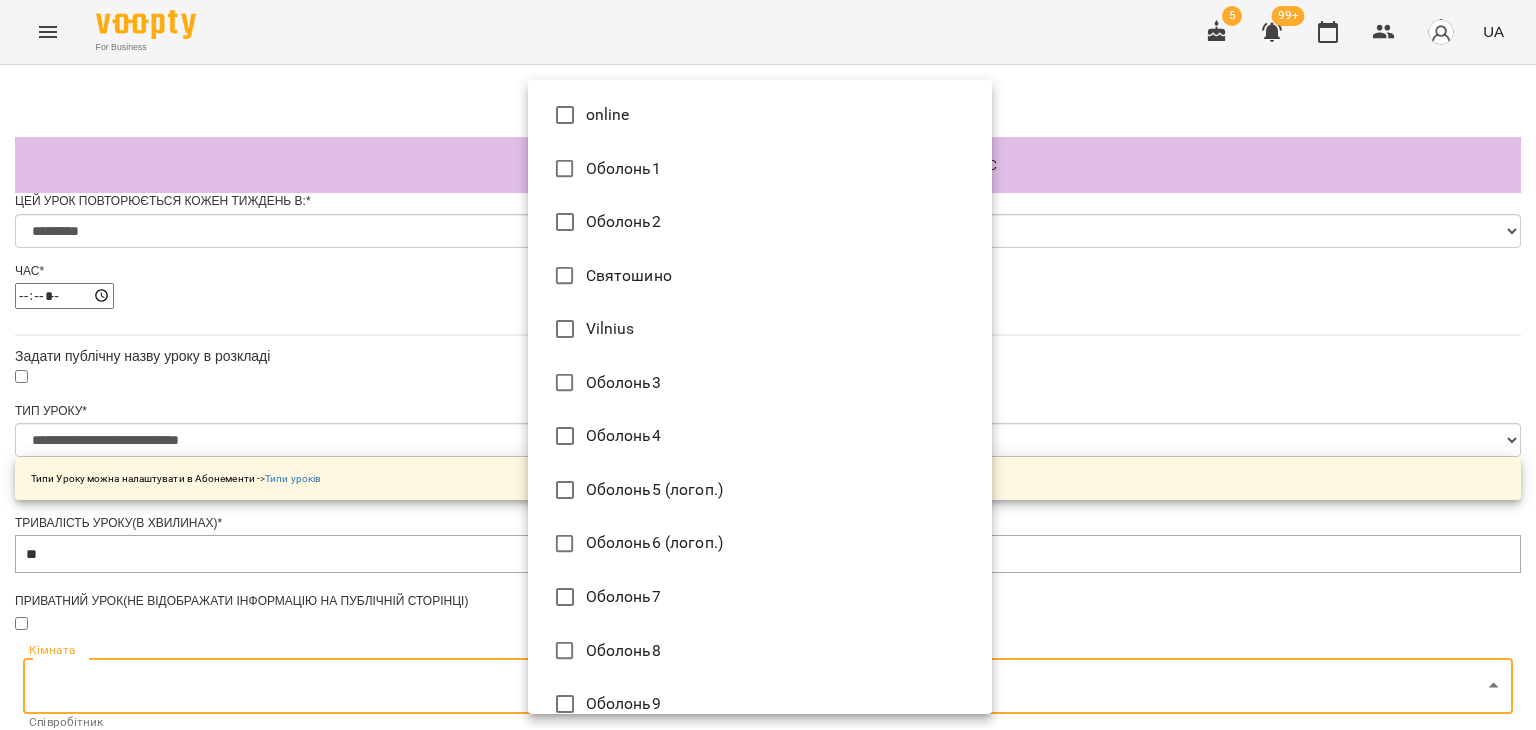 click at bounding box center [768, 365] 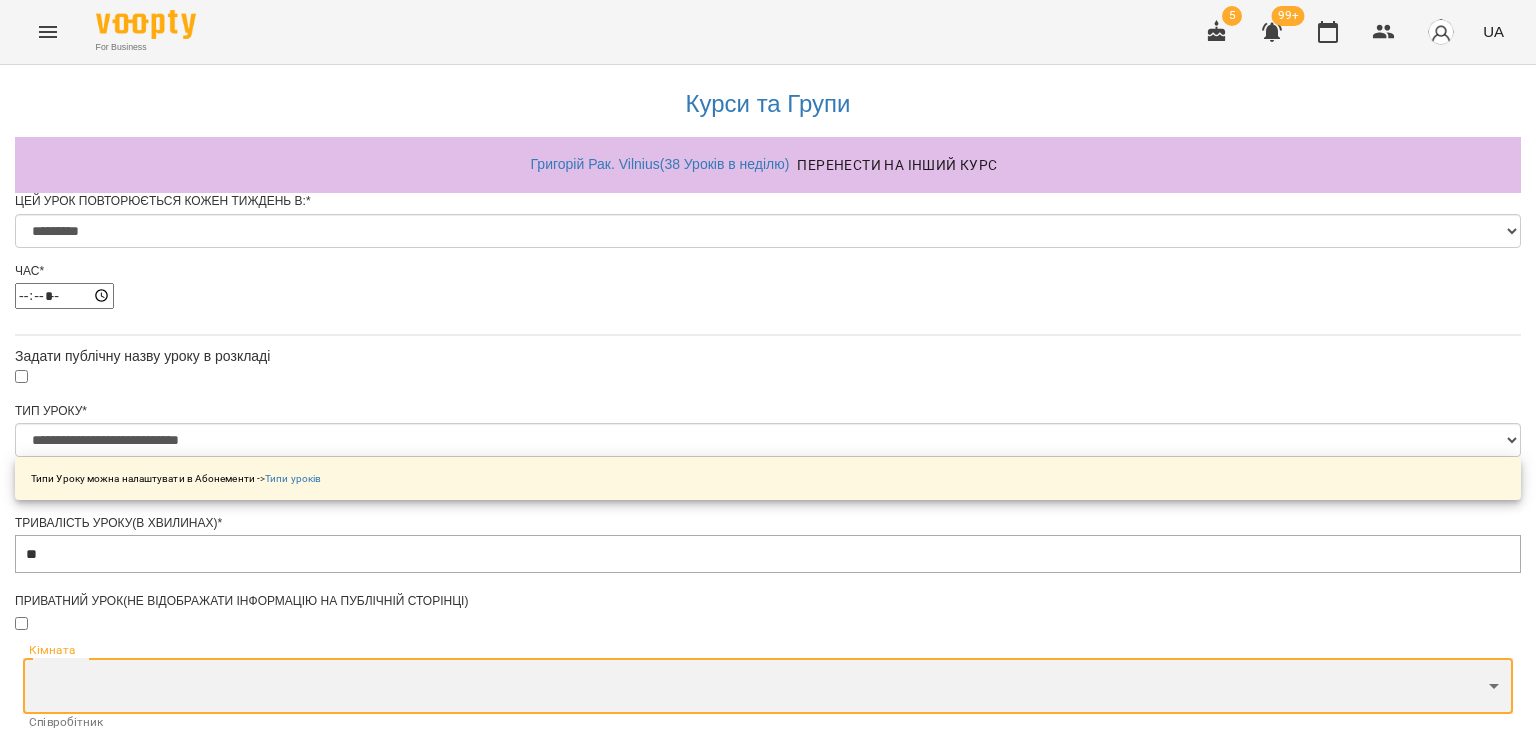 scroll, scrollTop: 478, scrollLeft: 0, axis: vertical 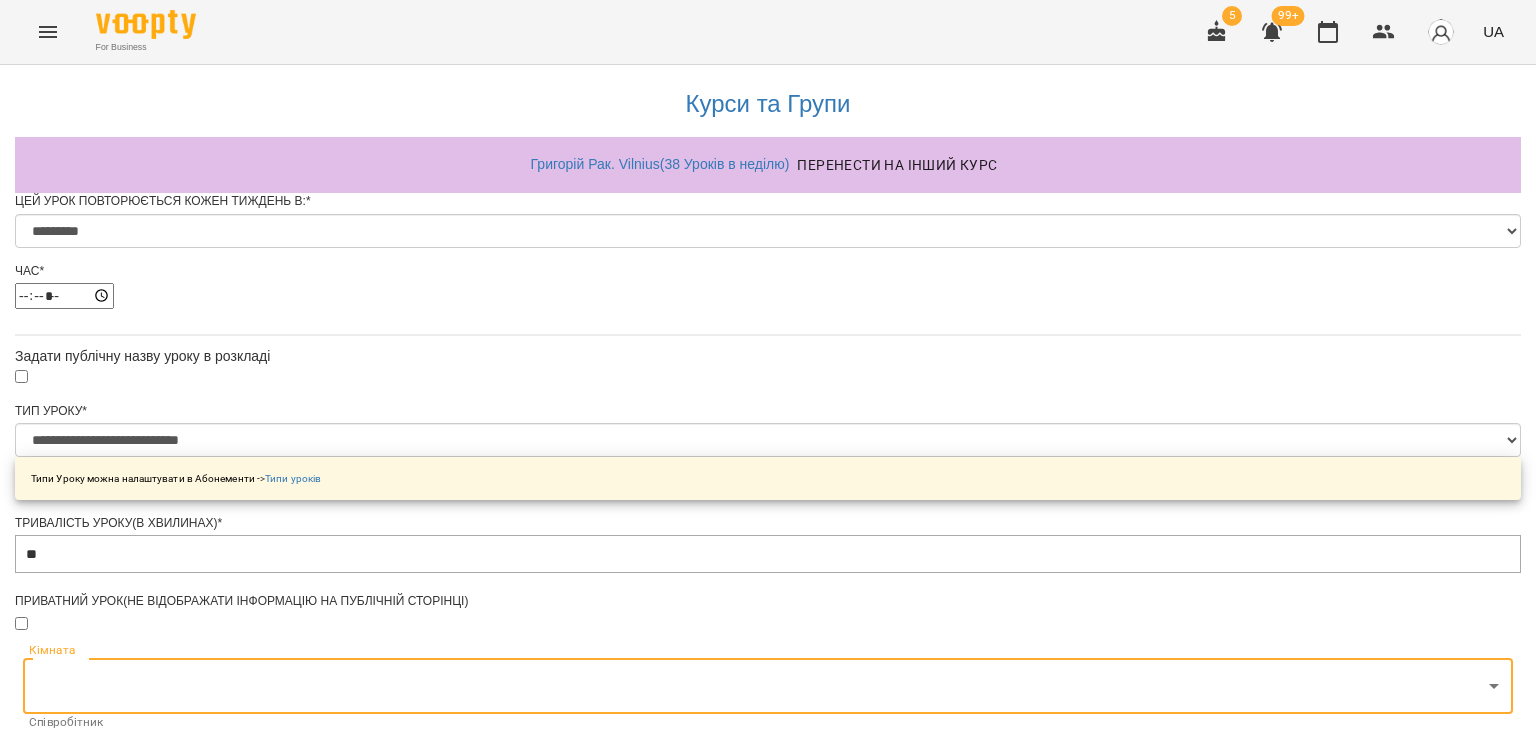 click on "**********" at bounding box center [768, 723] 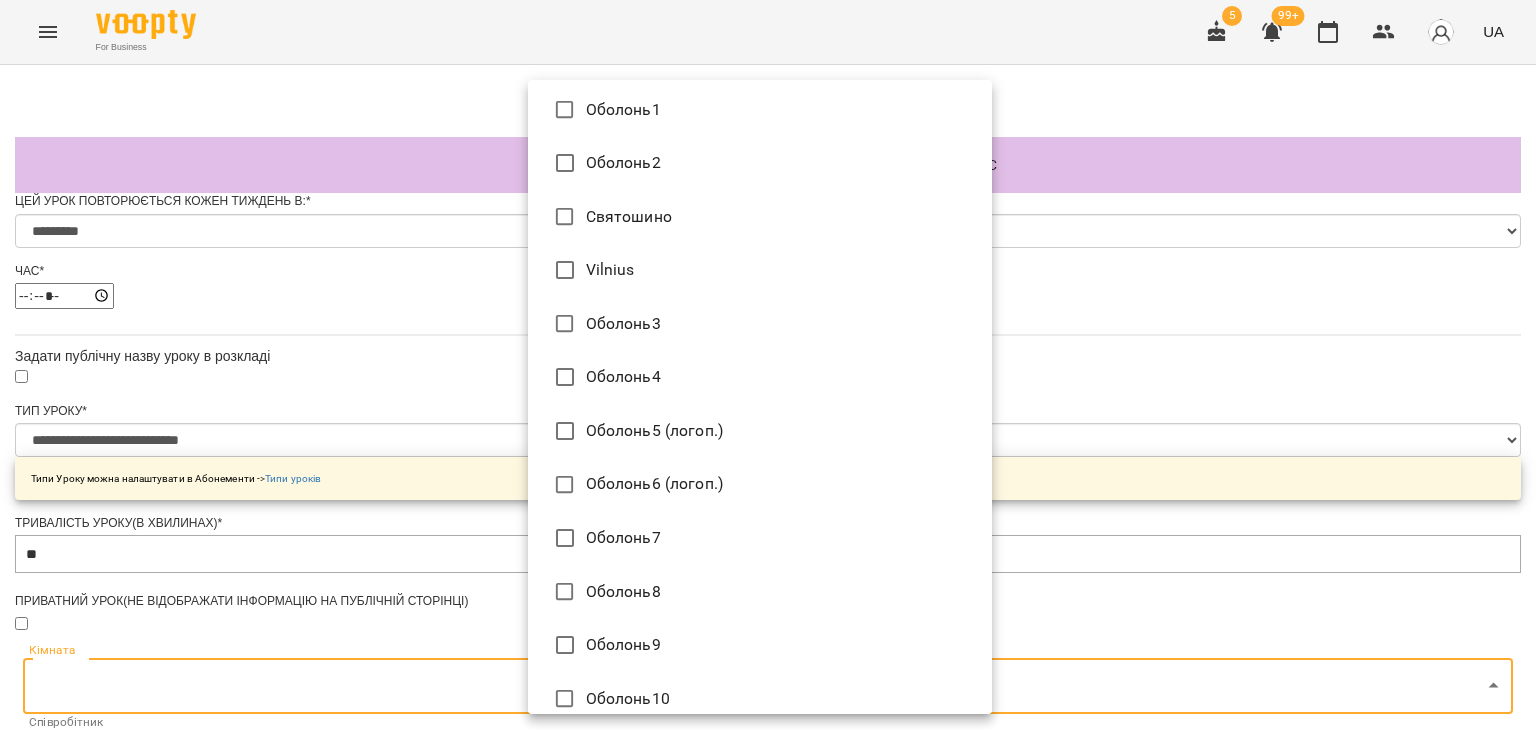 scroll, scrollTop: 0, scrollLeft: 0, axis: both 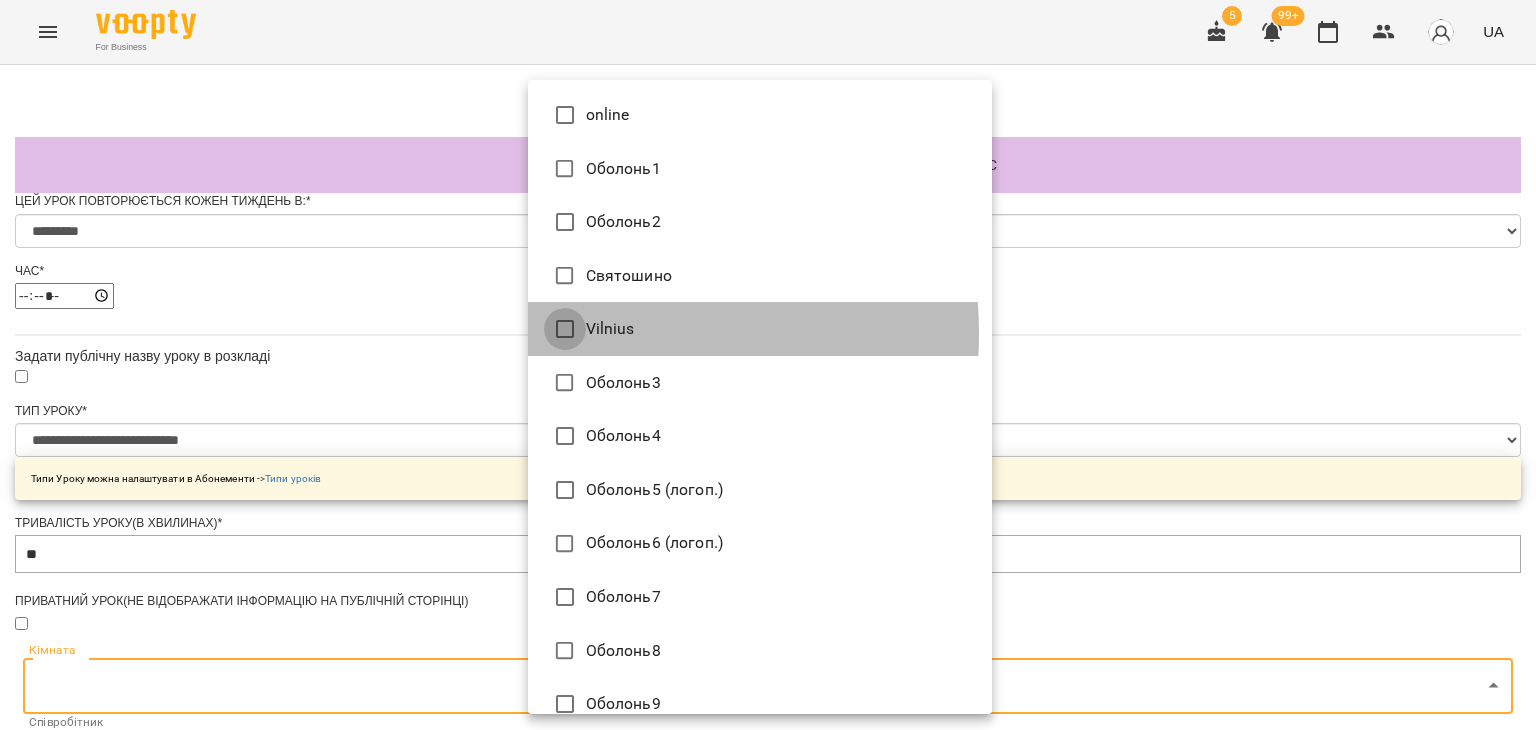type on "**********" 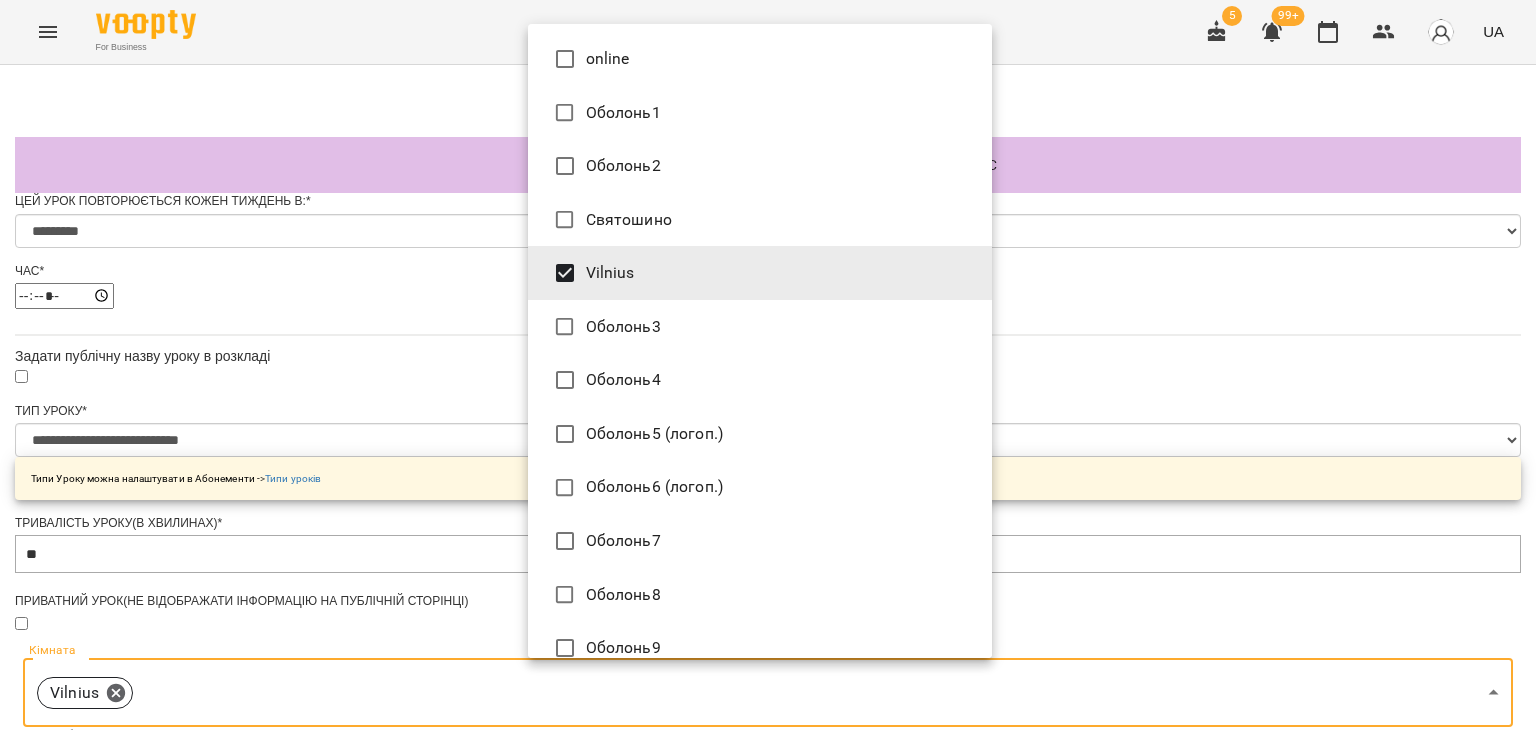 click at bounding box center [768, 365] 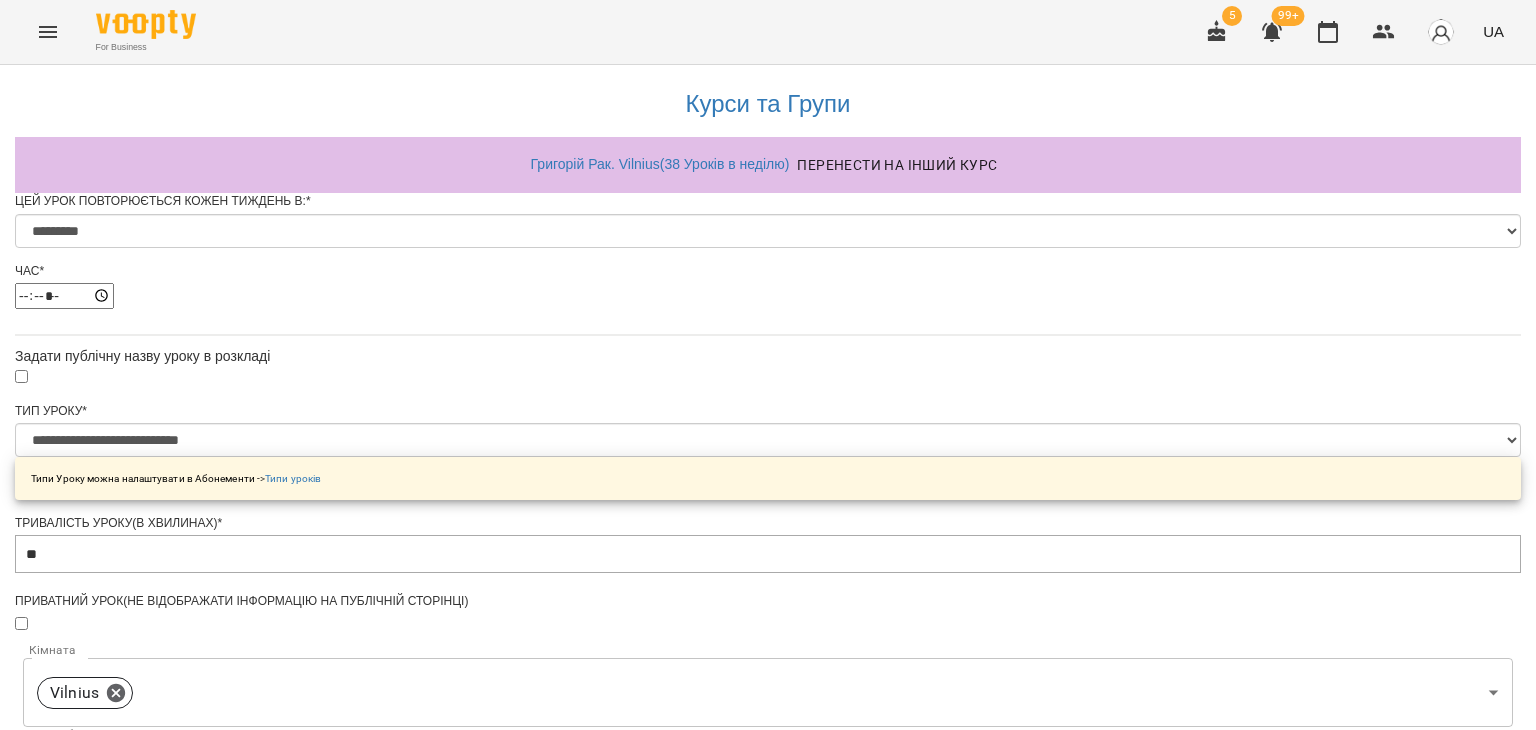 click on "**********" at bounding box center (768, 760) 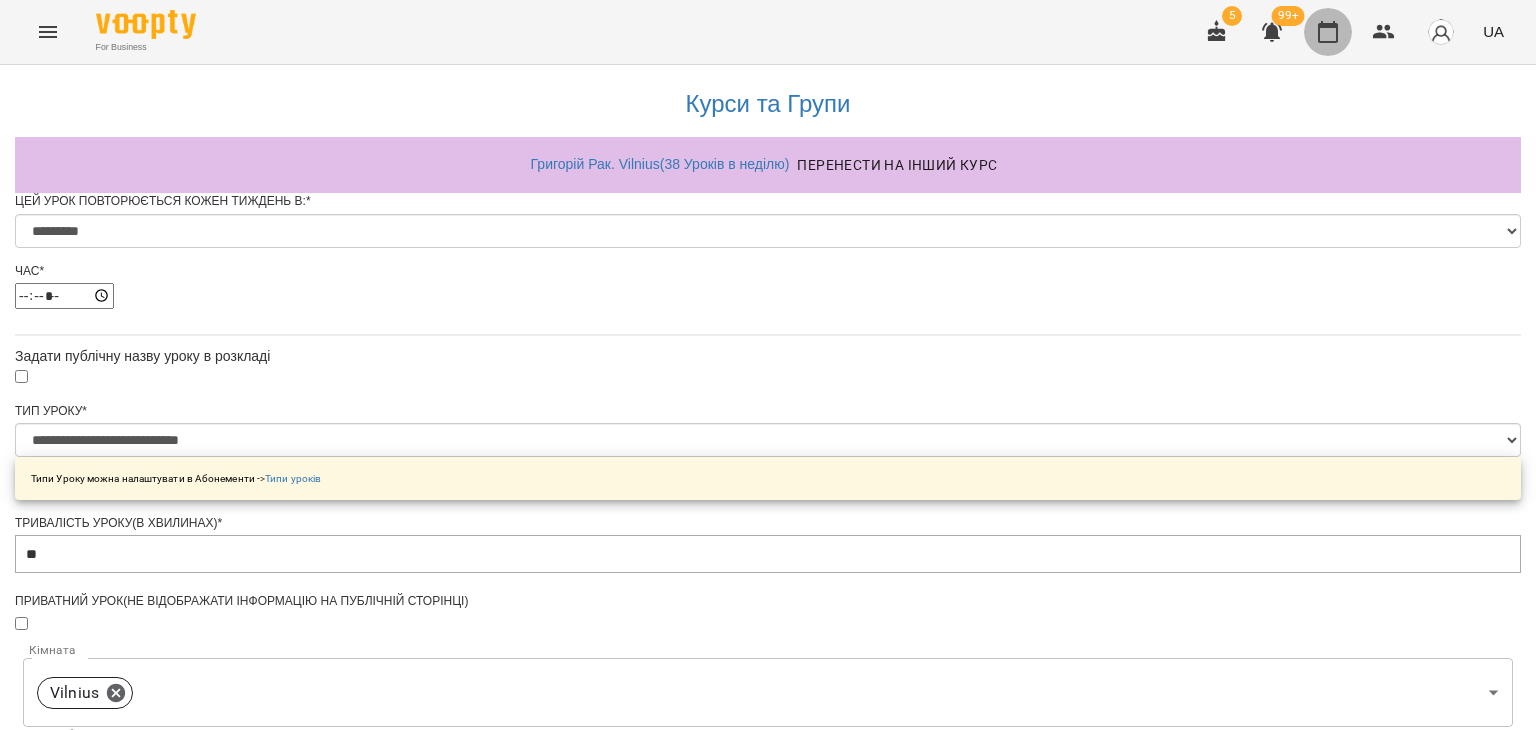 click 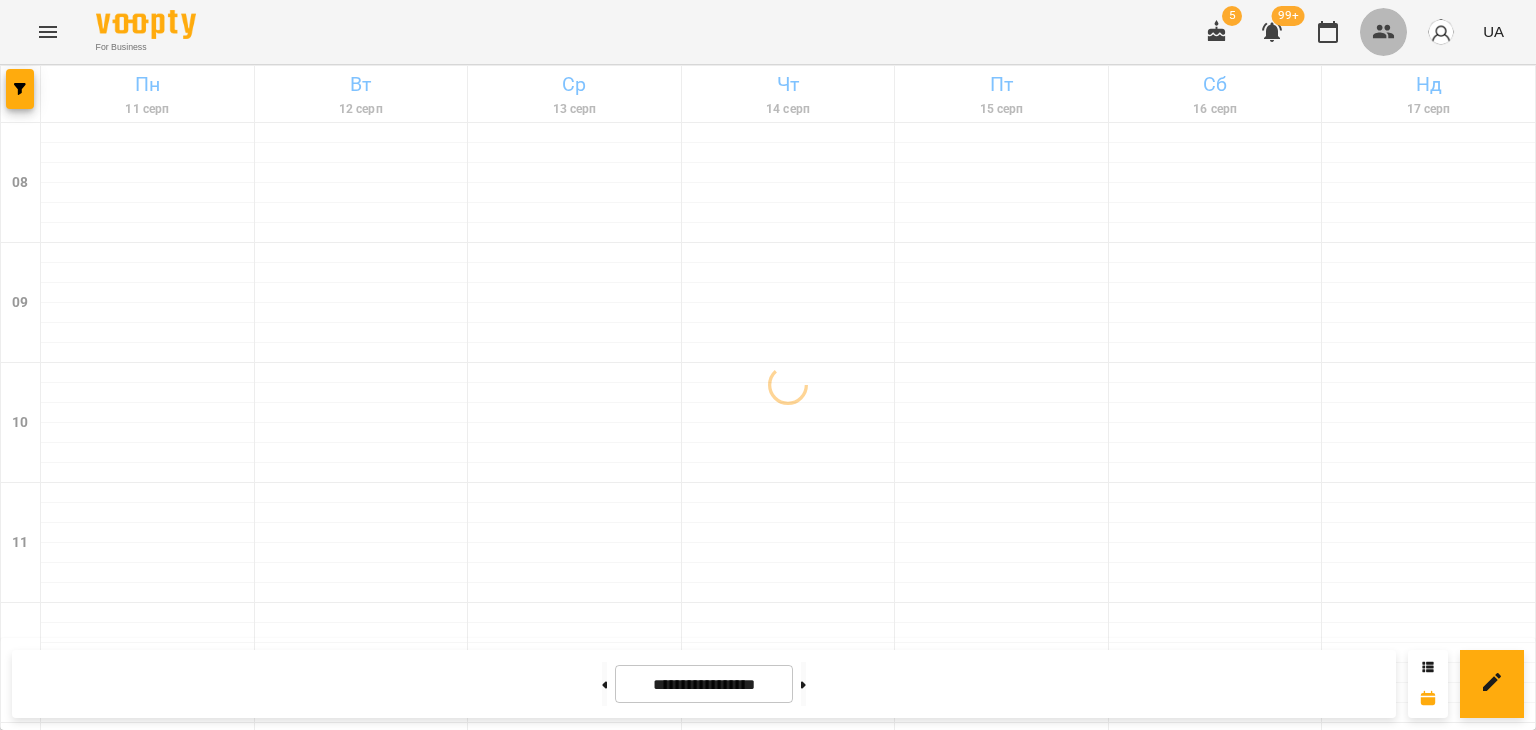 click 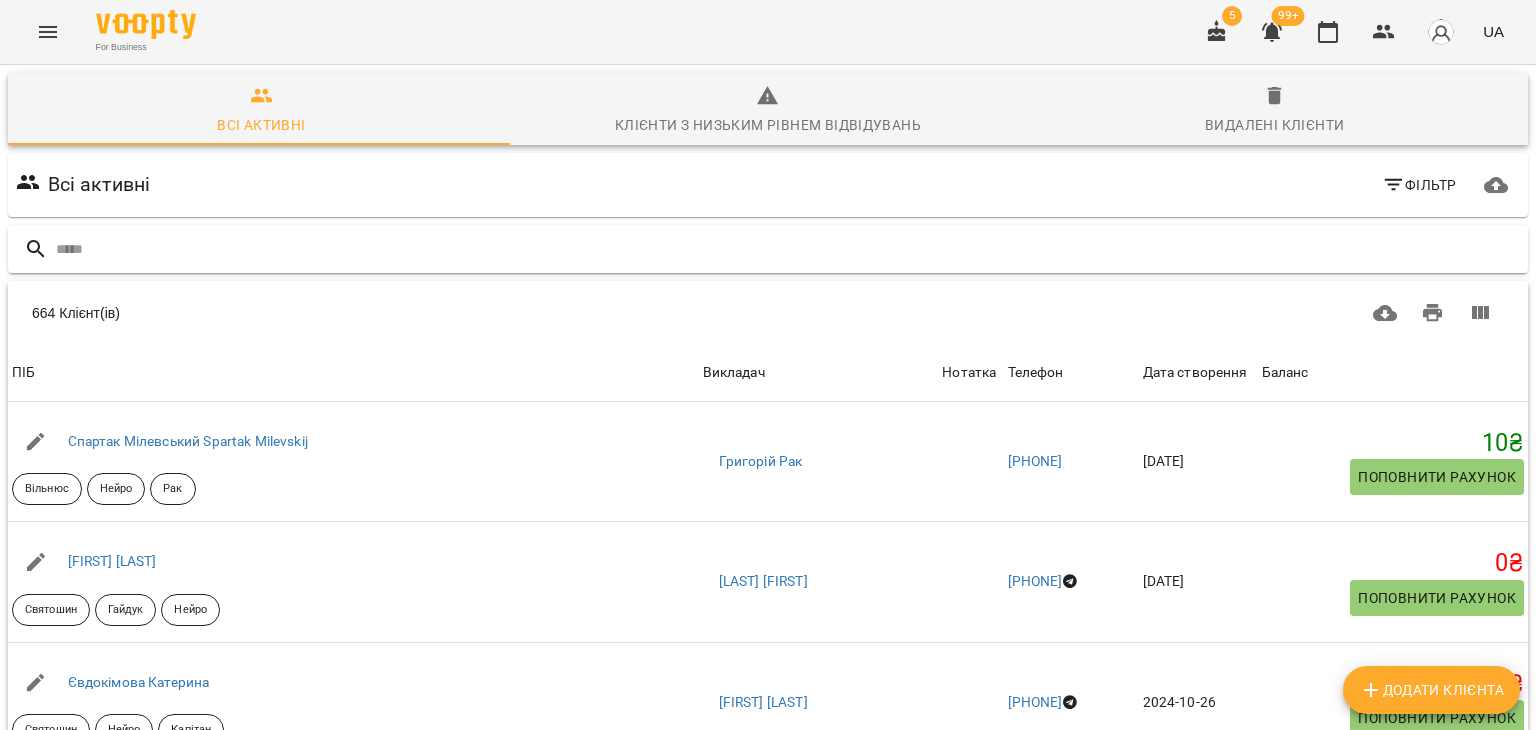 click at bounding box center (788, 249) 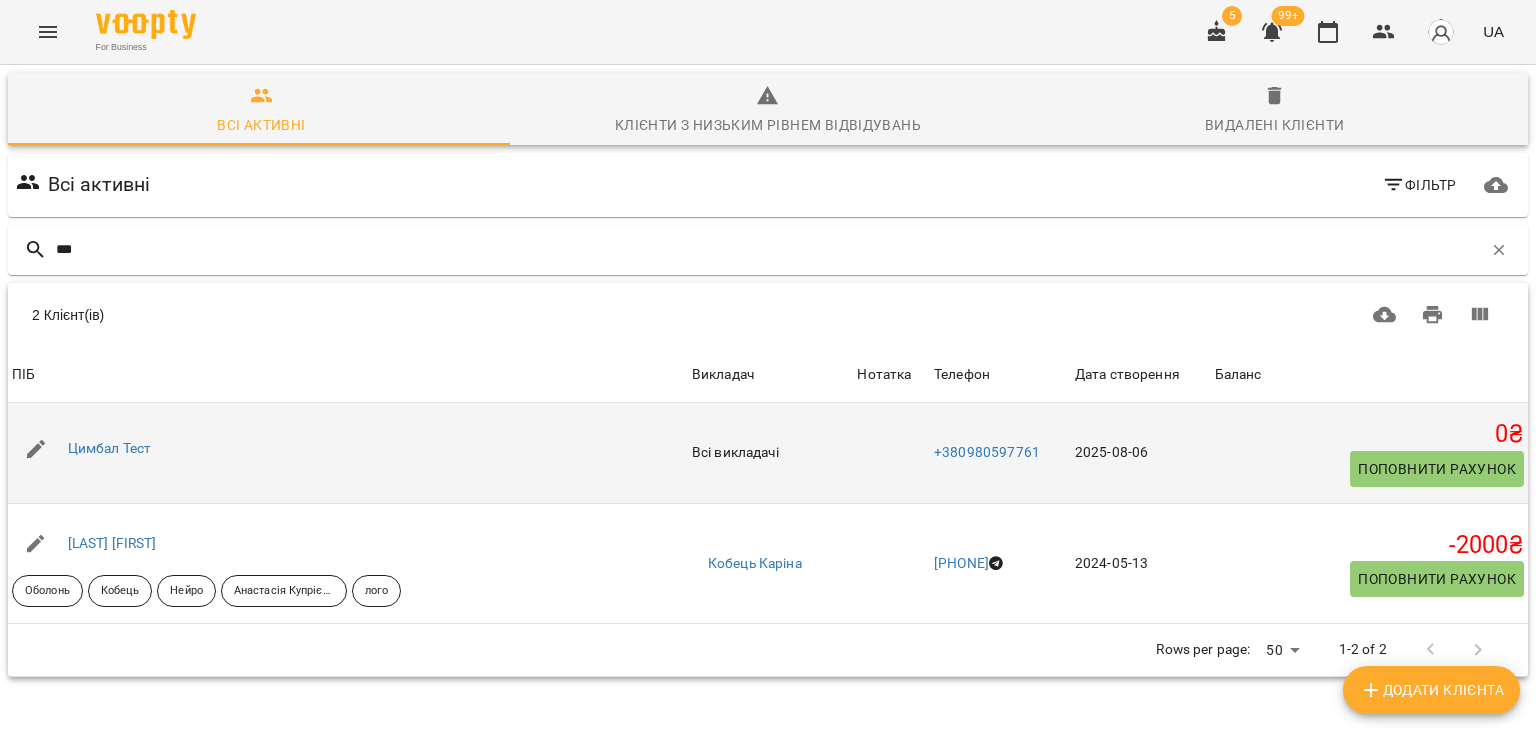 type on "***" 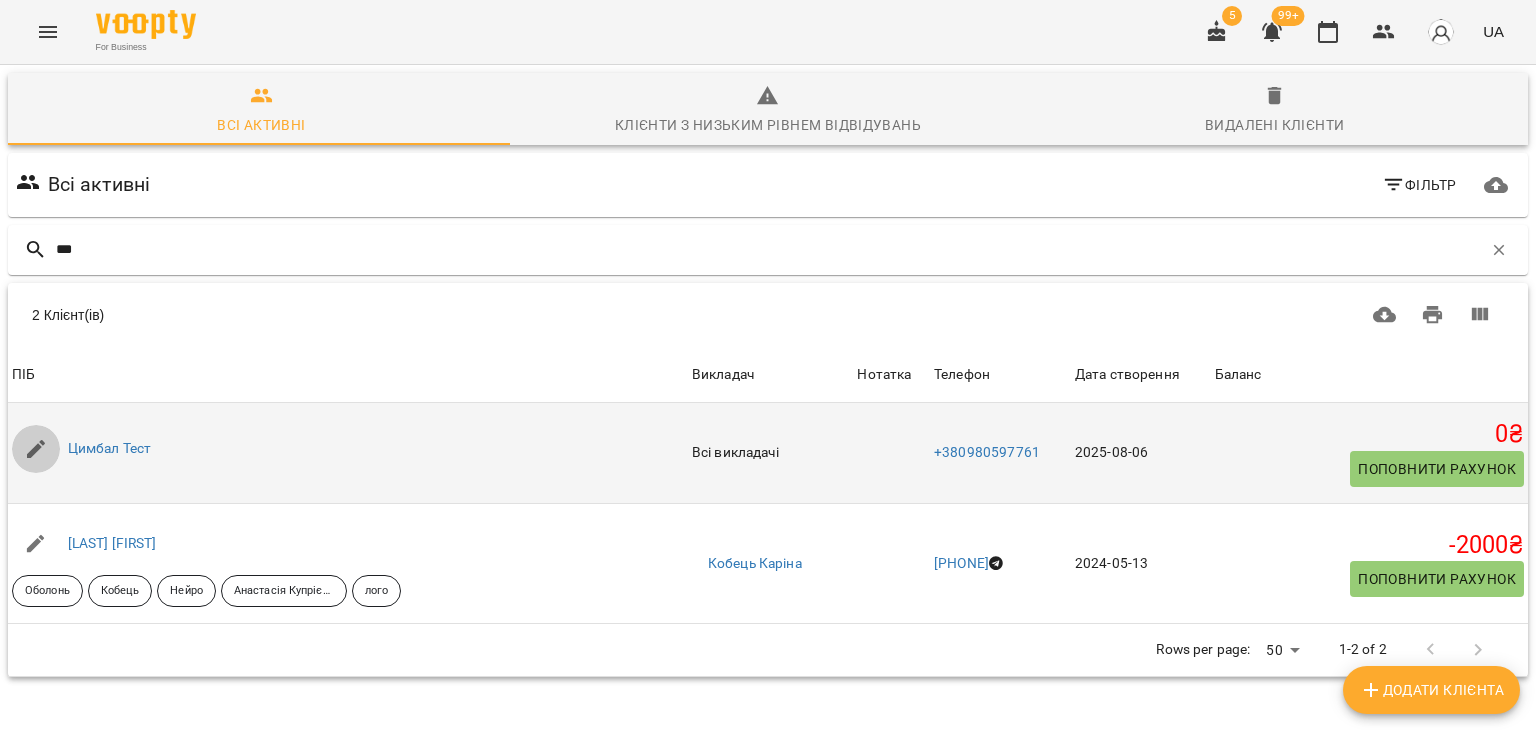 click 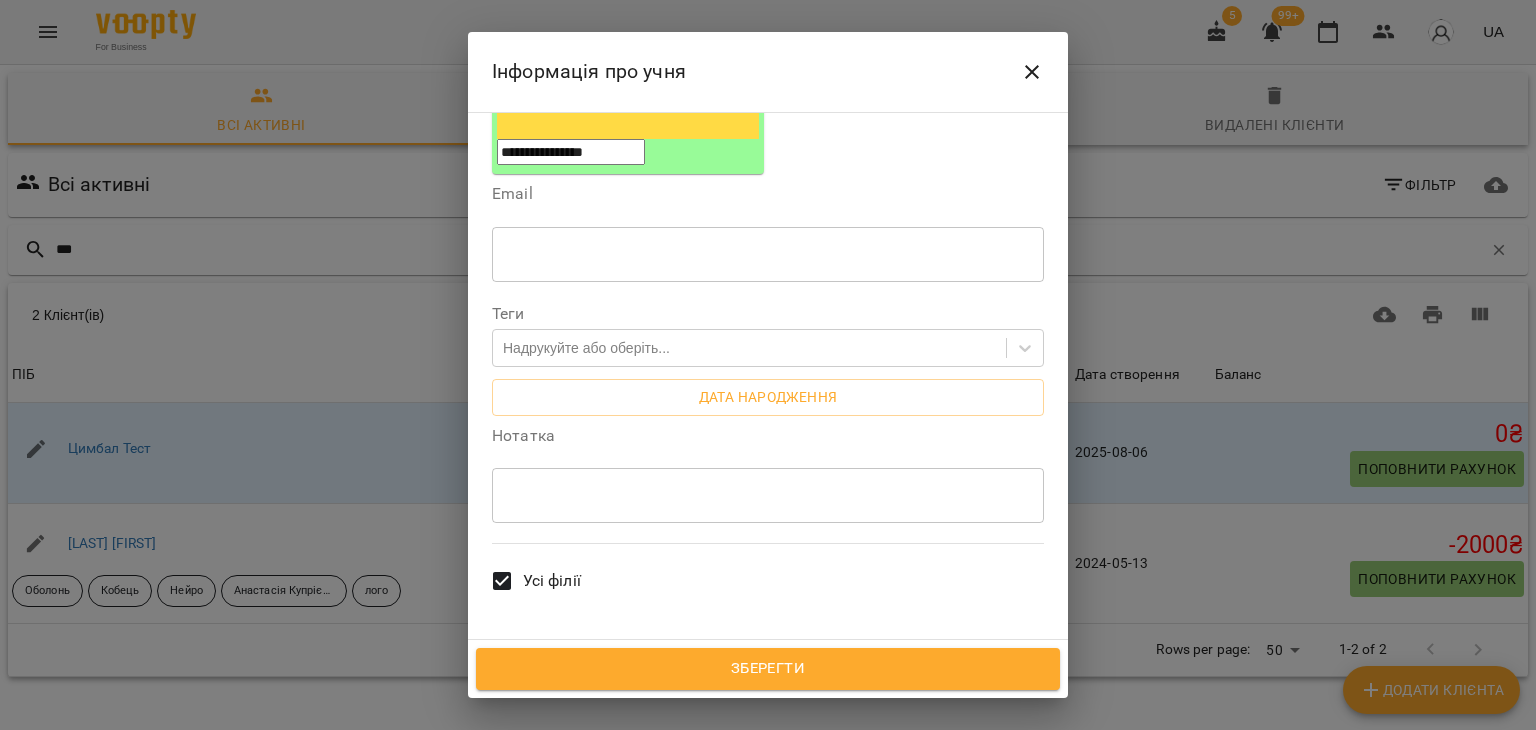 scroll, scrollTop: 480, scrollLeft: 0, axis: vertical 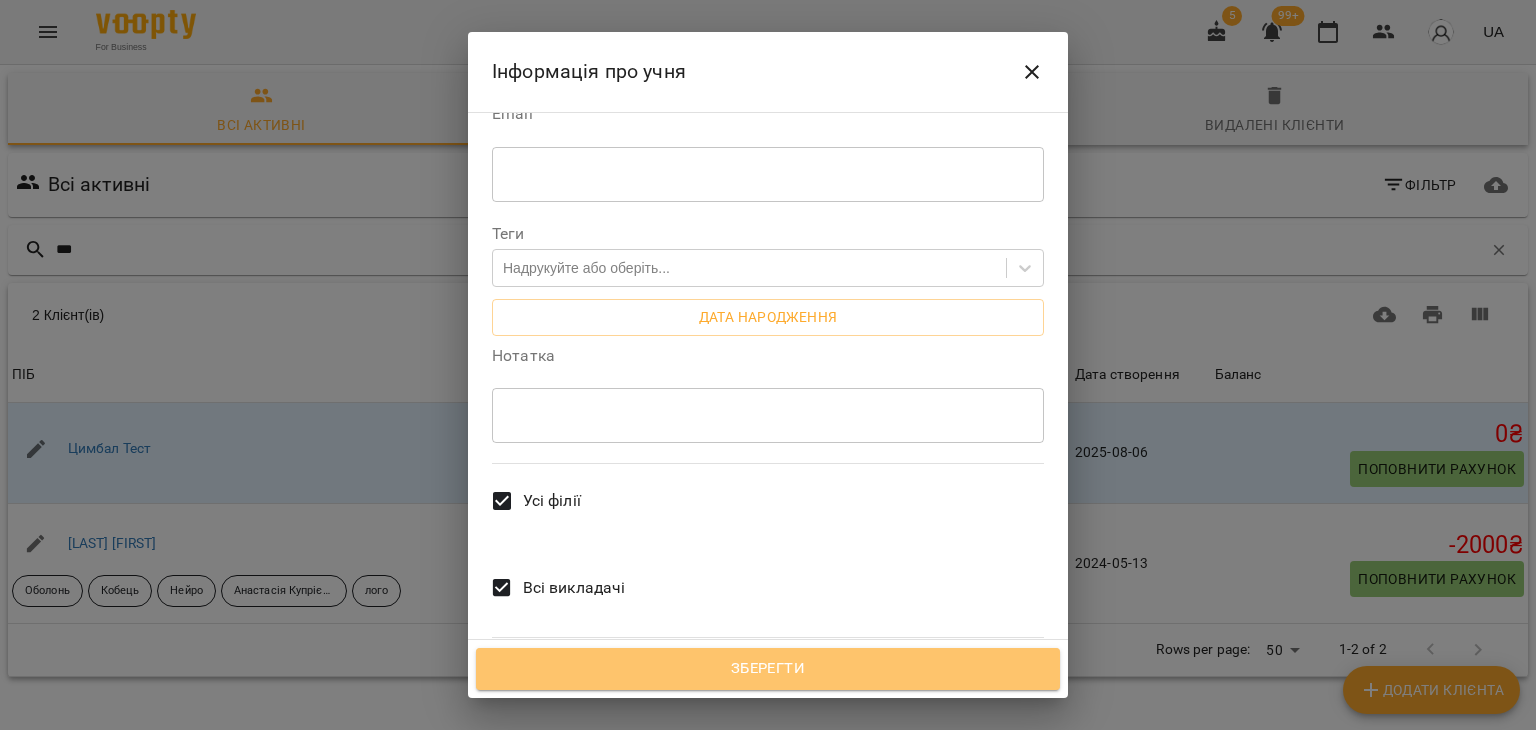 click on "Зберегти" at bounding box center (768, 669) 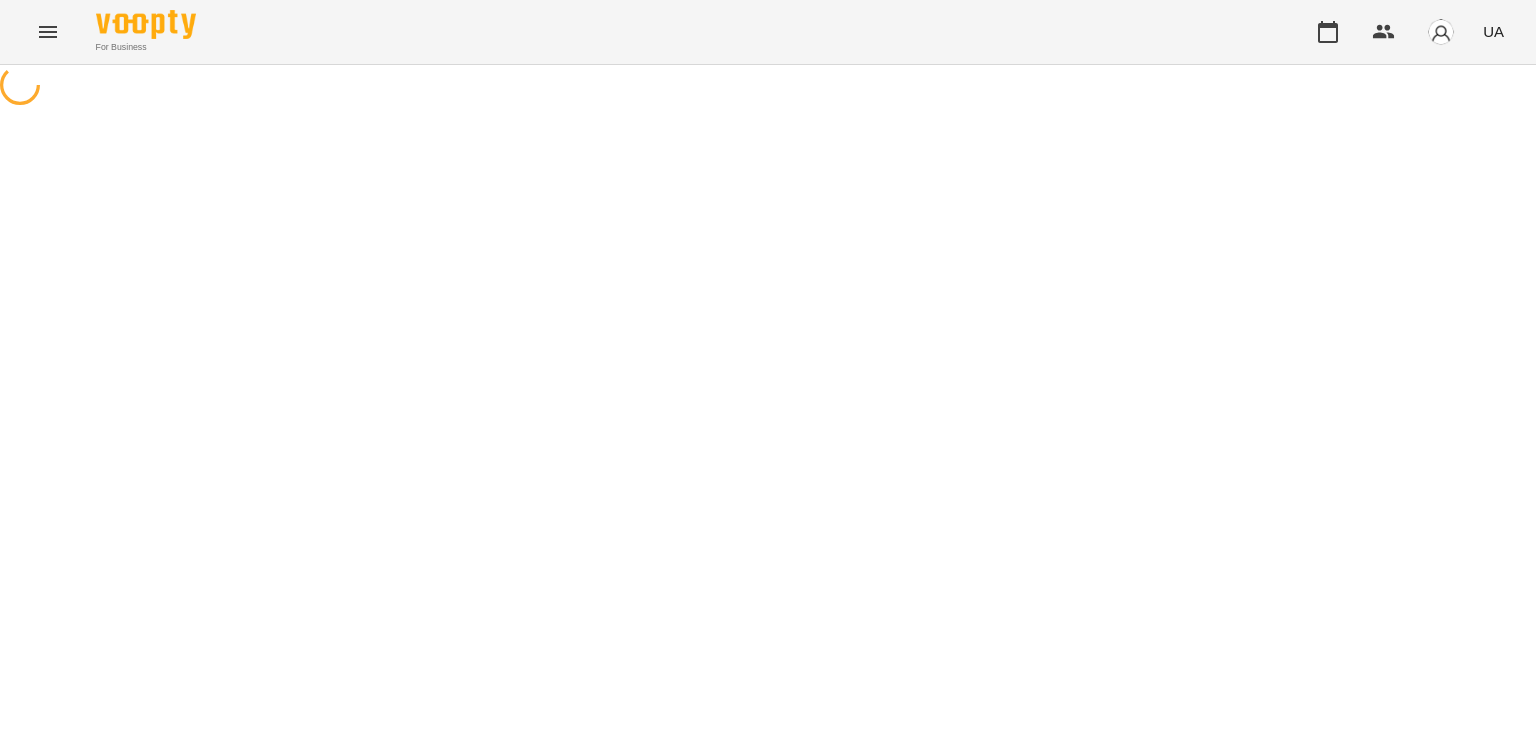 select on "*" 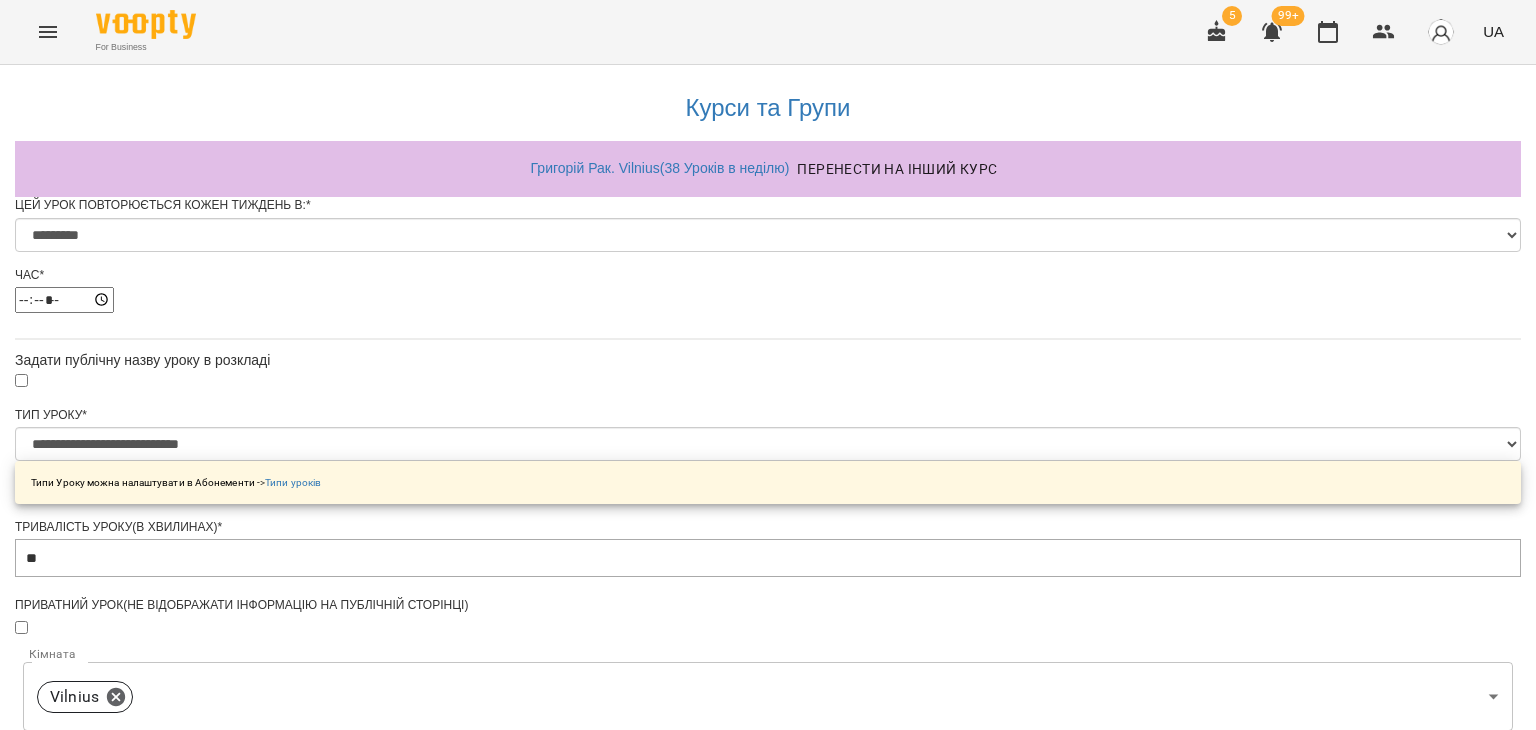 scroll, scrollTop: 0, scrollLeft: 0, axis: both 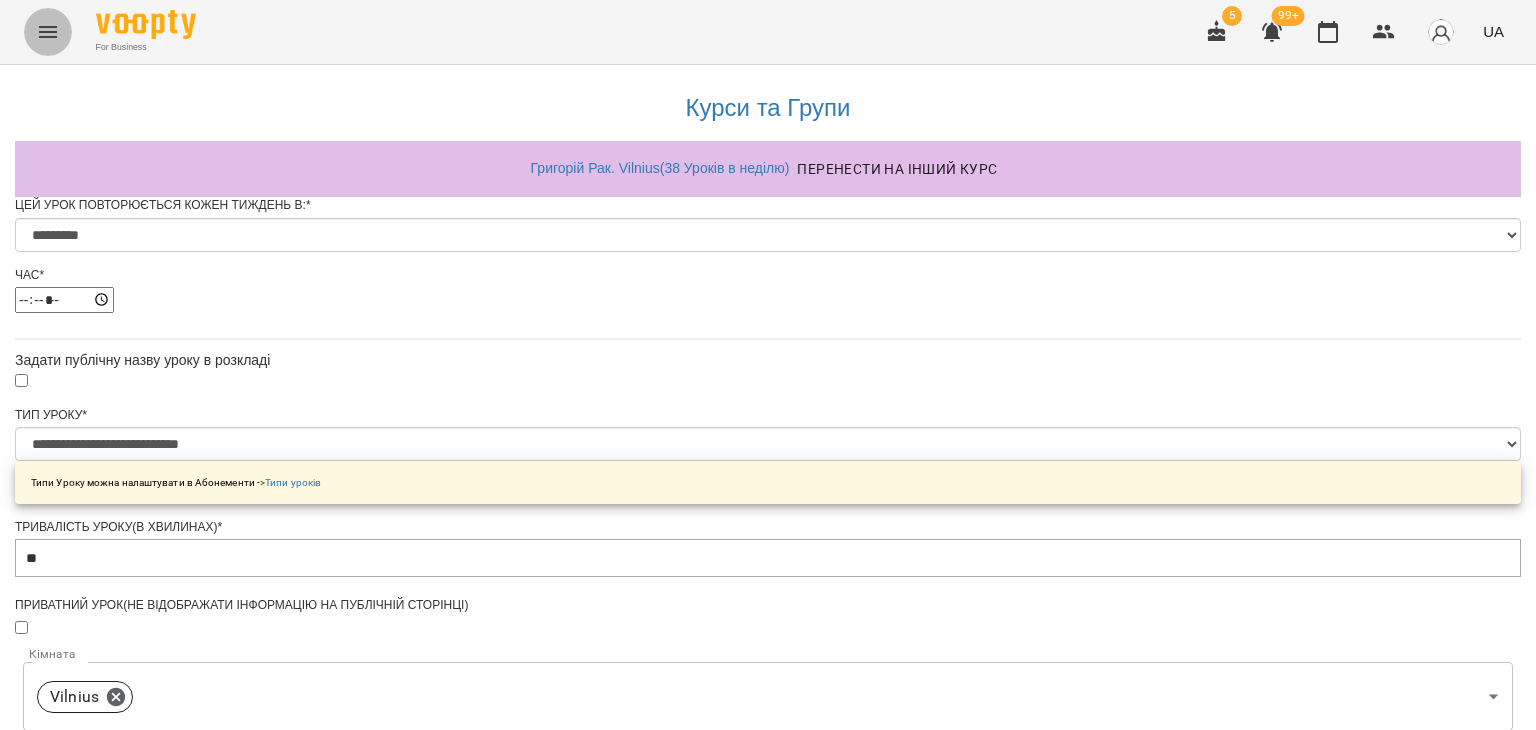 click 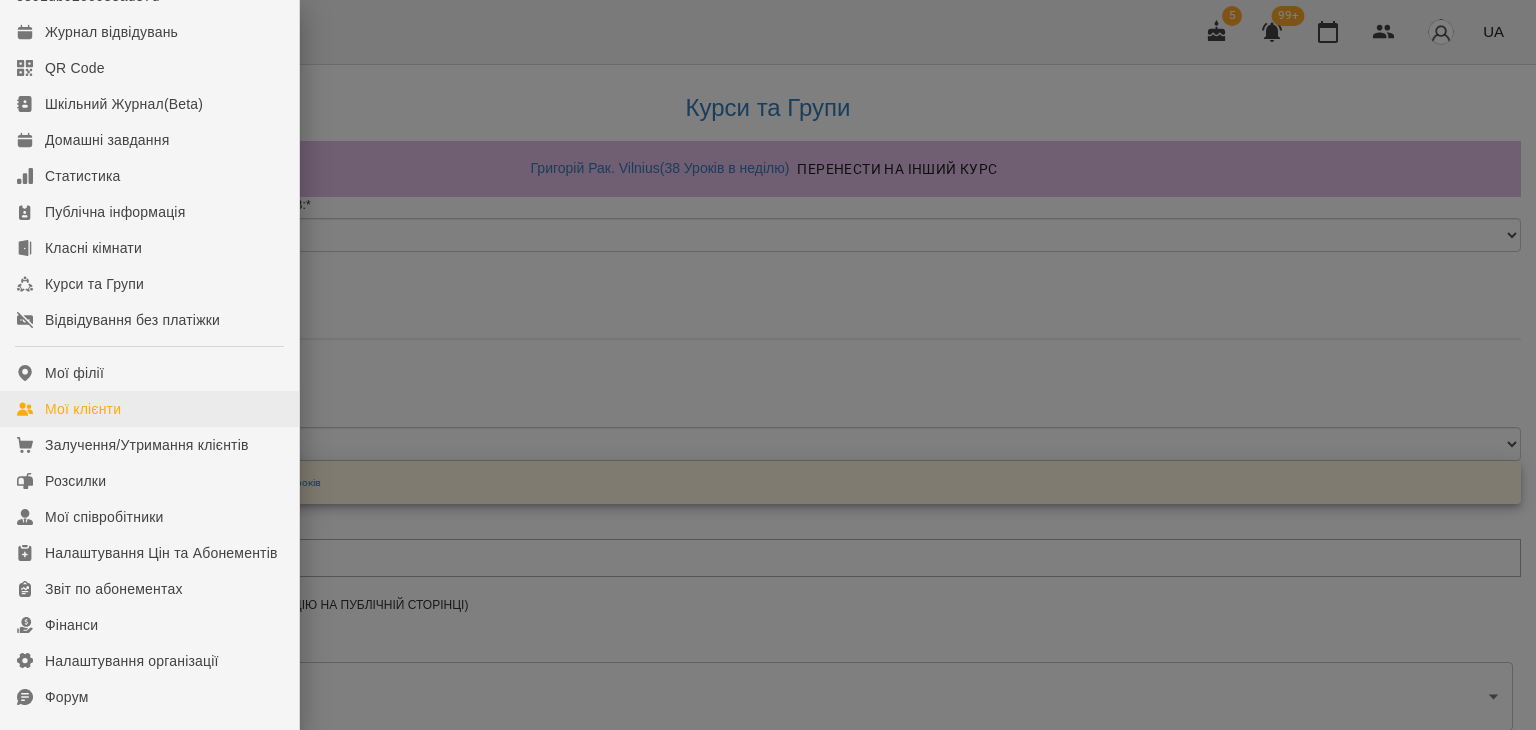 scroll, scrollTop: 200, scrollLeft: 0, axis: vertical 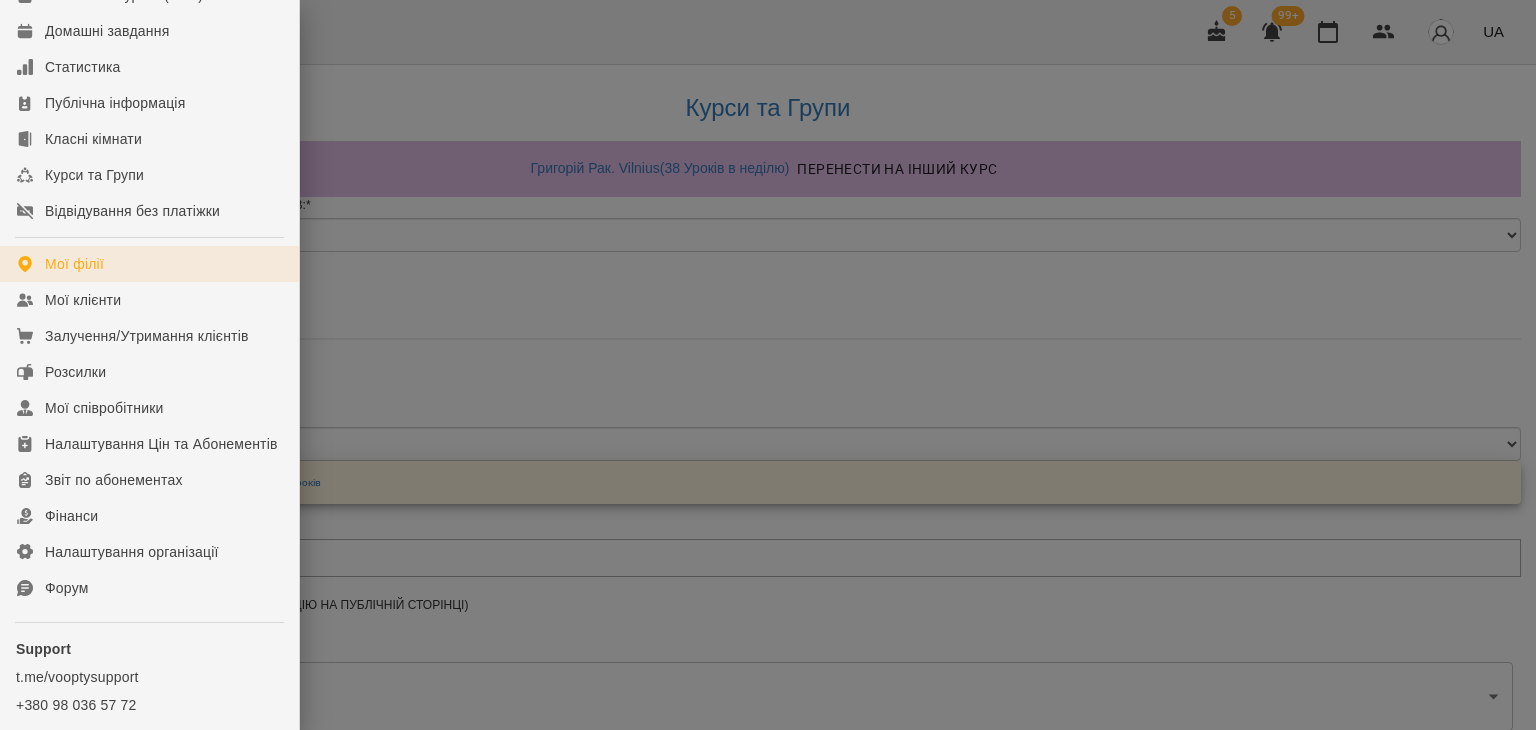 click on "Мої філії" at bounding box center [74, 264] 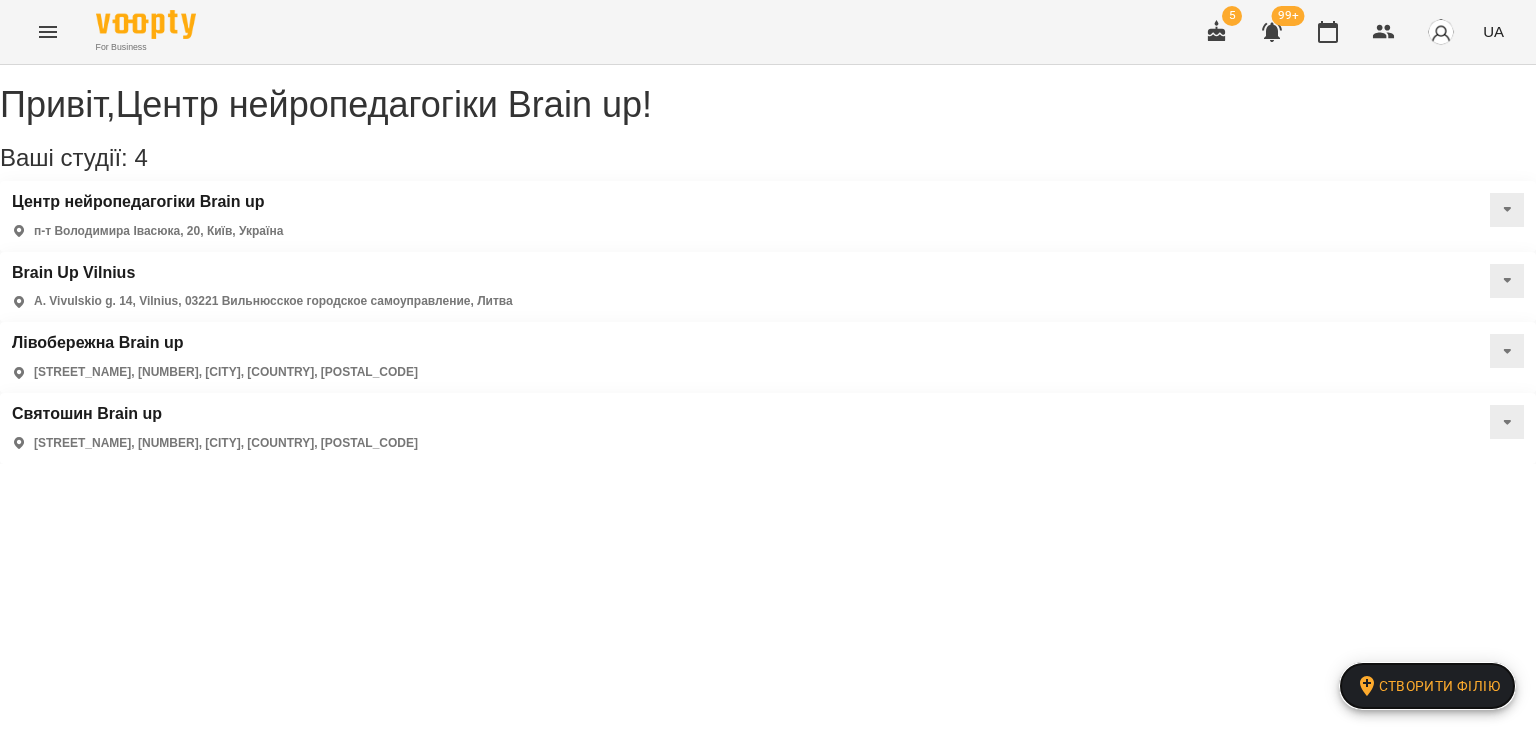 click 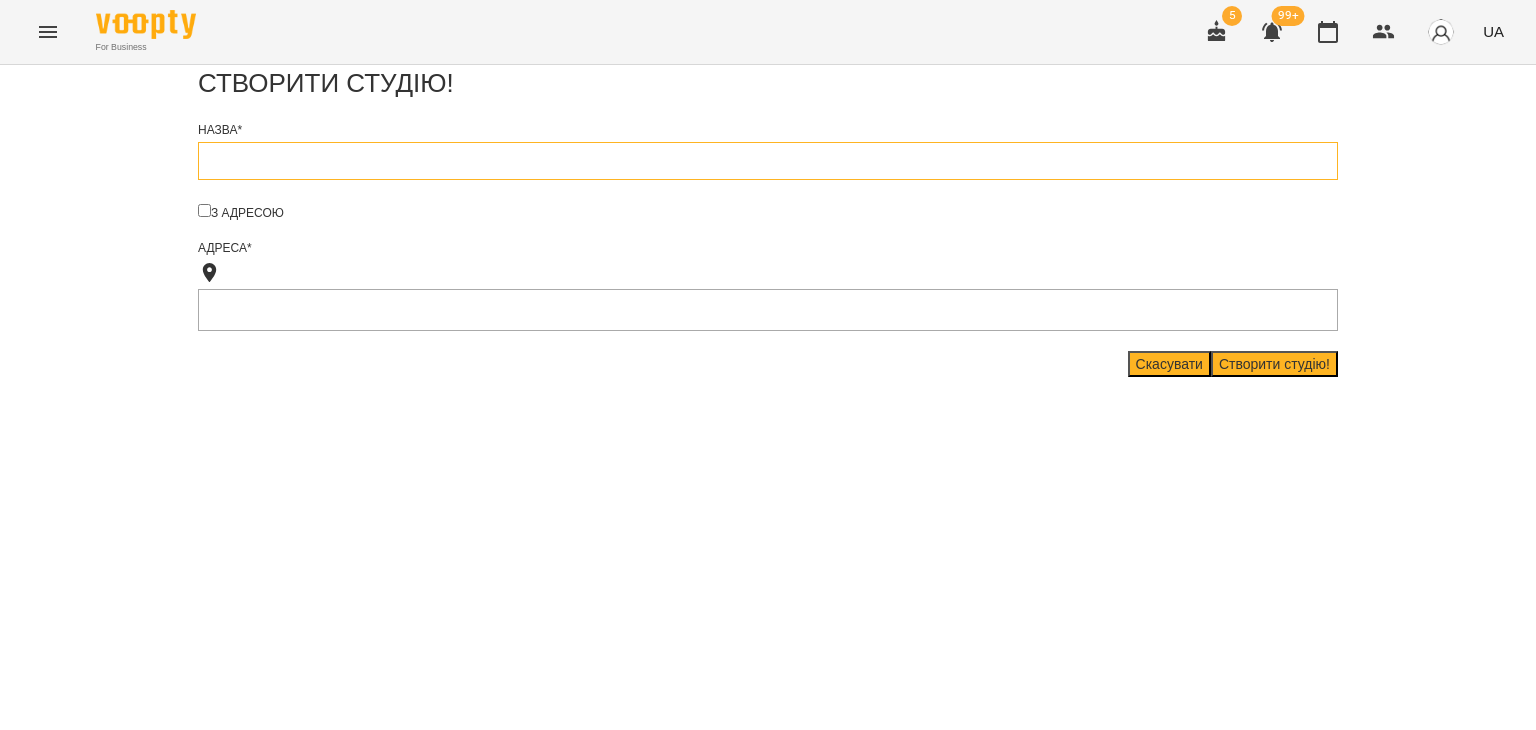 click at bounding box center (768, 161) 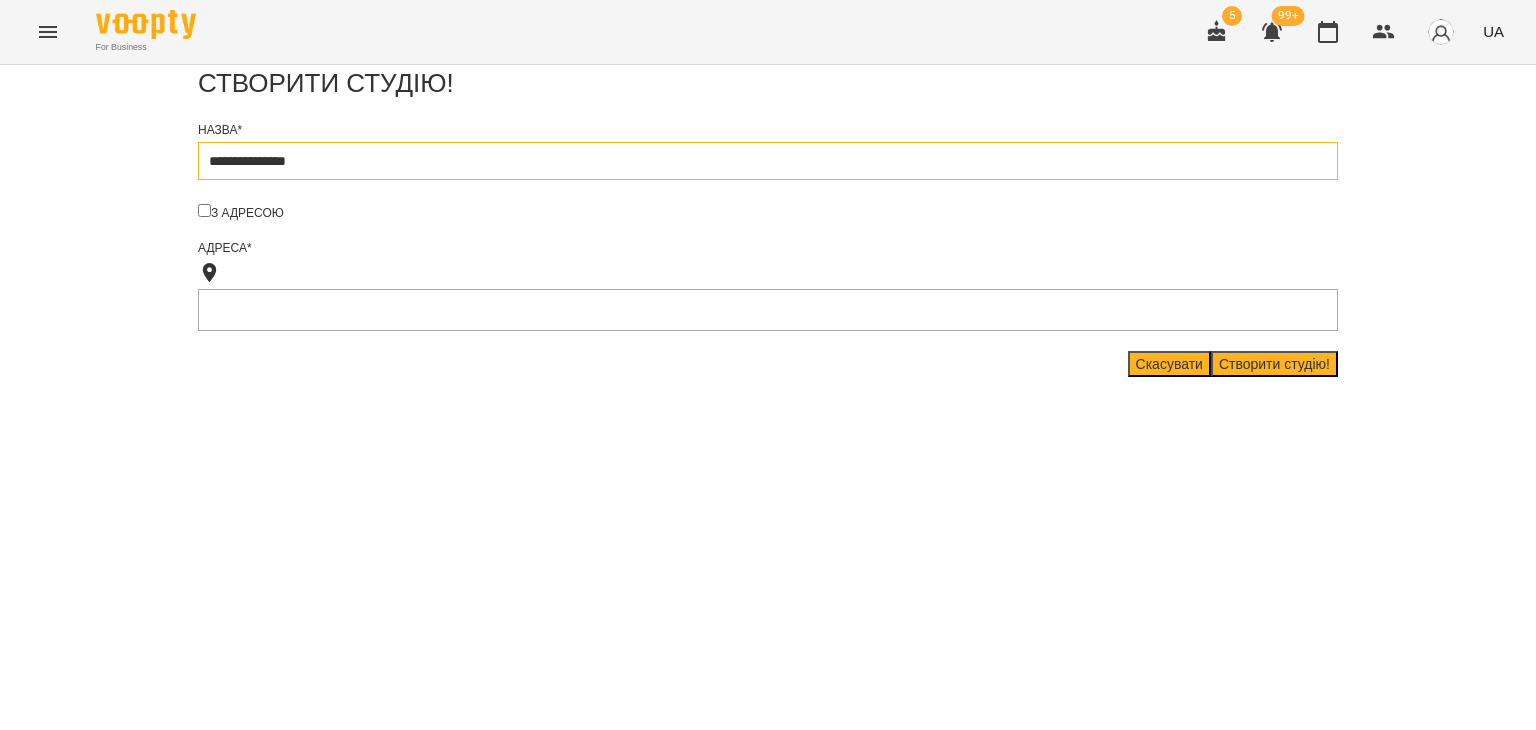 type on "**********" 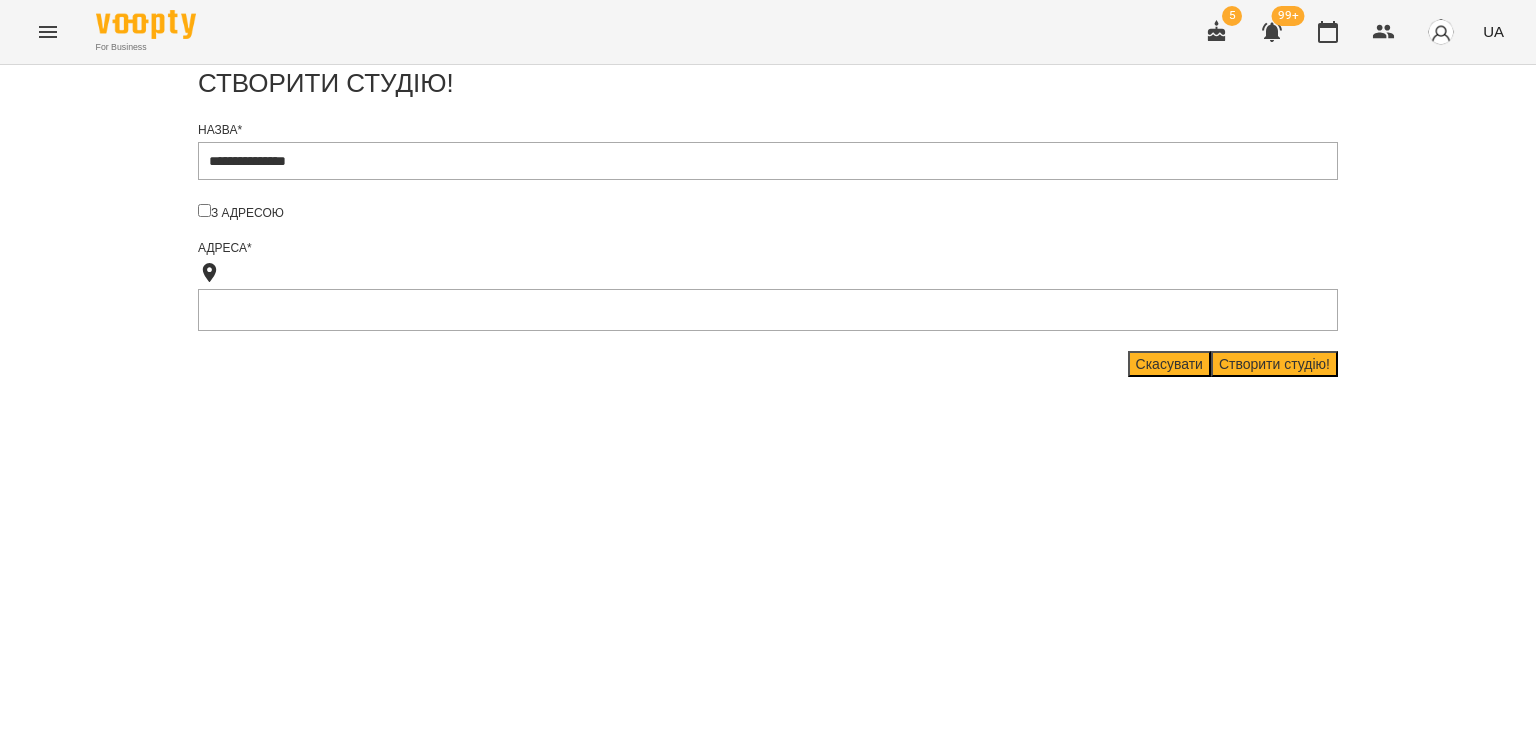 click on "Створити студію!" at bounding box center (1274, 364) 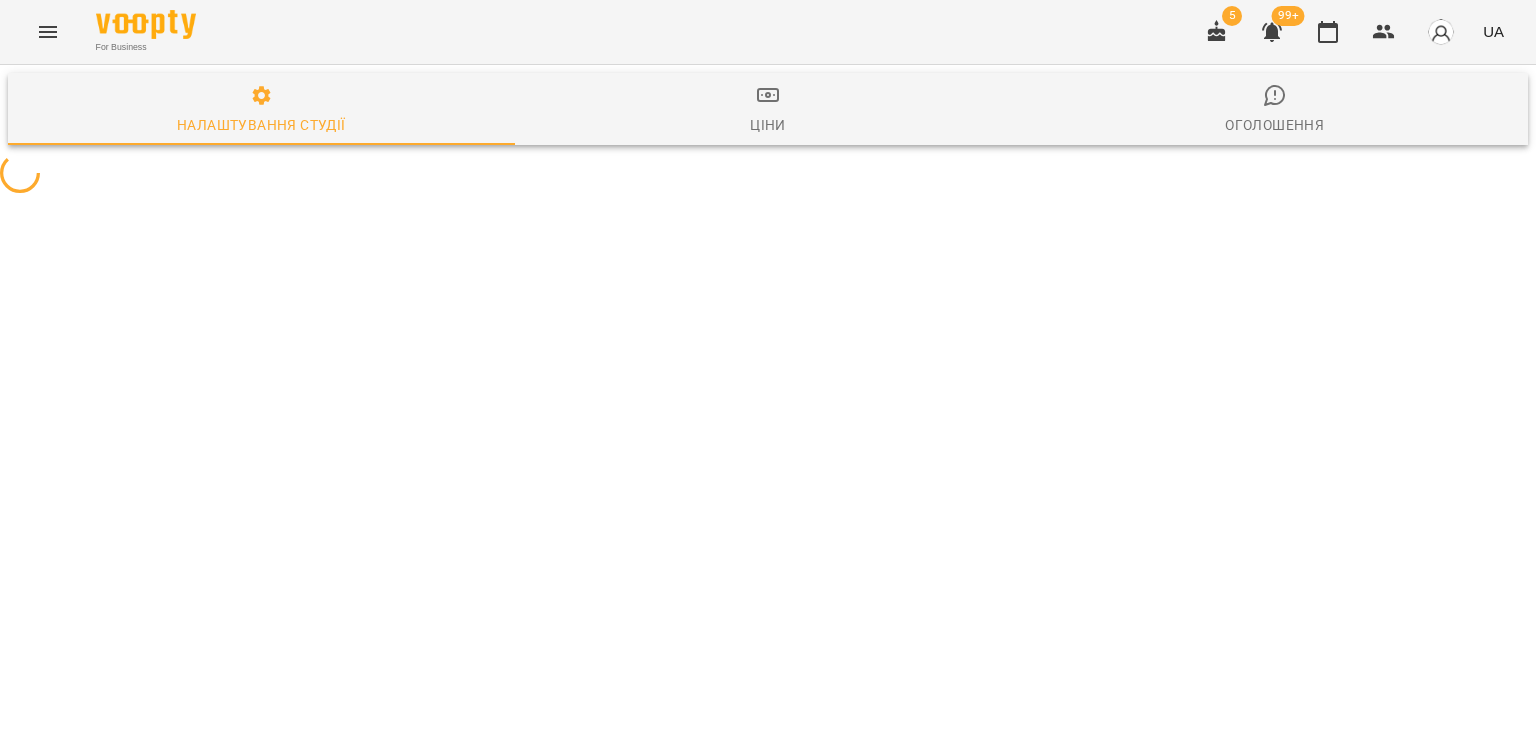 select on "**" 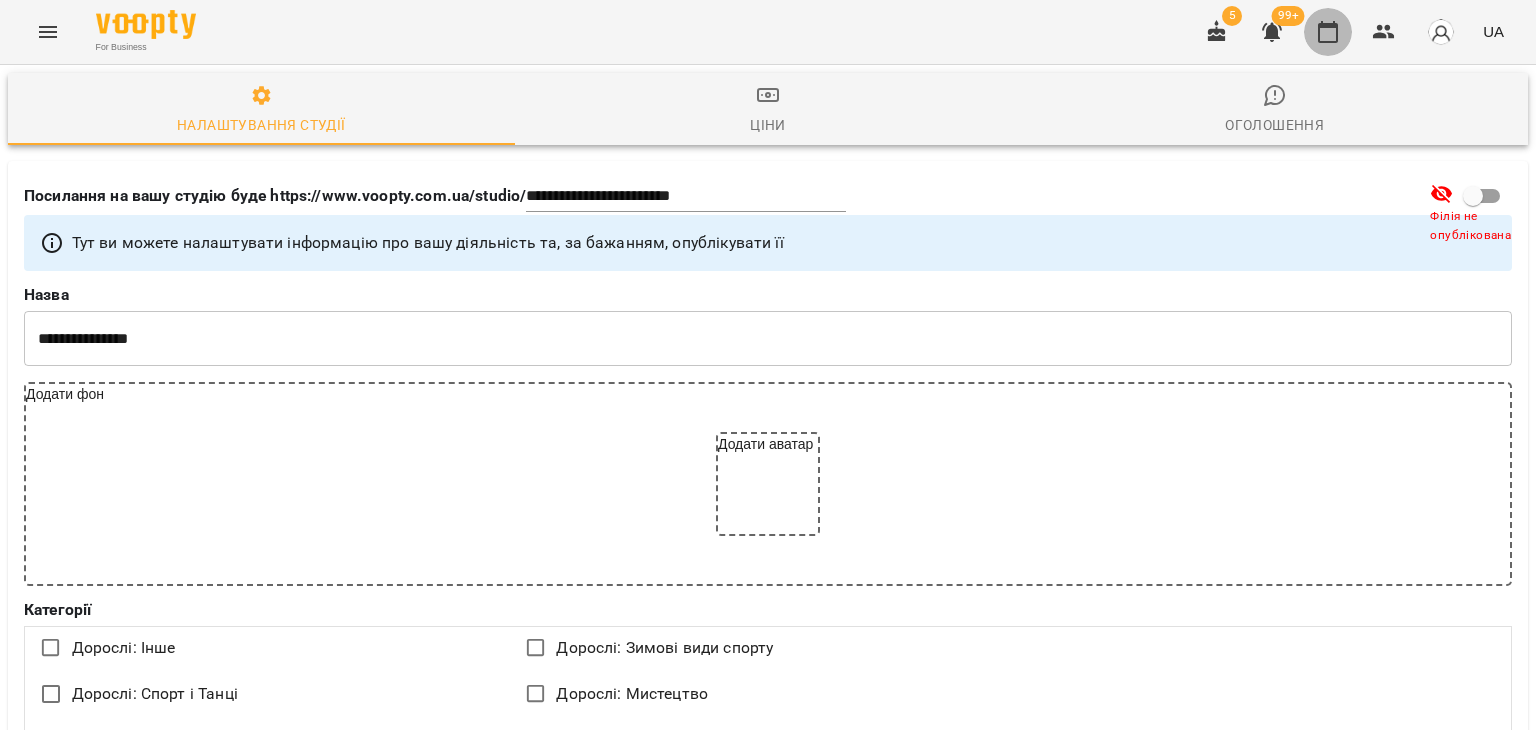 click 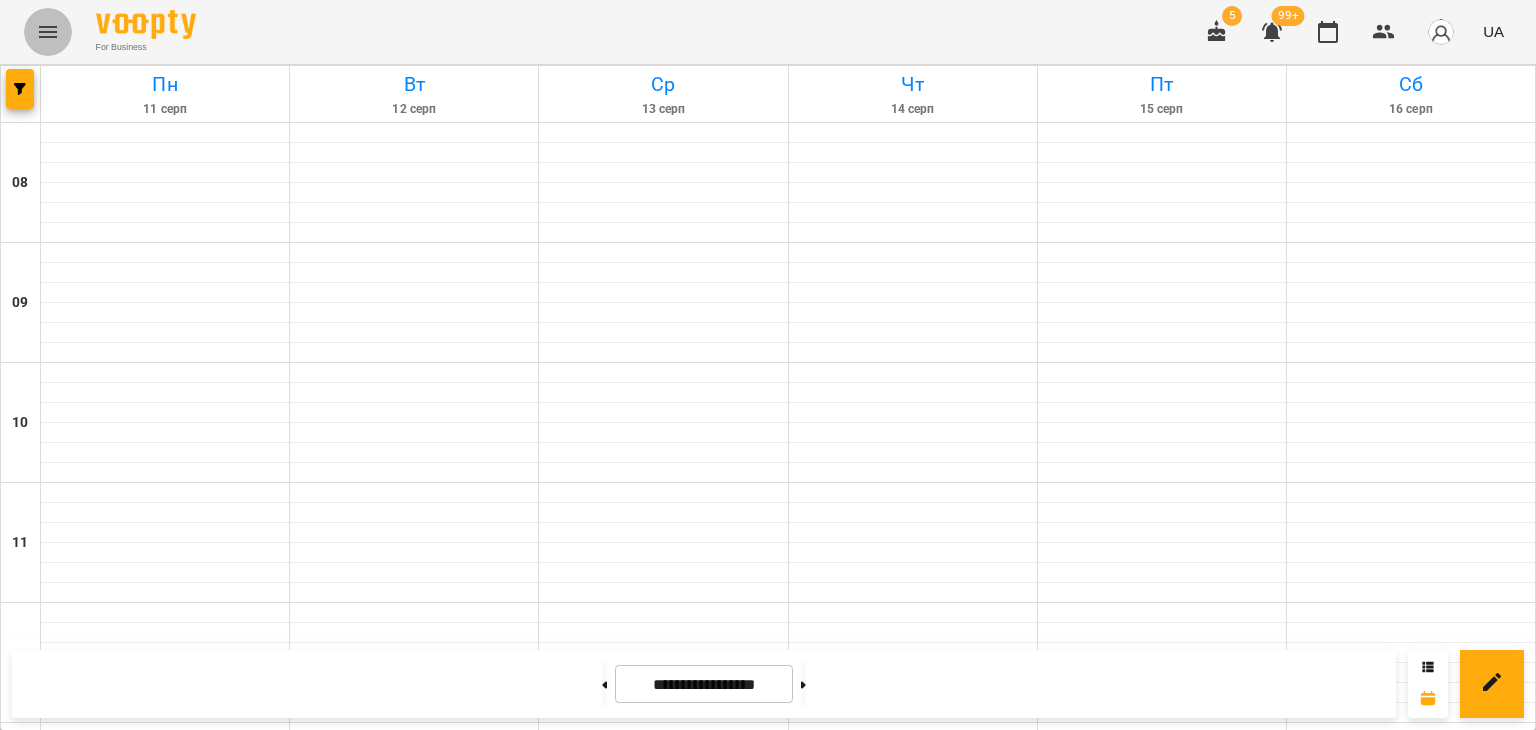 click 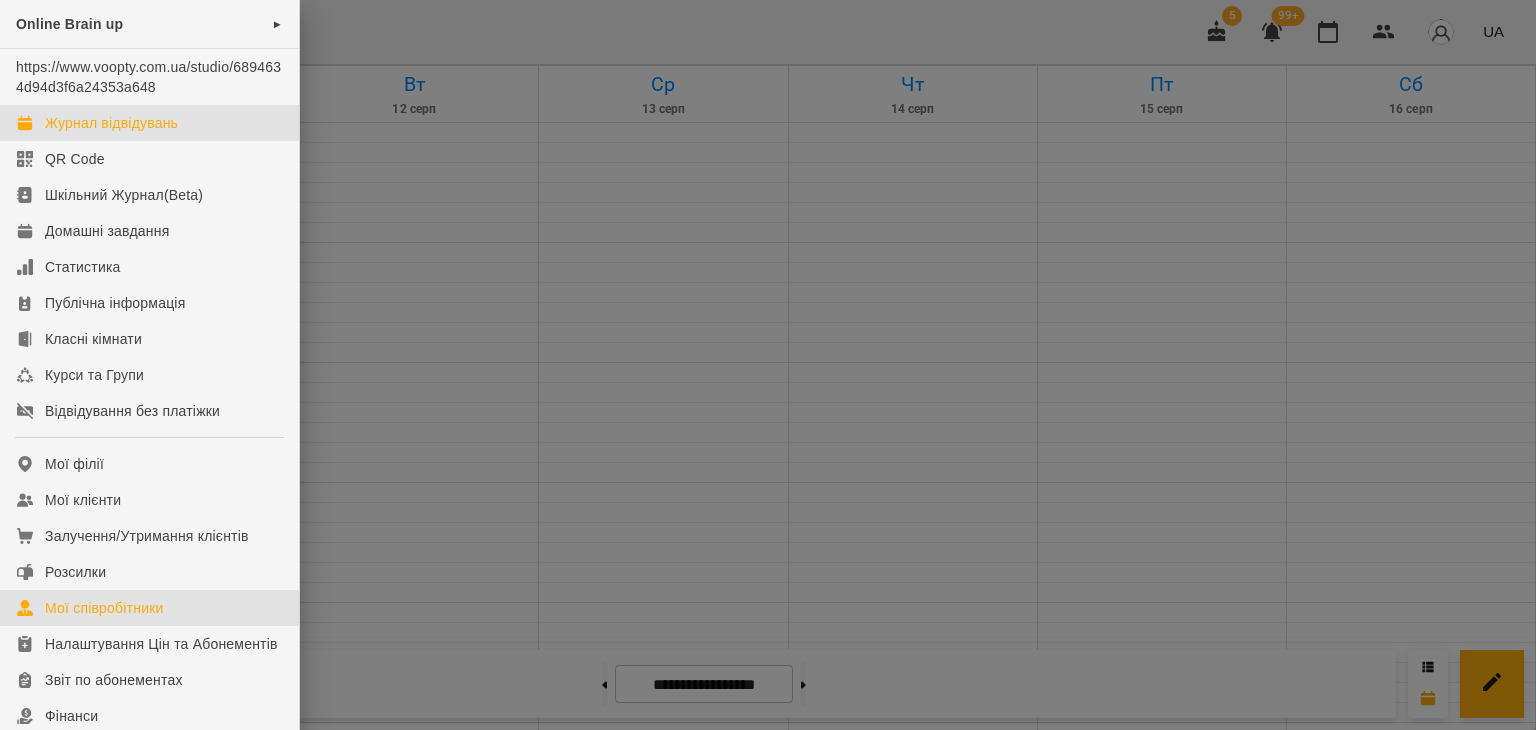 click on "Мої співробітники" at bounding box center (104, 608) 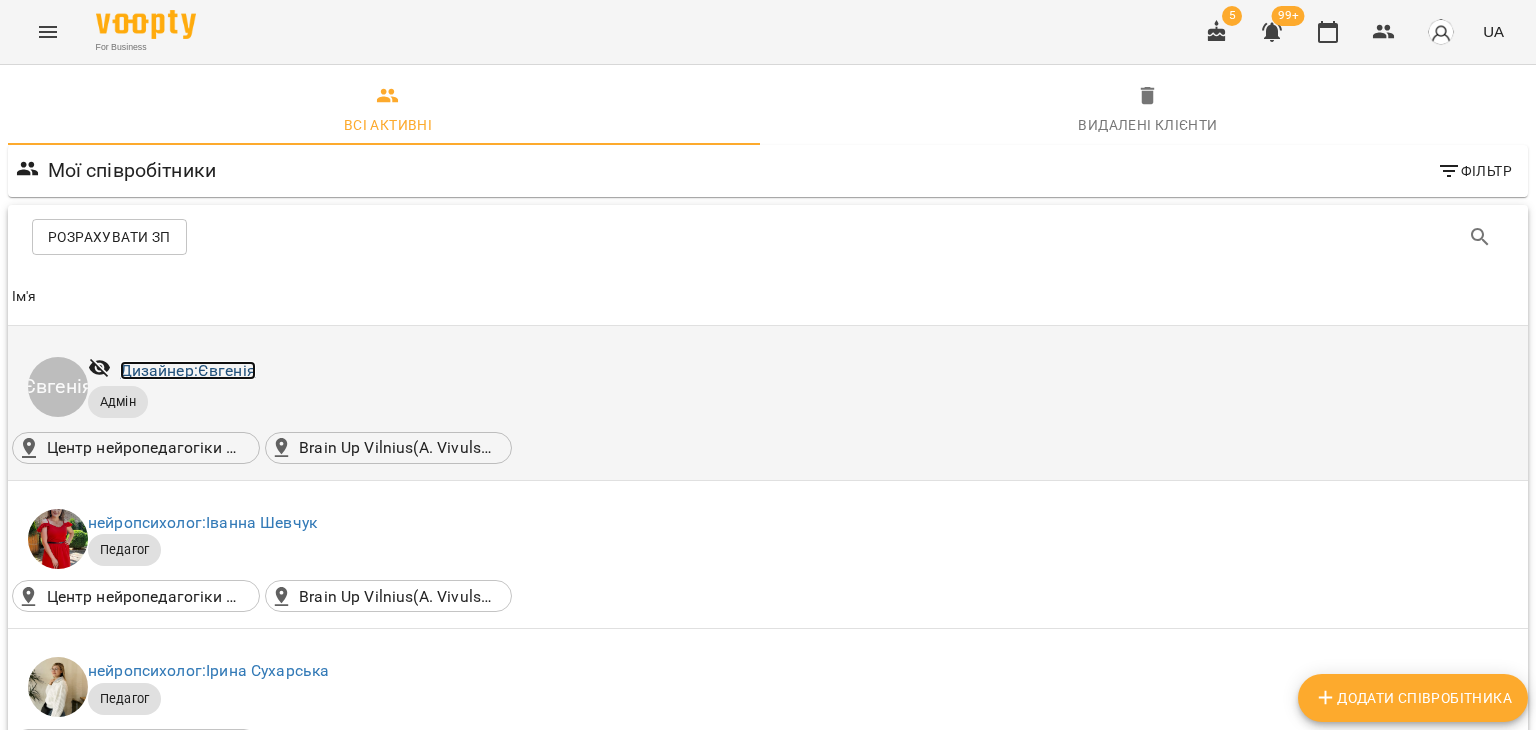 click on "Дизайнер:  Євгенія" at bounding box center (188, 370) 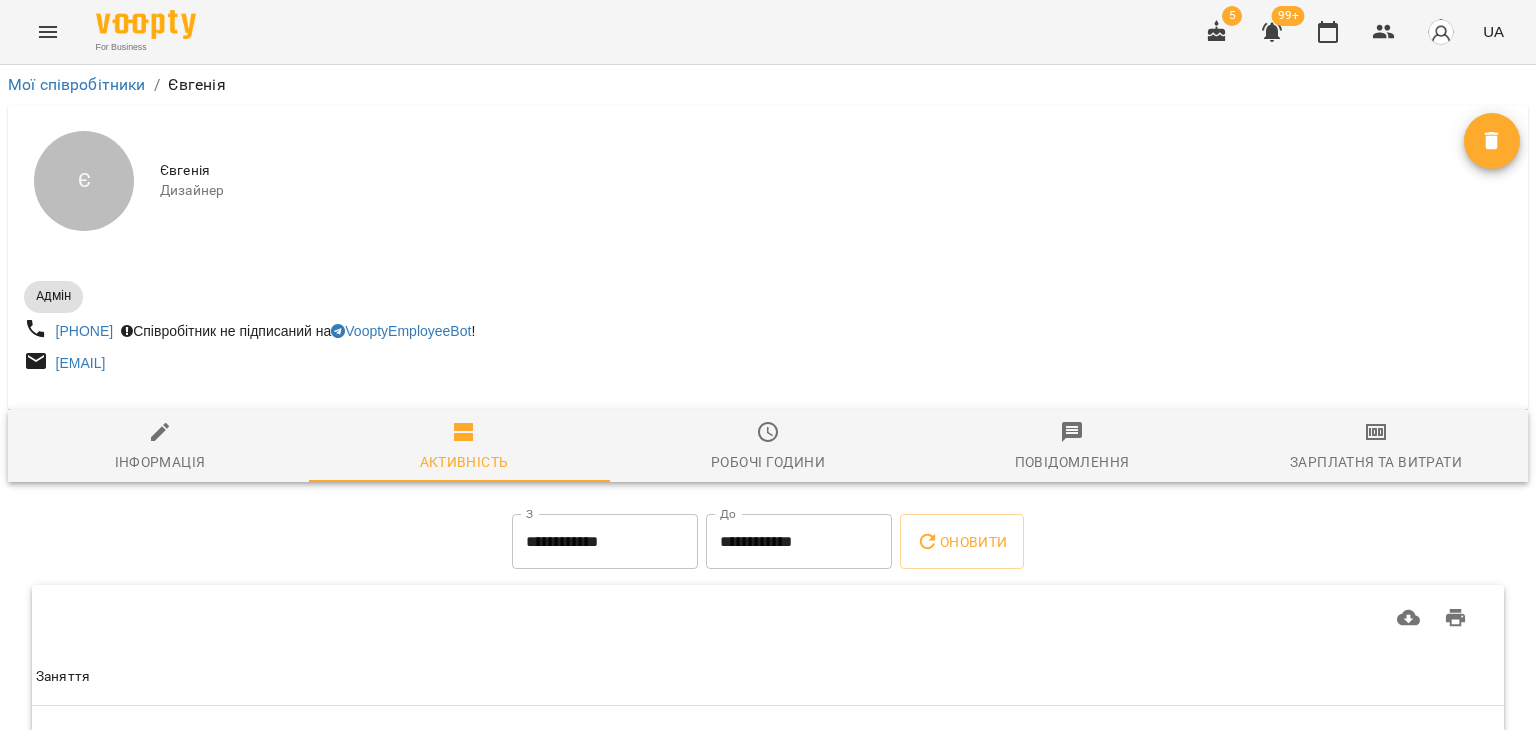 drag, startPoint x: 1476, startPoint y: 169, endPoint x: 1482, endPoint y: 153, distance: 17.088007 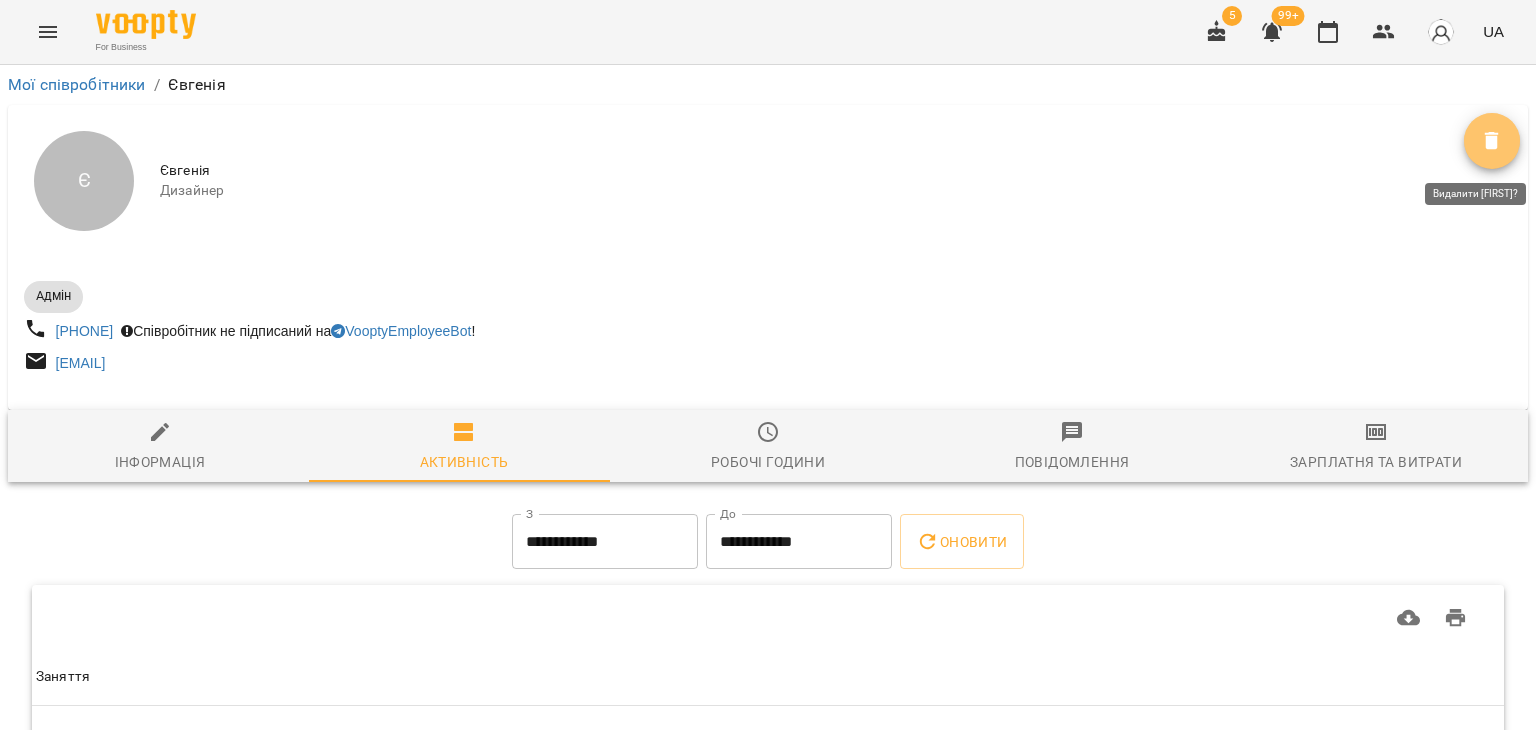 click at bounding box center (1492, 141) 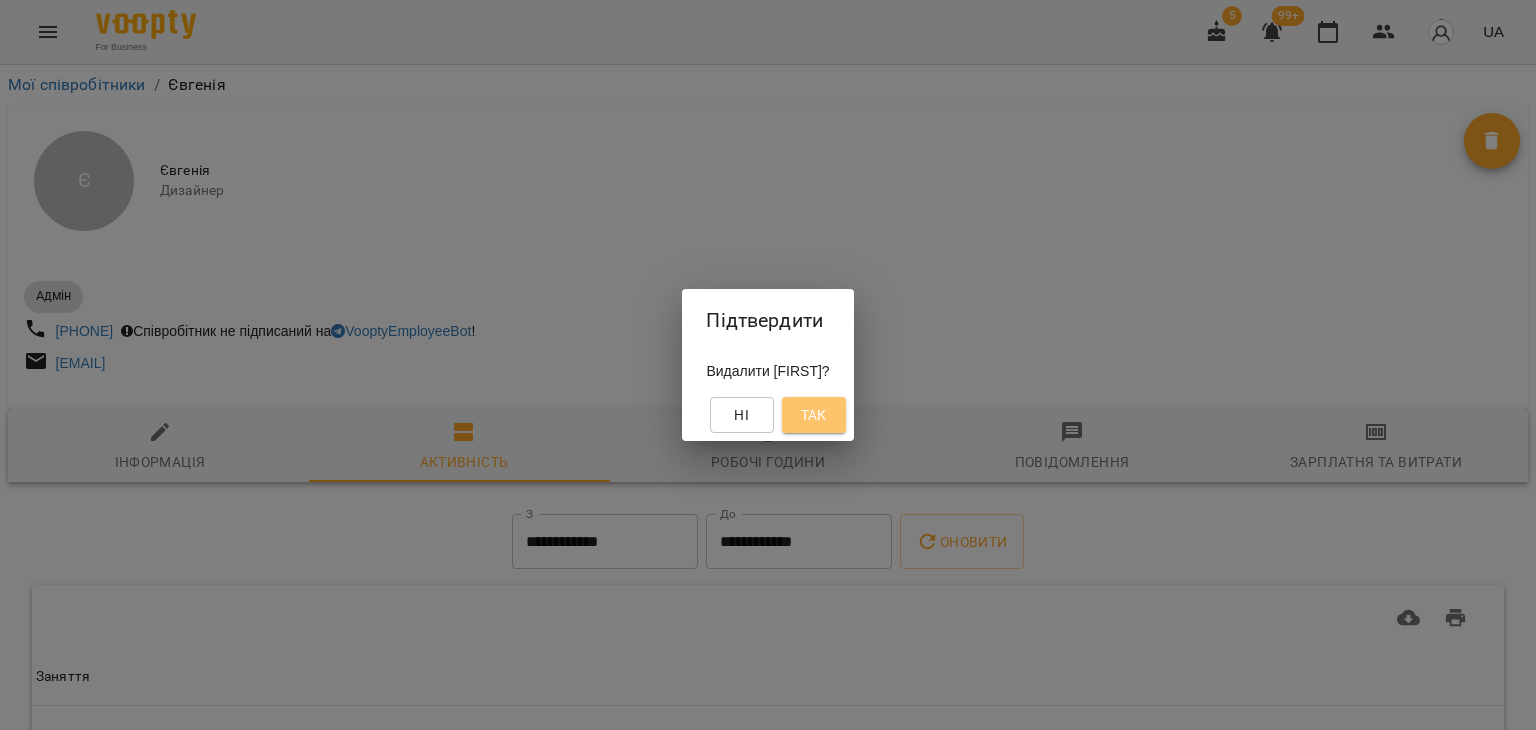 click on "Так" at bounding box center [814, 415] 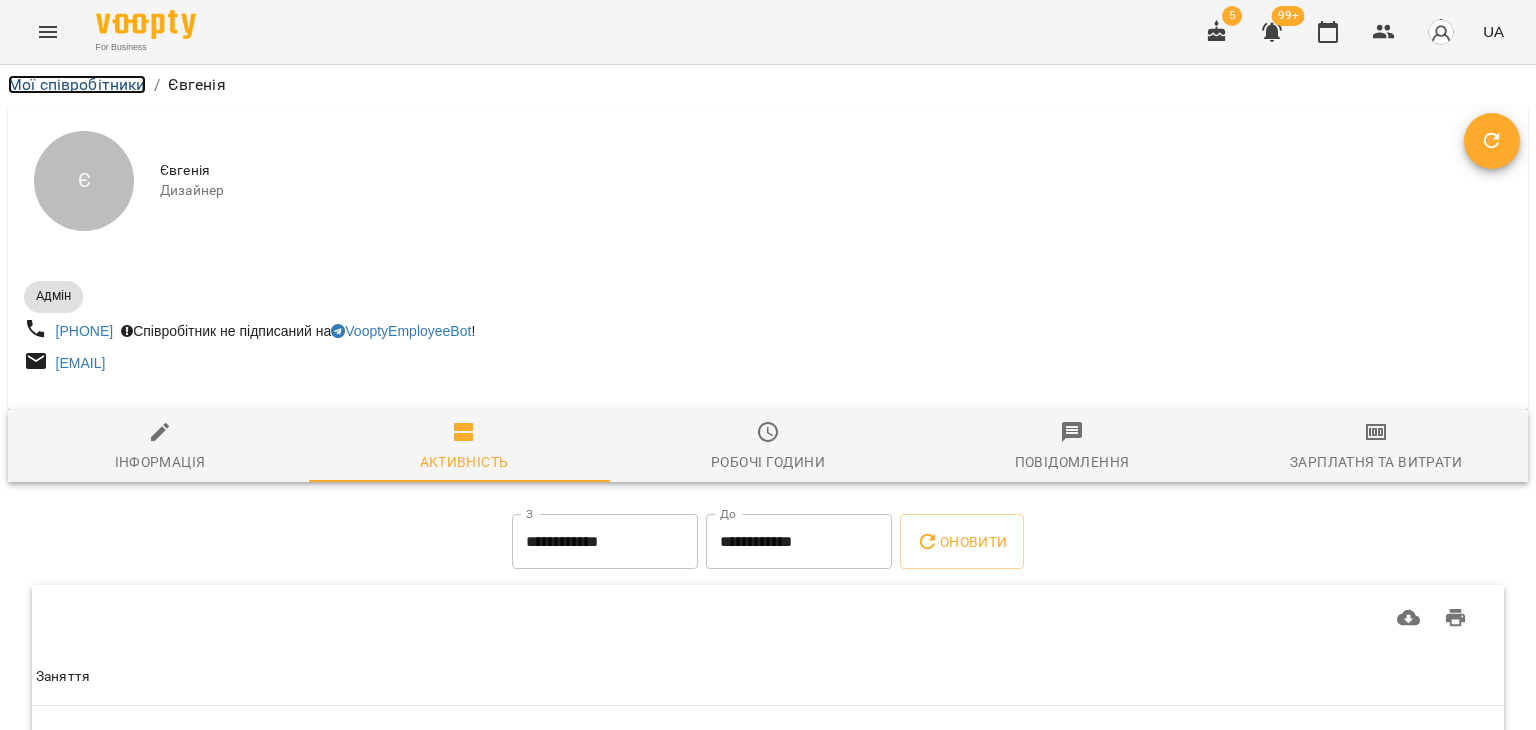 click on "Мої співробітники" at bounding box center [77, 84] 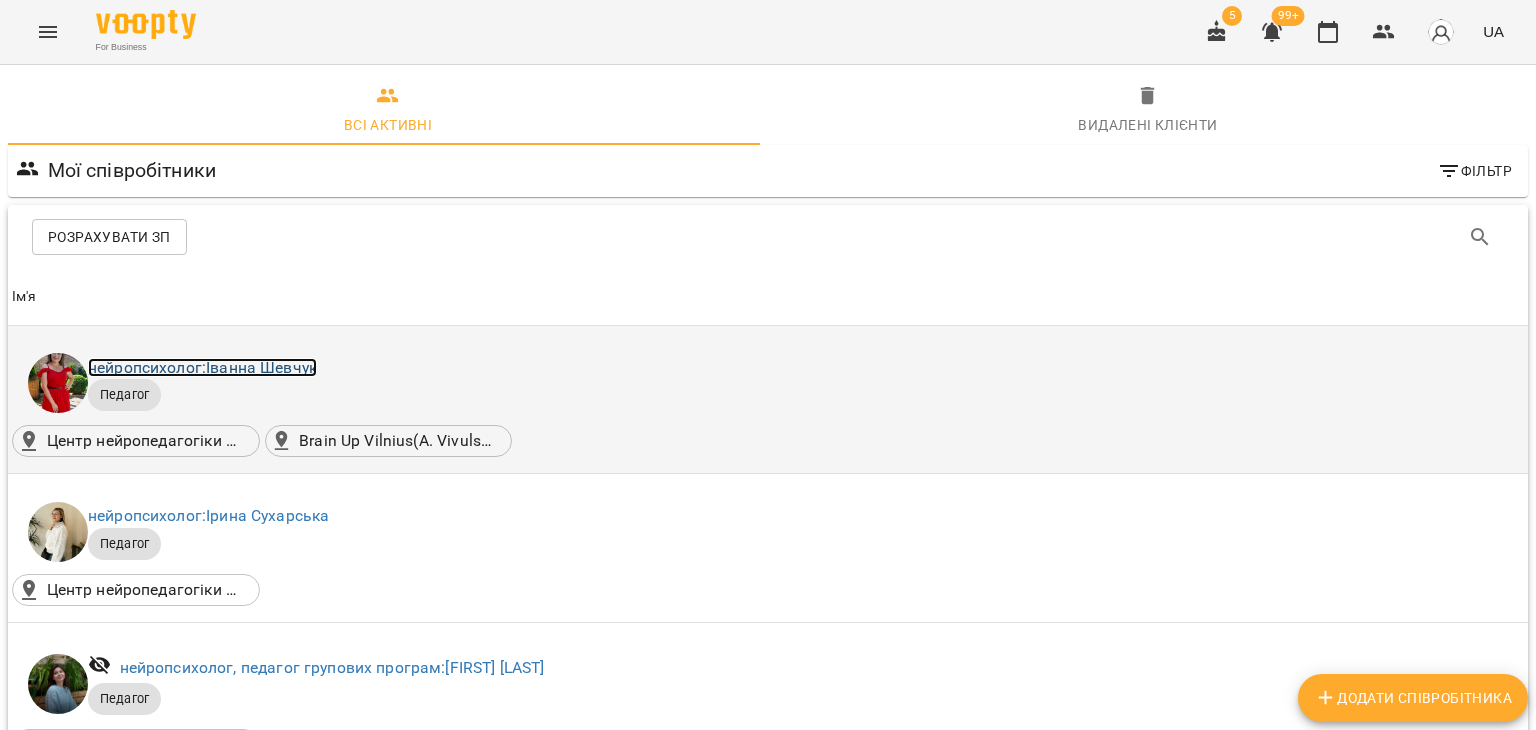 click on "нейропсихолог:  Іванна Шевчук" at bounding box center [202, 367] 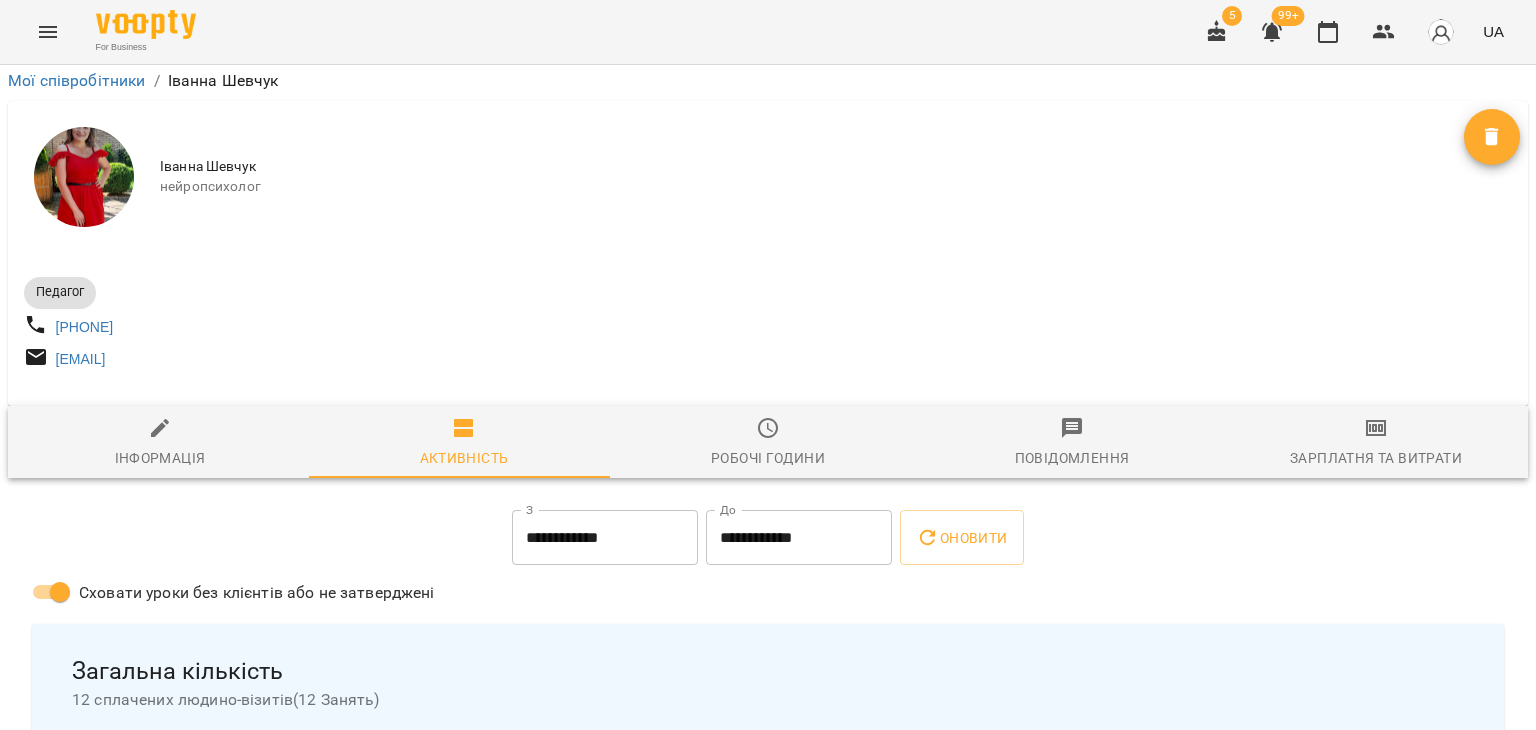 scroll, scrollTop: 0, scrollLeft: 0, axis: both 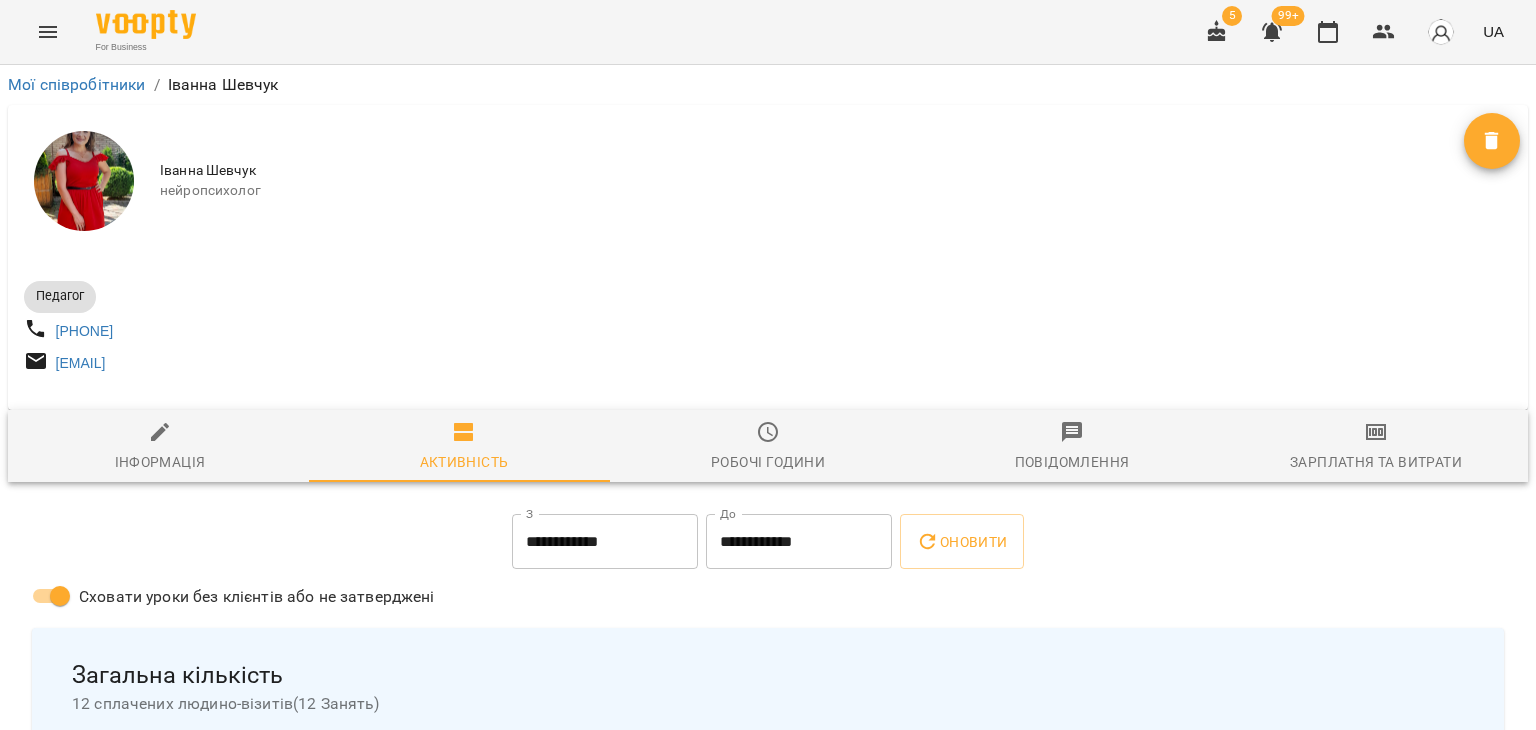 click on "Інформація" at bounding box center (160, 446) 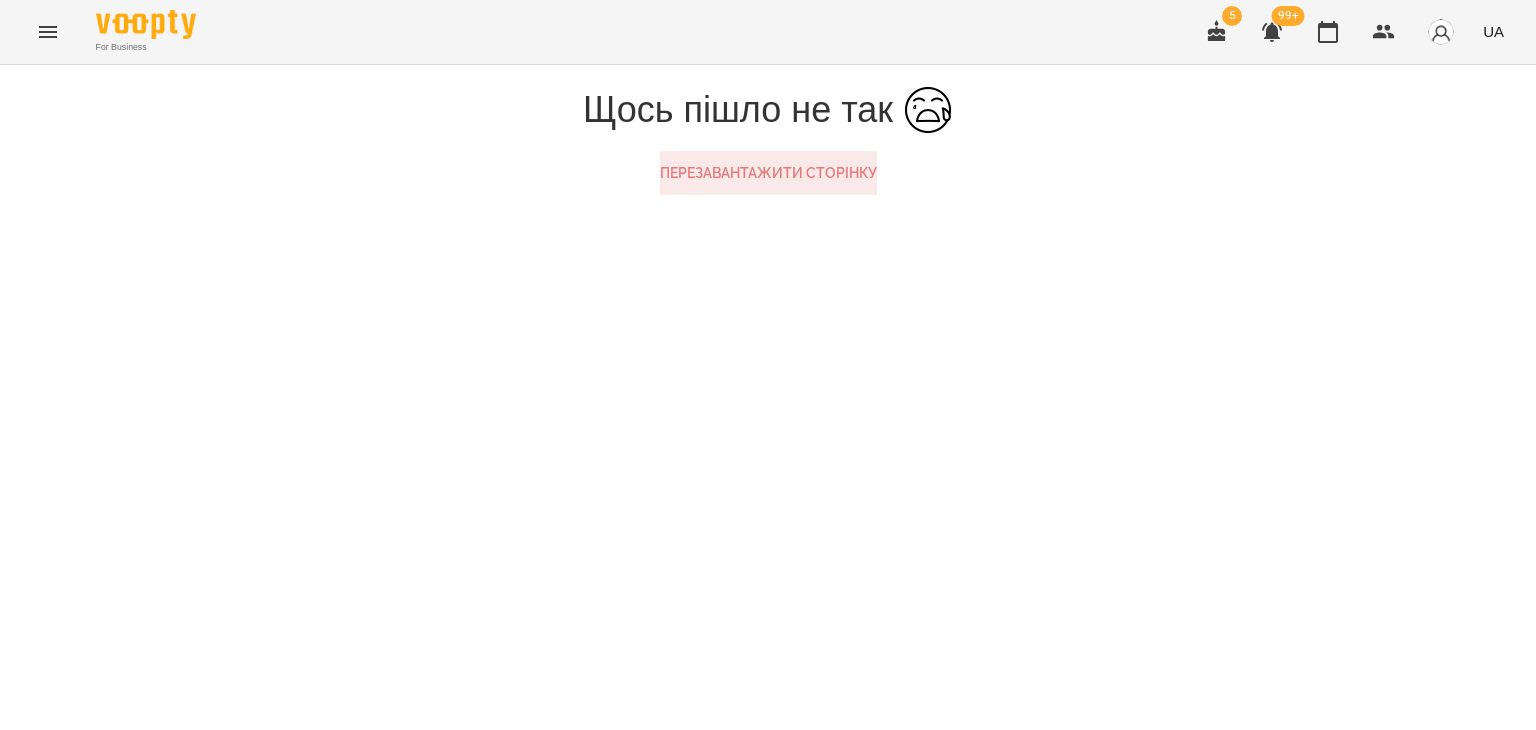 click on "Перезавантажити сторінку" at bounding box center (768, 173) 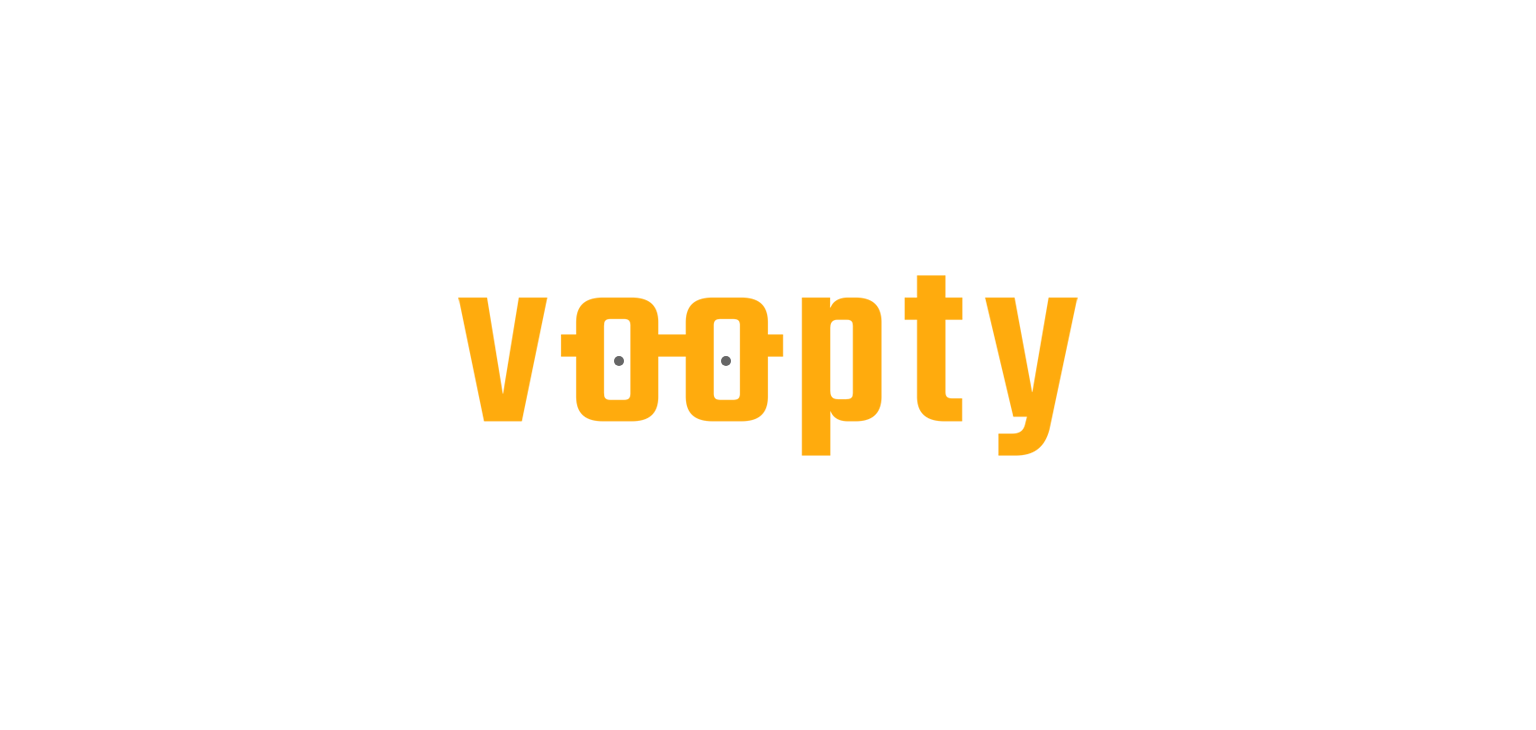 scroll, scrollTop: 0, scrollLeft: 0, axis: both 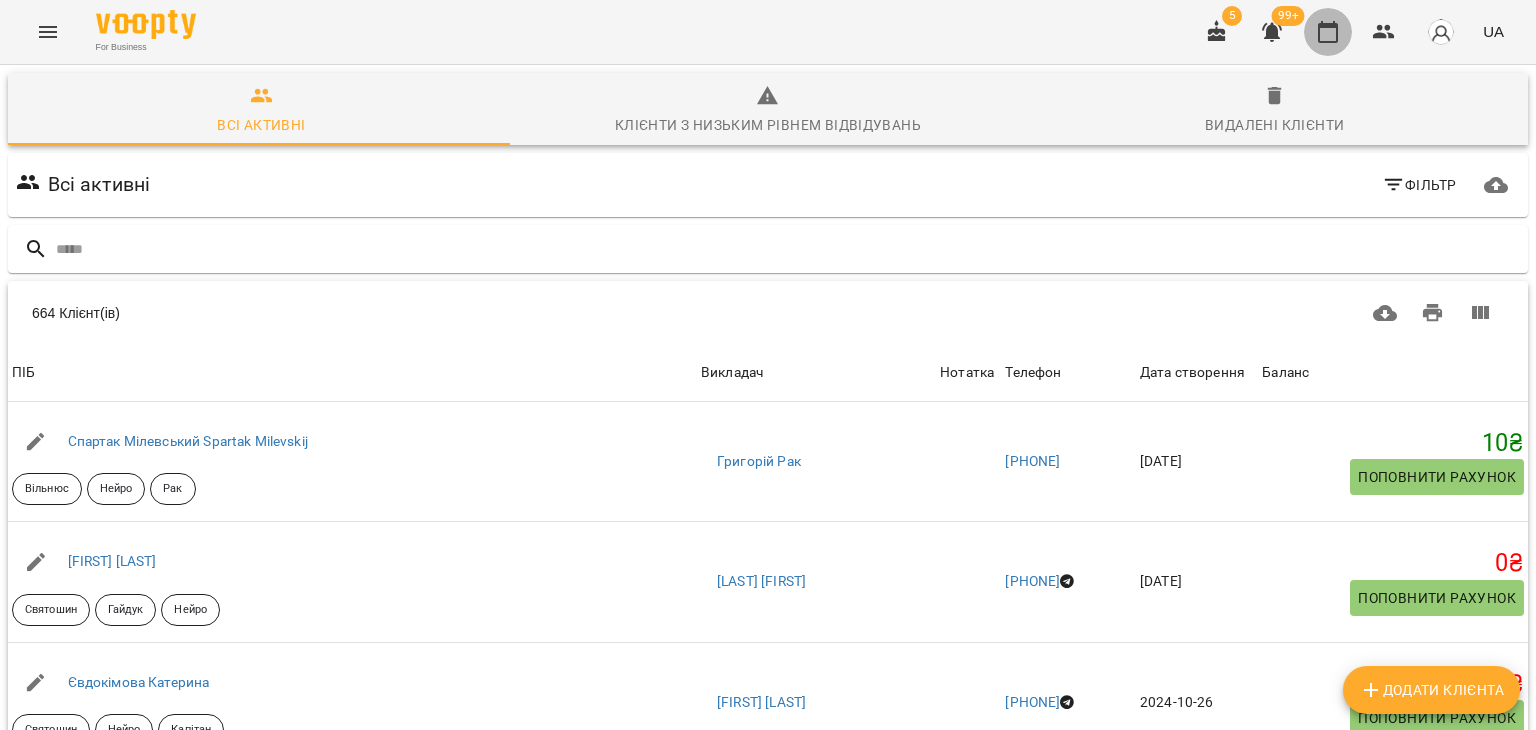 click 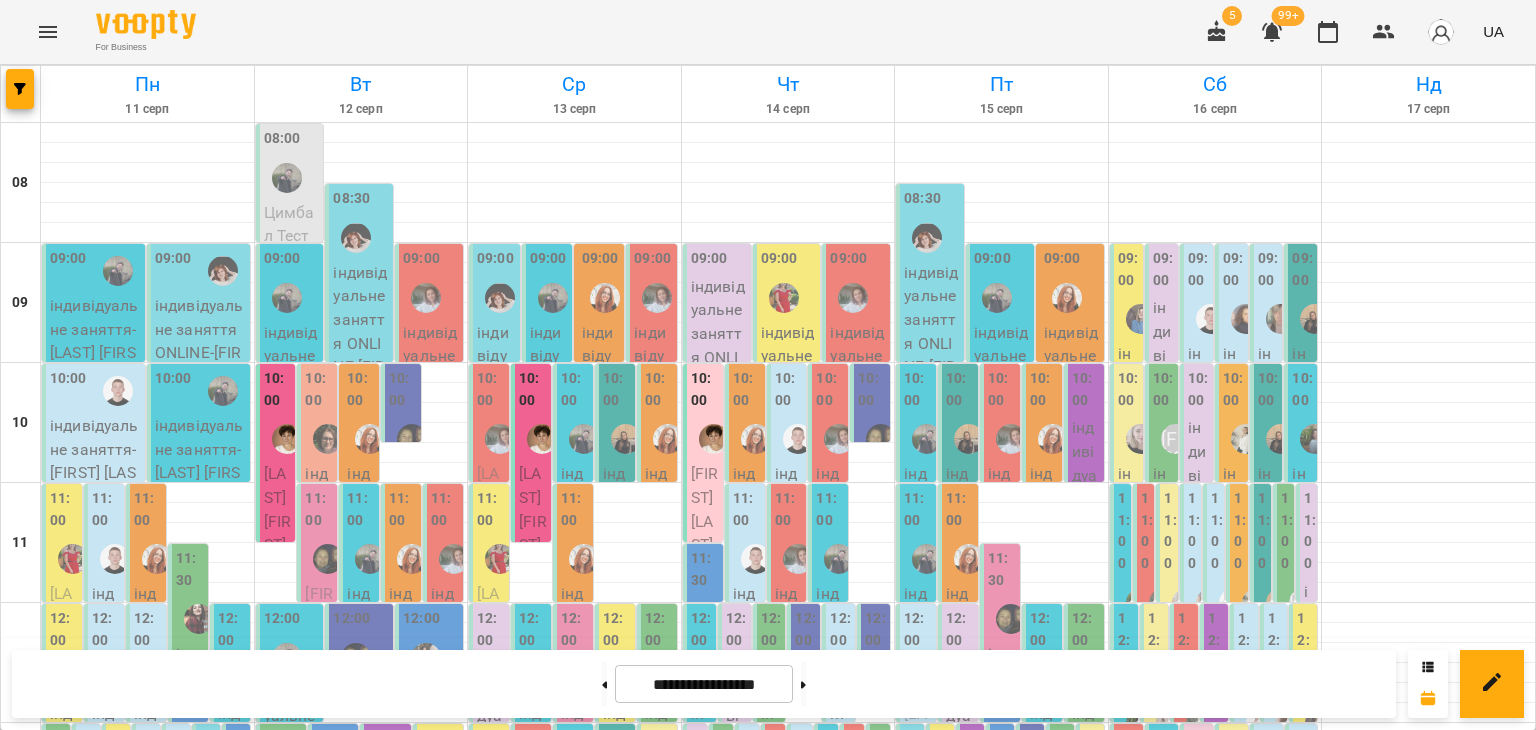 click on "Цимбал Тест" at bounding box center (289, 224) 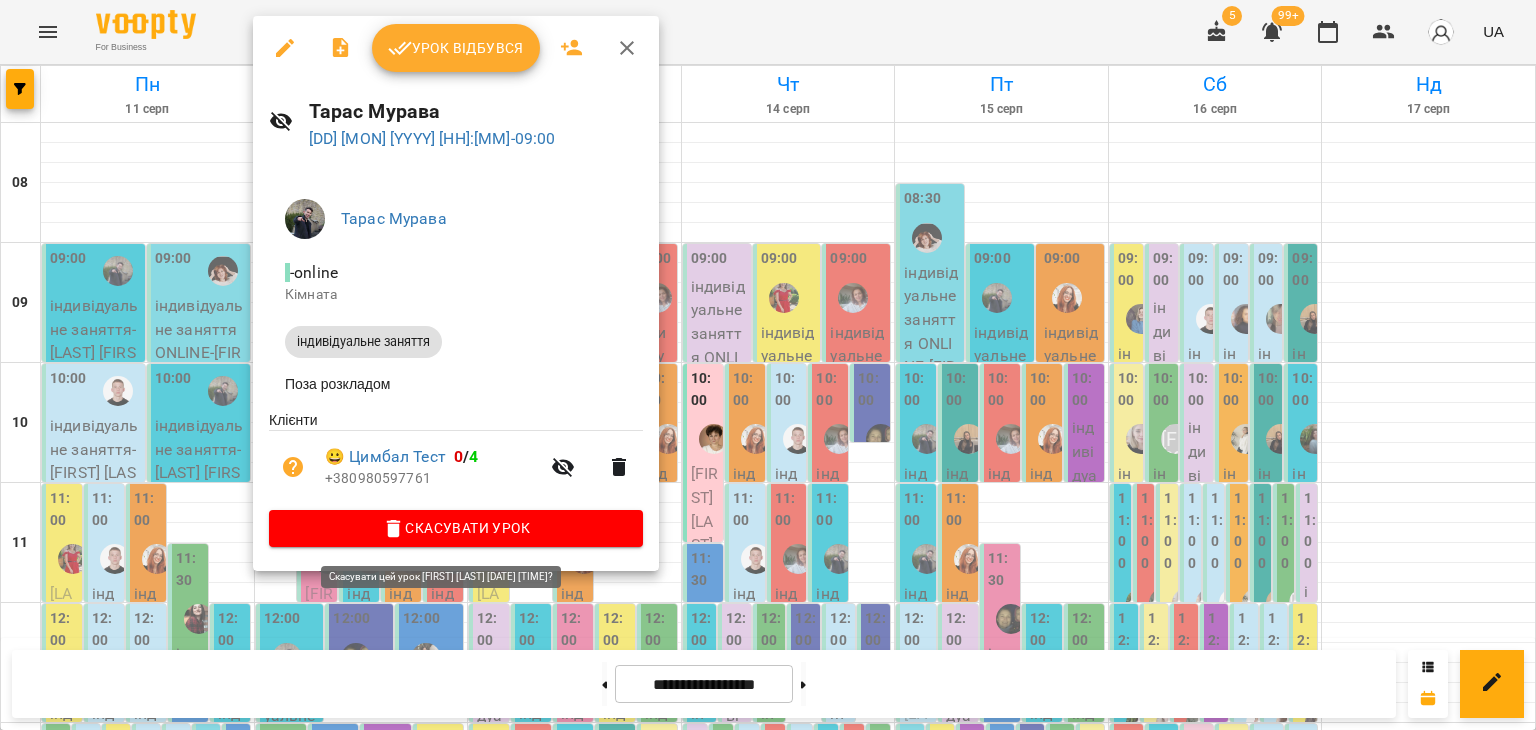 click on "Скасувати Урок" at bounding box center [456, 528] 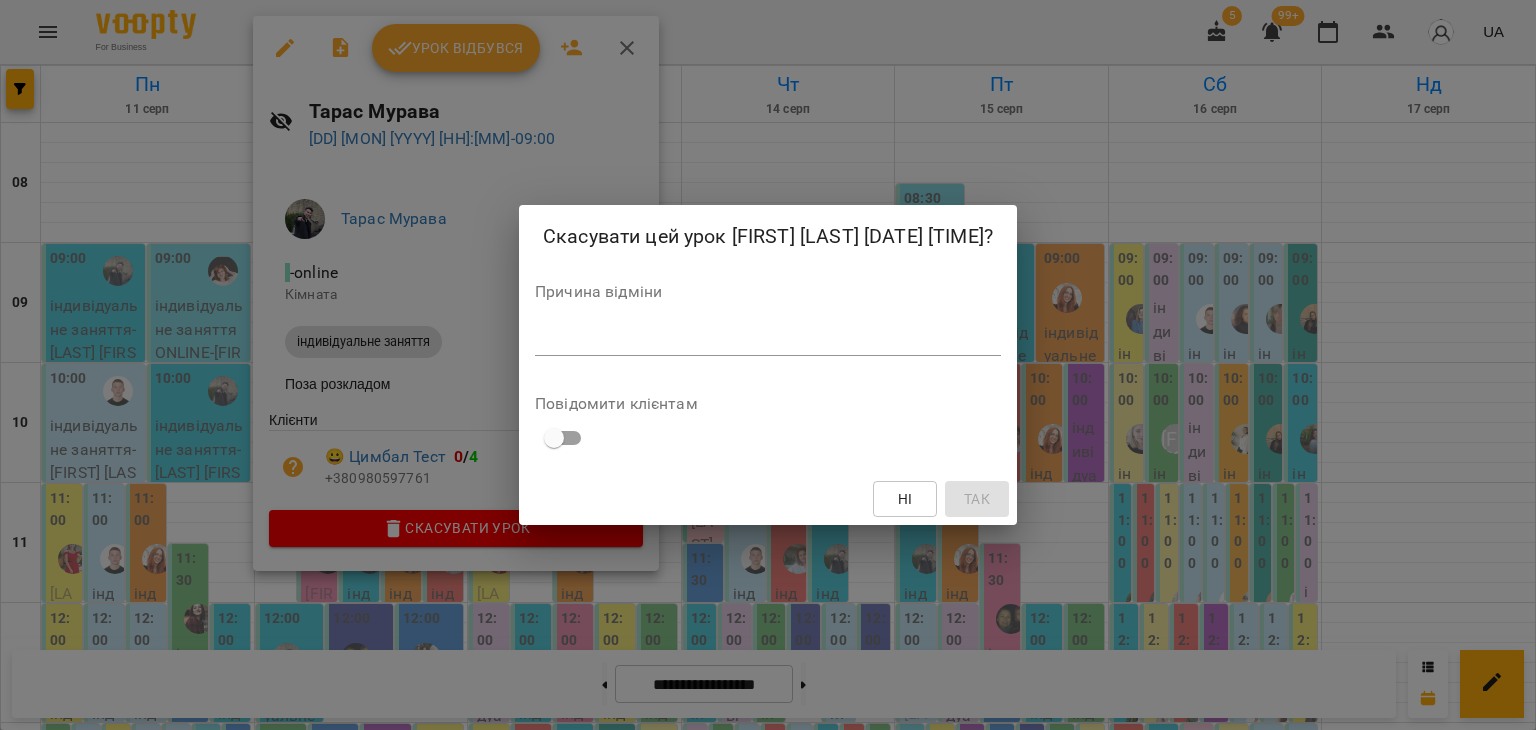 click on "*" at bounding box center [768, 340] 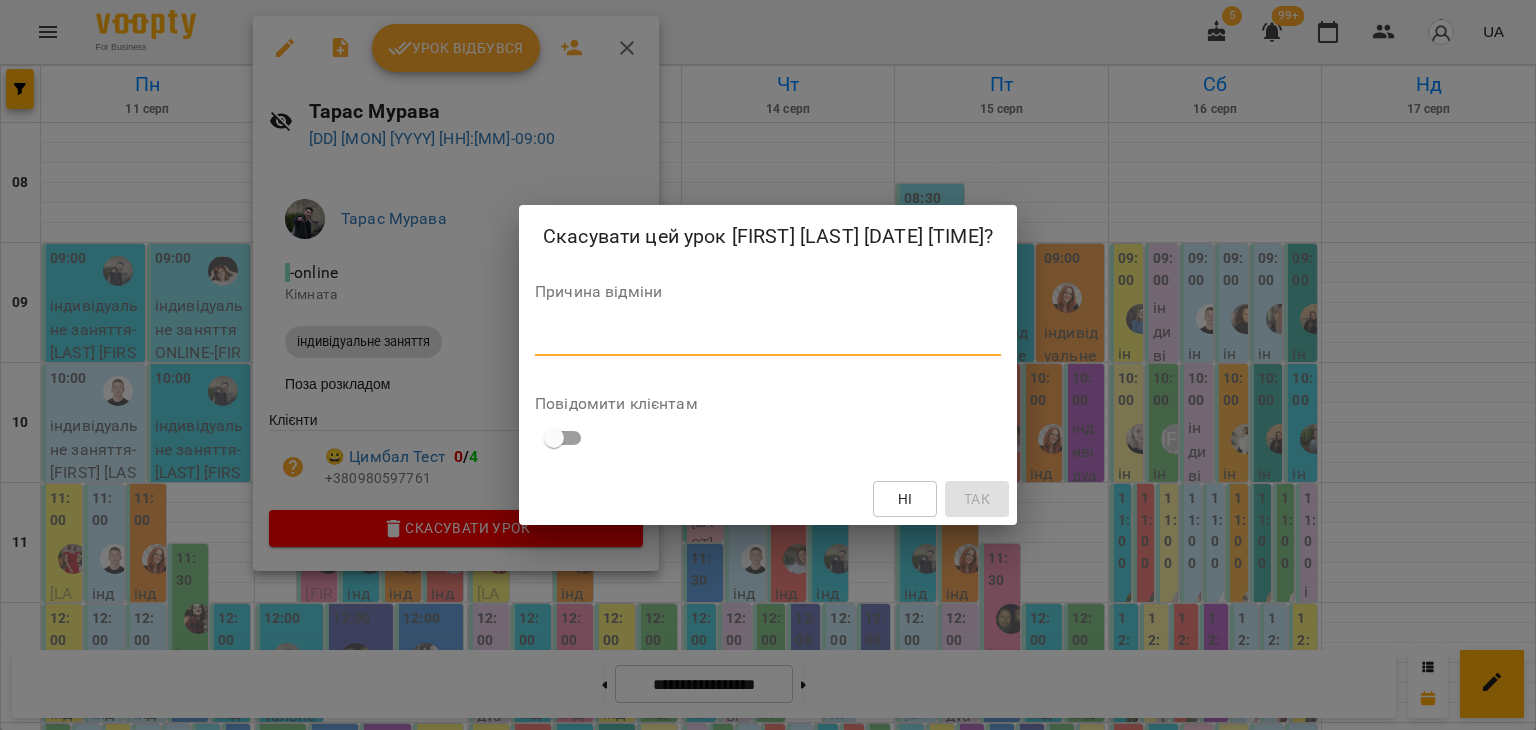 click on "[ACTION] [EVENT] [FIRST] [LAST] [DATE] [TIME] [REASON]" at bounding box center (768, 365) 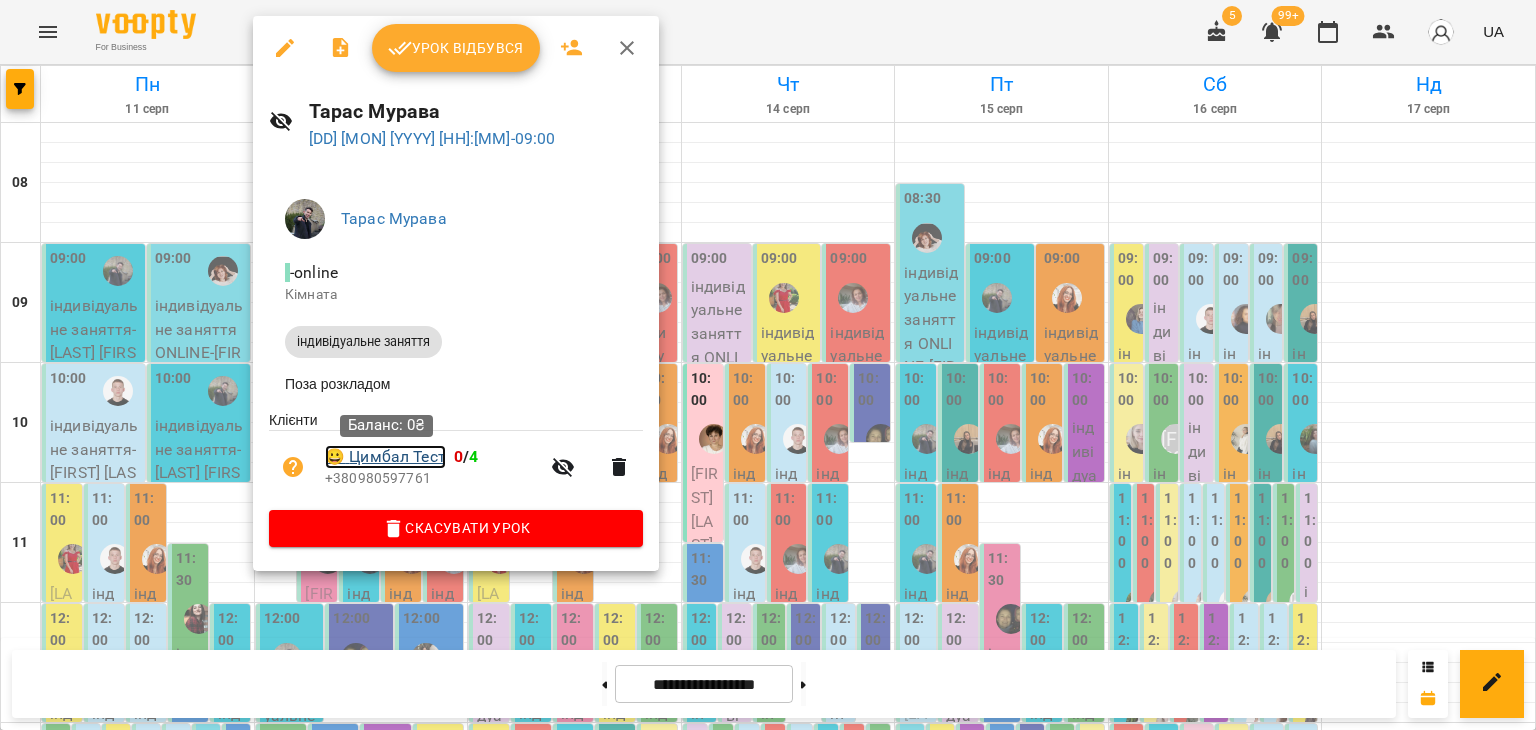 click on "😀   Цимбал Тест" at bounding box center [385, 457] 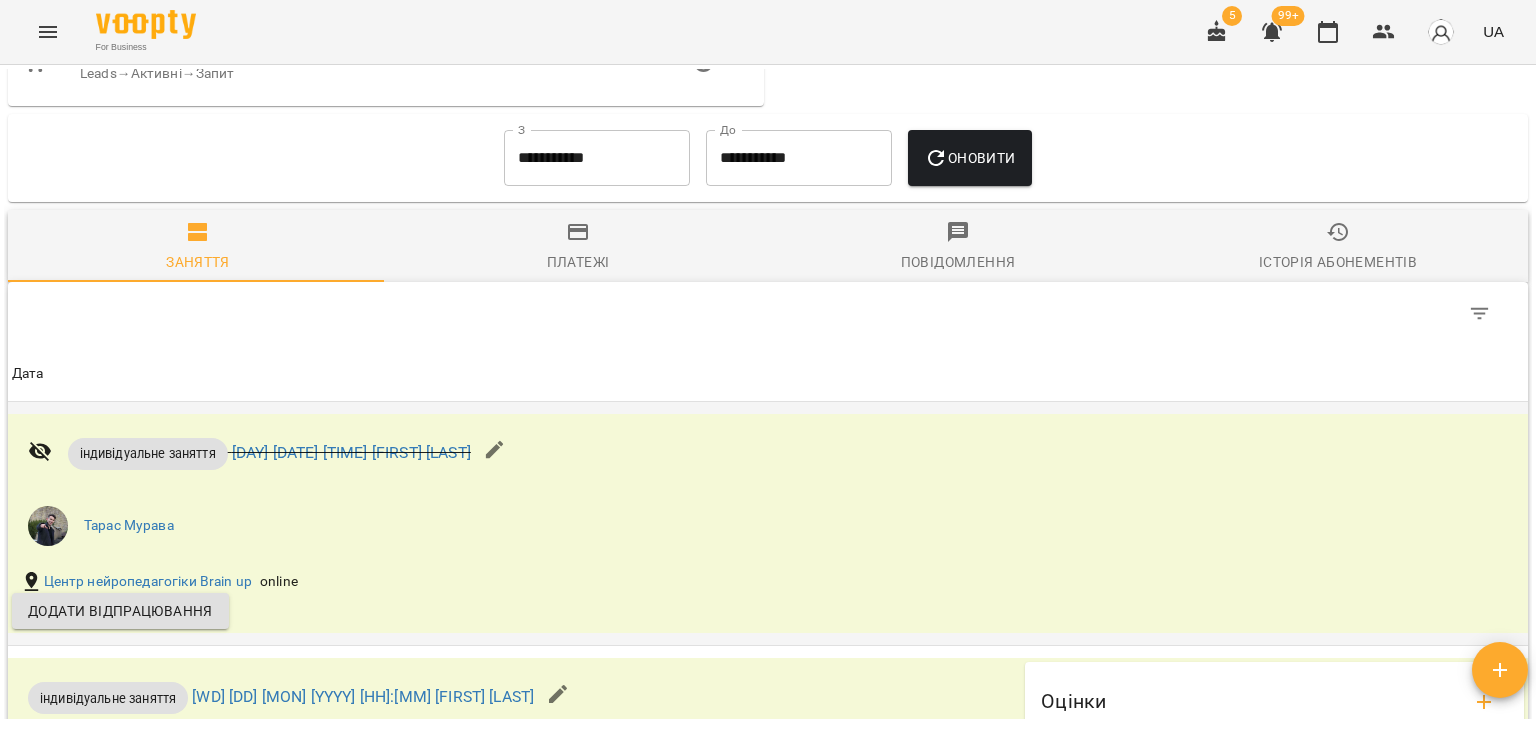 scroll, scrollTop: 1085, scrollLeft: 0, axis: vertical 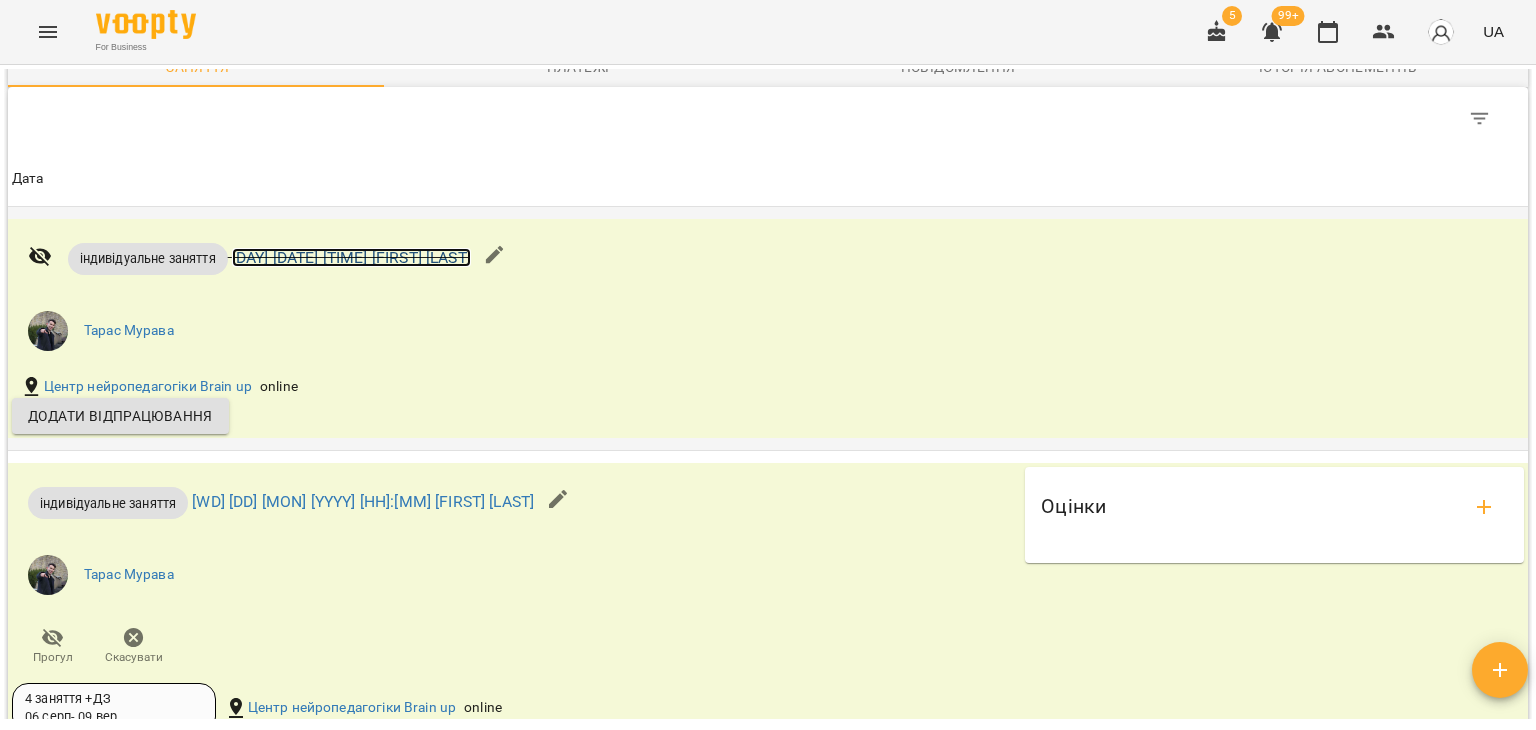 click on "чт 07 серп 2025 08:00 Тарас Мурава" at bounding box center [351, 257] 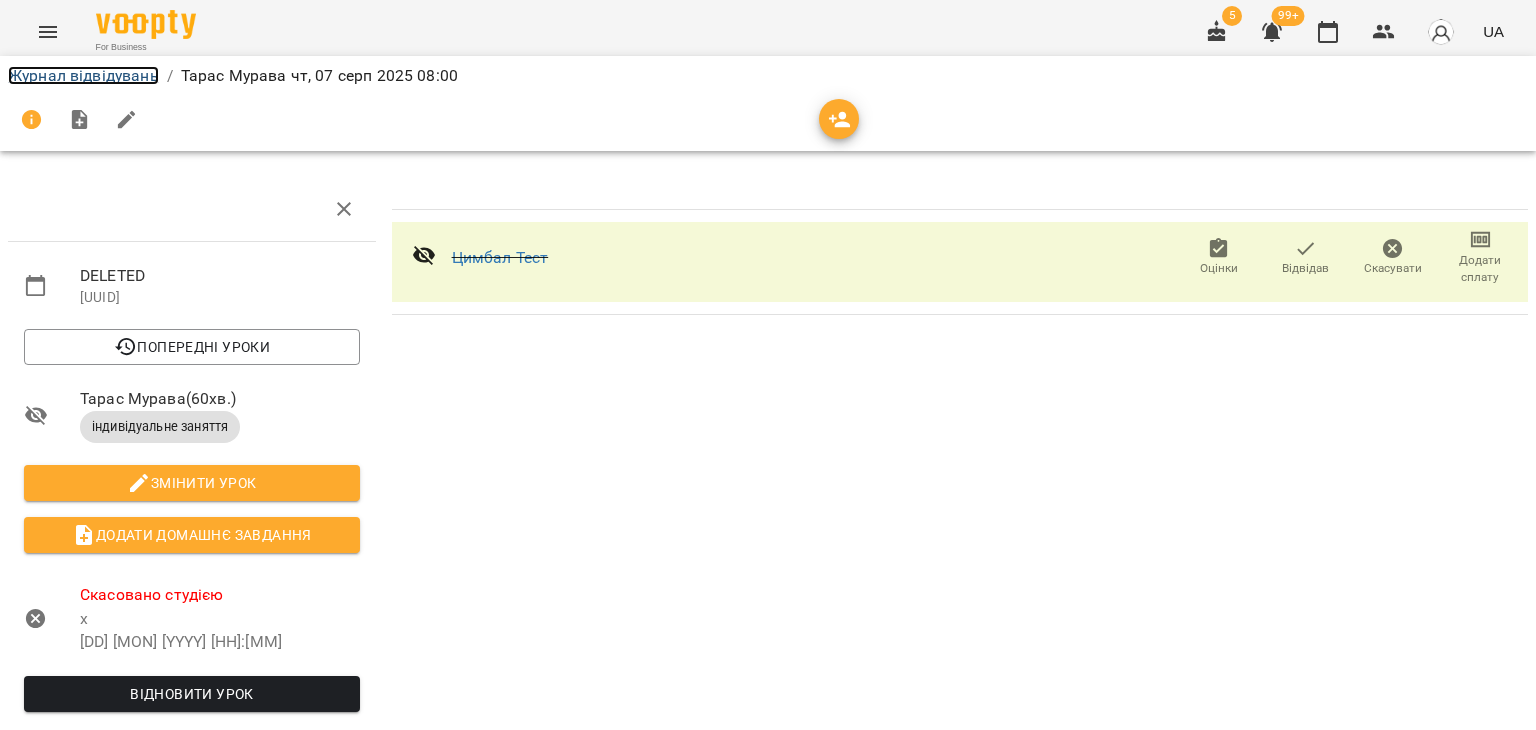 click on "Журнал відвідувань" at bounding box center [83, 75] 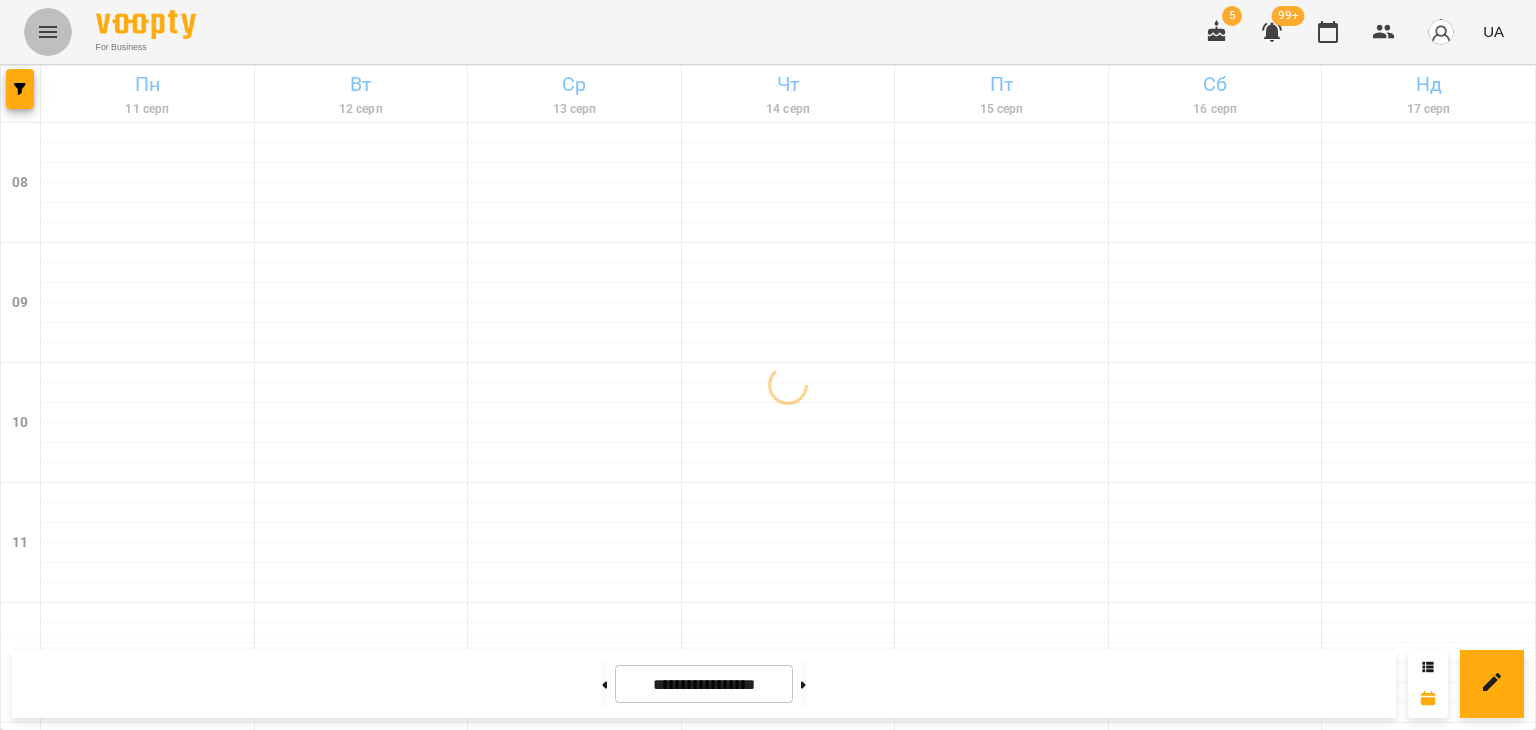 click at bounding box center (48, 32) 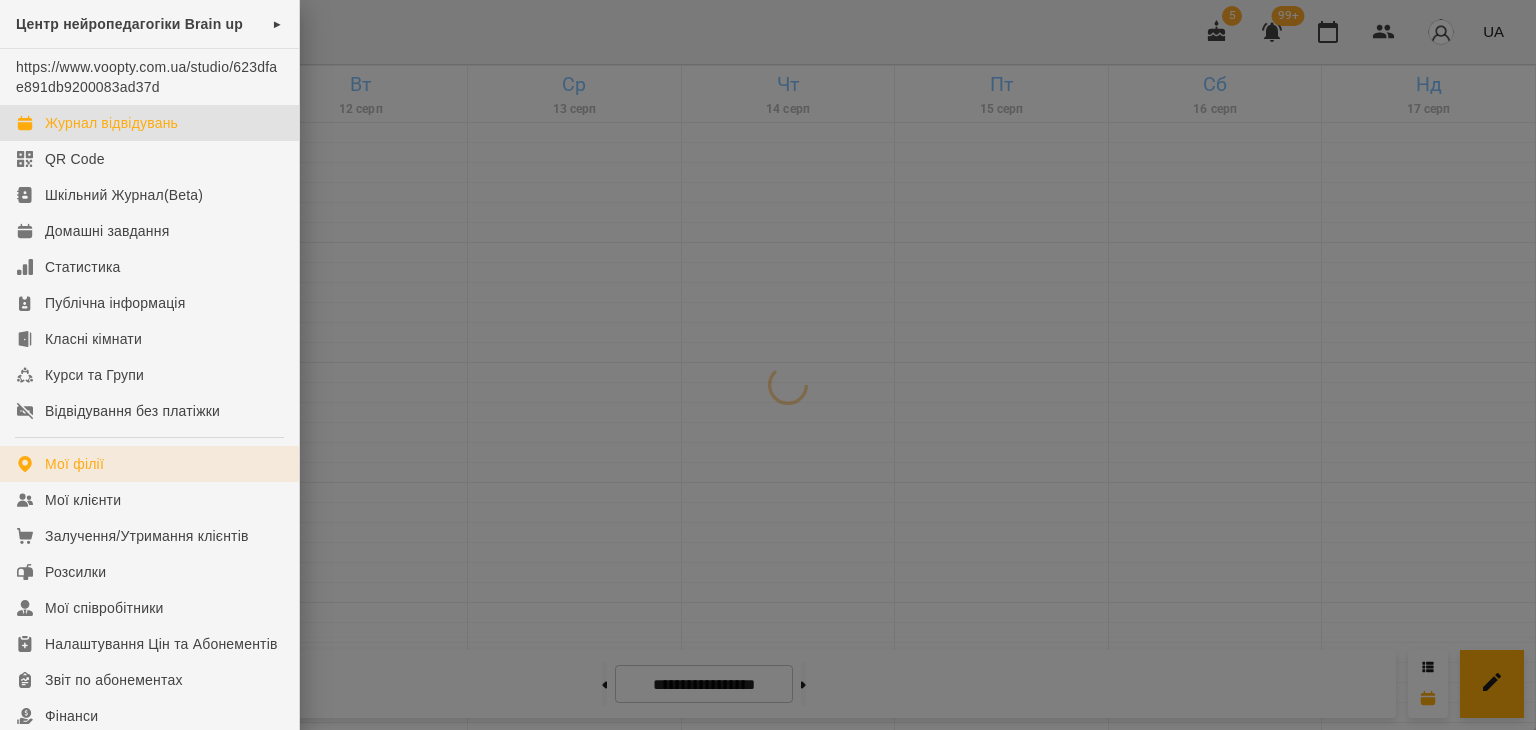 click on "Мої філії" at bounding box center [74, 464] 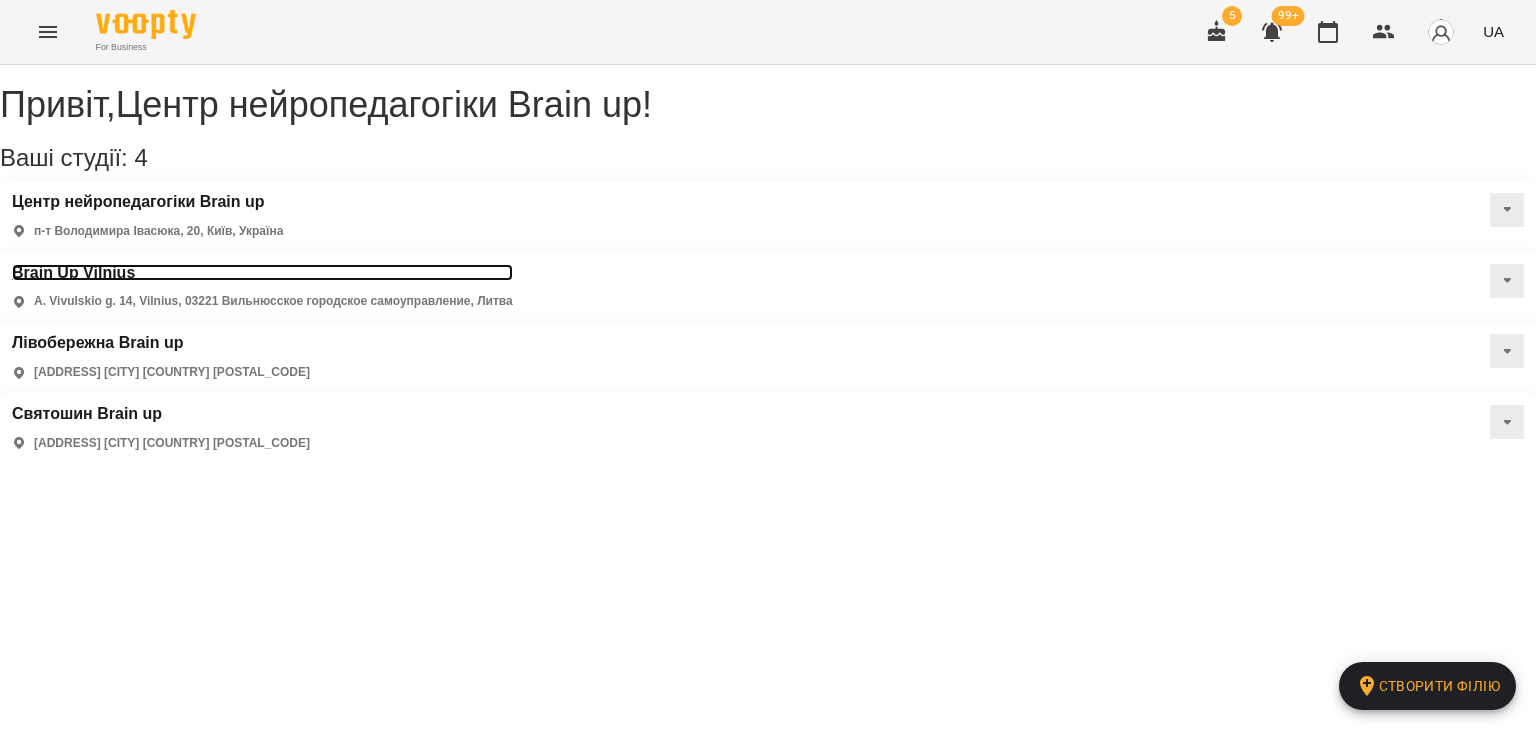 click on "Brain Up Vilnius" at bounding box center [262, 273] 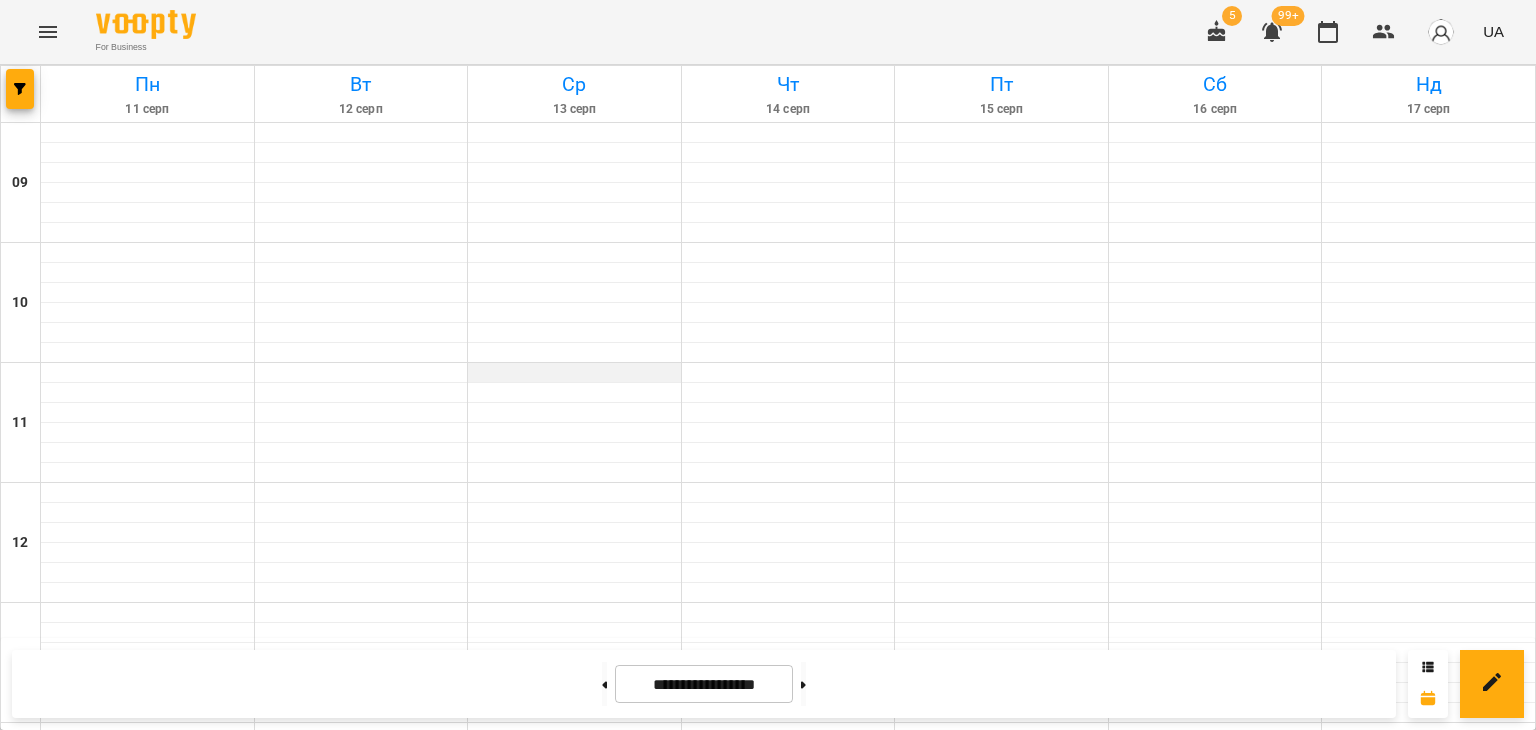 click at bounding box center (574, 373) 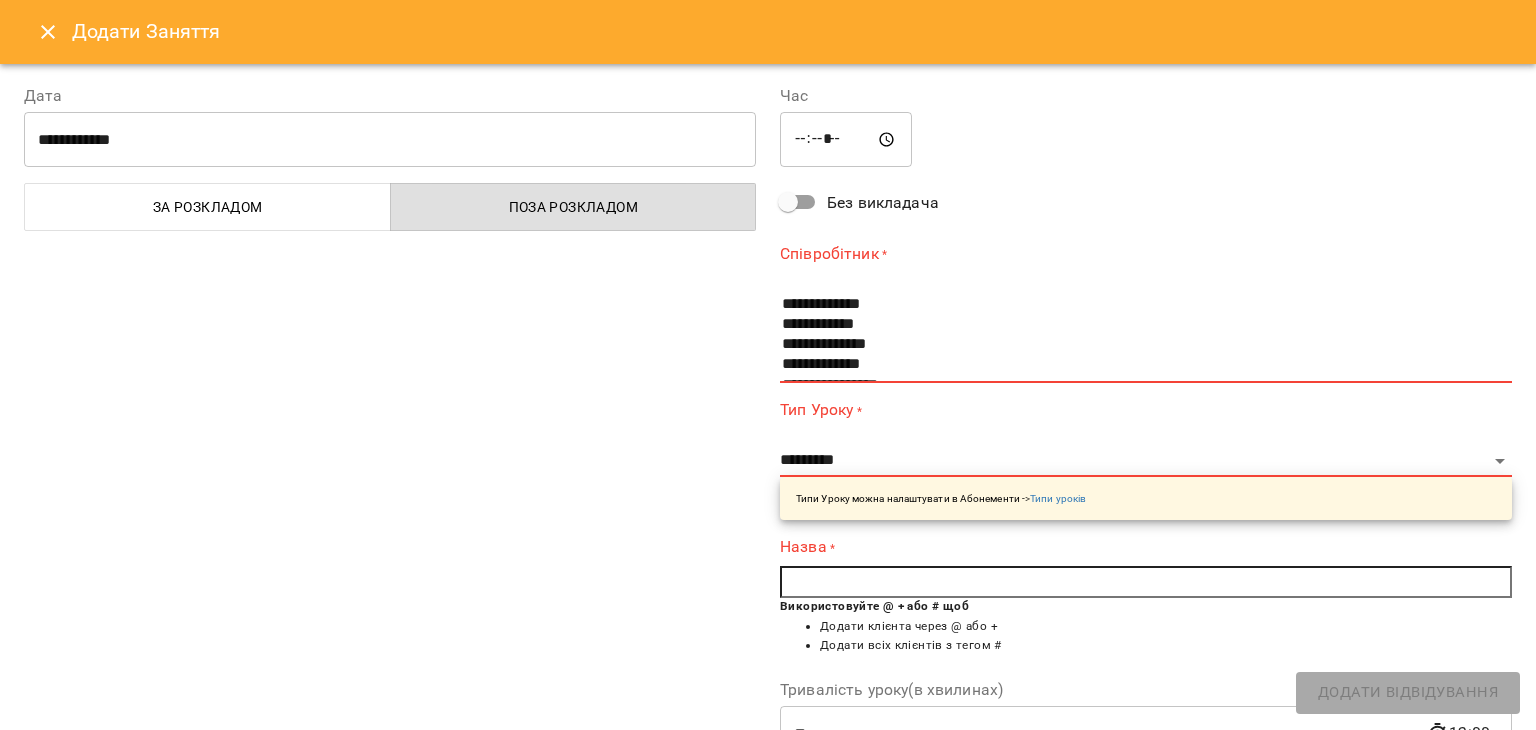 scroll, scrollTop: 60, scrollLeft: 0, axis: vertical 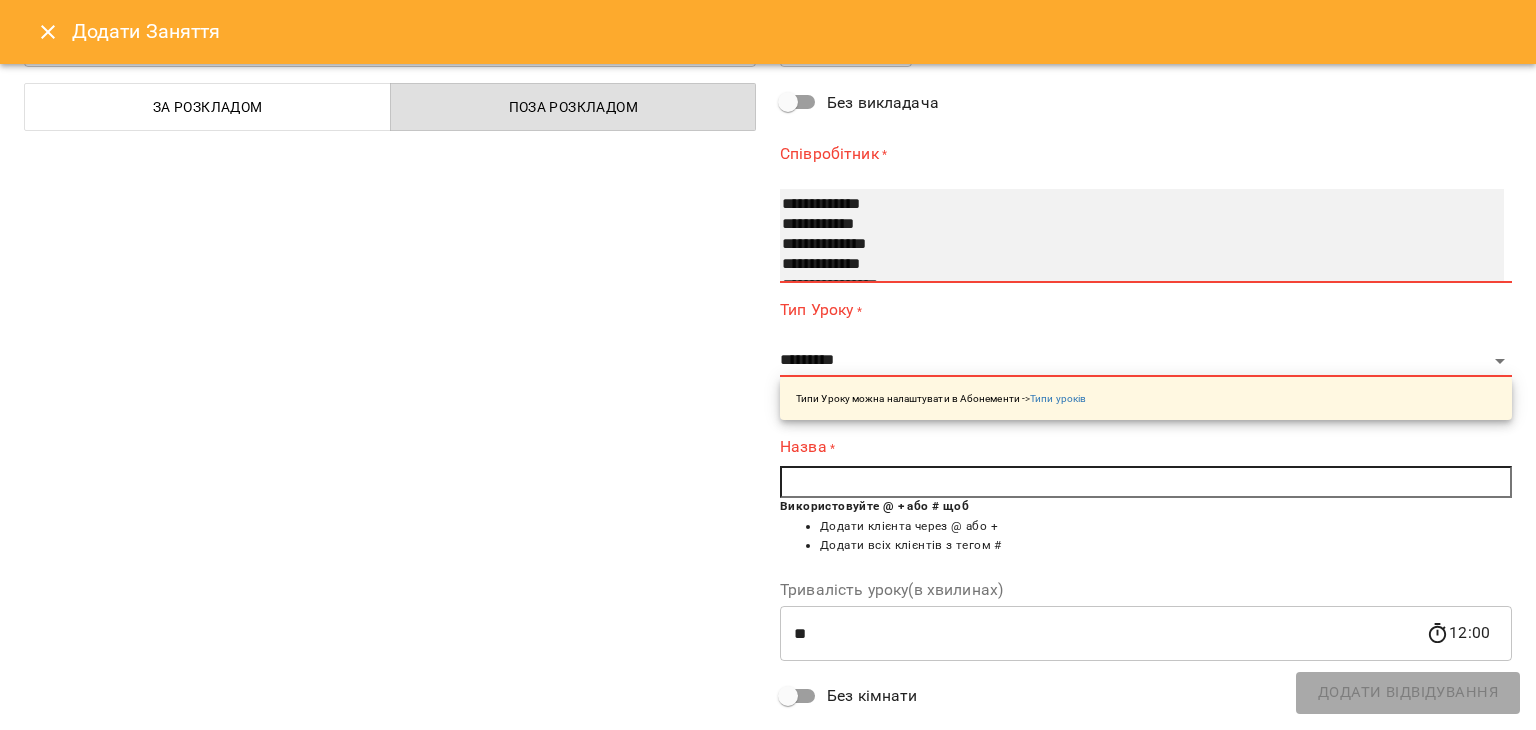 select on "**********" 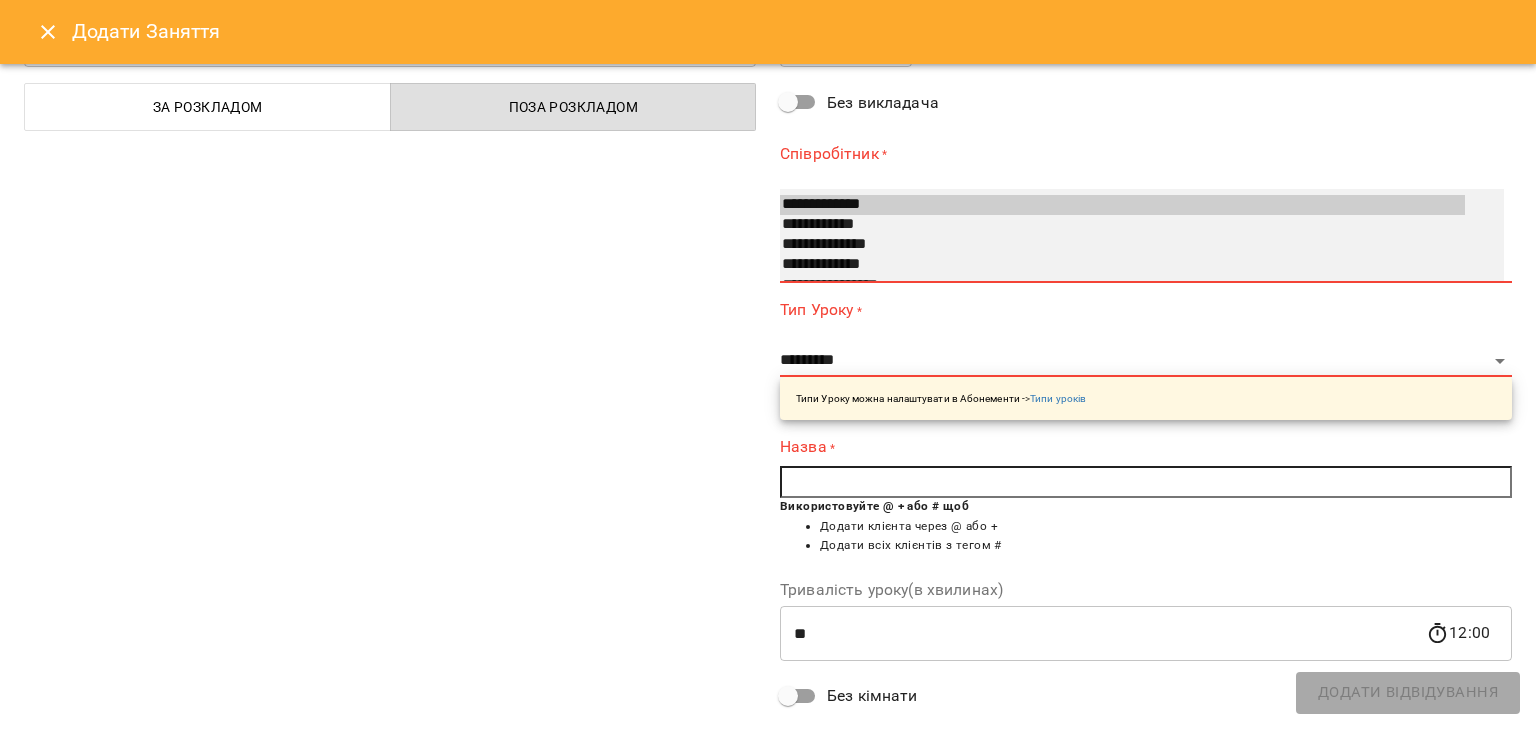 click on "**********" at bounding box center [1122, 225] 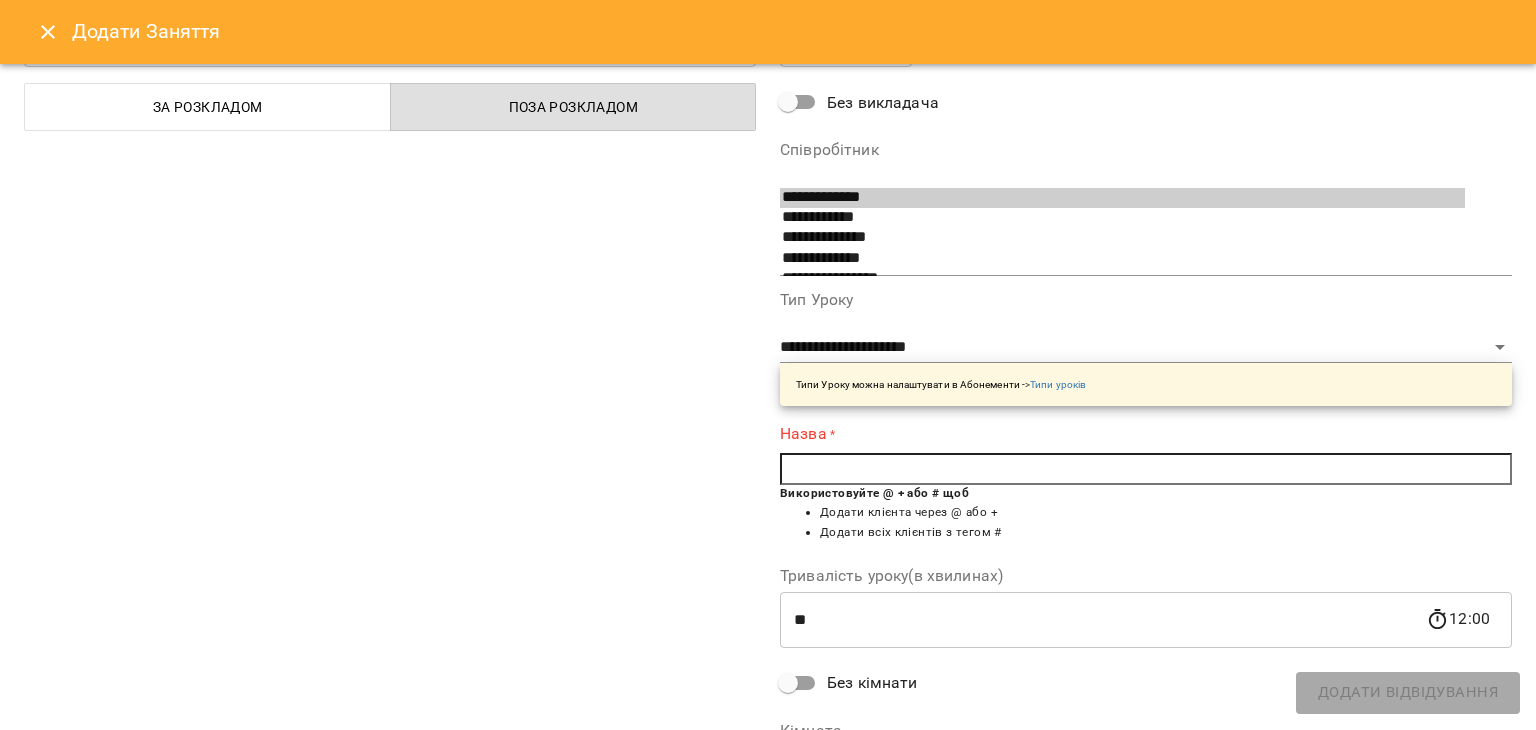 click at bounding box center (1146, 469) 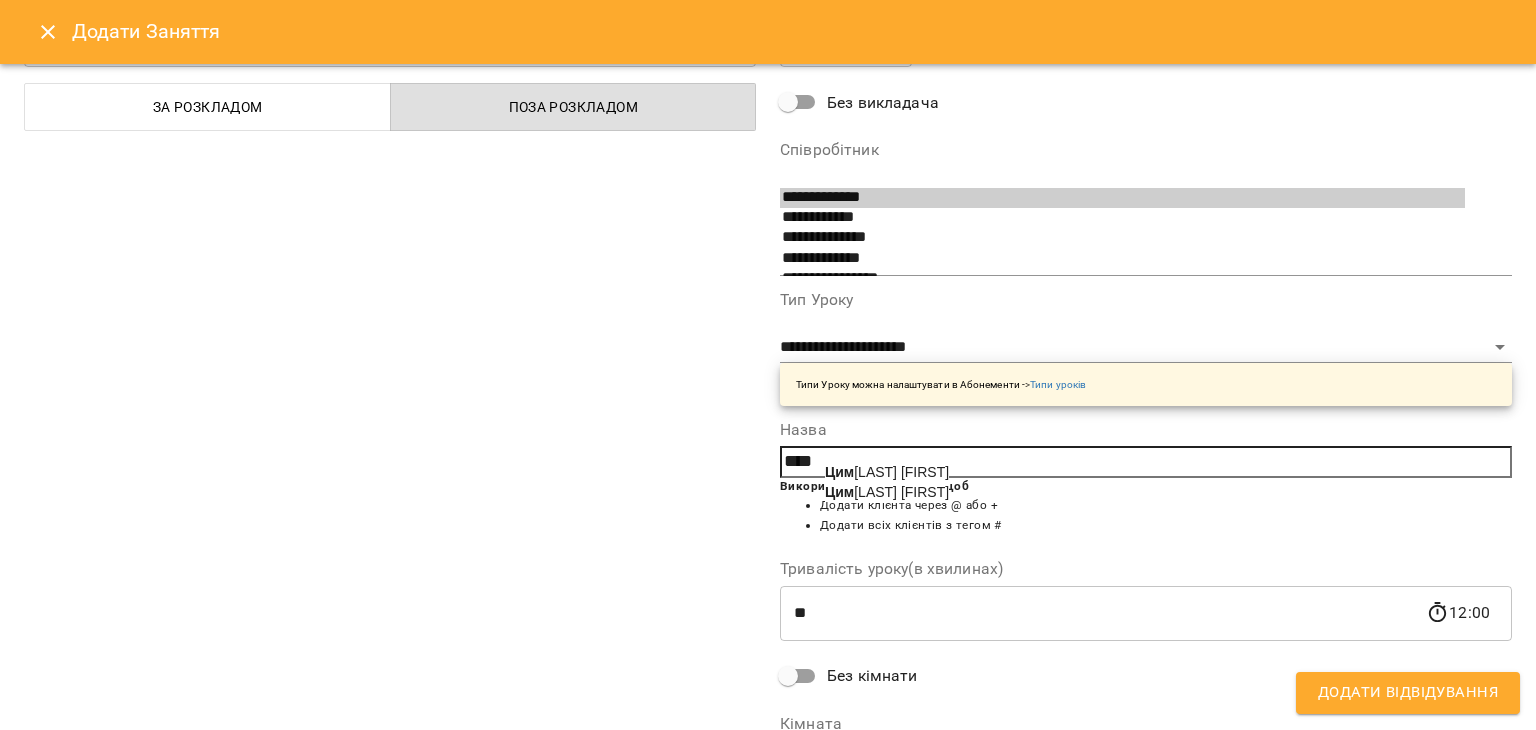 click on "Цим" 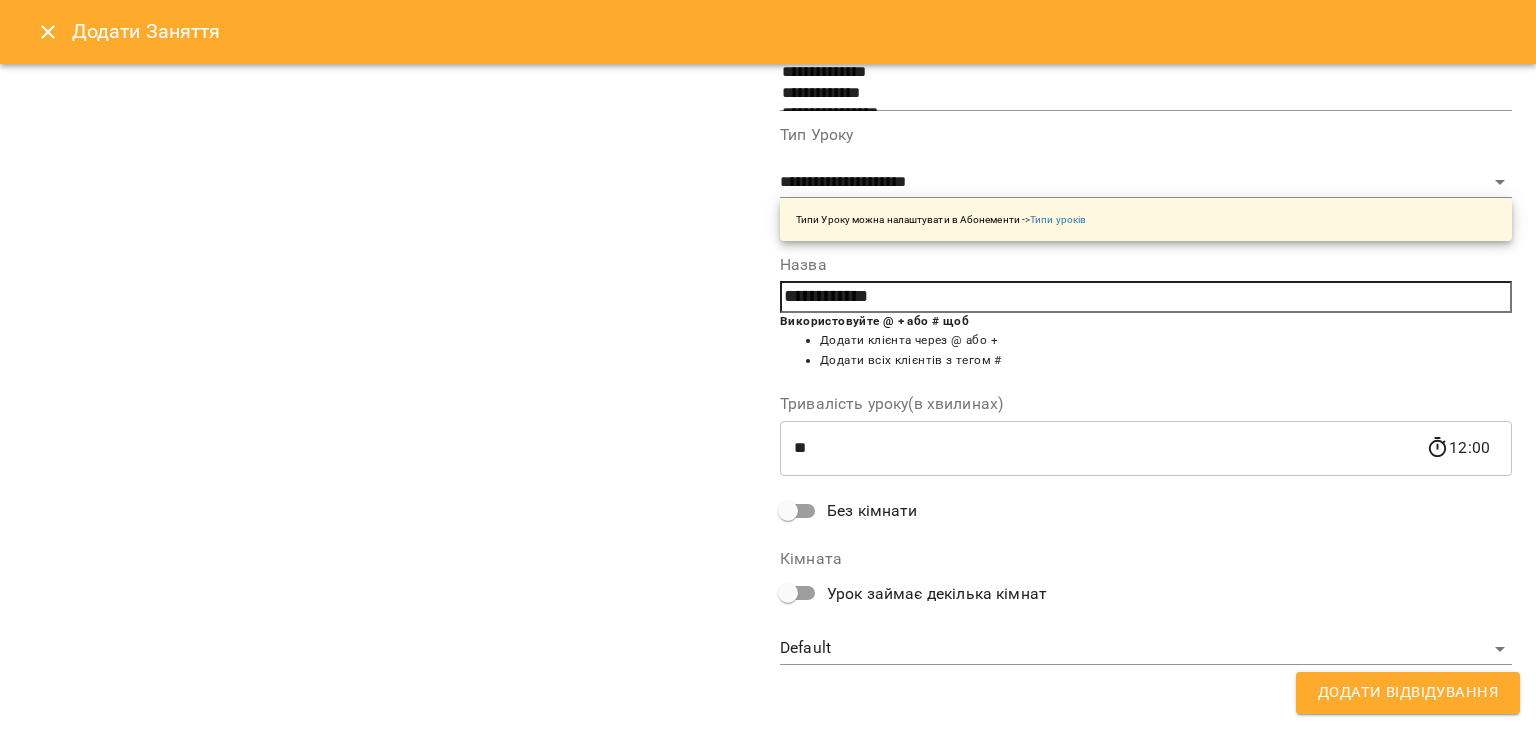 scroll, scrollTop: 268, scrollLeft: 0, axis: vertical 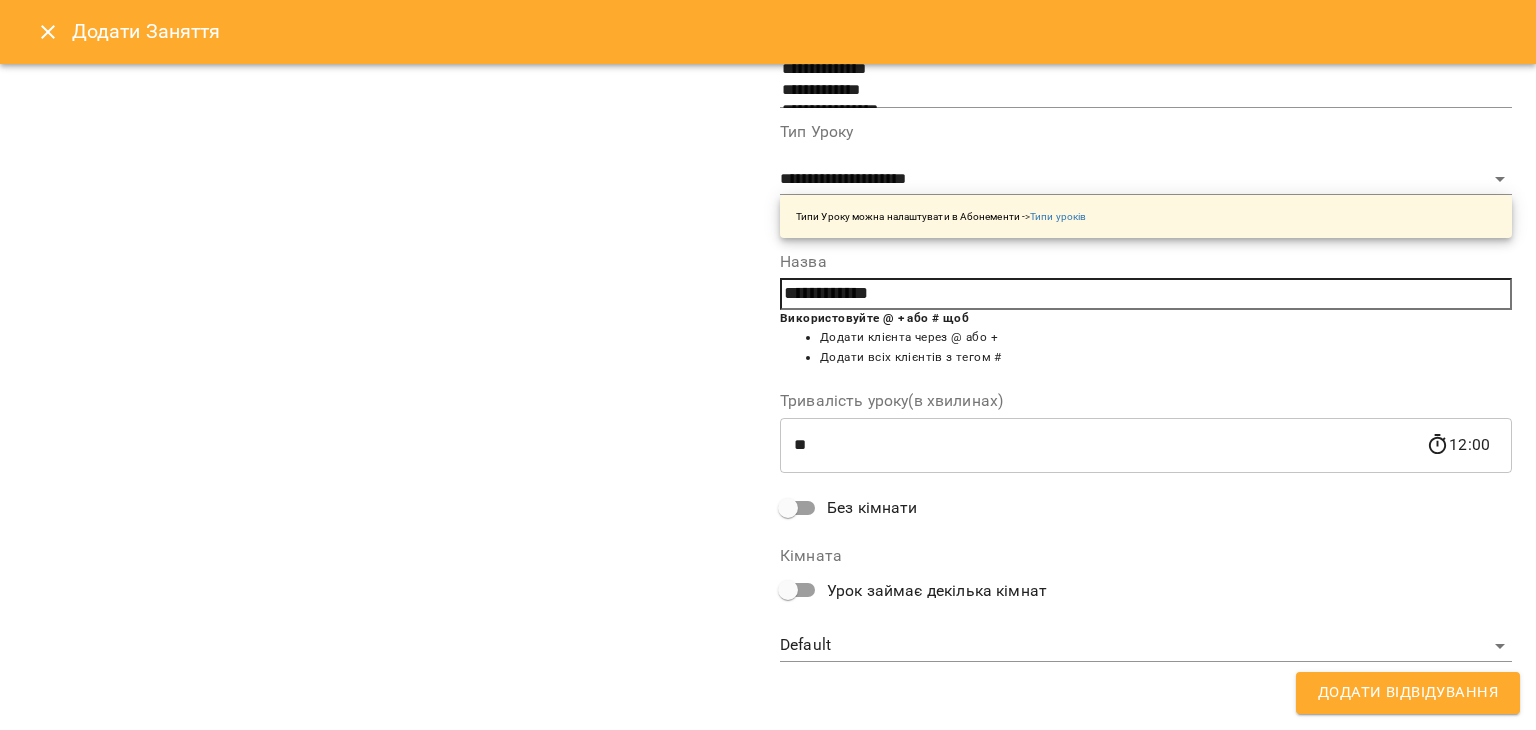 click on "Кімната" at bounding box center [1146, 556] 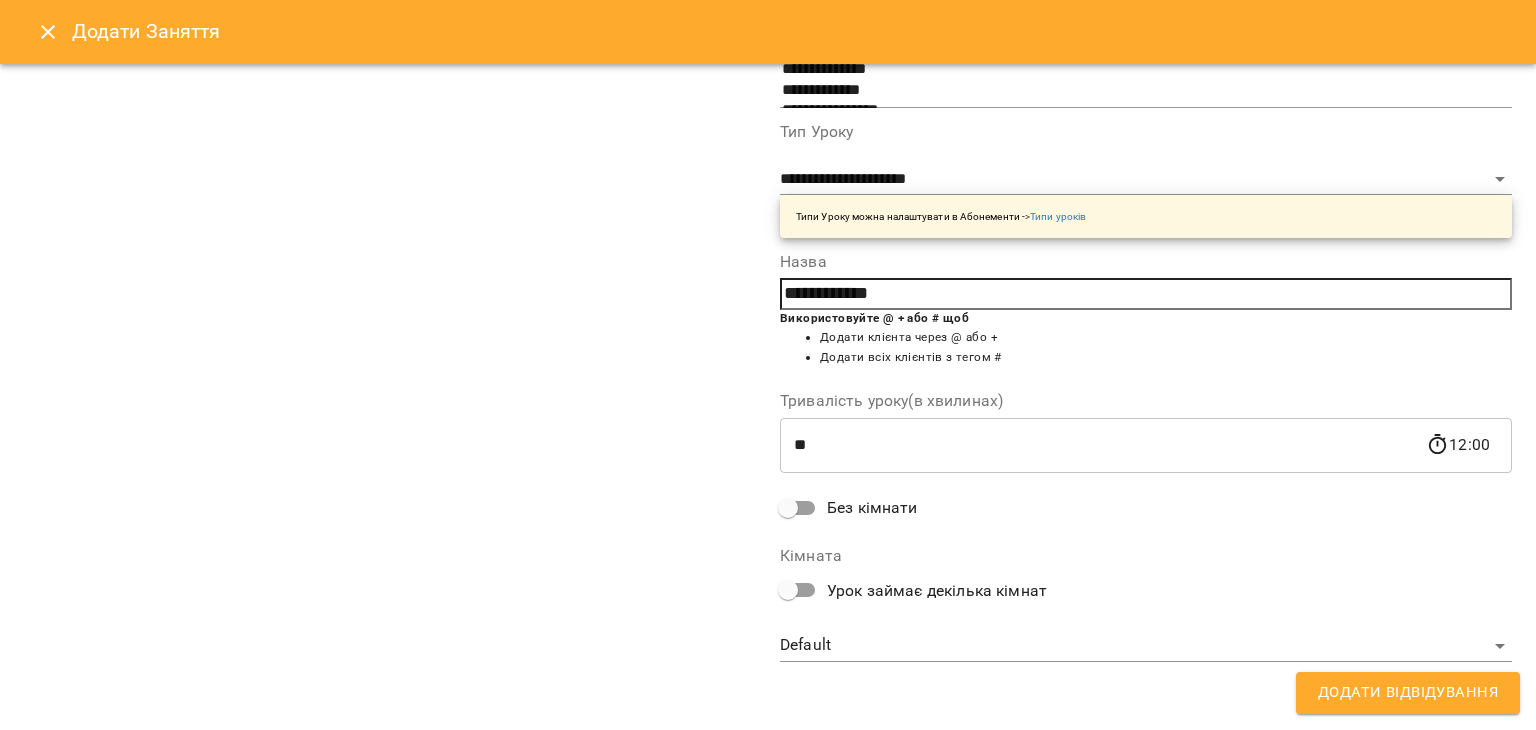 click on "**********" at bounding box center (768, 766) 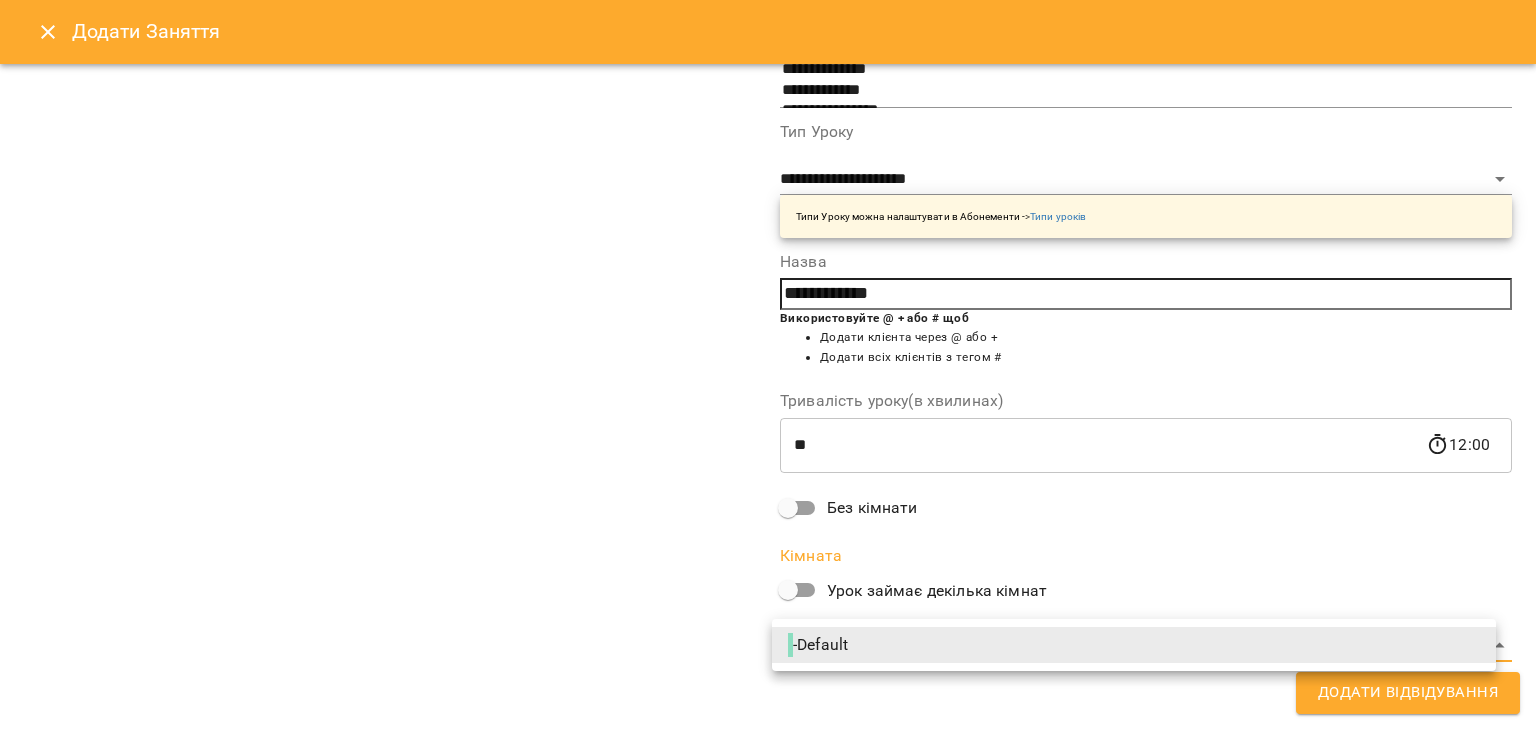 click at bounding box center [768, 365] 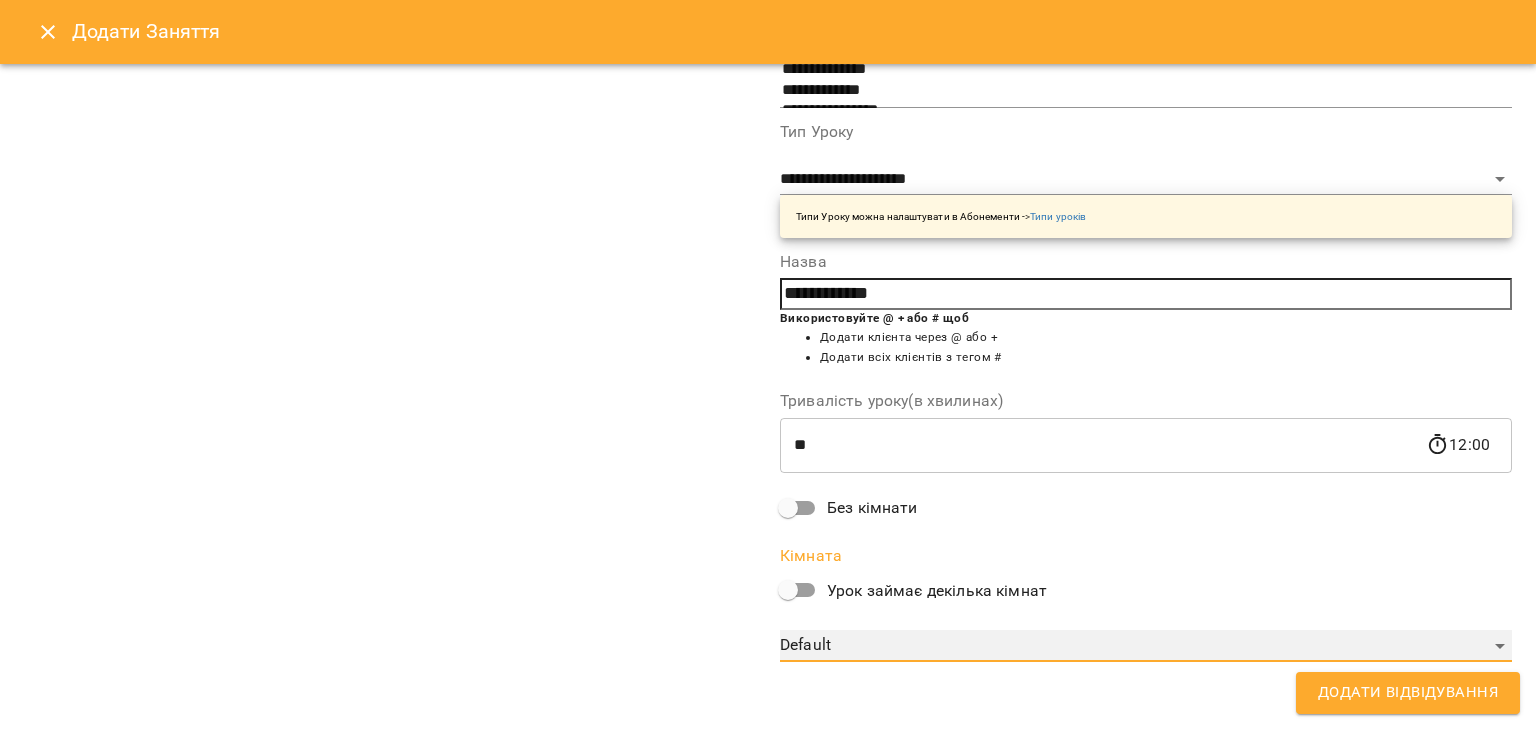 scroll, scrollTop: 0, scrollLeft: 0, axis: both 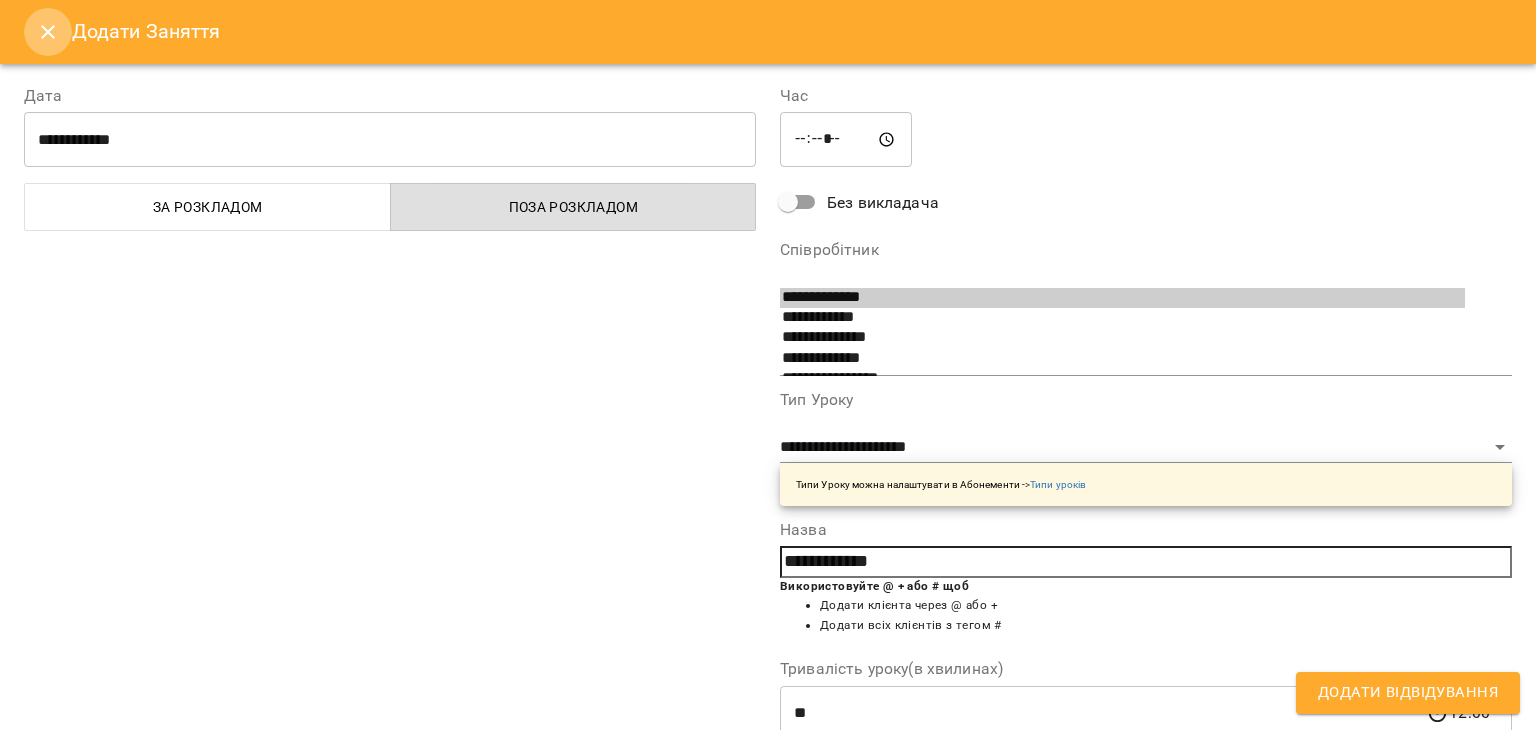 click 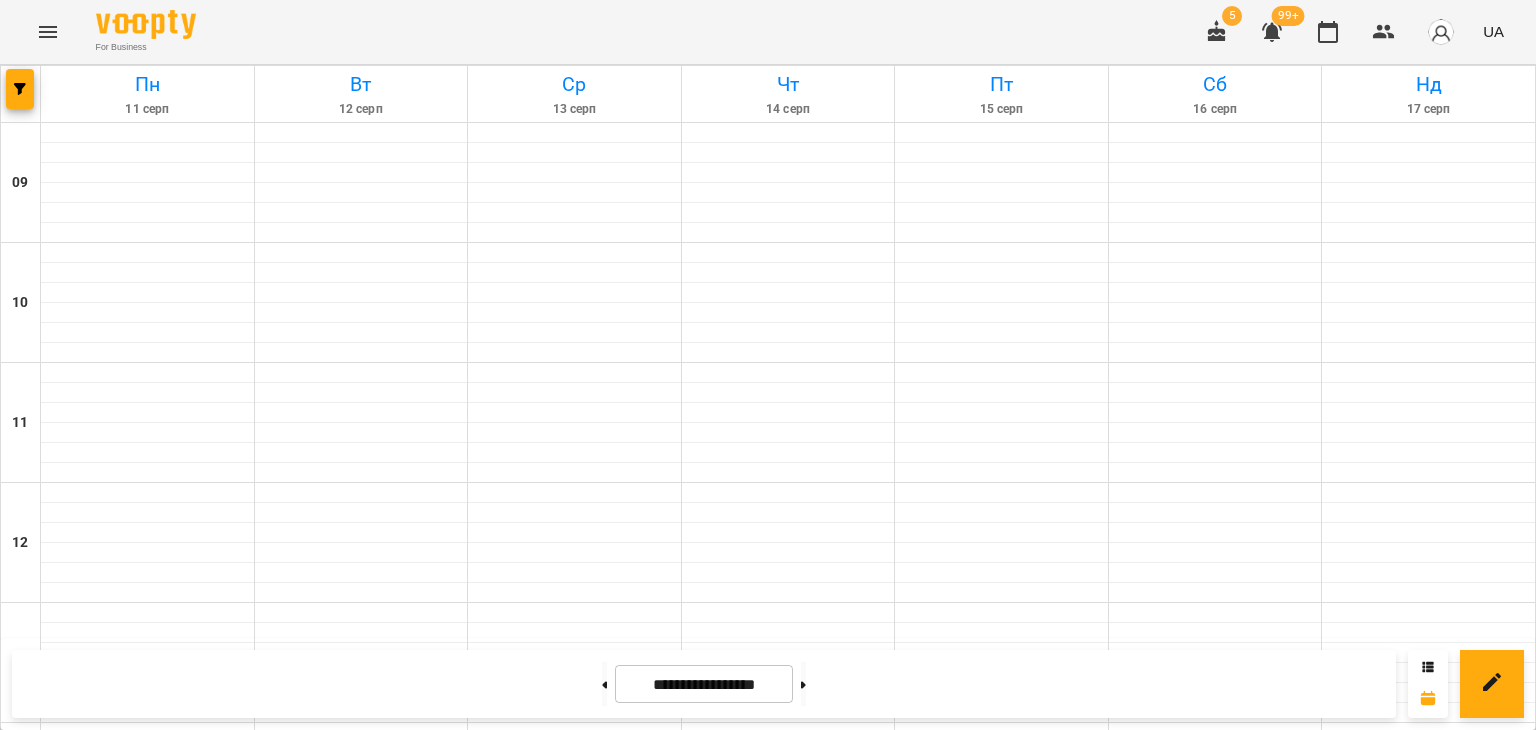 click on "For Business 5 99+ UA" at bounding box center [768, 32] 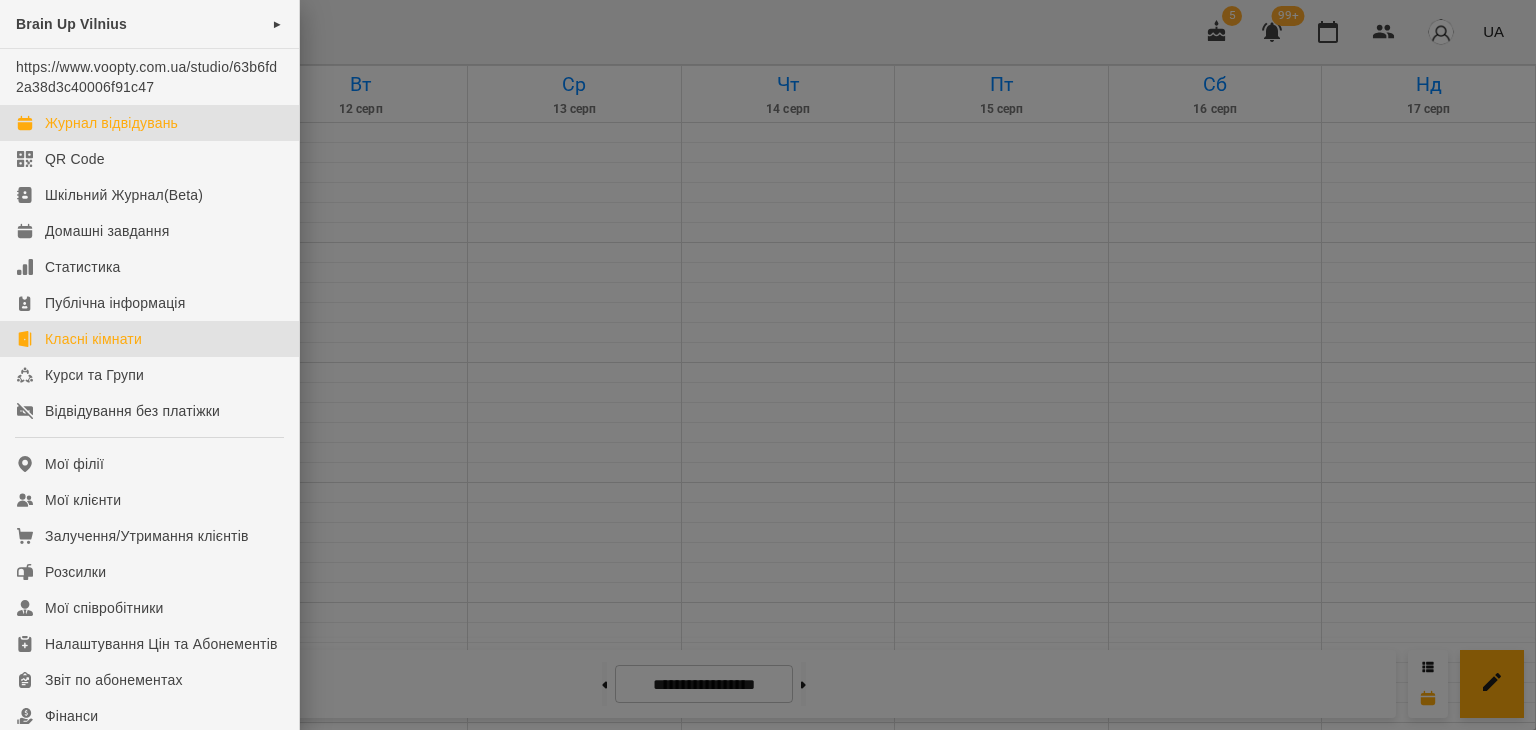 click on "Класні кімнати" at bounding box center (93, 339) 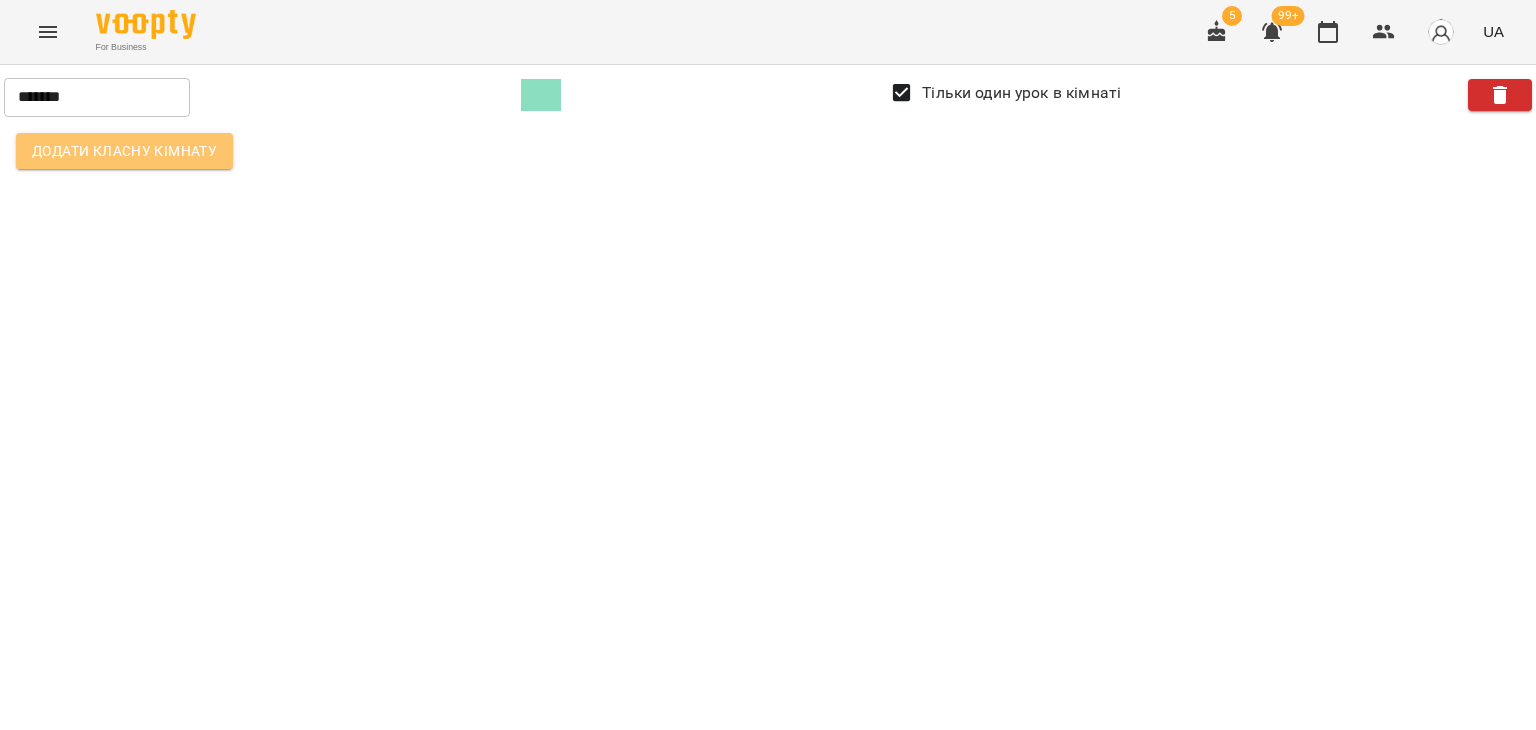 click on "Додати класну кімнату" at bounding box center [124, 151] 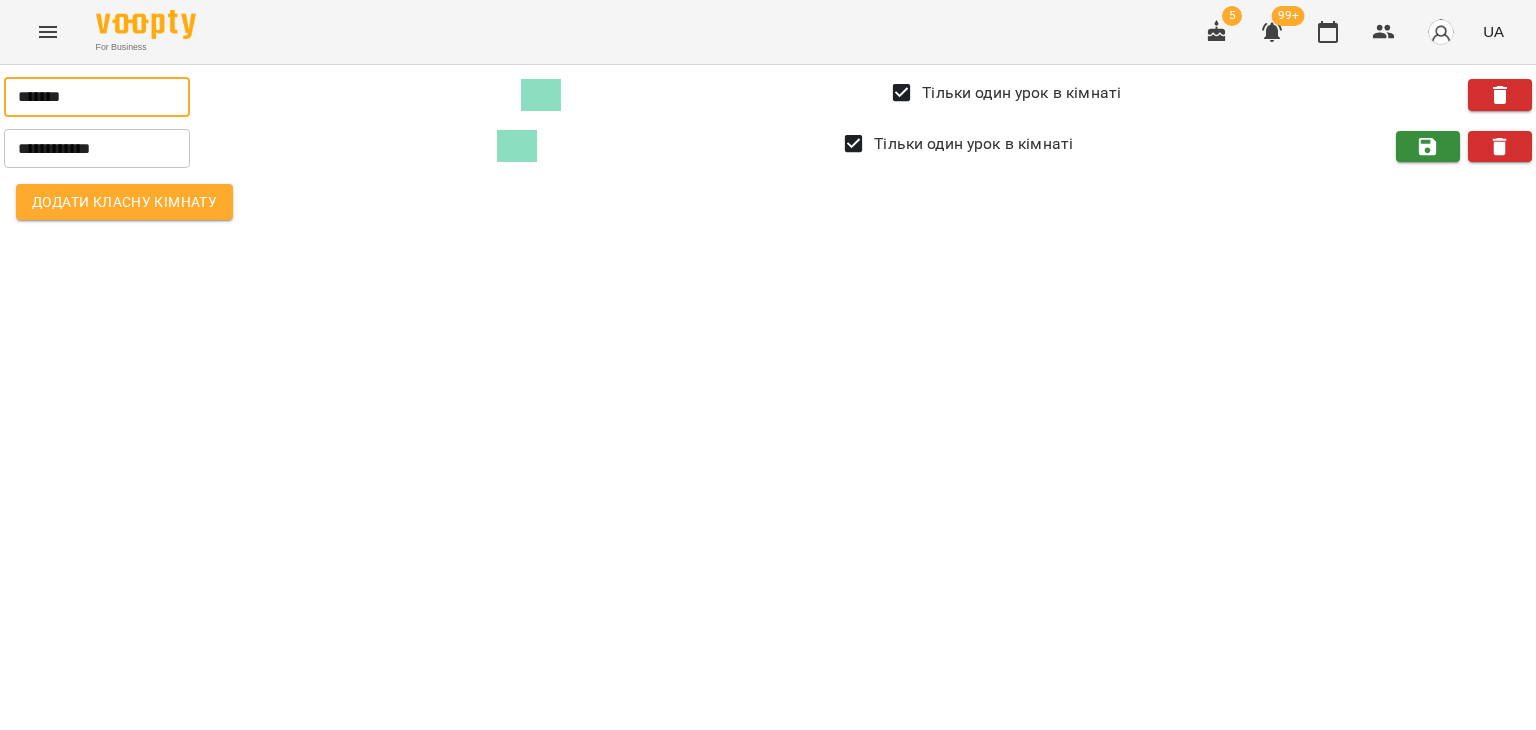 drag, startPoint x: 177, startPoint y: 87, endPoint x: 0, endPoint y: 123, distance: 180.62392 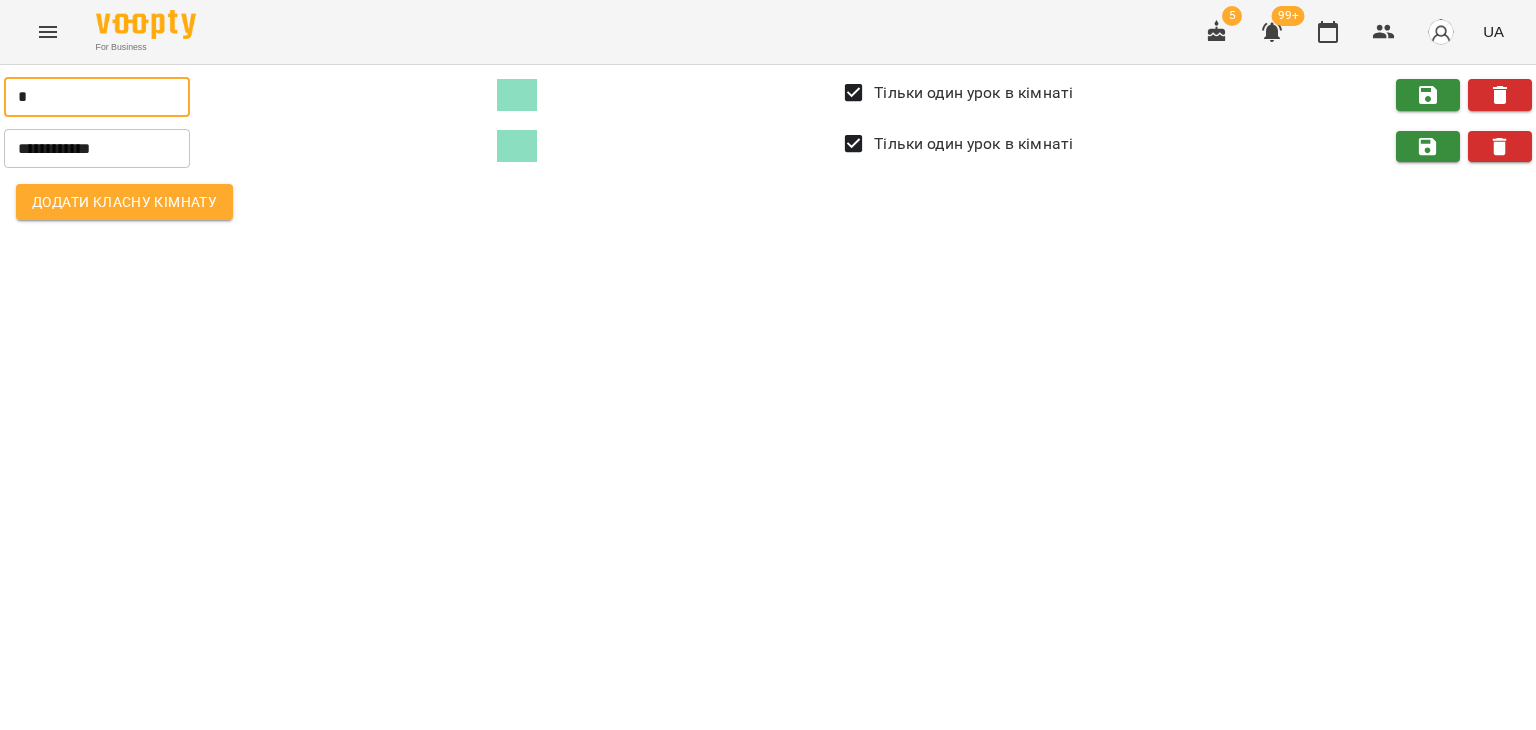 type on "*" 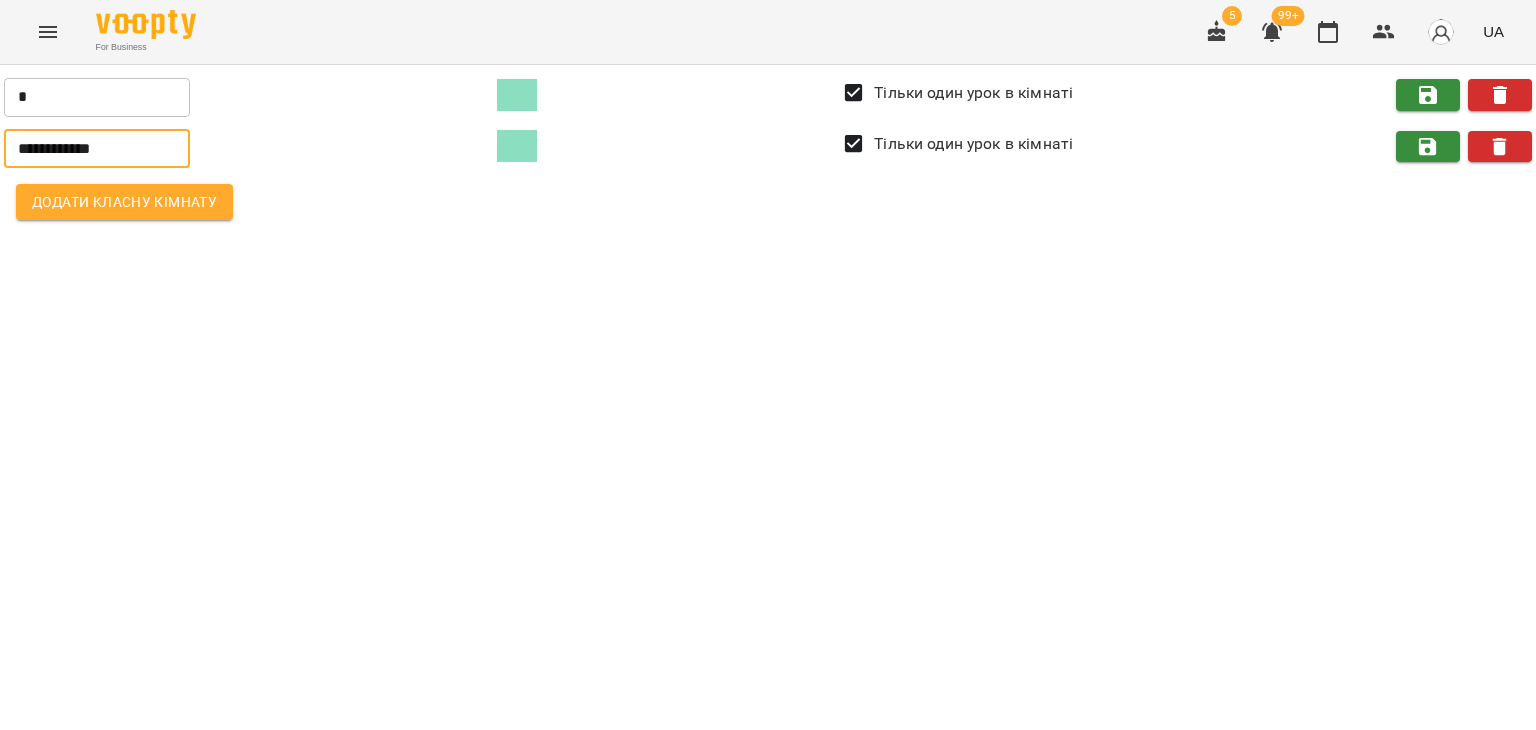 drag, startPoint x: 0, startPoint y: 165, endPoint x: 0, endPoint y: 176, distance: 11 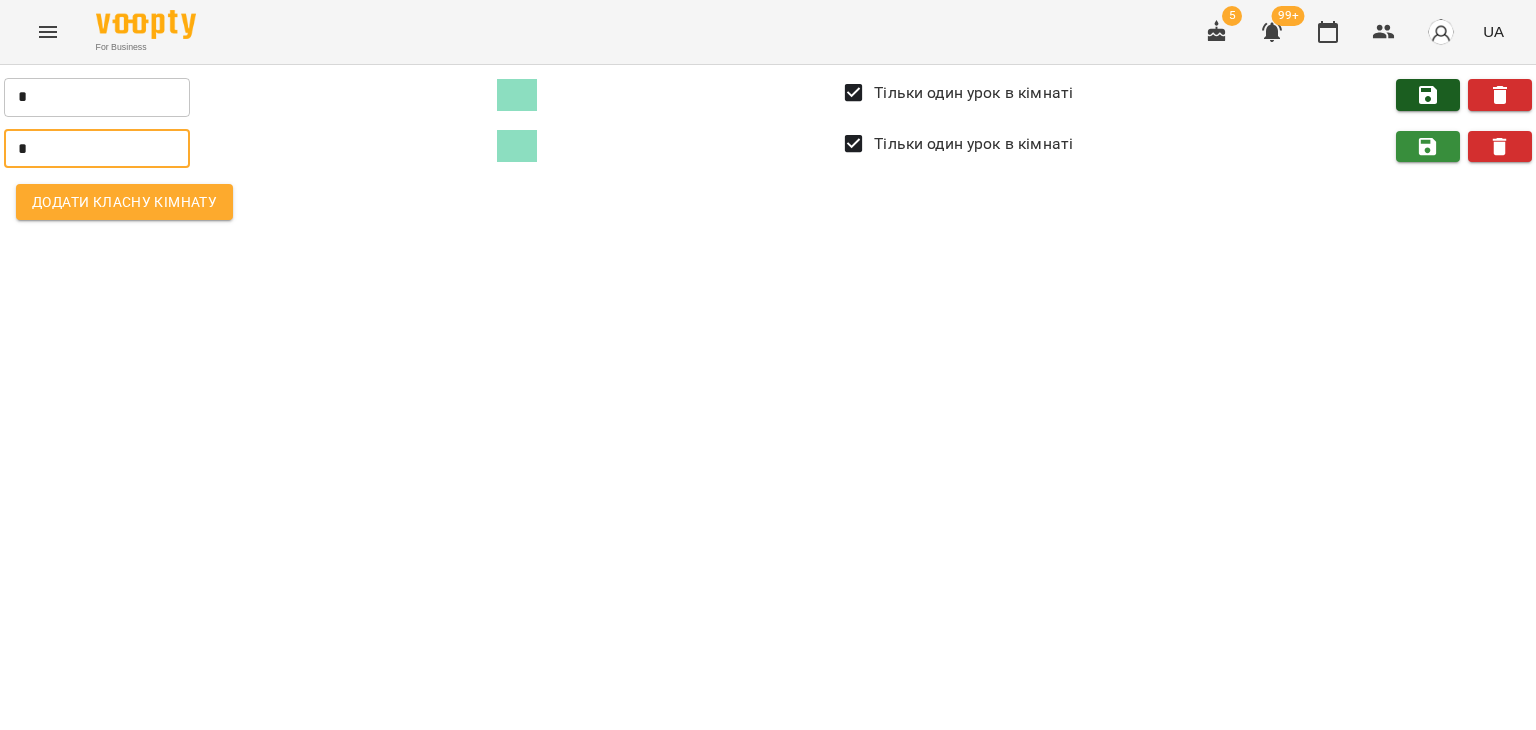type on "*" 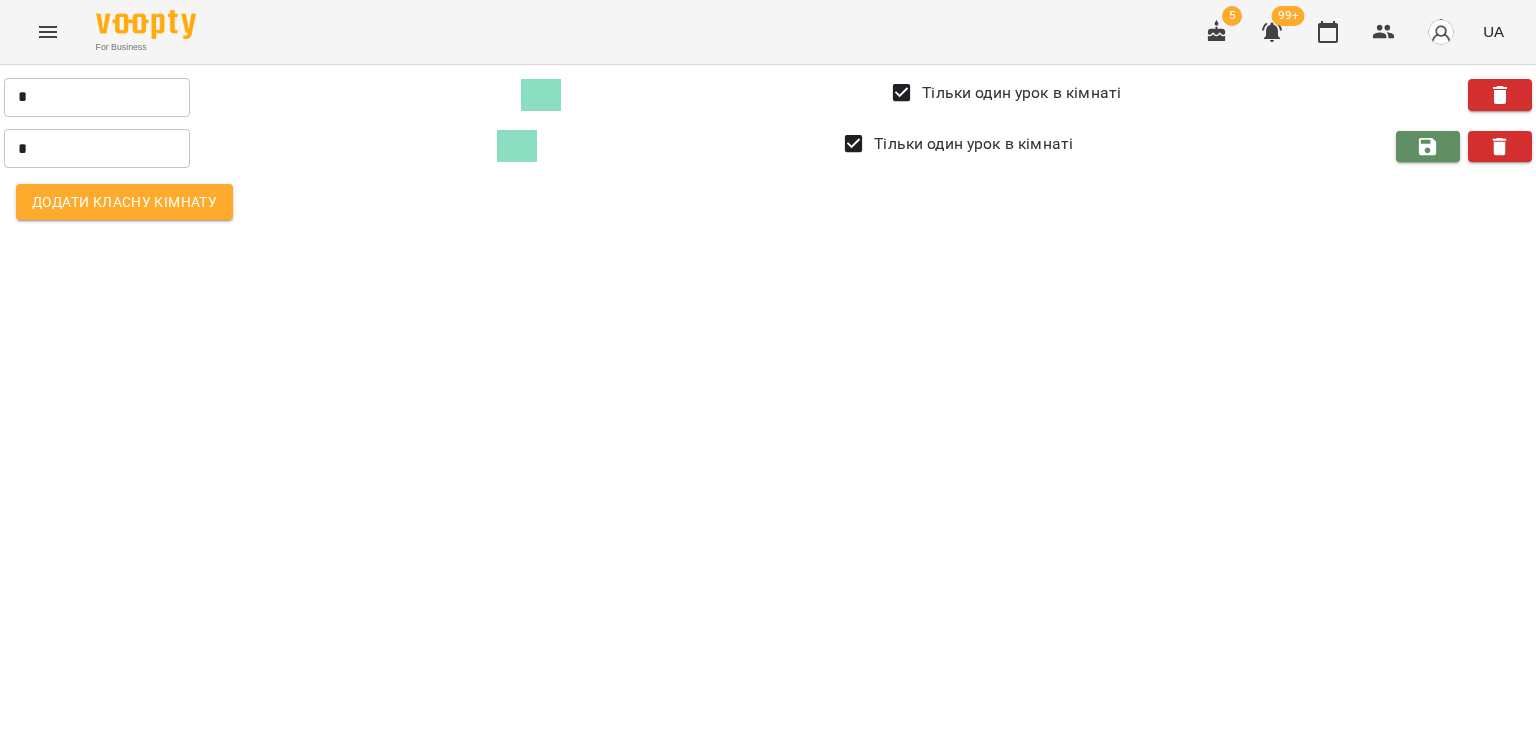 click 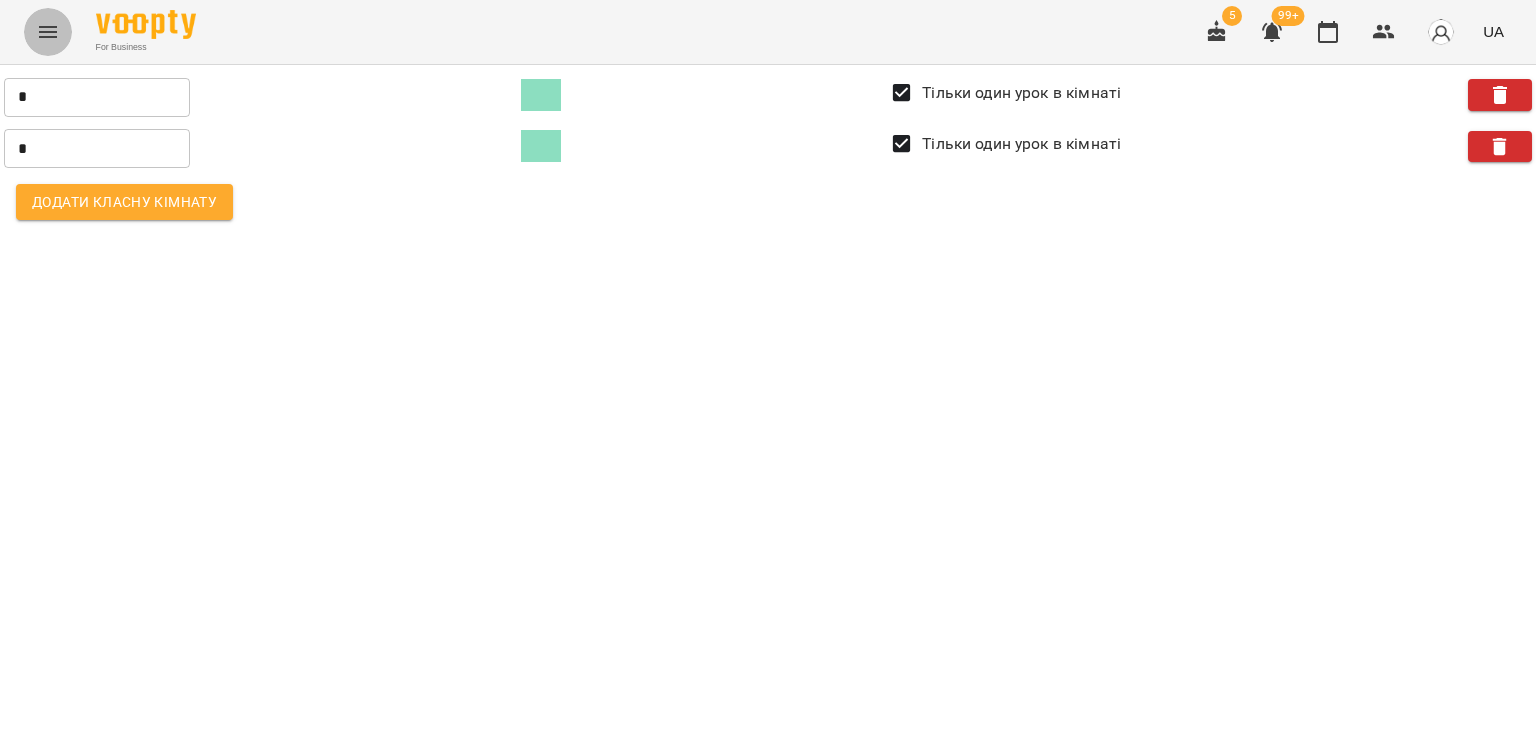 click at bounding box center (48, 32) 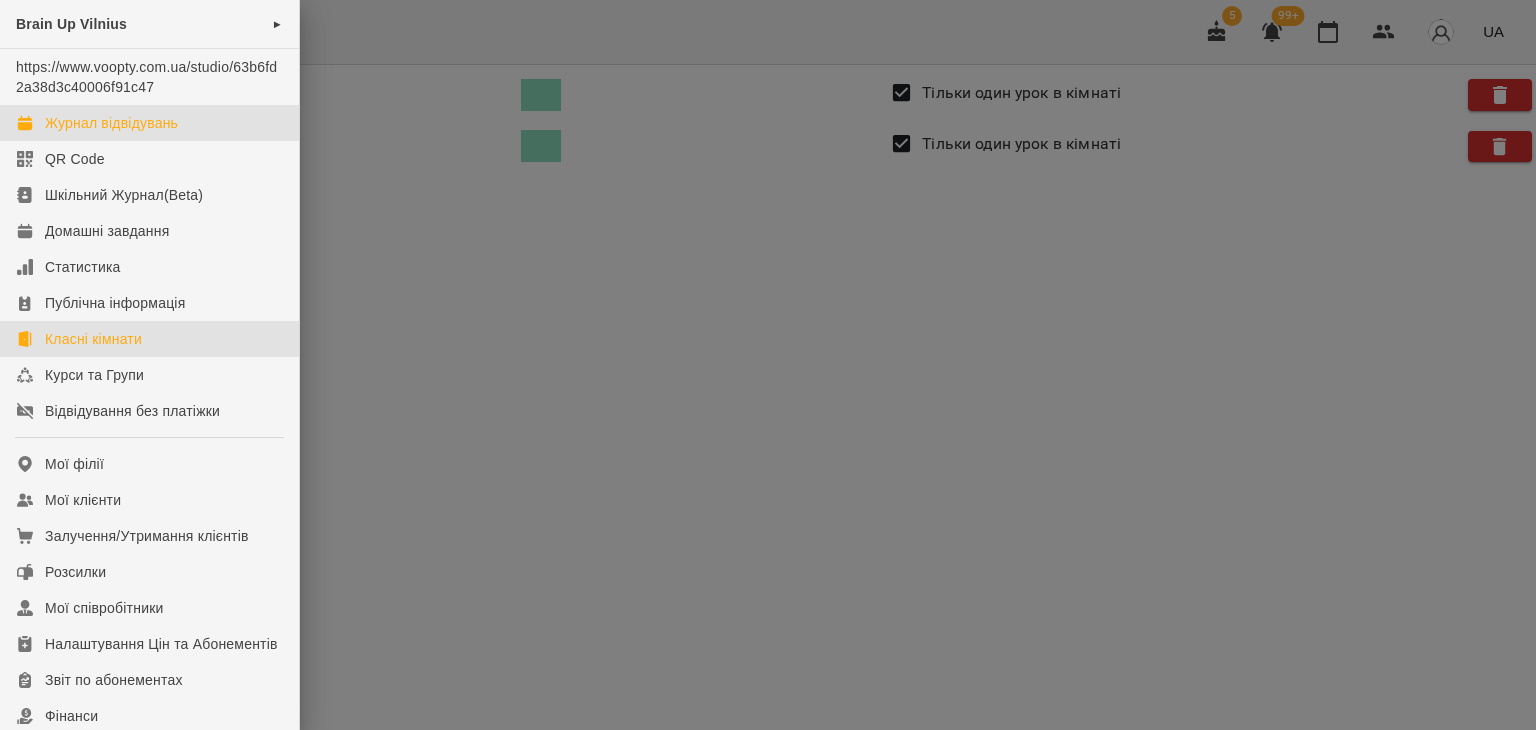 click on "Журнал відвідувань" at bounding box center [111, 123] 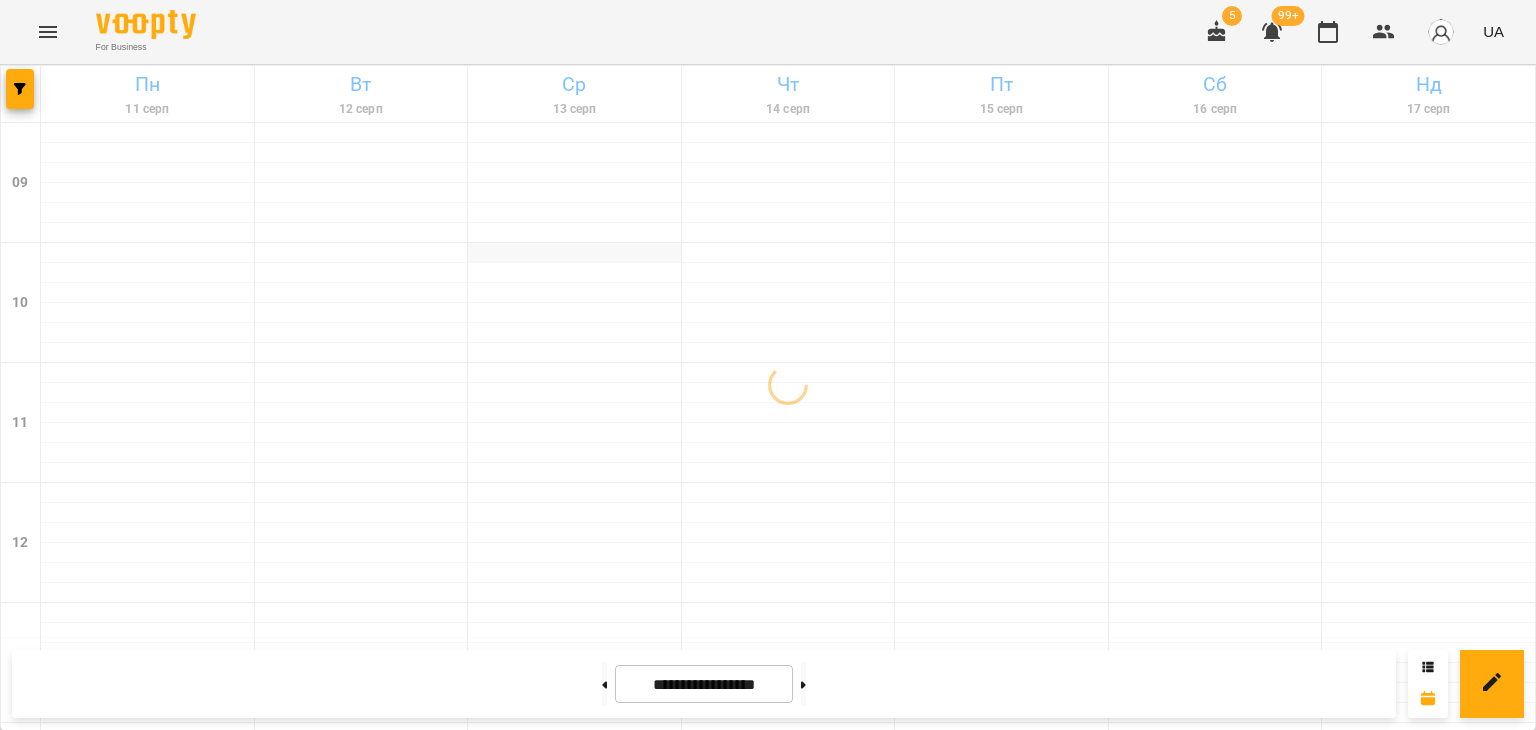 click at bounding box center [574, 253] 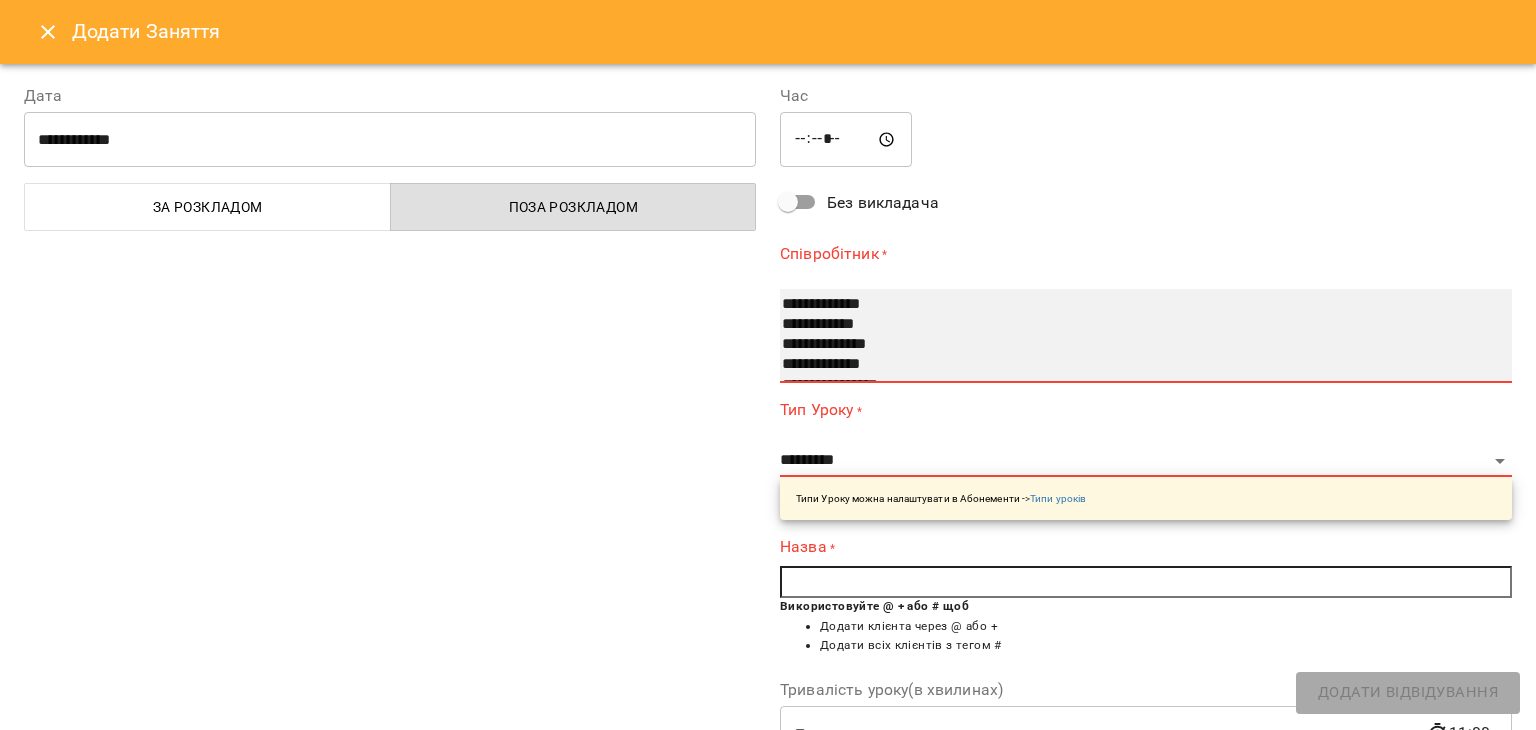 select on "**********" 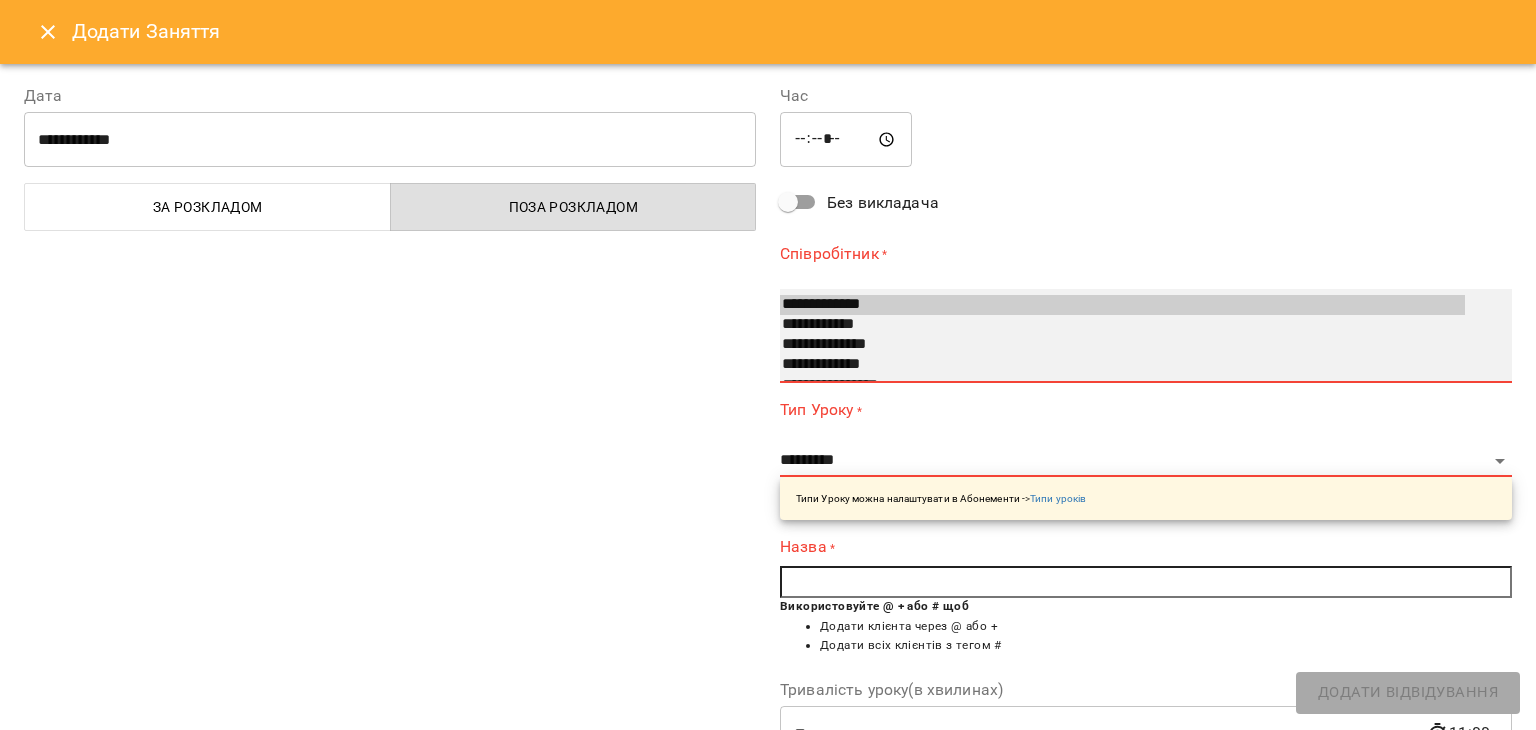 click on "**********" at bounding box center [1122, 325] 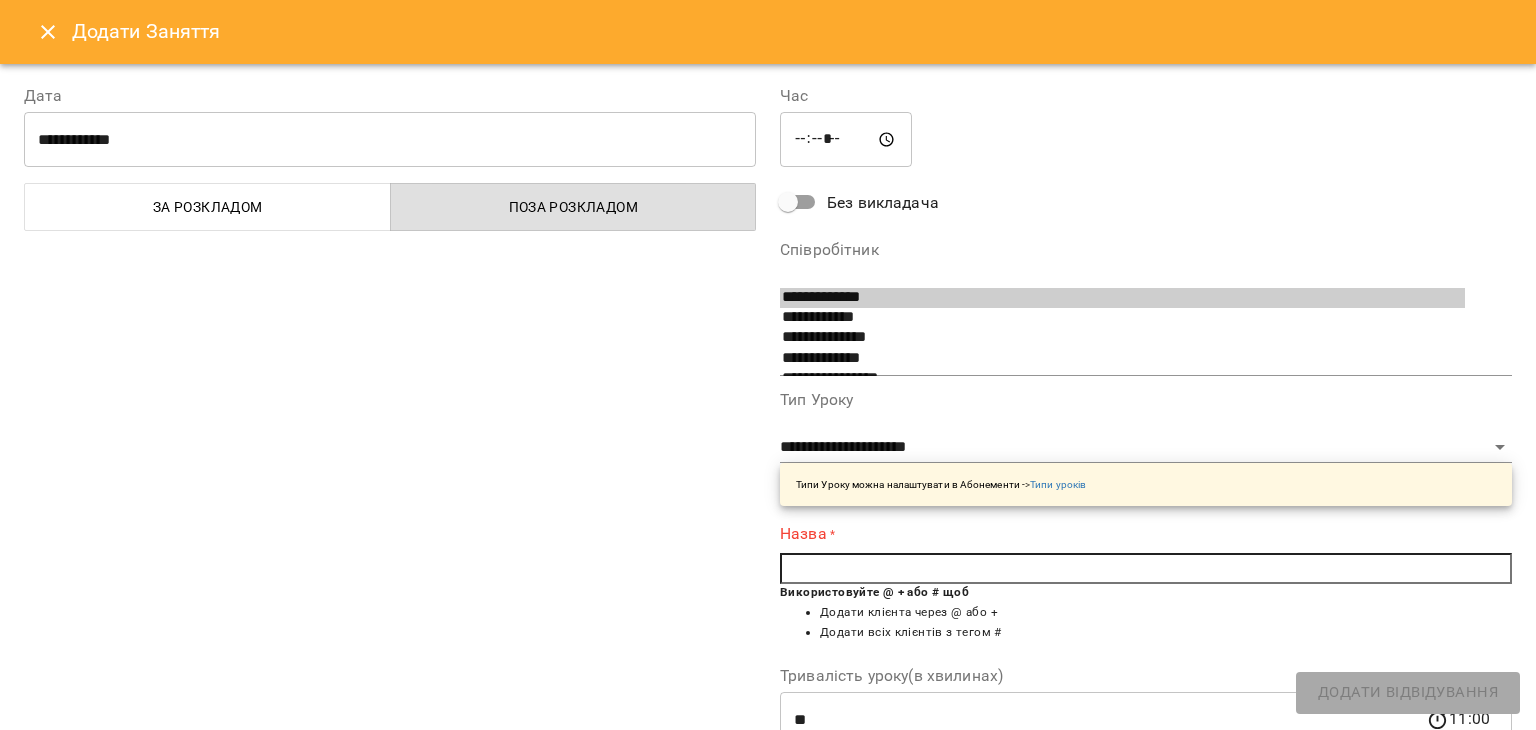 click at bounding box center [1146, 569] 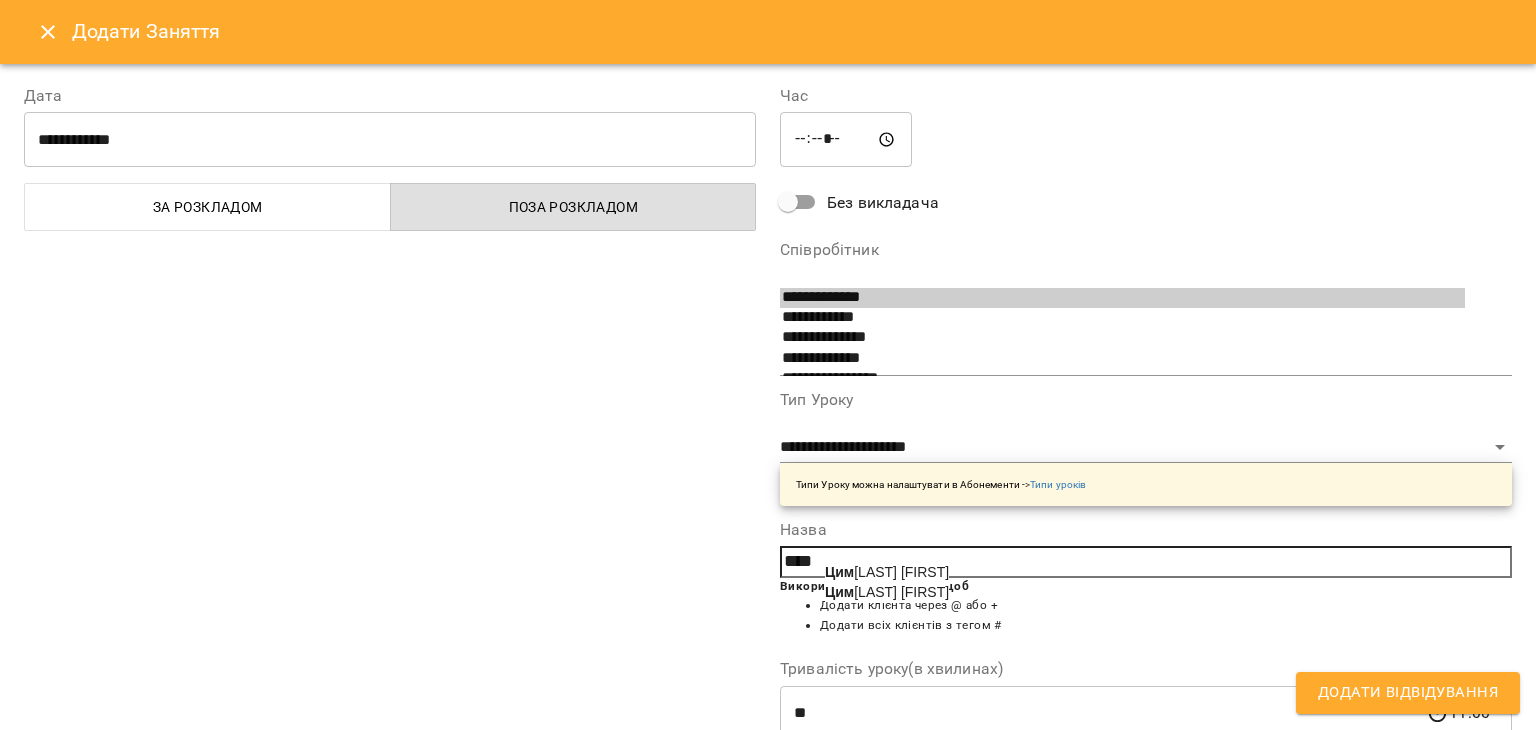click on "Цим бал Тест" at bounding box center (887, 572) 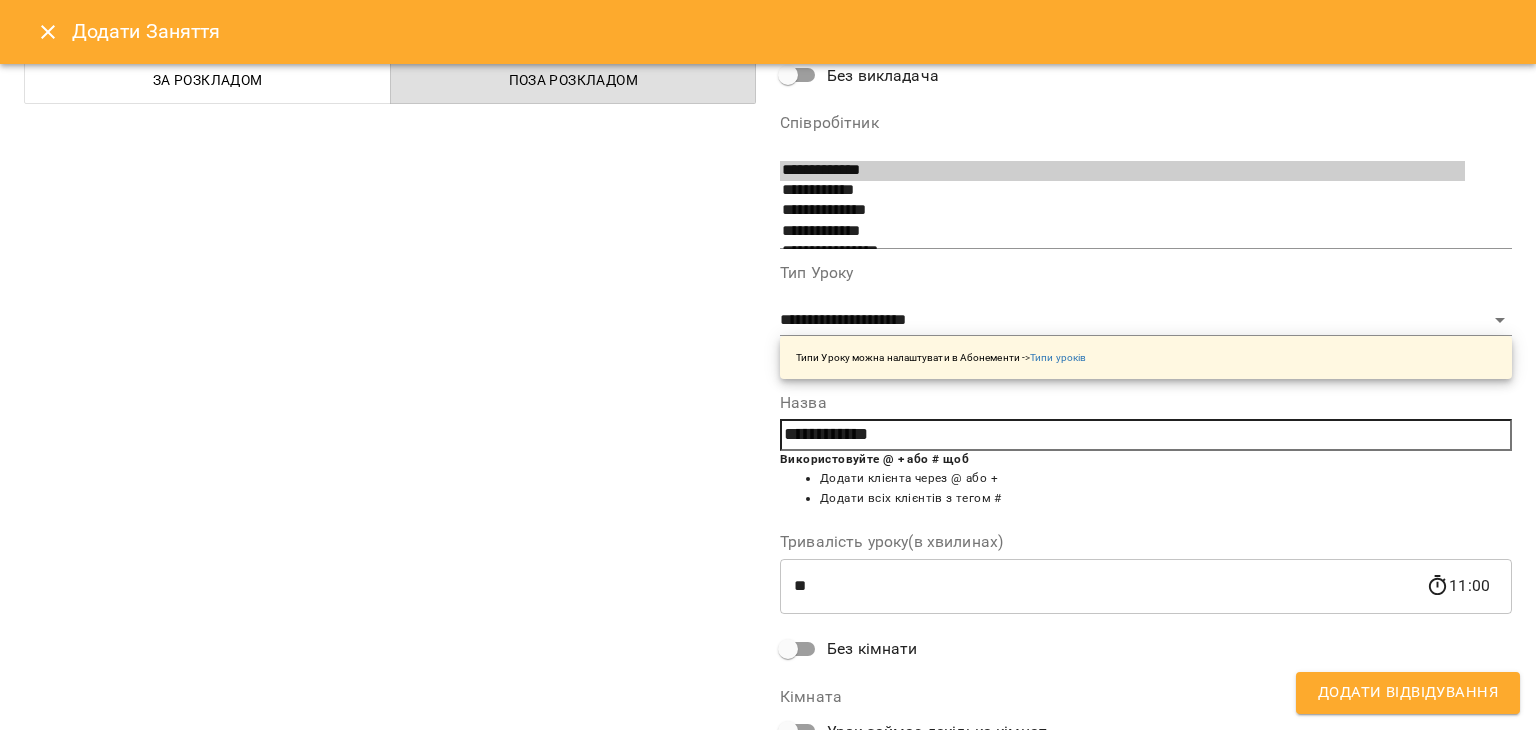 scroll, scrollTop: 268, scrollLeft: 0, axis: vertical 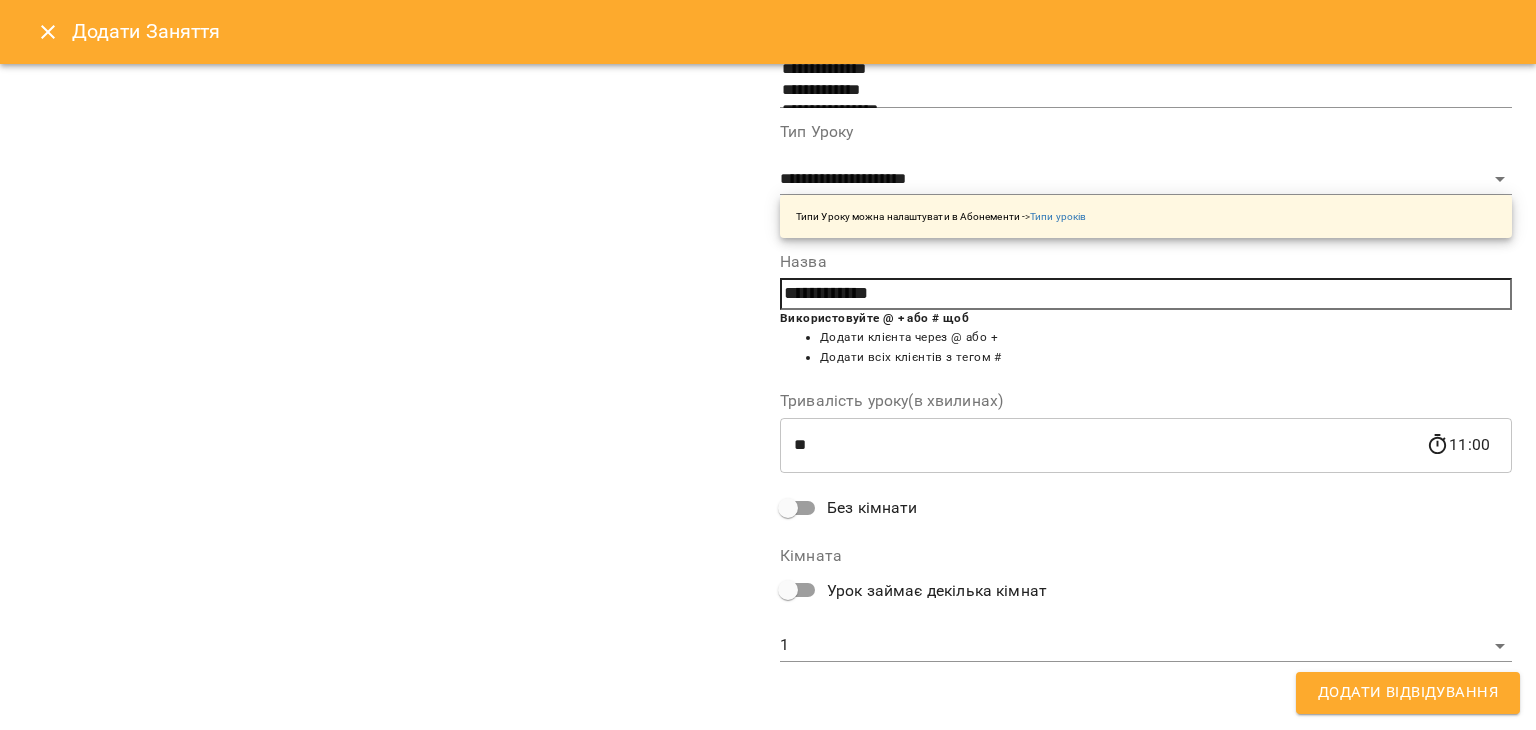 click on "Додати Відвідування" at bounding box center (1408, 693) 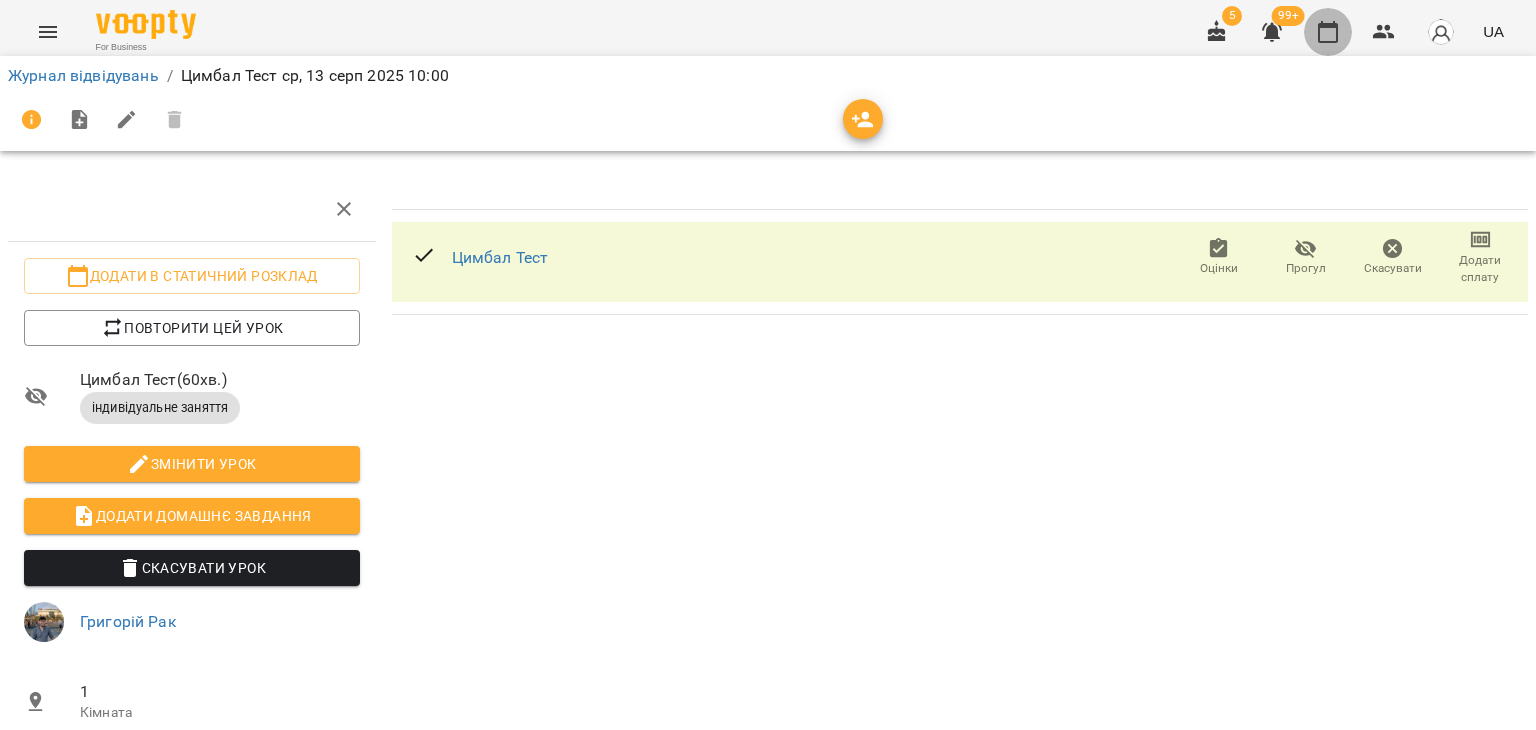 click 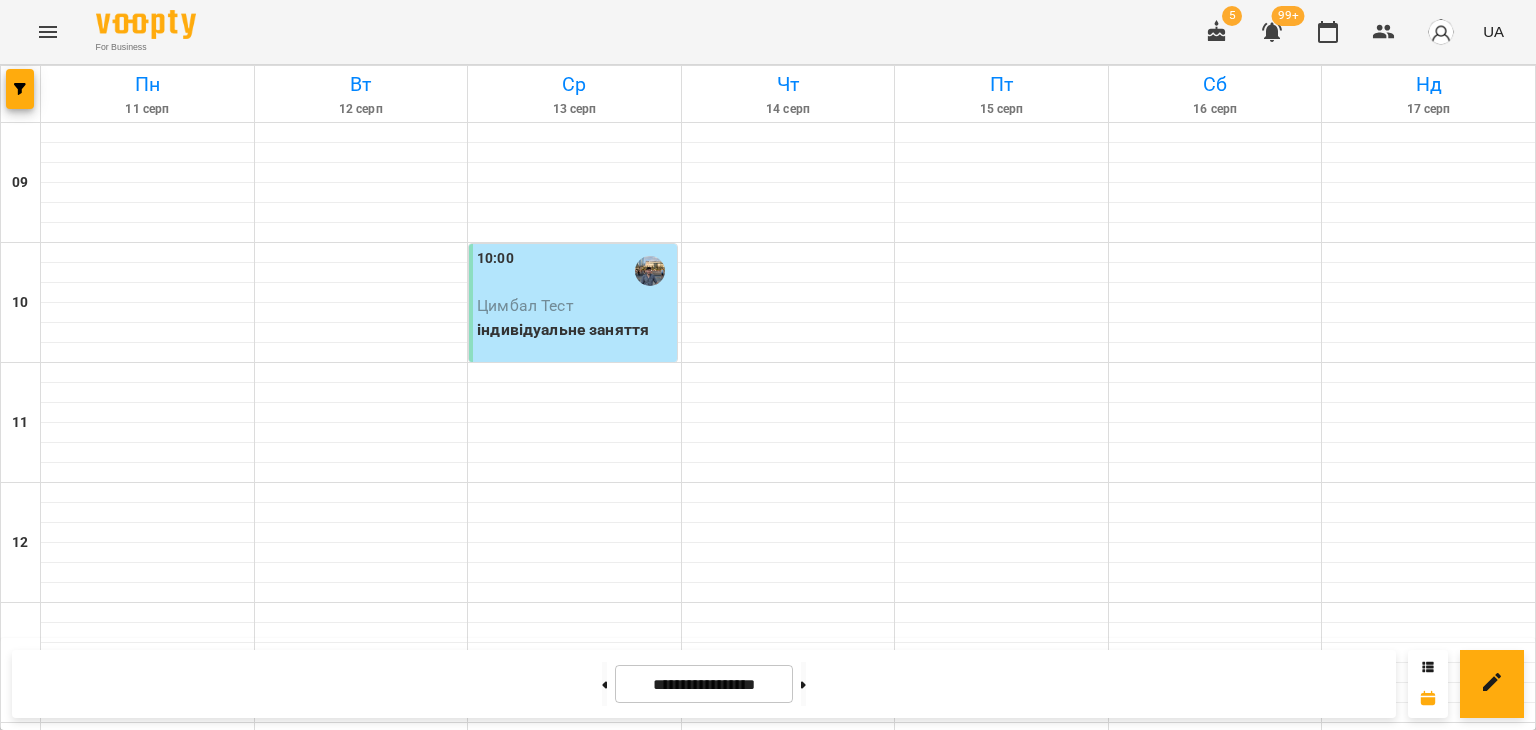 click on "10:00" at bounding box center [575, 271] 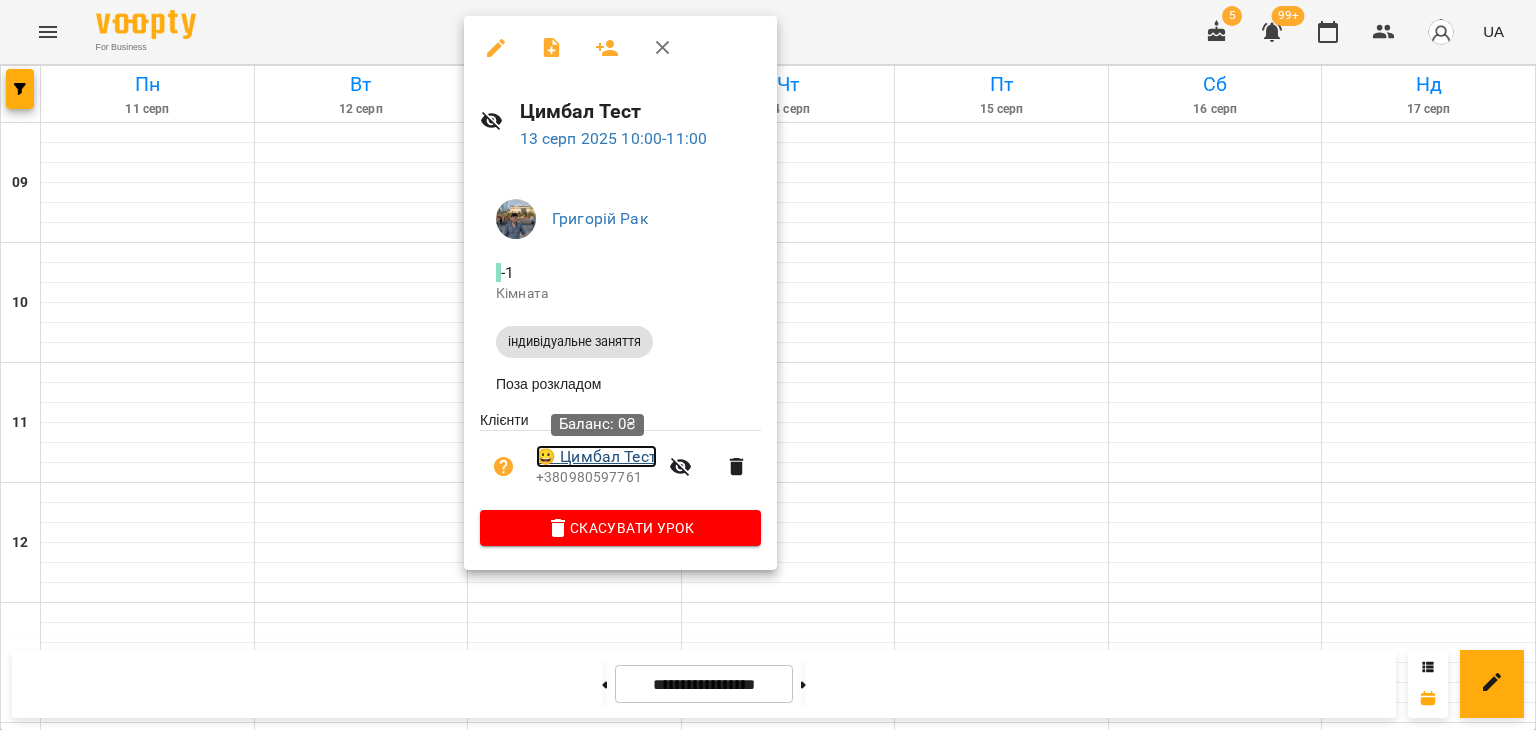 click on "😀   Цимбал Тест" at bounding box center [596, 457] 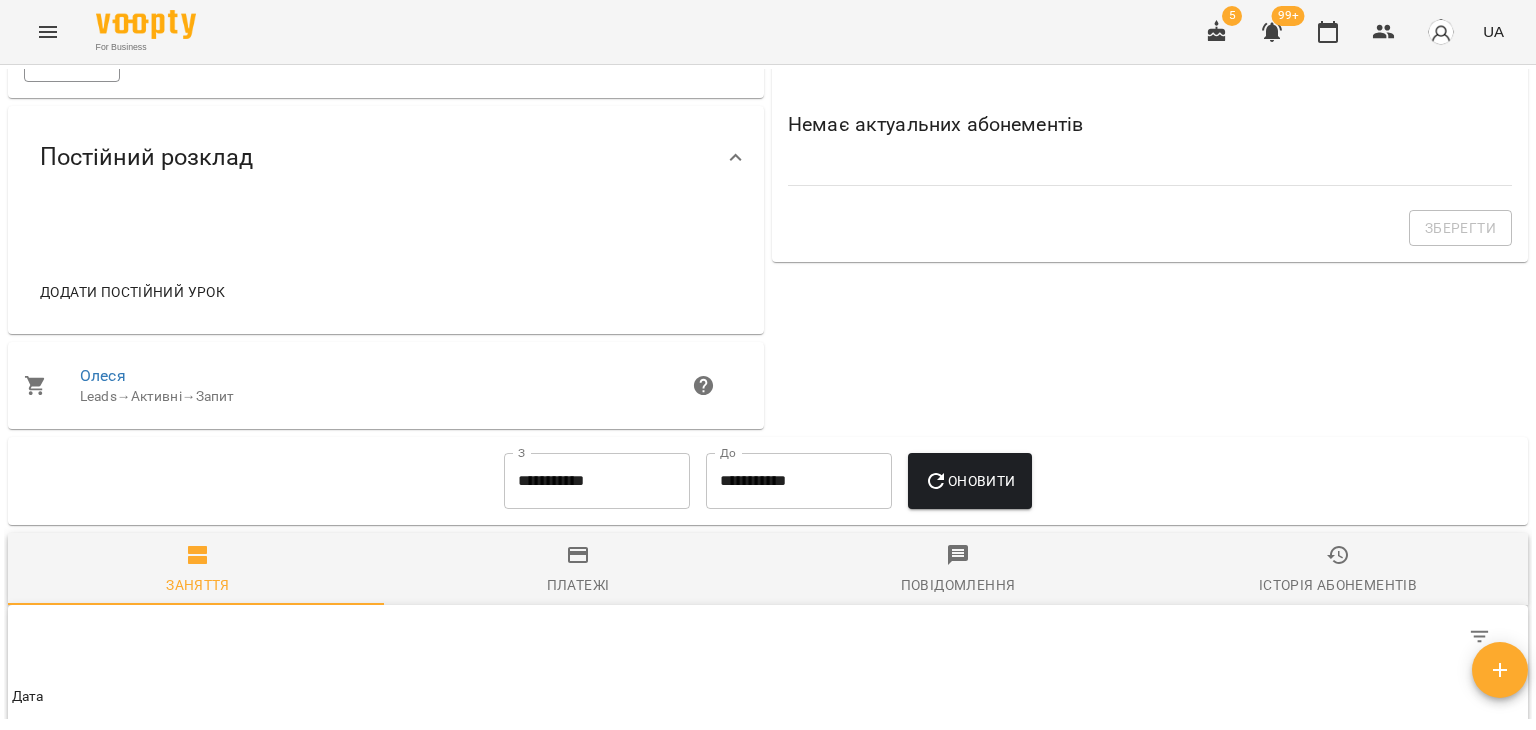 scroll, scrollTop: 600, scrollLeft: 0, axis: vertical 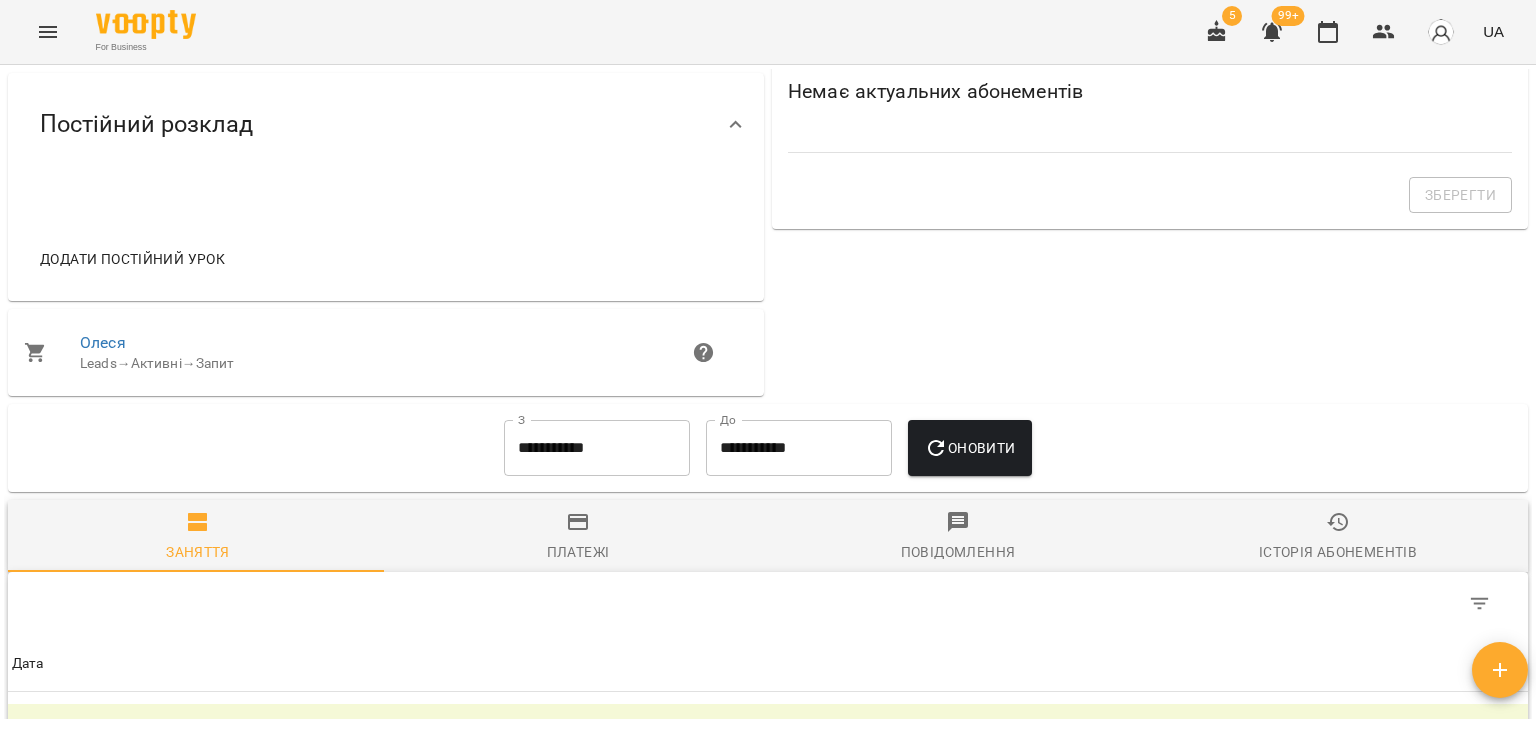 click 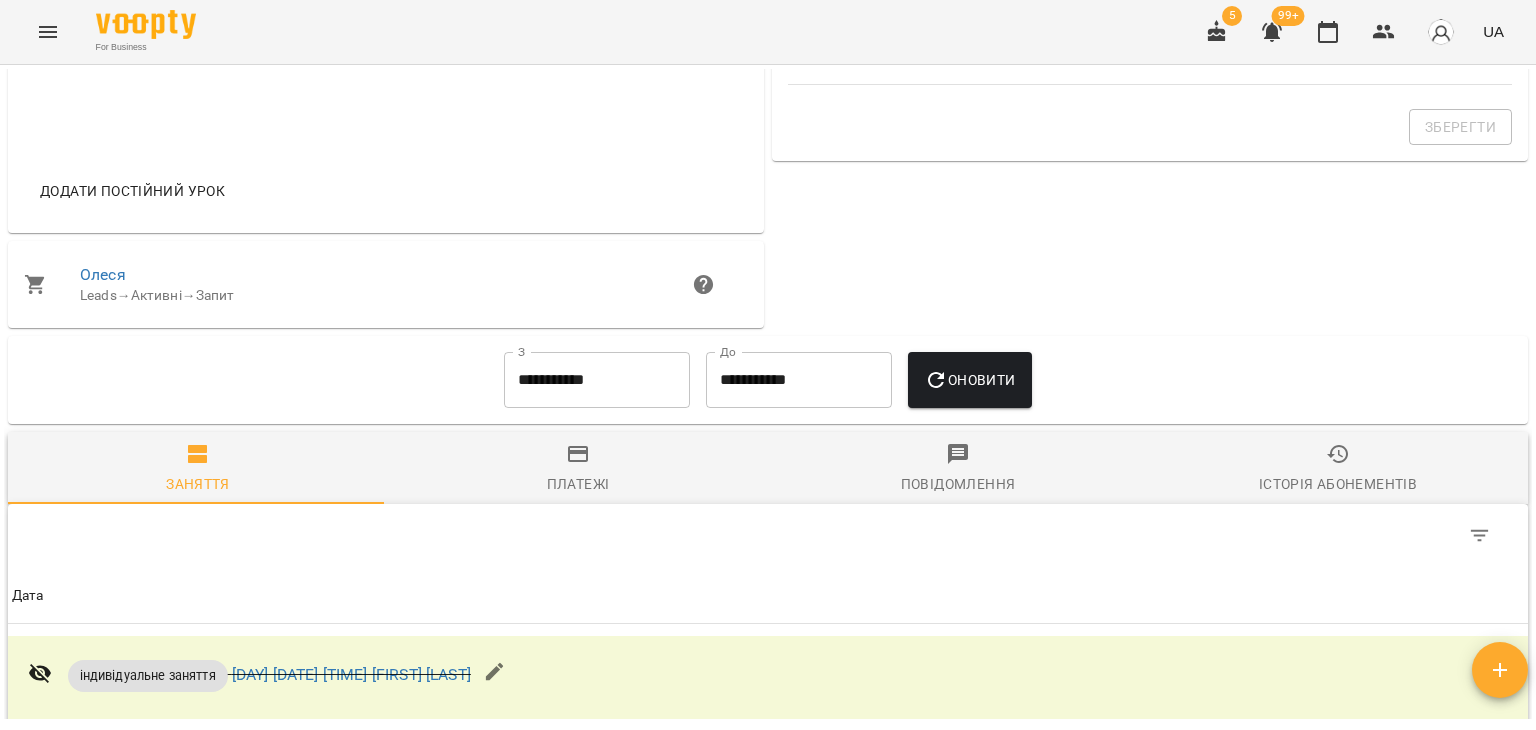 scroll, scrollTop: 600, scrollLeft: 0, axis: vertical 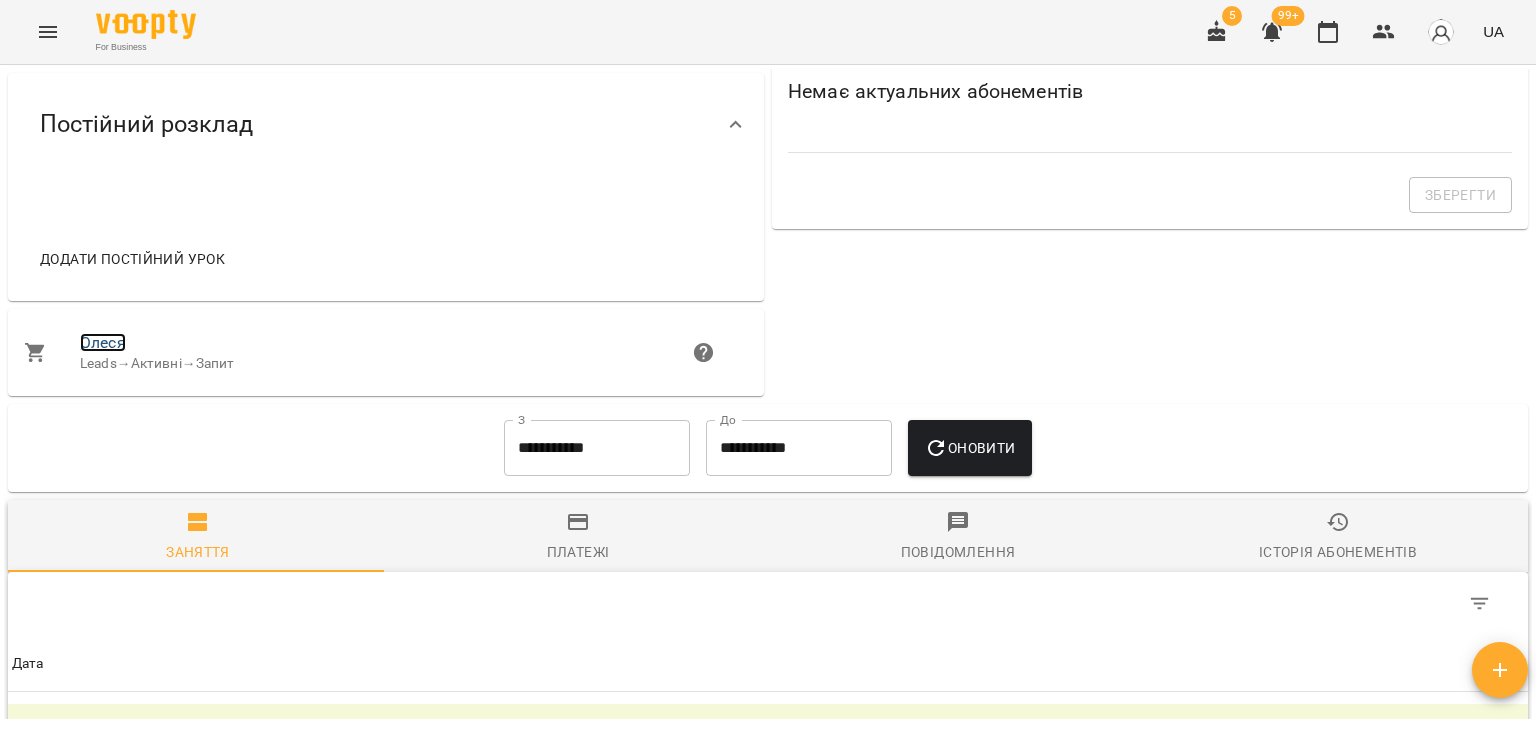 click on "Олеся" at bounding box center [103, 342] 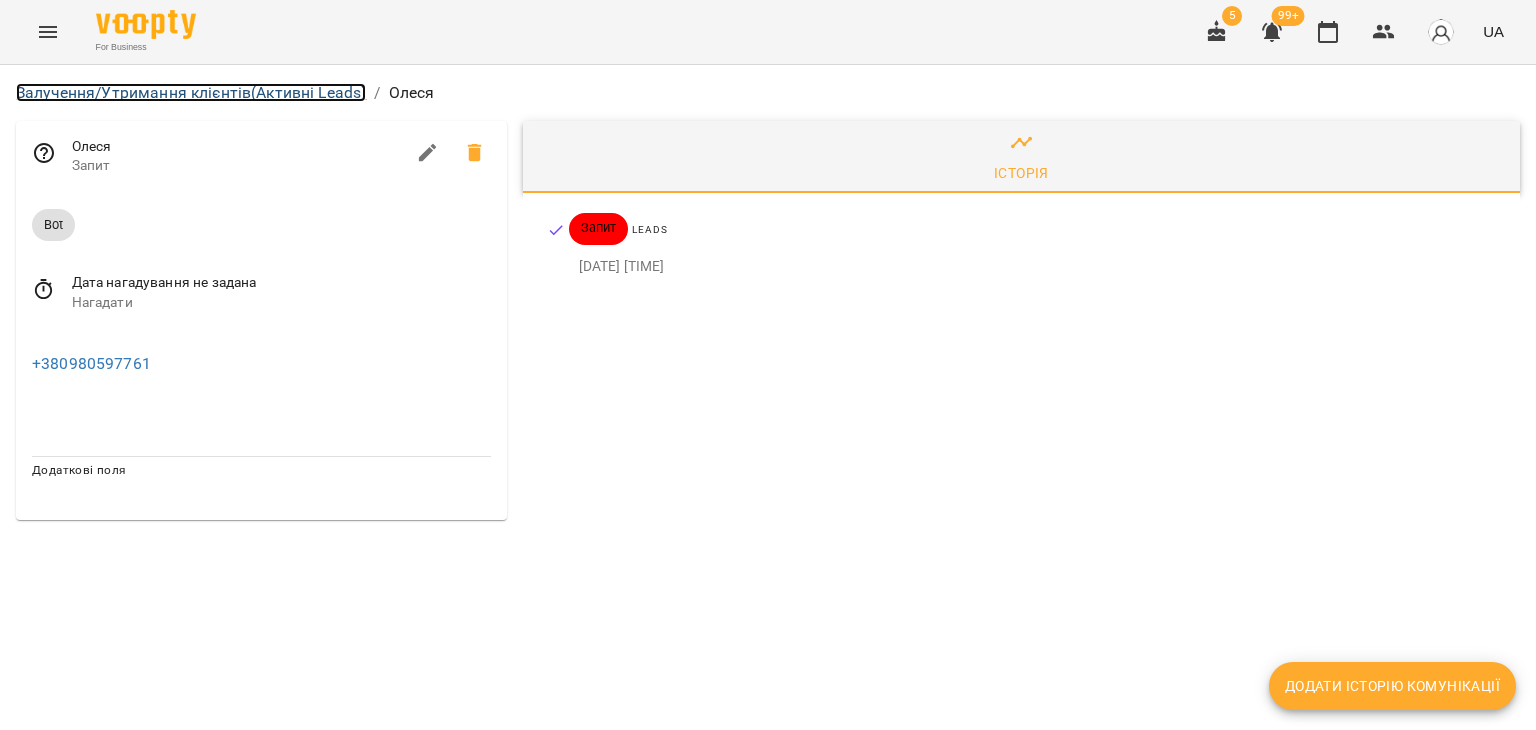 click on "Залучення/Утримання клієнтів (Активні Leads)" at bounding box center [191, 92] 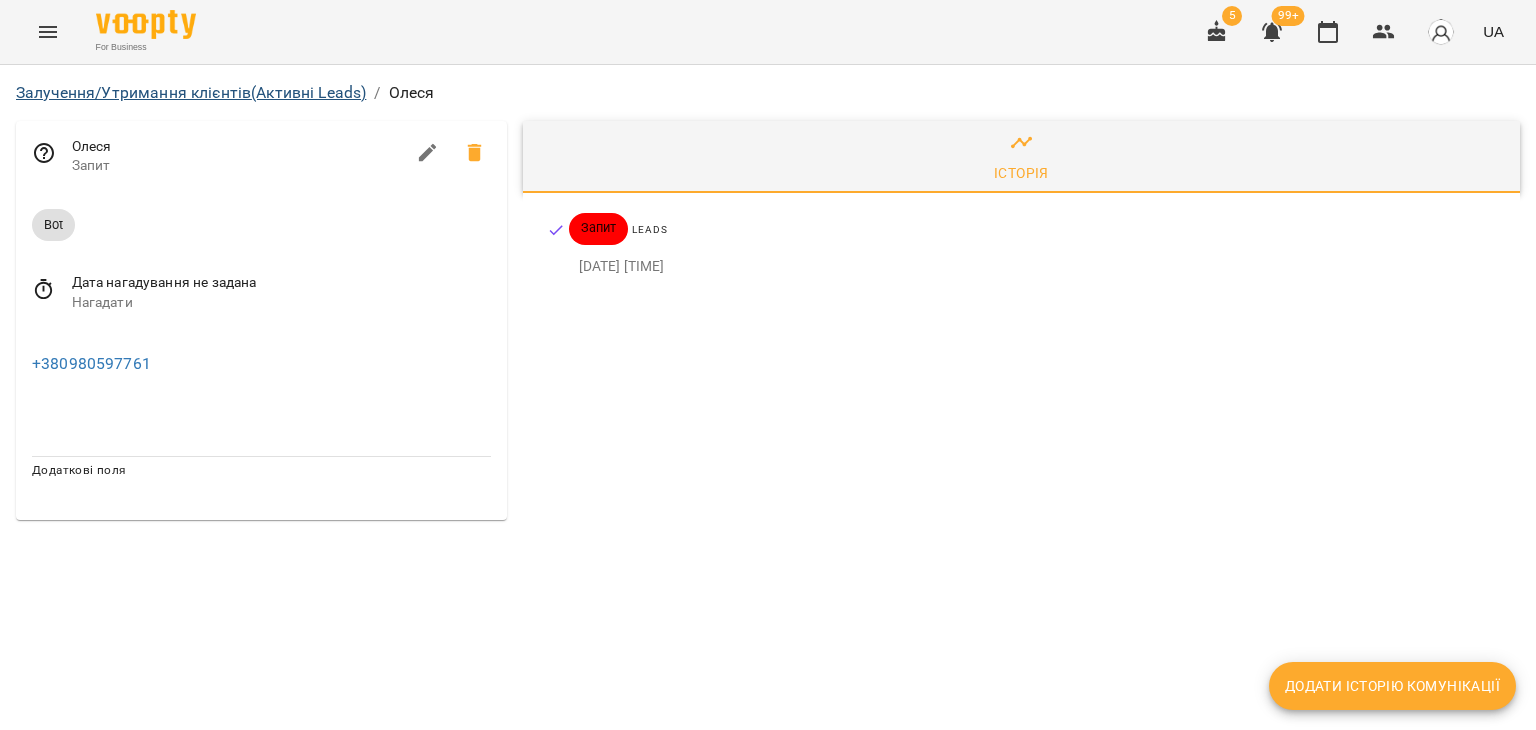 select on "**********" 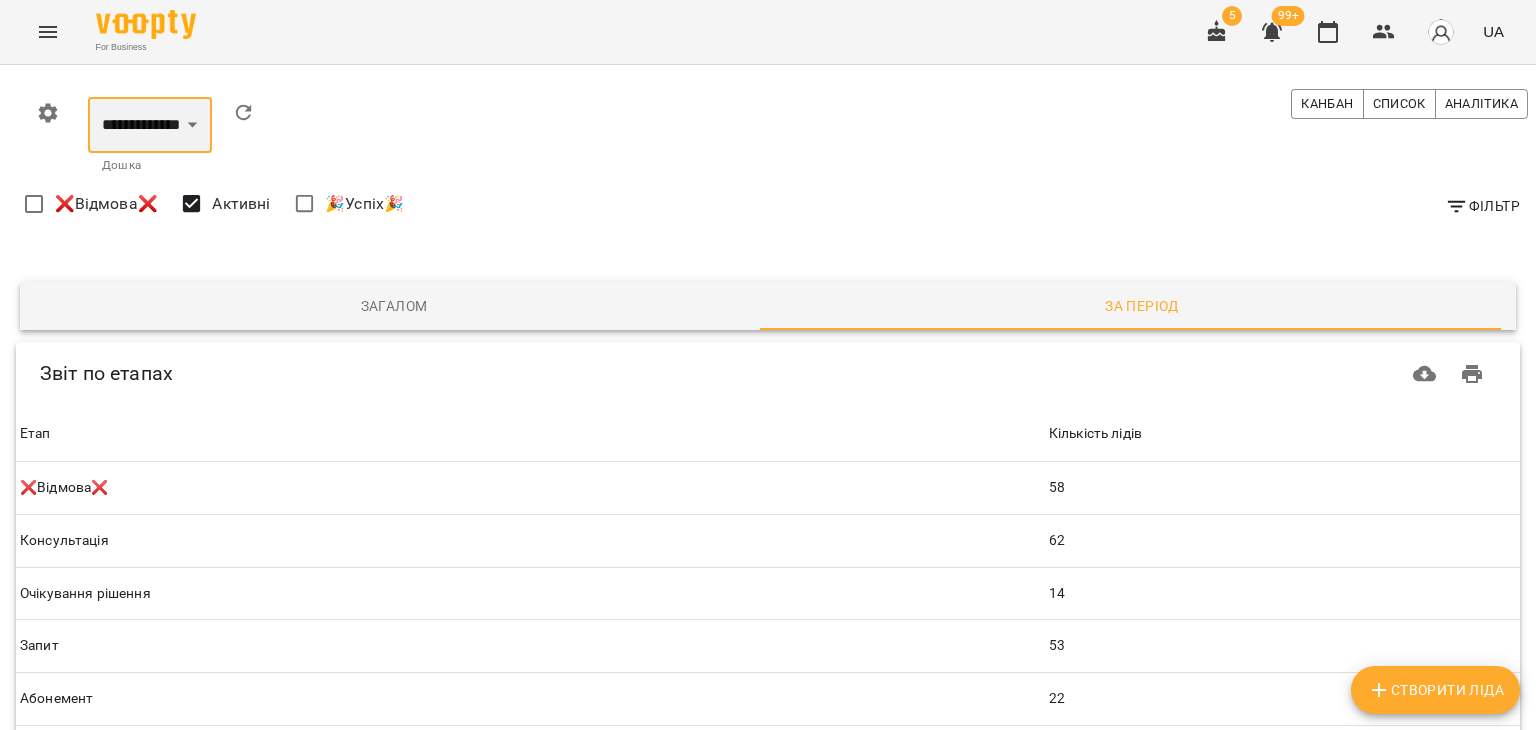 click on "**********" at bounding box center [150, 125] 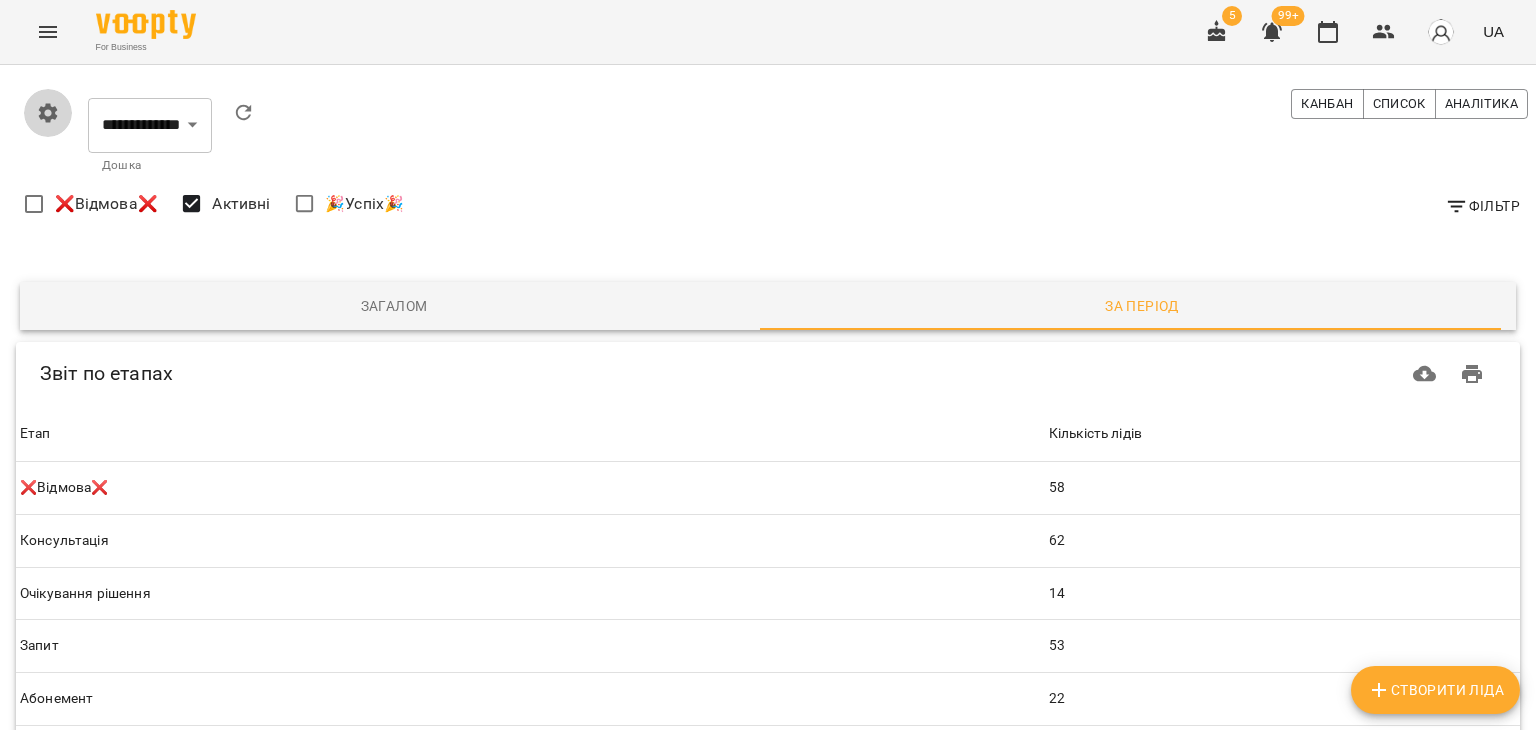 click at bounding box center [48, 113] 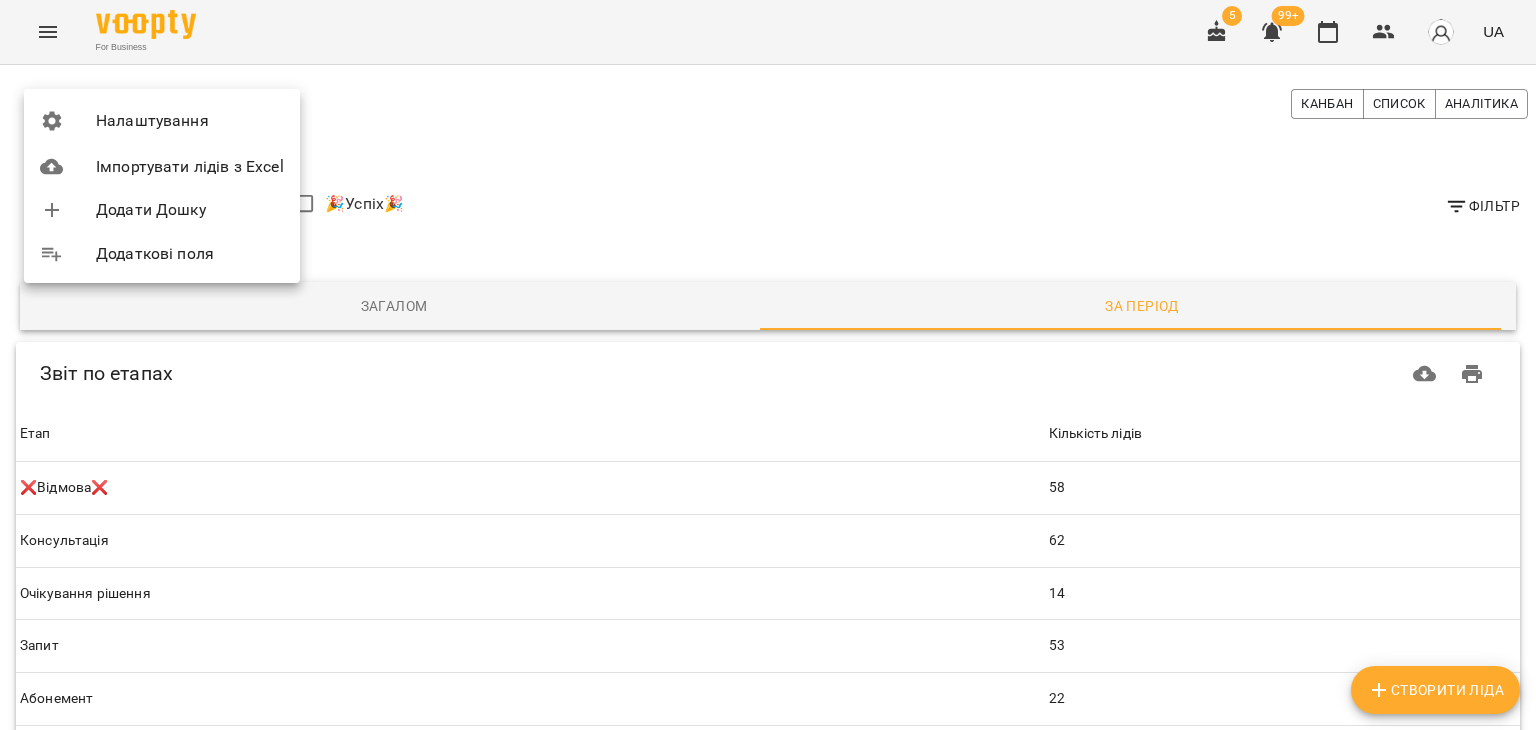 click at bounding box center (768, 365) 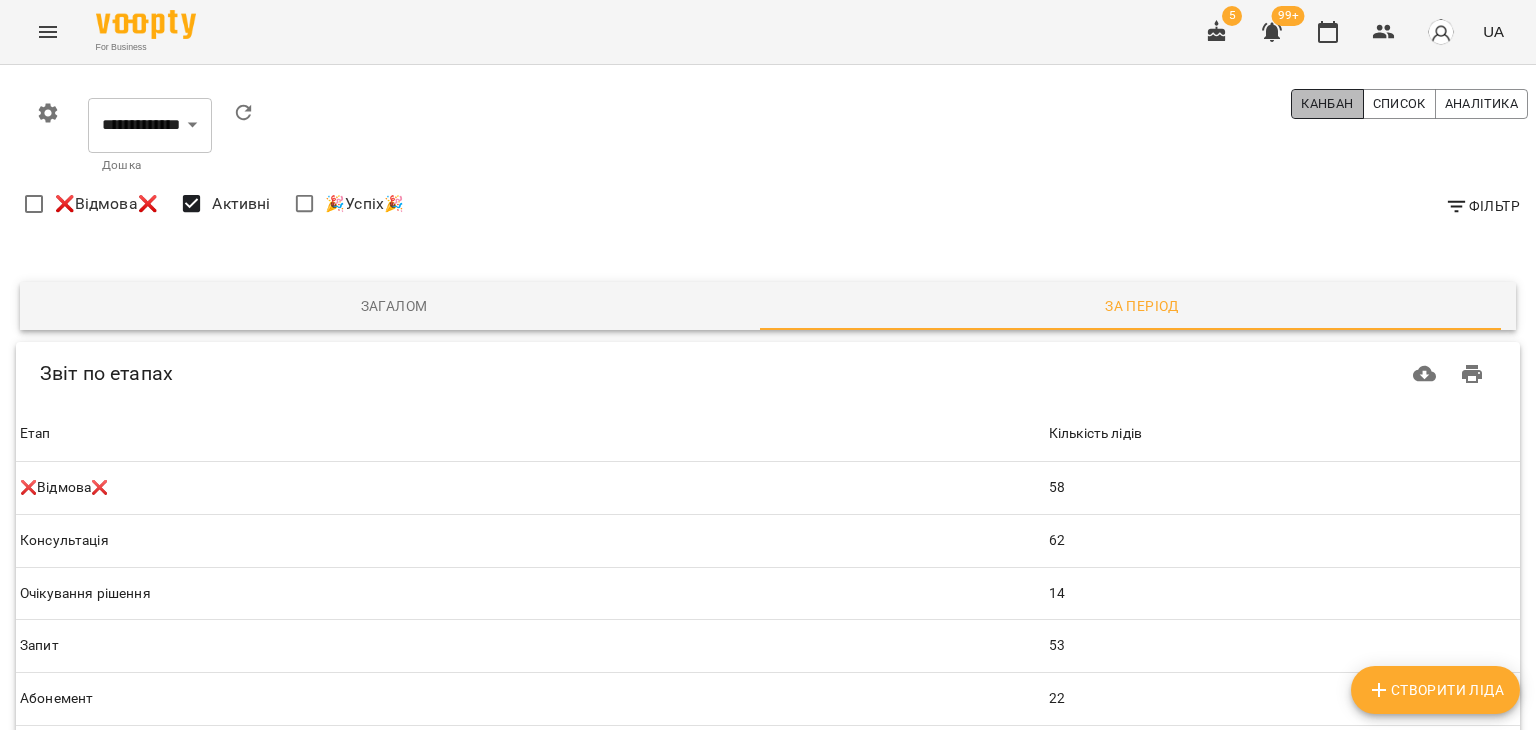 click on "Канбан" at bounding box center (1327, 104) 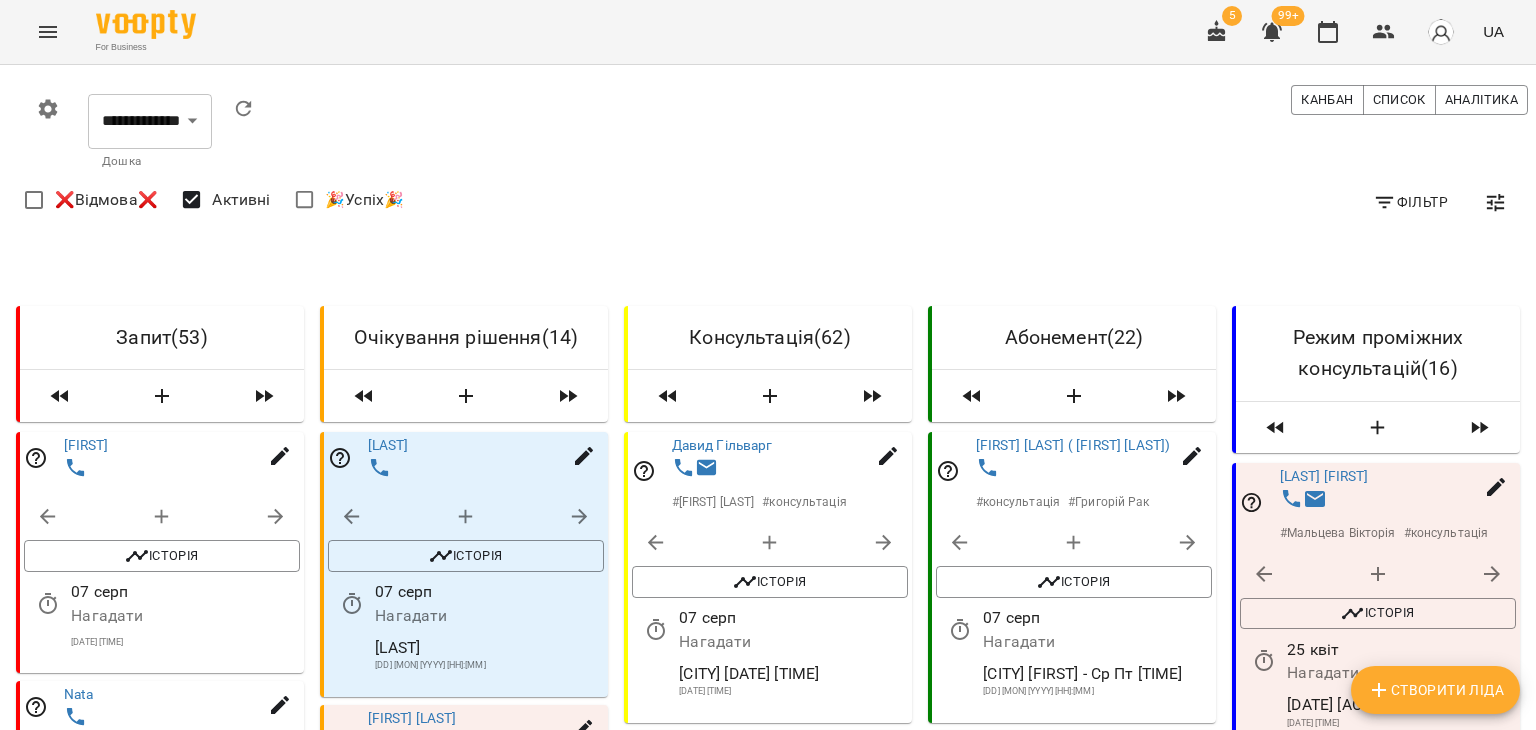 scroll, scrollTop: 0, scrollLeft: 0, axis: both 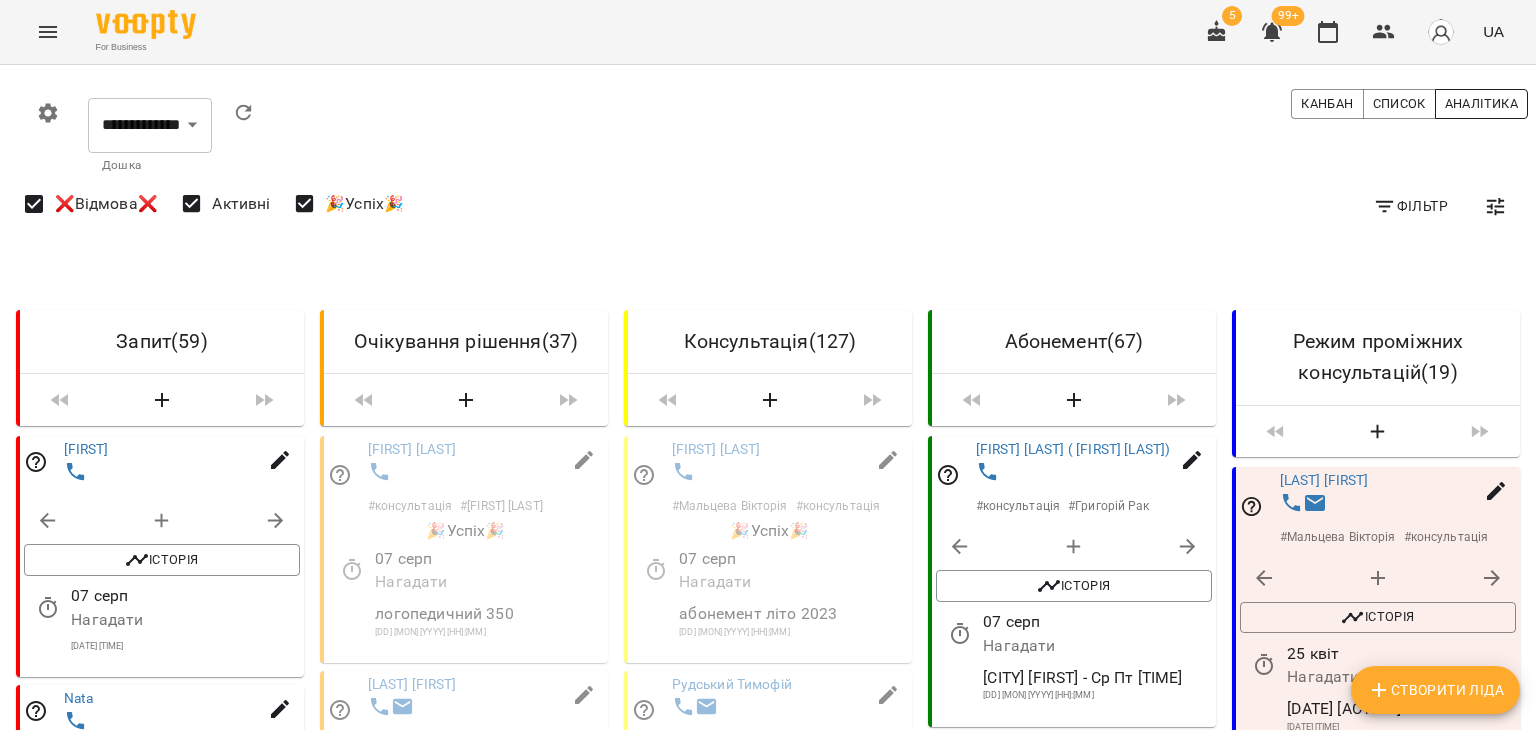 click on "Аналітика" at bounding box center (1481, 104) 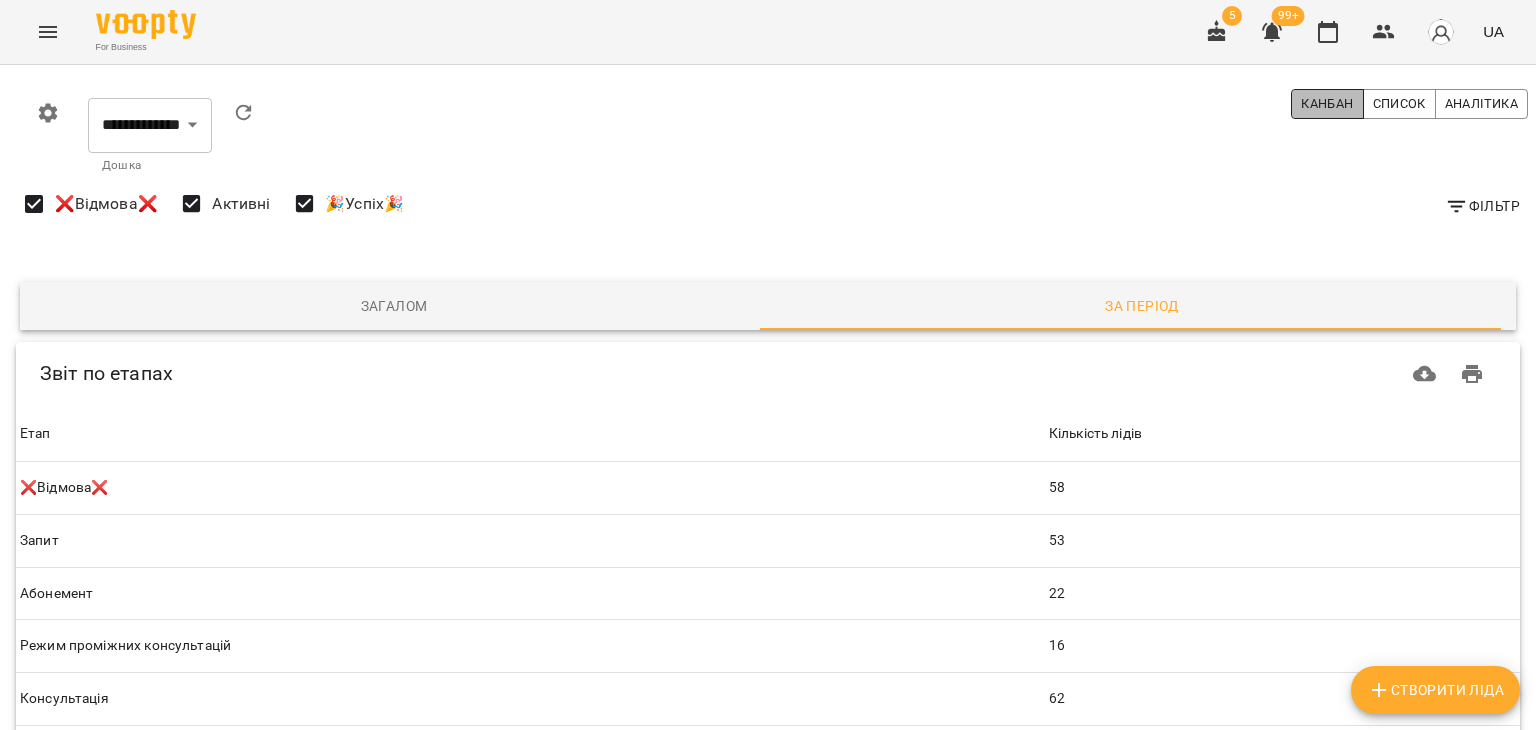 click on "Канбан" at bounding box center (1327, 104) 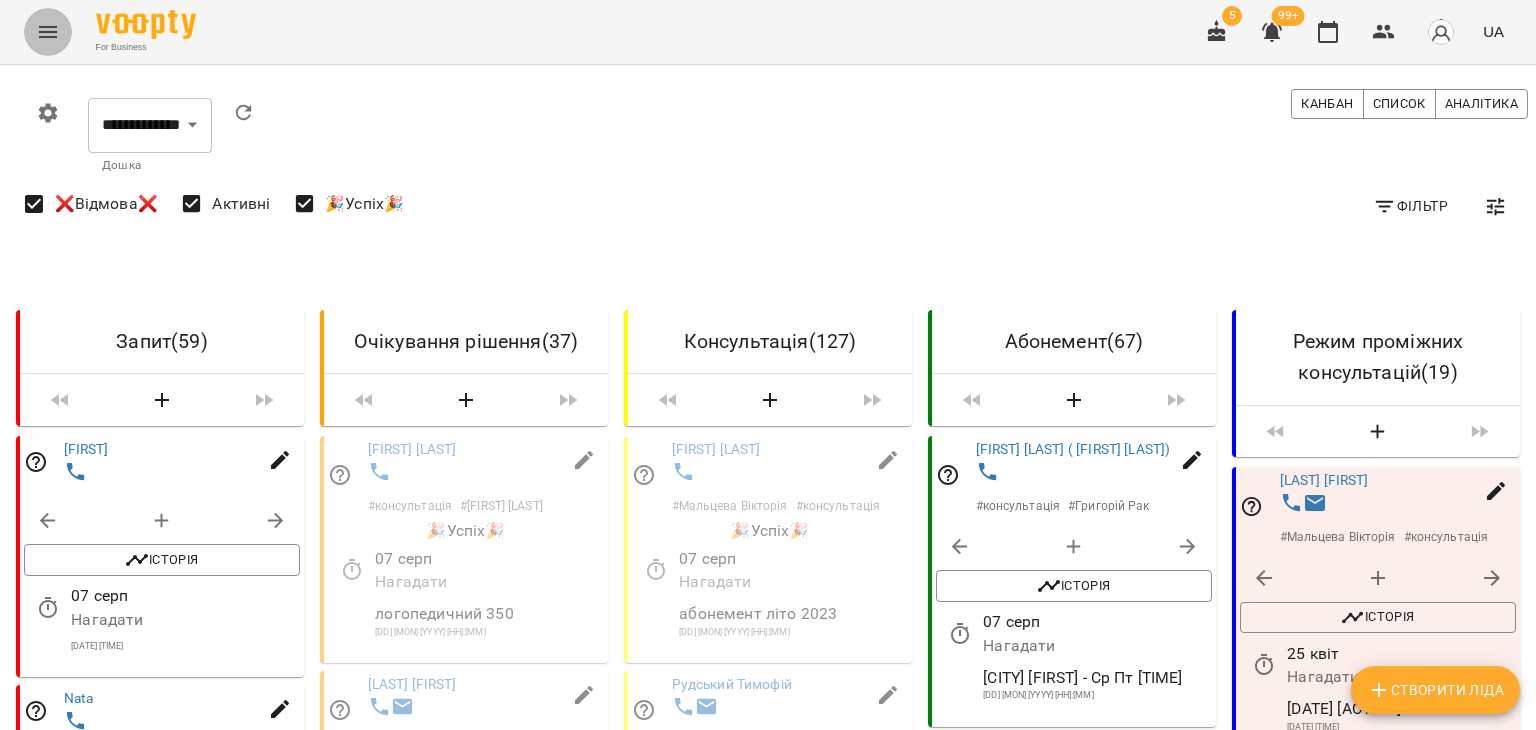 click at bounding box center (48, 32) 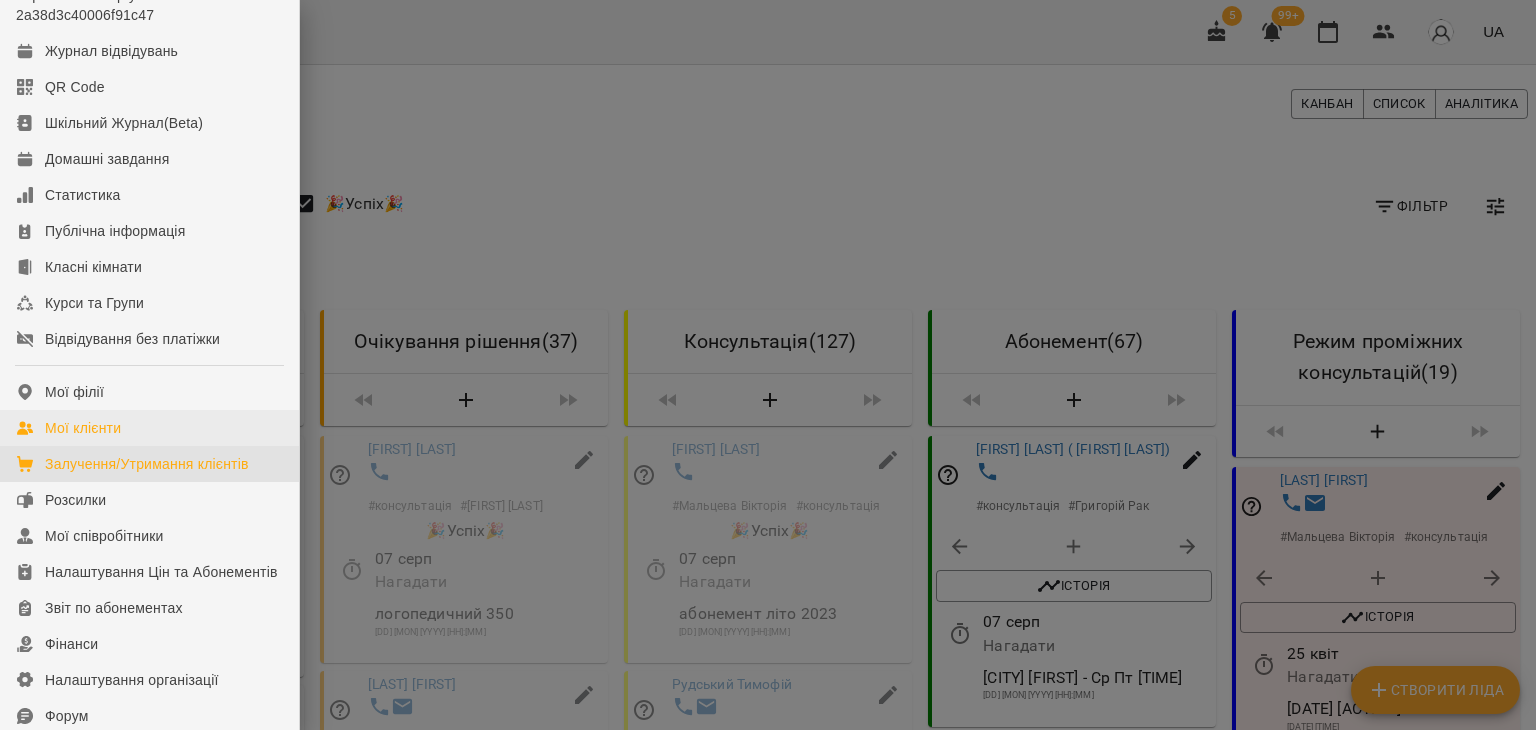 scroll, scrollTop: 0, scrollLeft: 0, axis: both 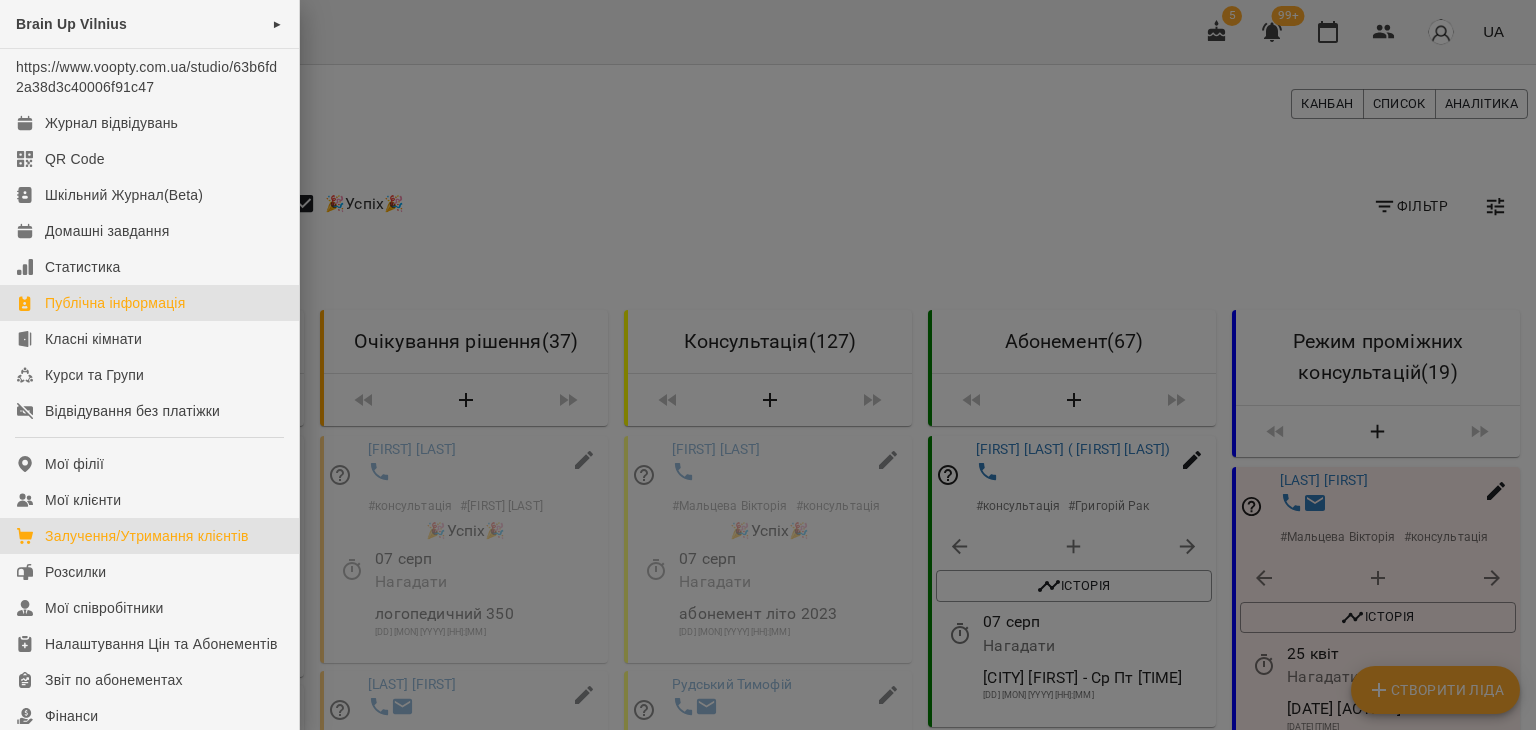 click on "Публічна інформація" at bounding box center (115, 303) 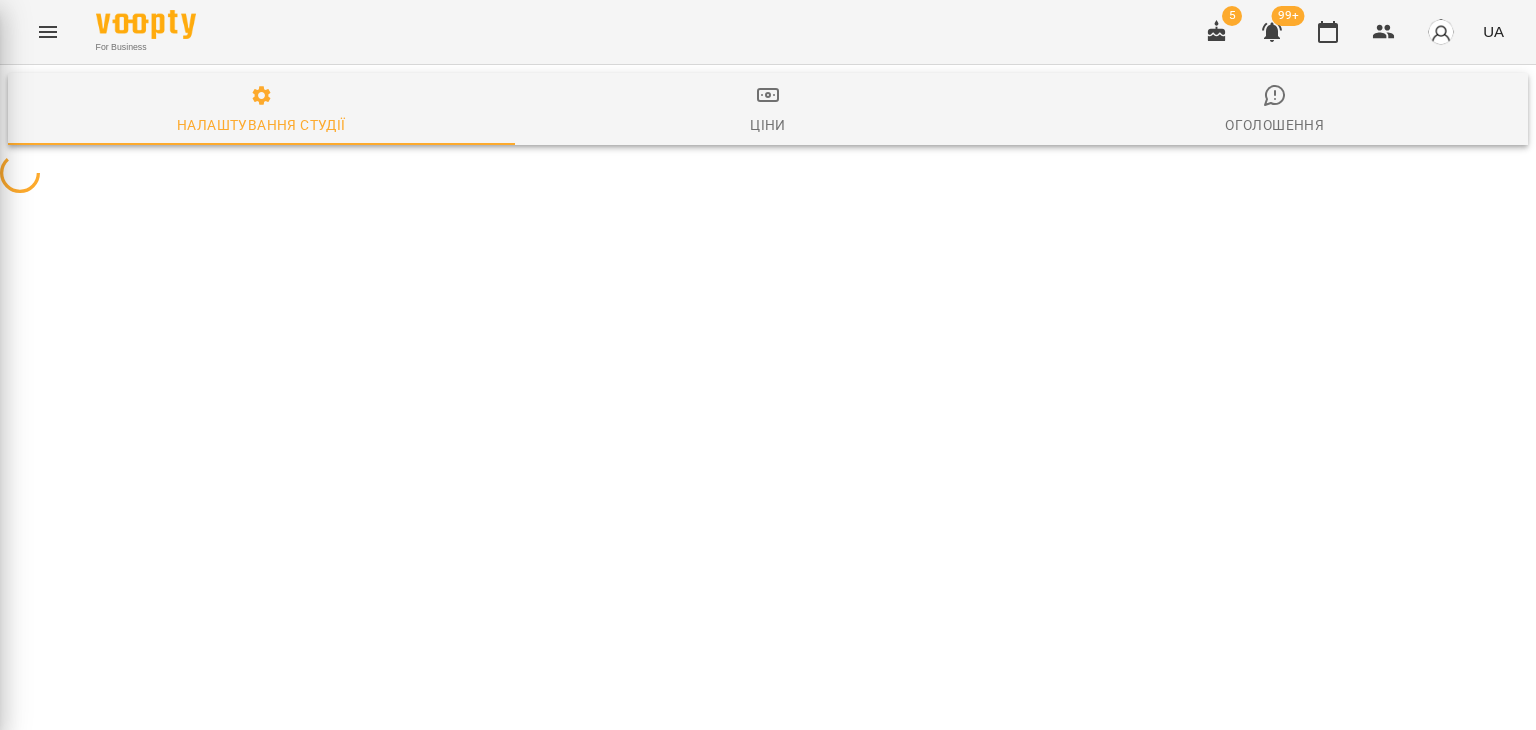 select on "**" 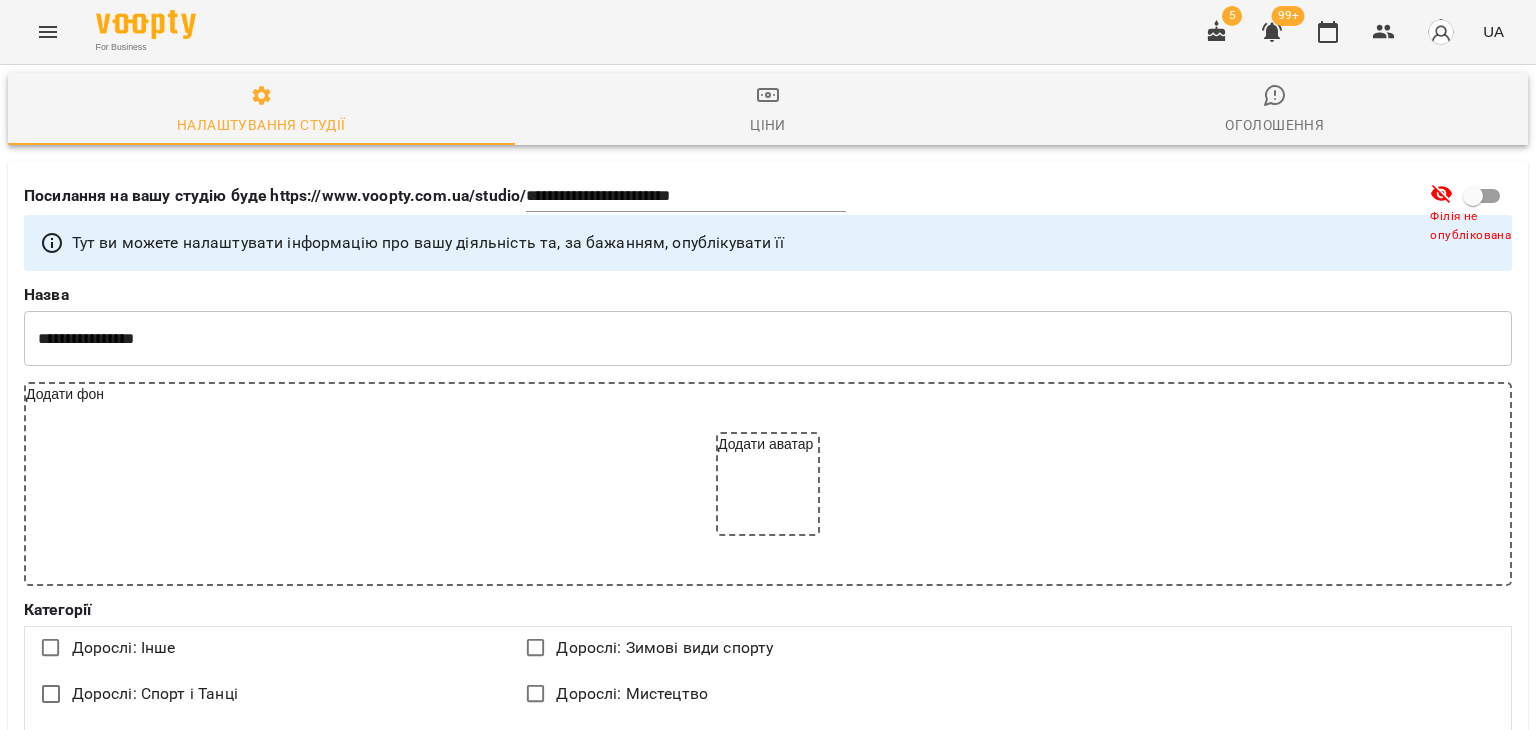 scroll, scrollTop: 0, scrollLeft: 0, axis: both 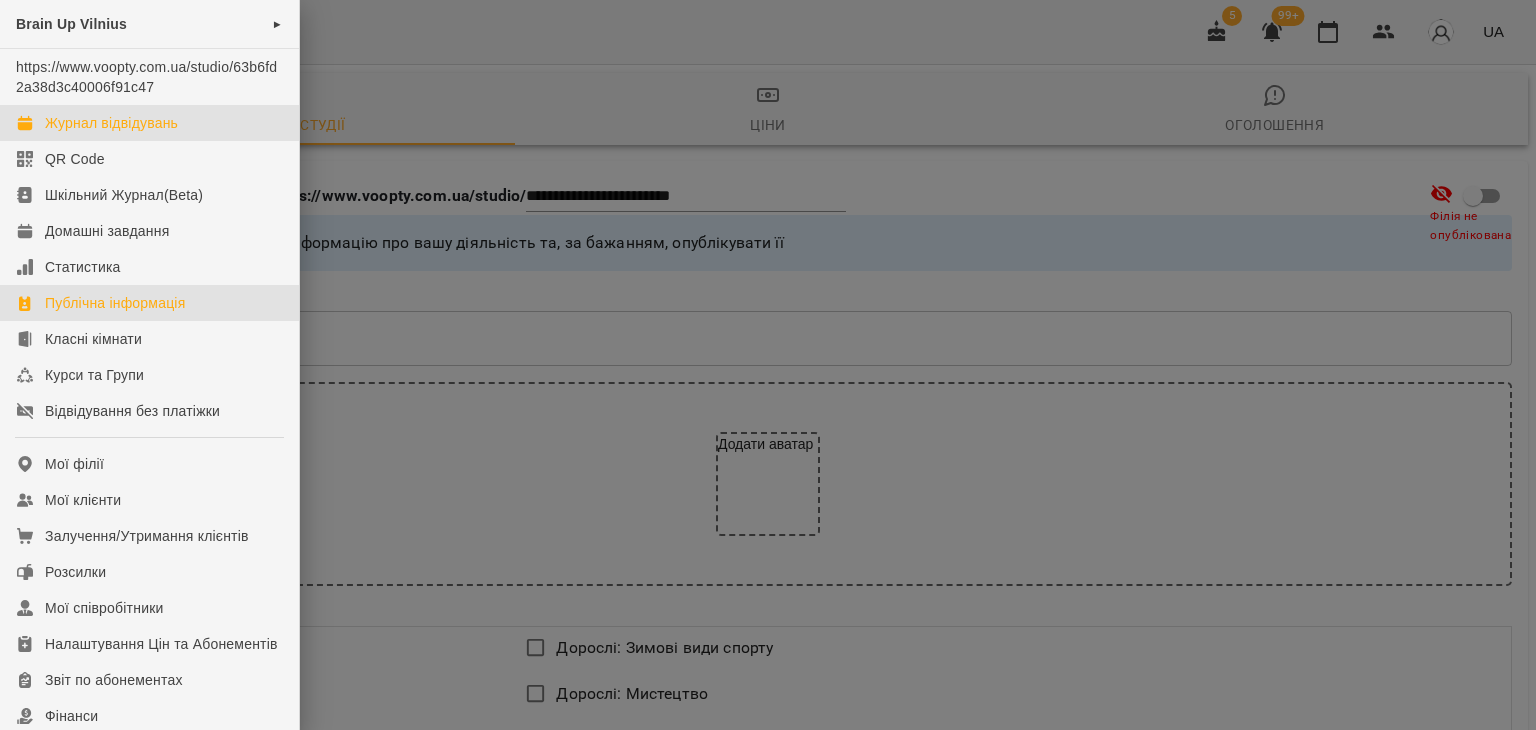 click on "Журнал відвідувань" at bounding box center [111, 123] 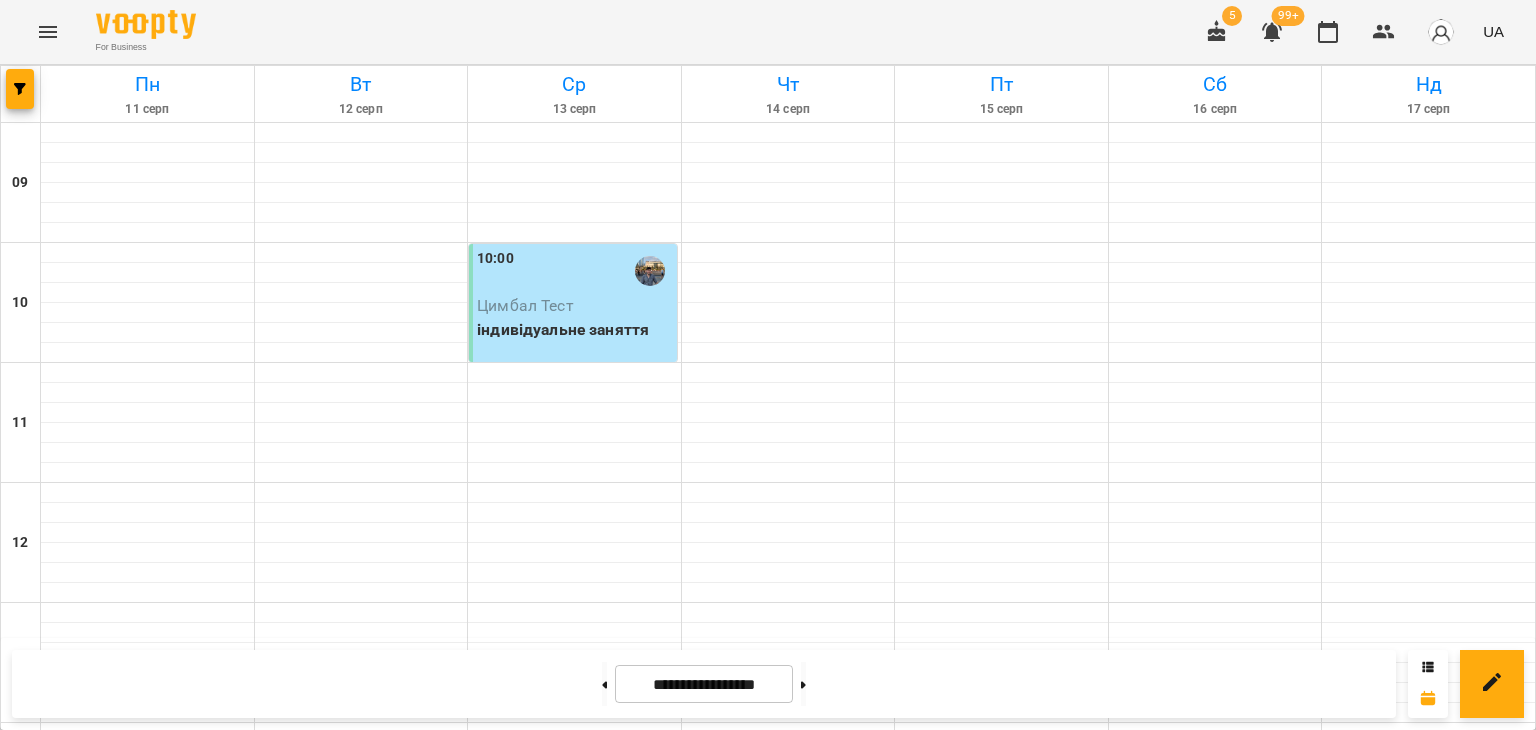 scroll, scrollTop: 0, scrollLeft: 0, axis: both 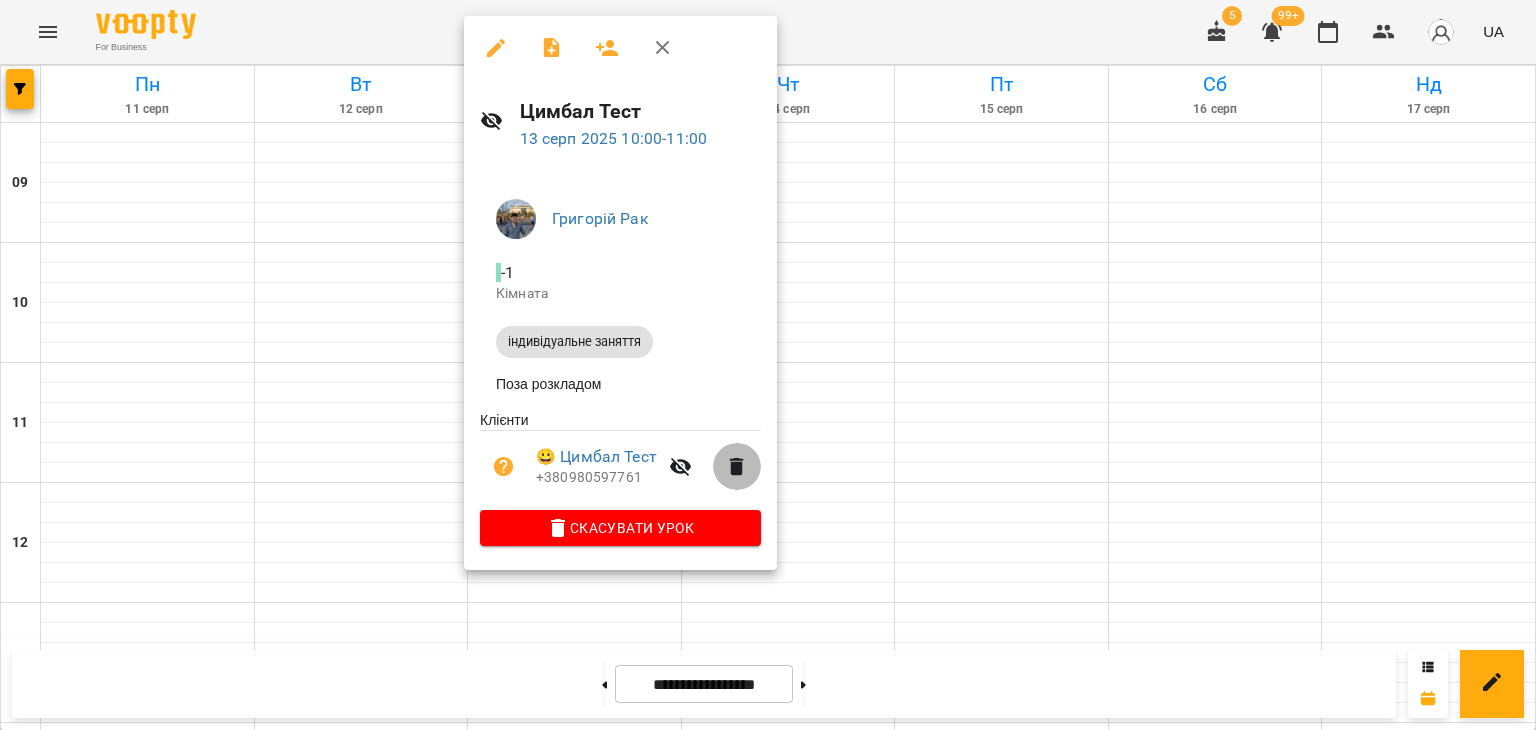 click 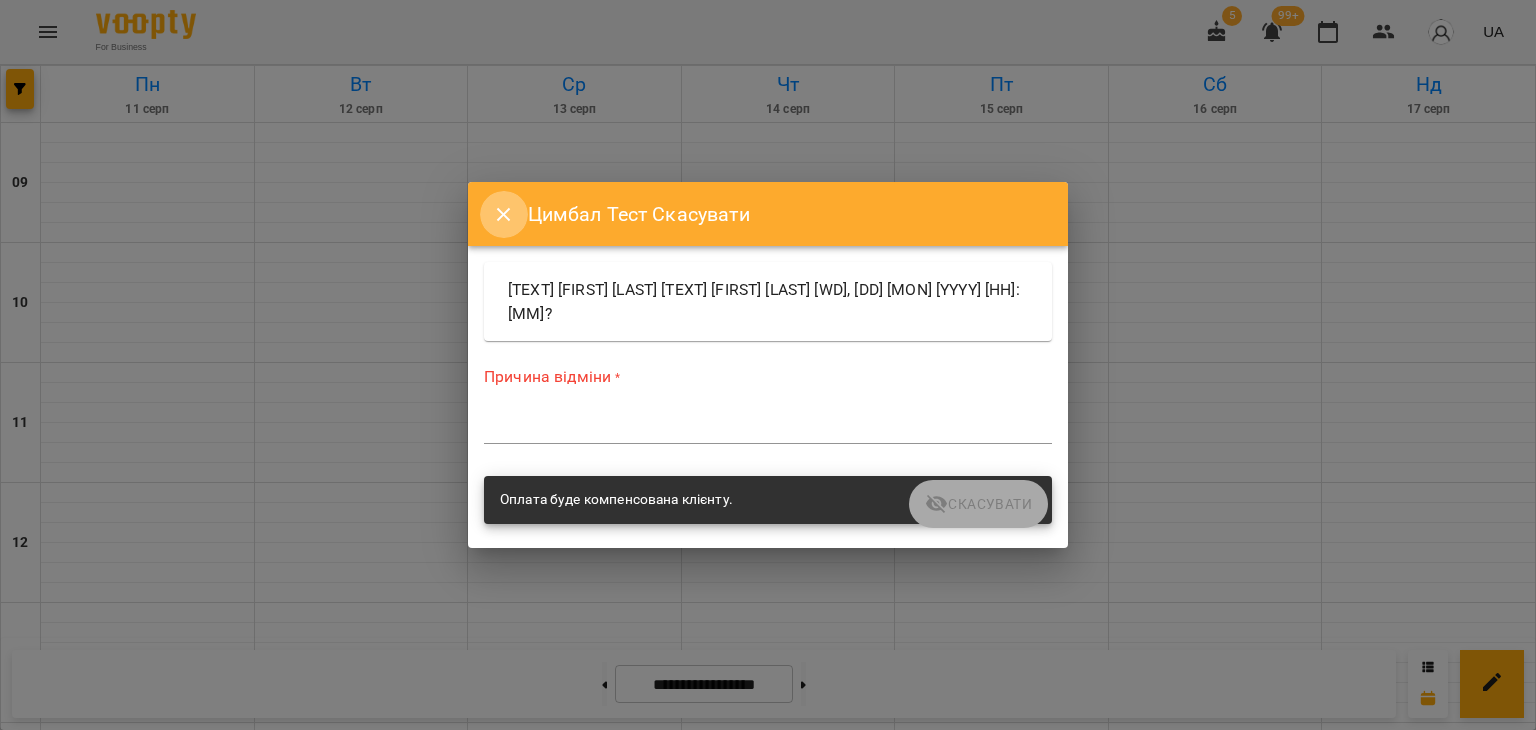 click 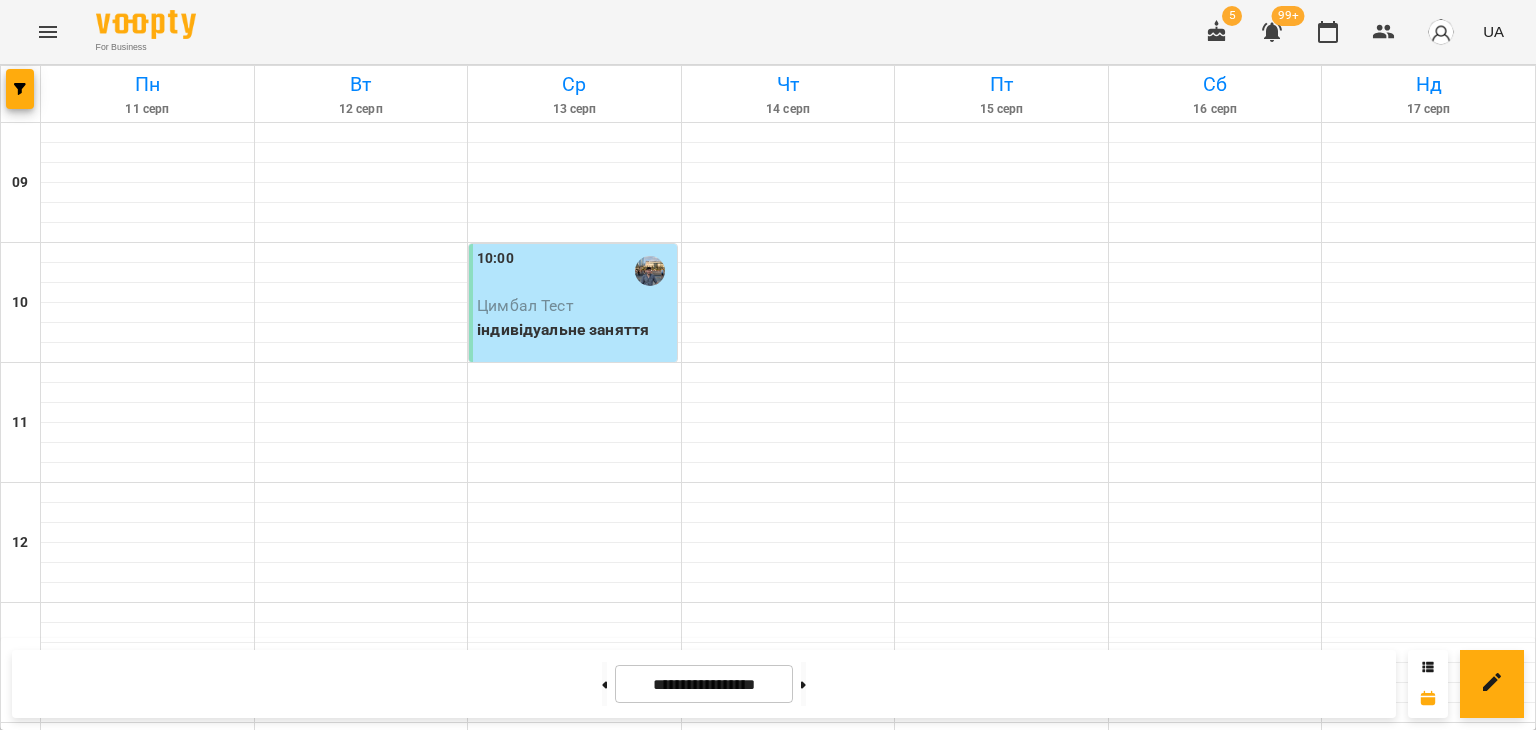click on "Цимбал Тест" at bounding box center [525, 305] 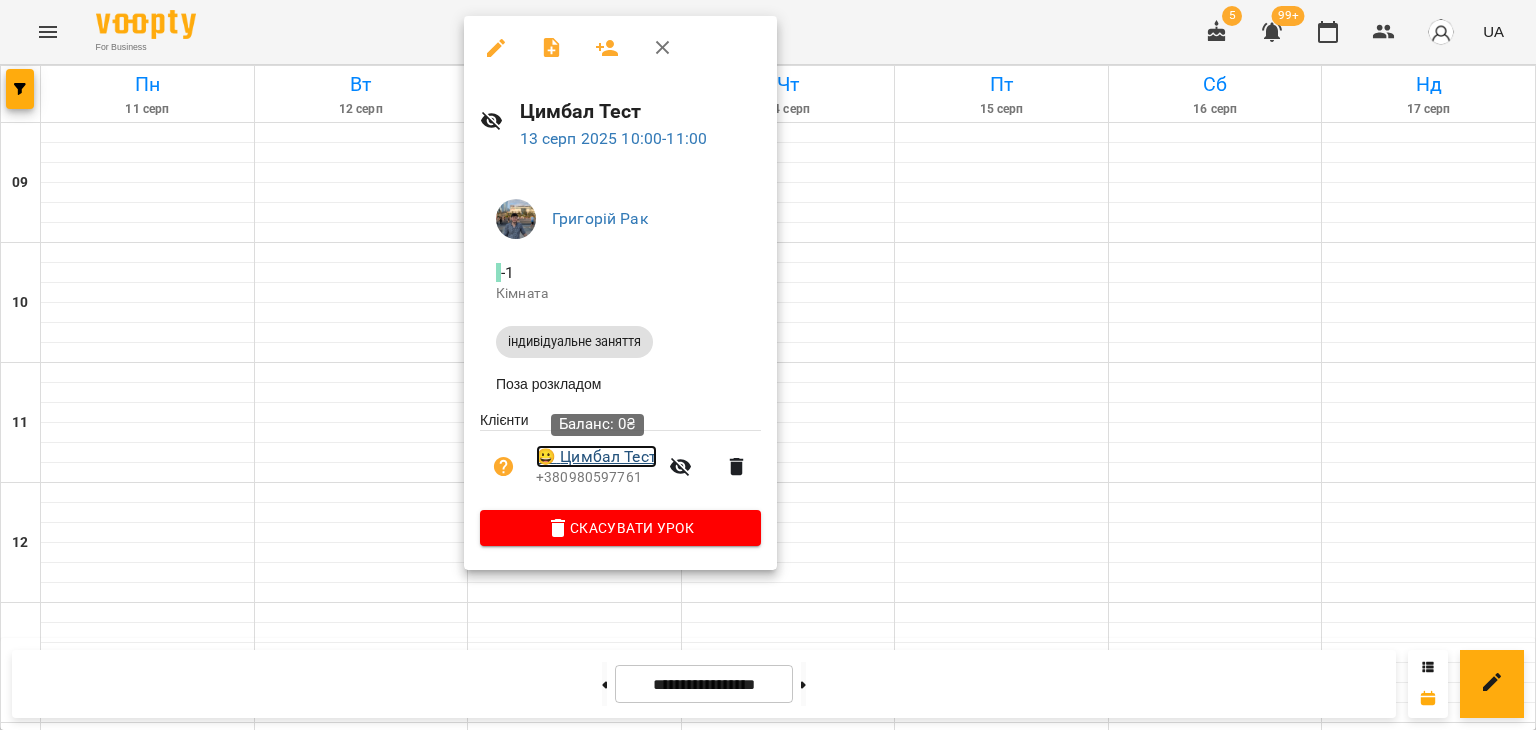 click on "😀   Цимбал Тест" at bounding box center [596, 457] 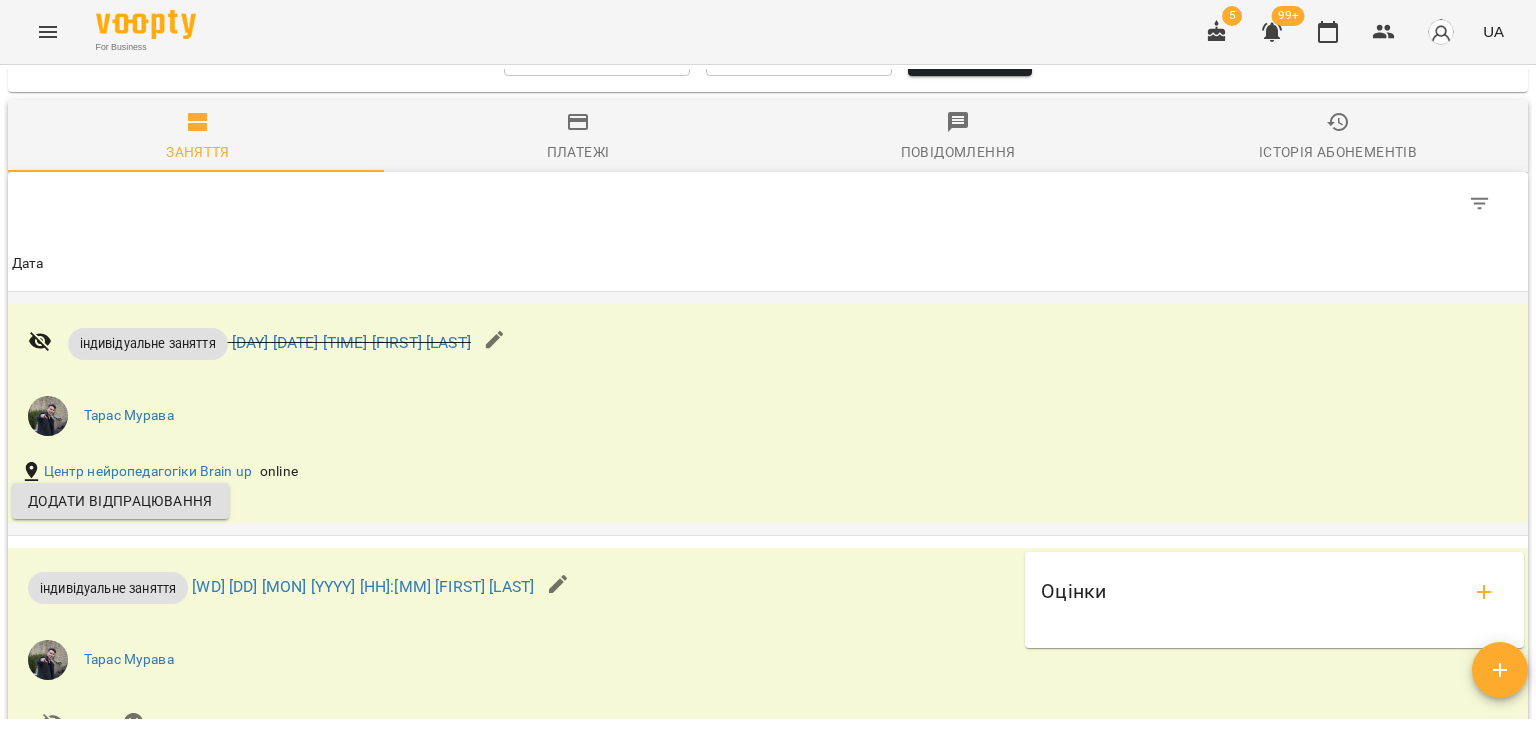 scroll, scrollTop: 1600, scrollLeft: 0, axis: vertical 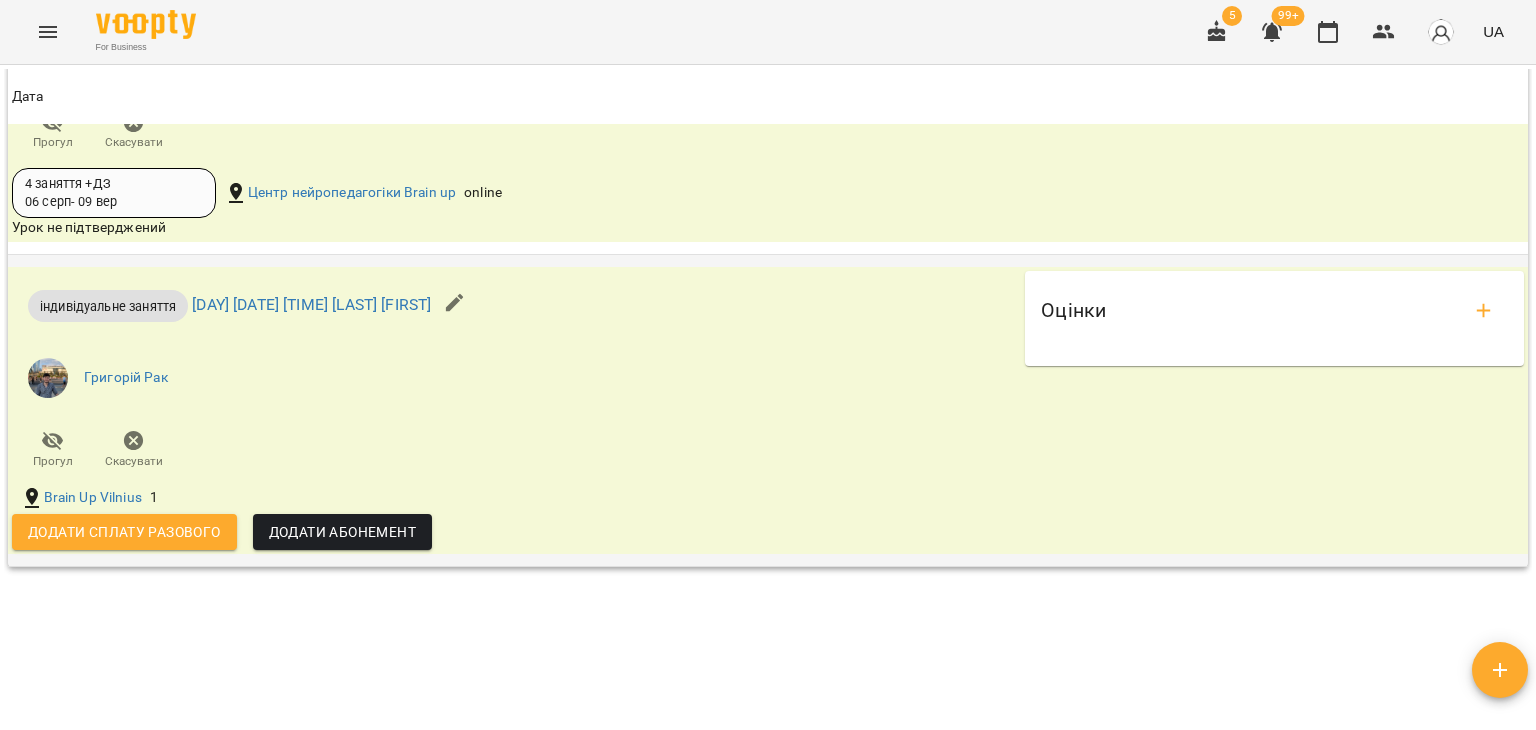 click on "Григорій Рак" at bounding box center [514, 378] 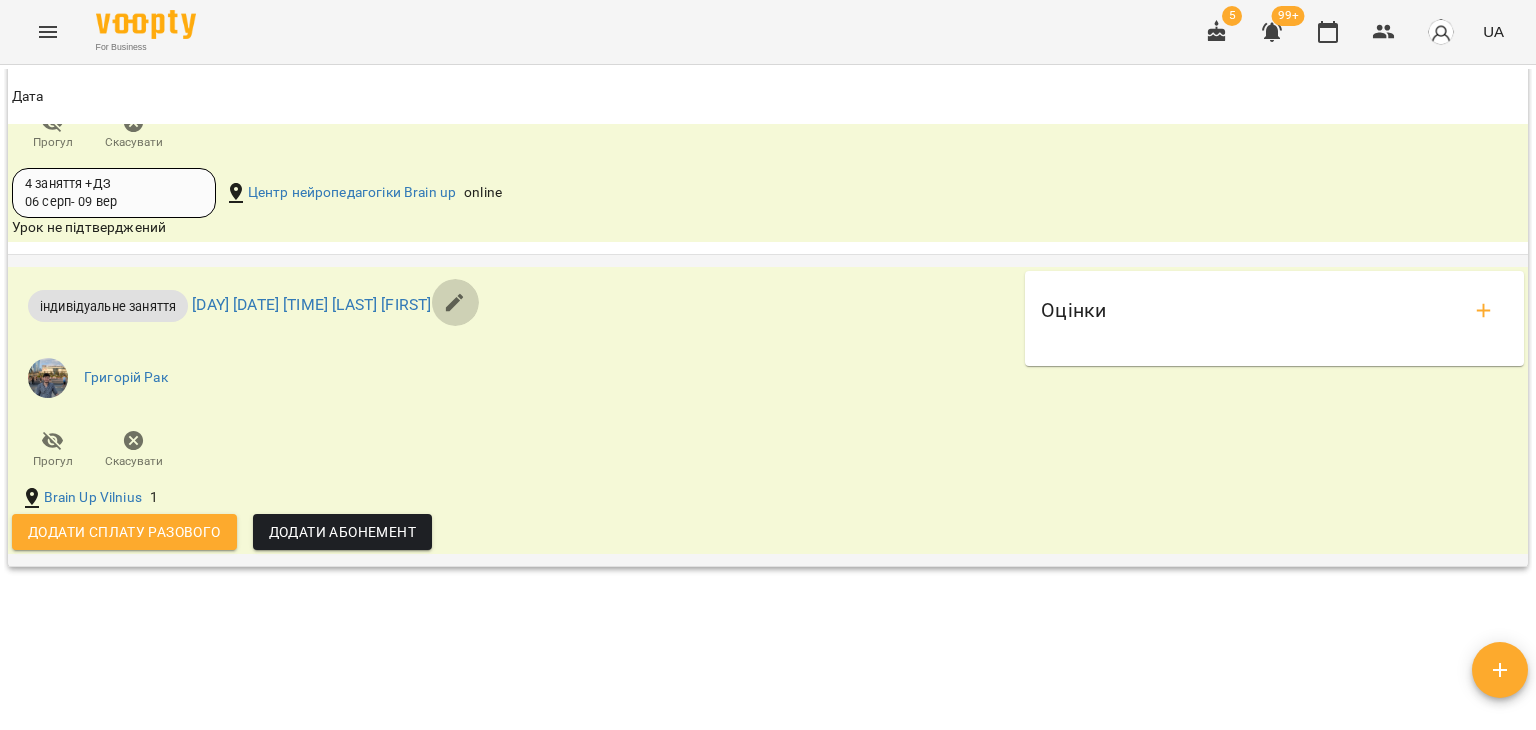 click 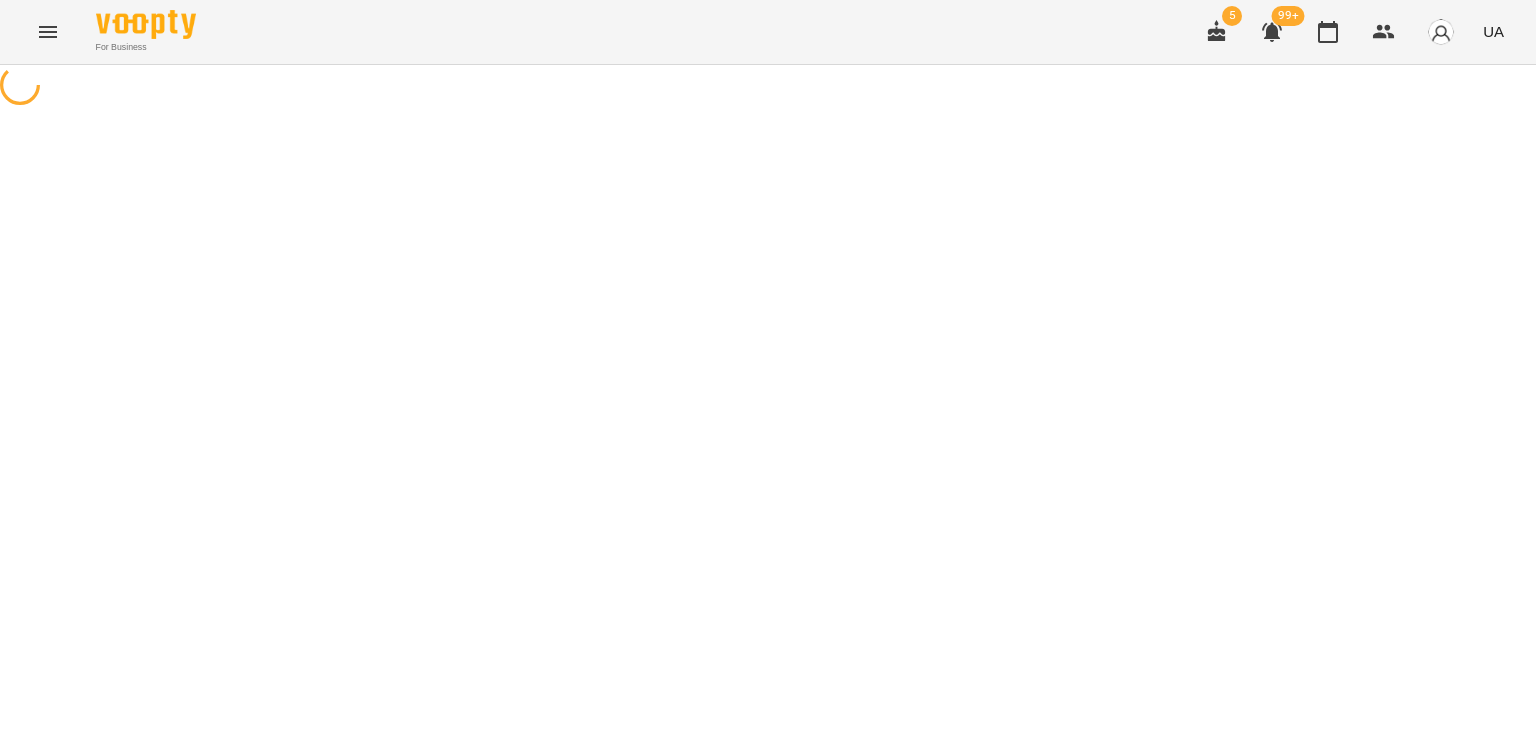select on "**********" 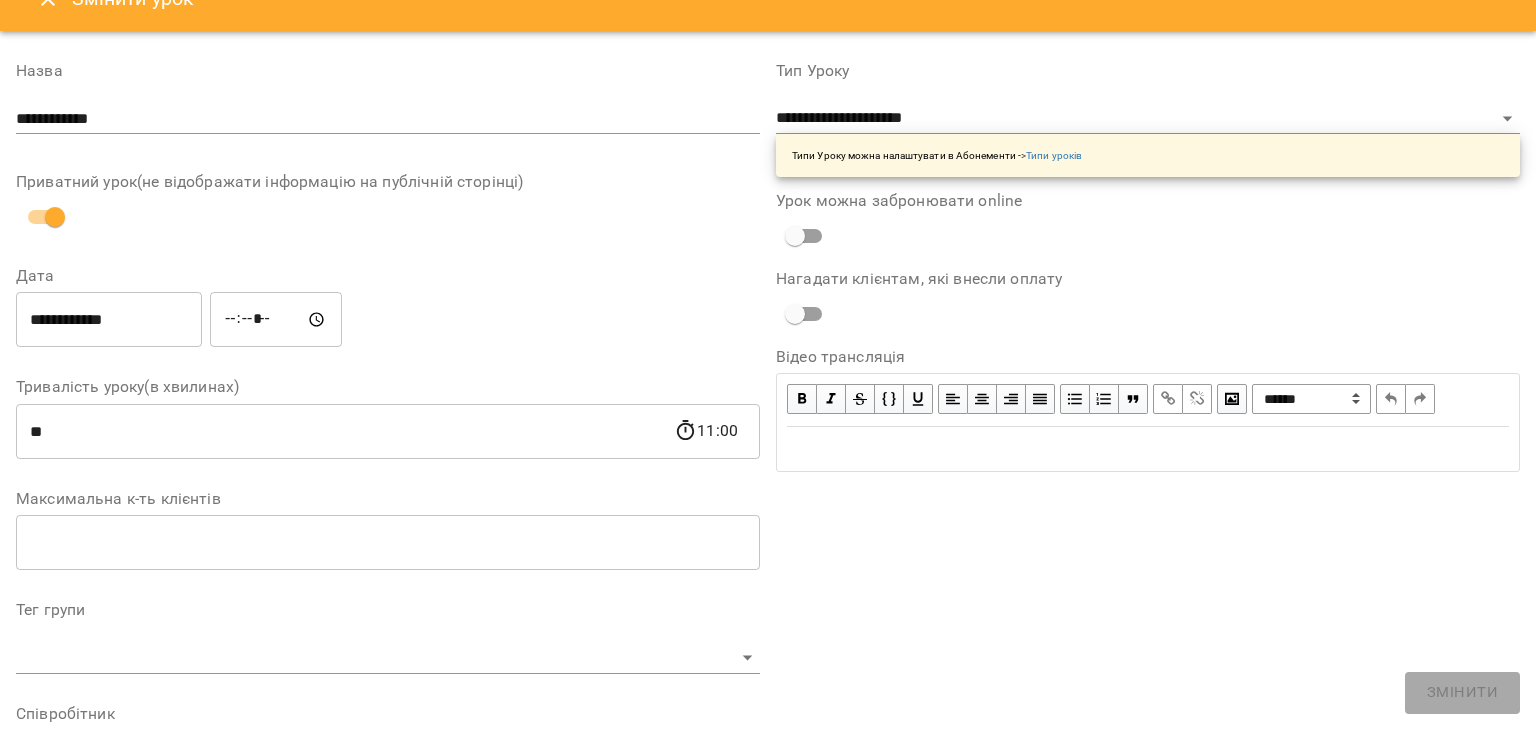 scroll, scrollTop: 0, scrollLeft: 0, axis: both 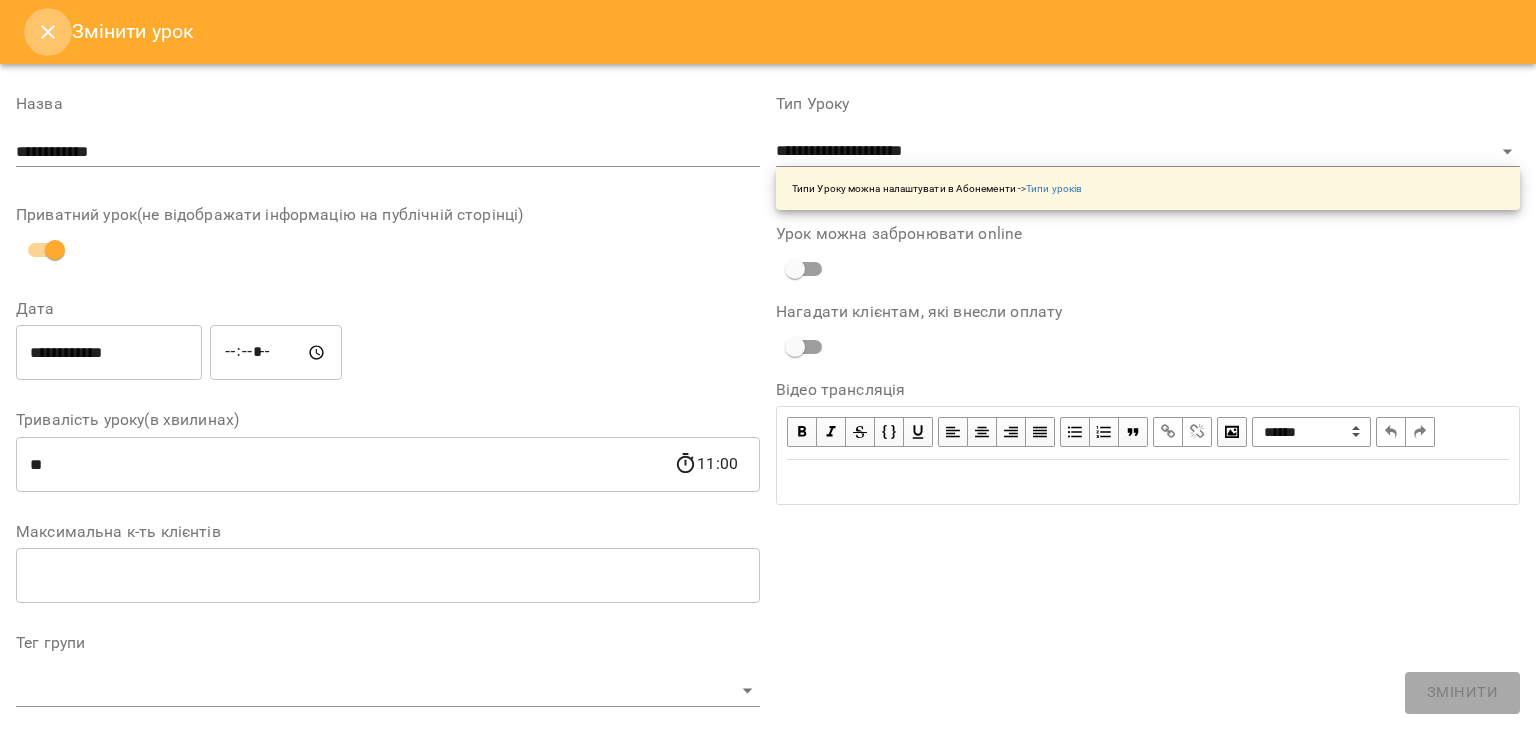click 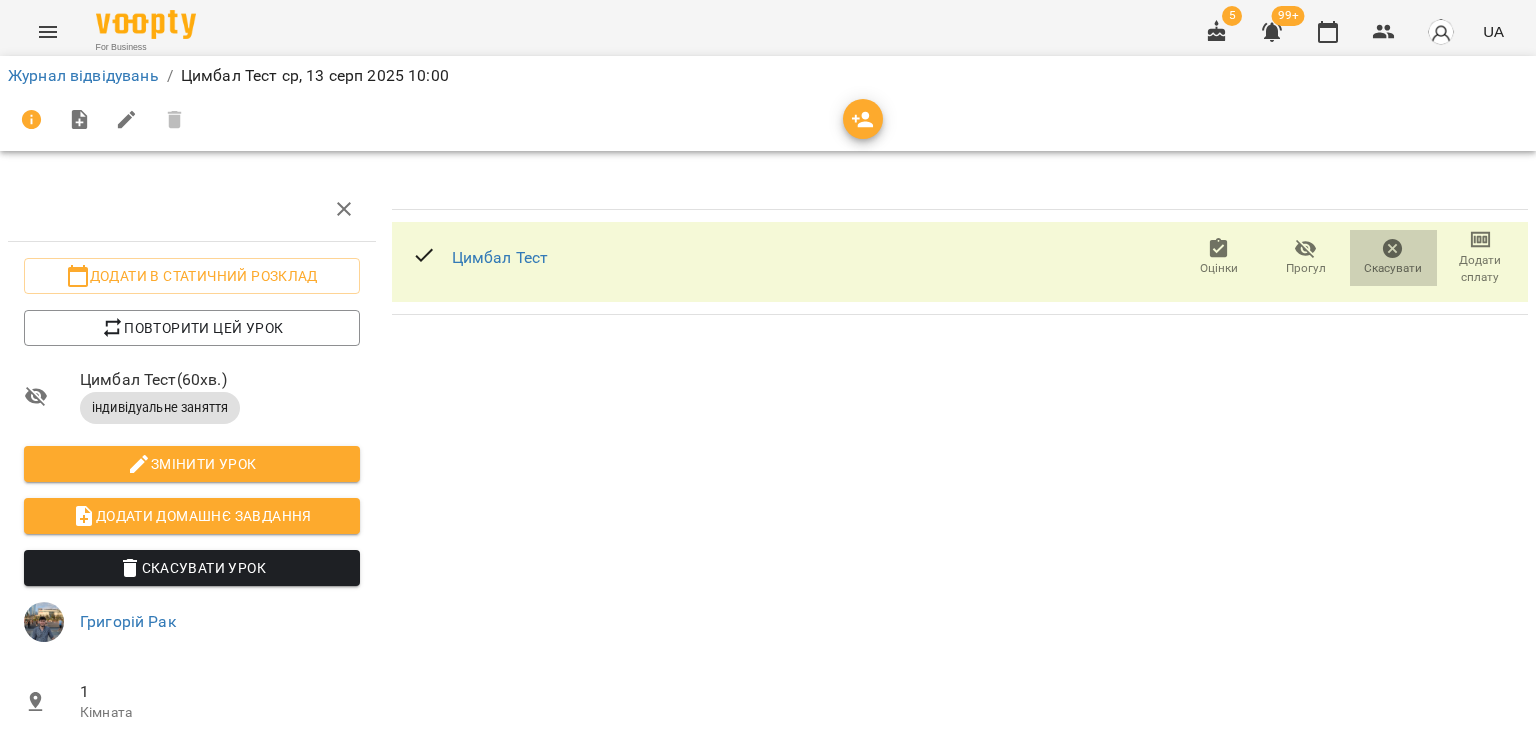 click 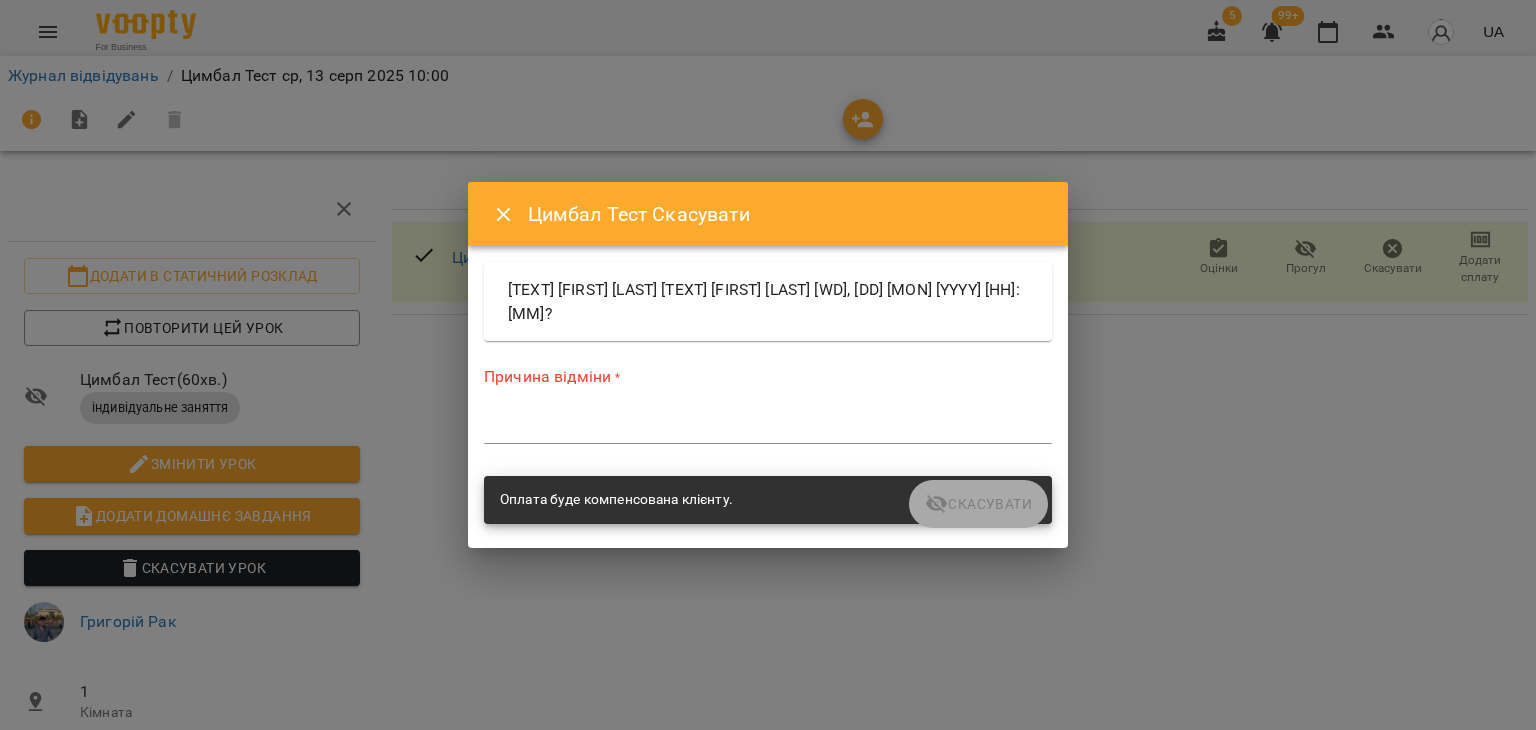 click at bounding box center (768, 427) 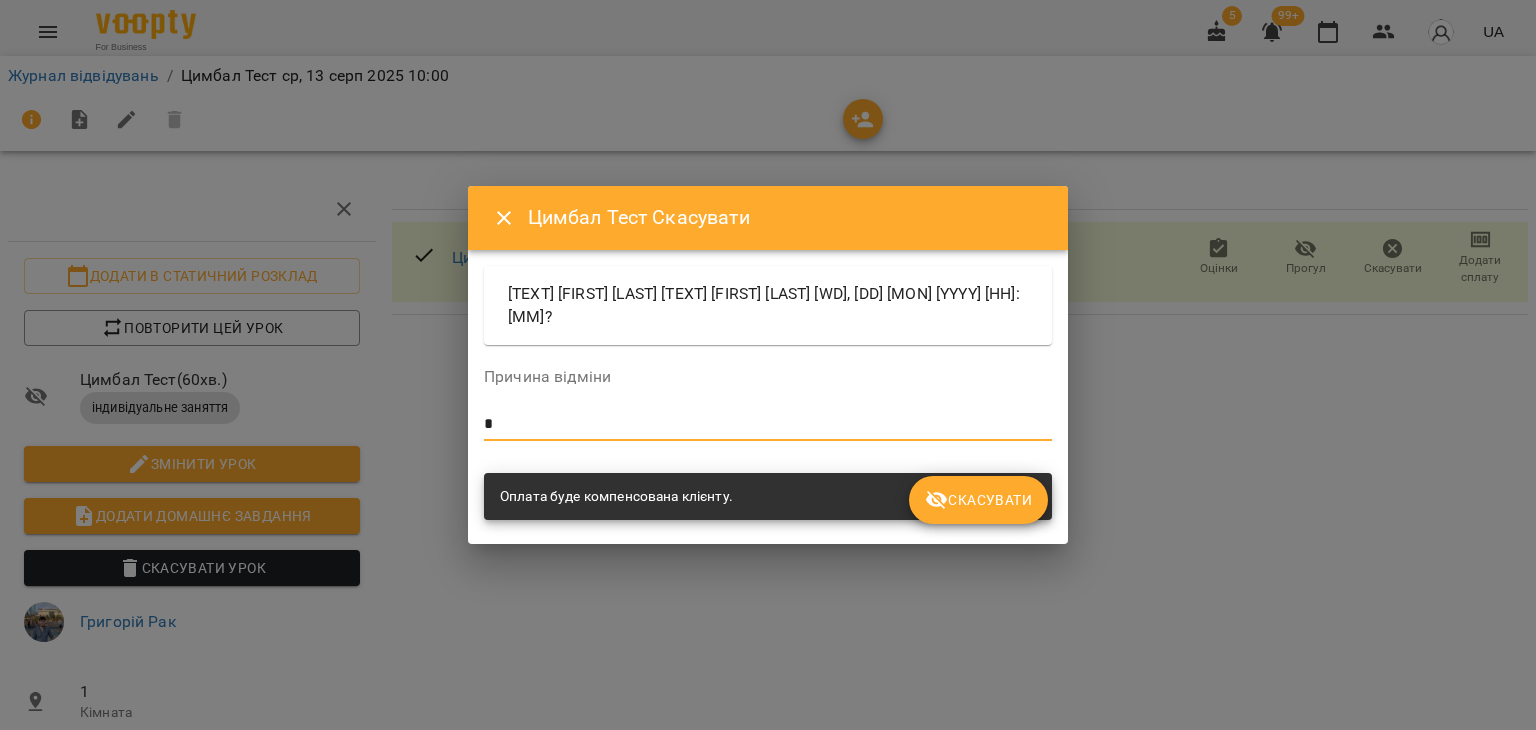 type on "*" 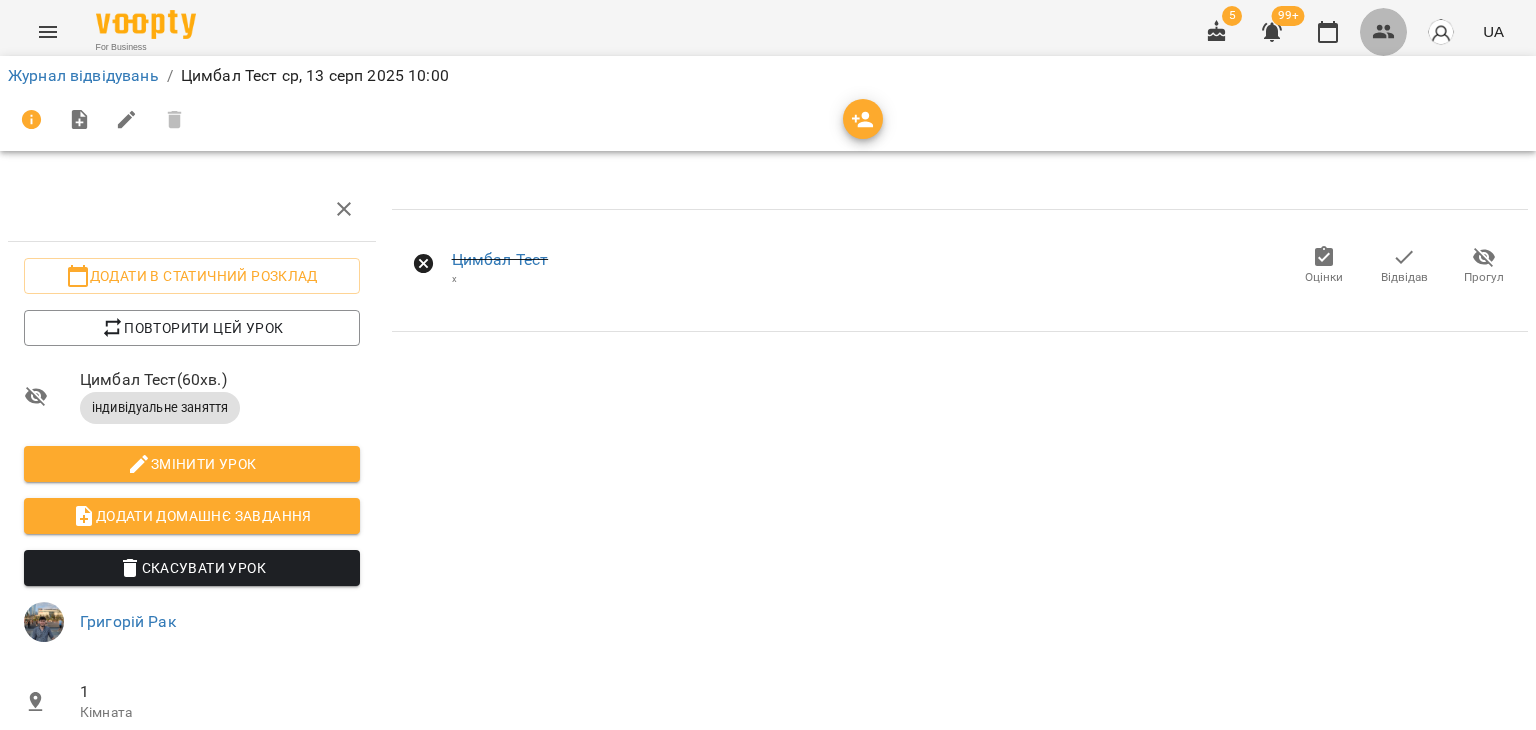click at bounding box center [1384, 32] 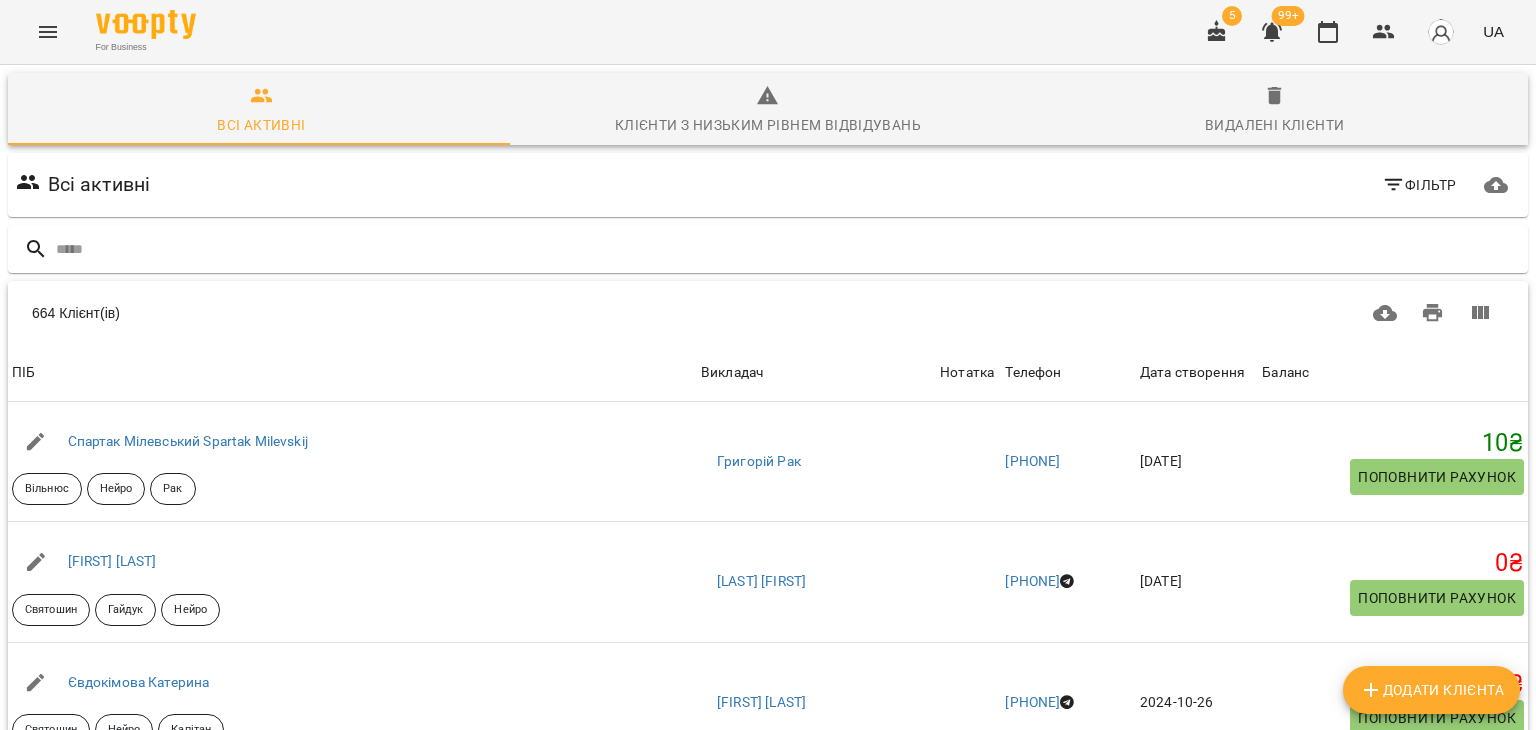 scroll, scrollTop: 0, scrollLeft: 0, axis: both 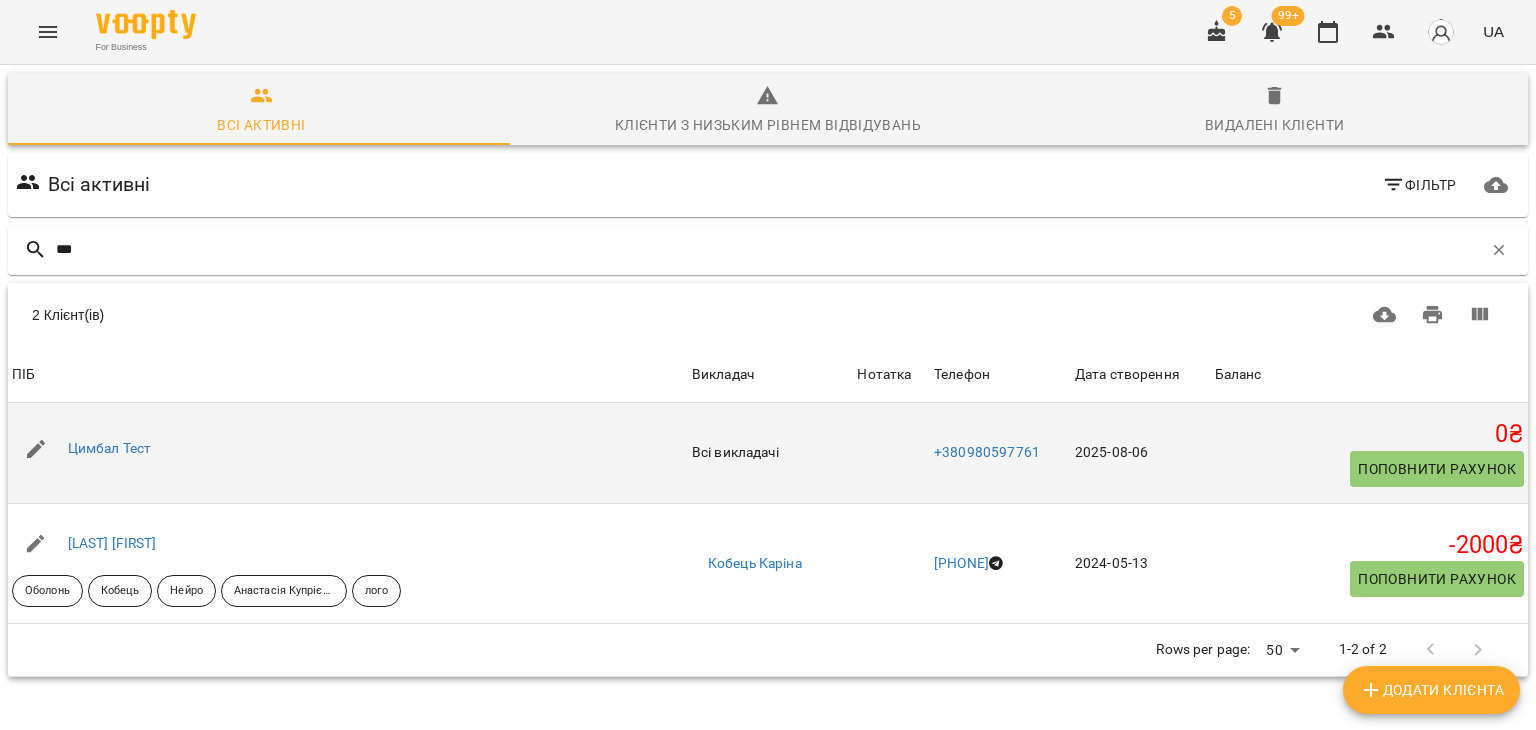 type on "***" 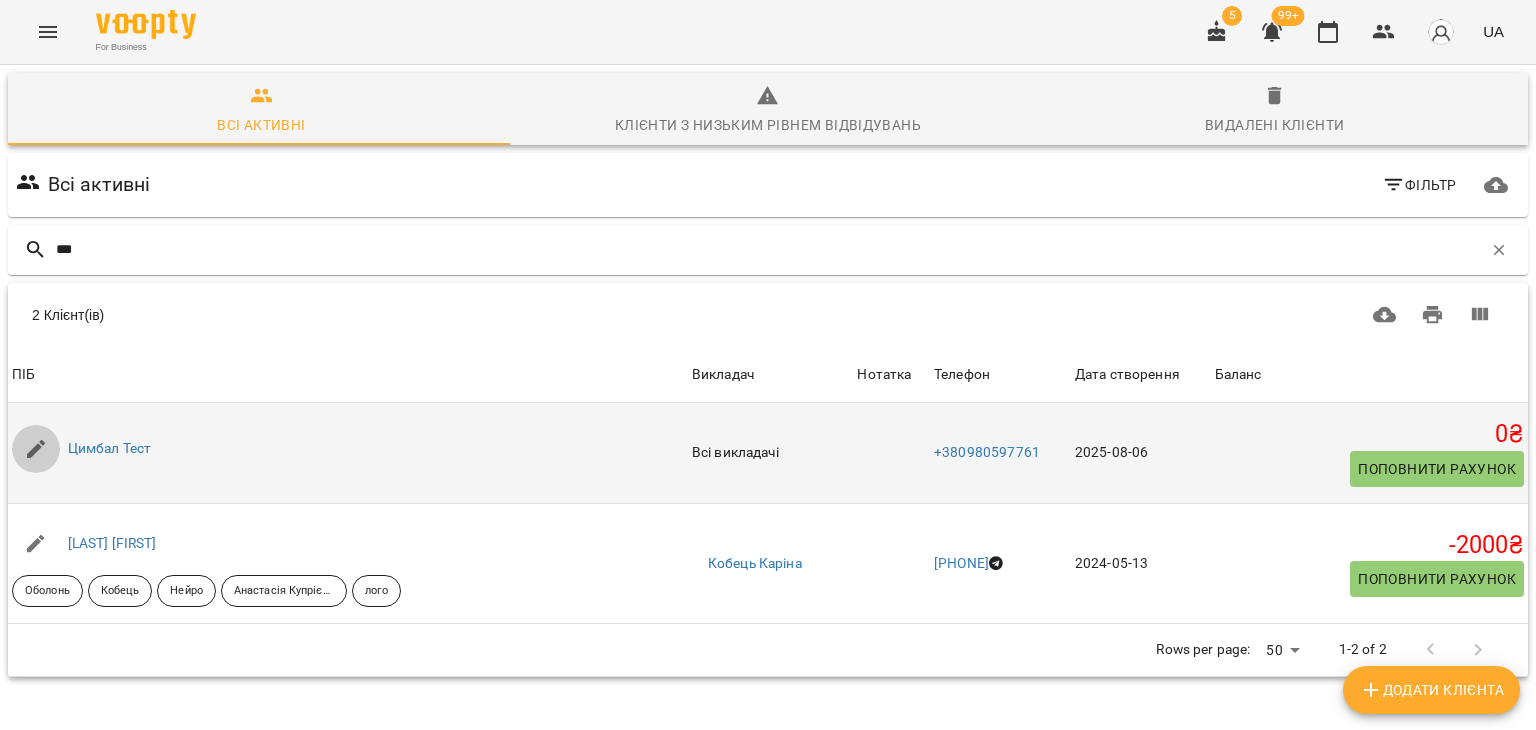 click 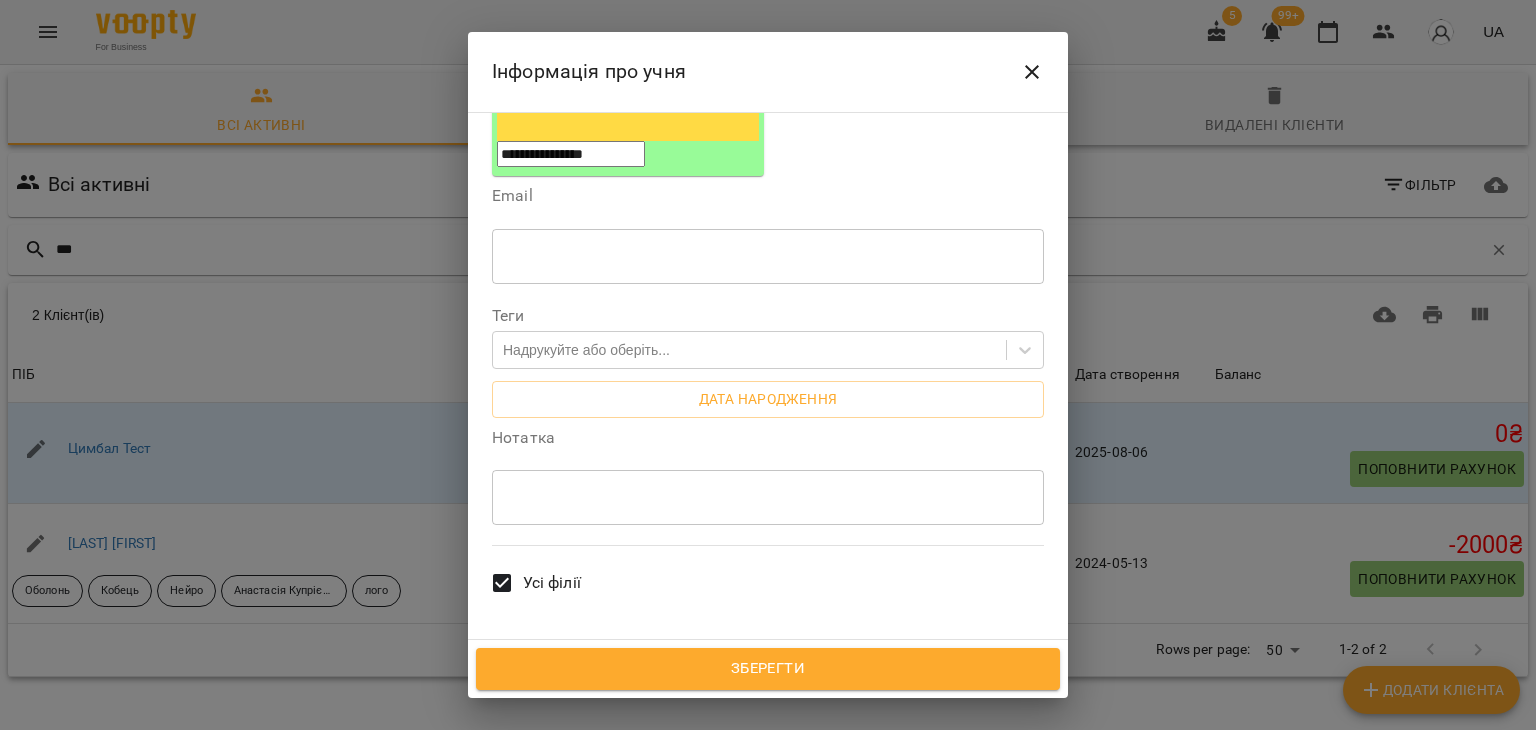 scroll, scrollTop: 400, scrollLeft: 0, axis: vertical 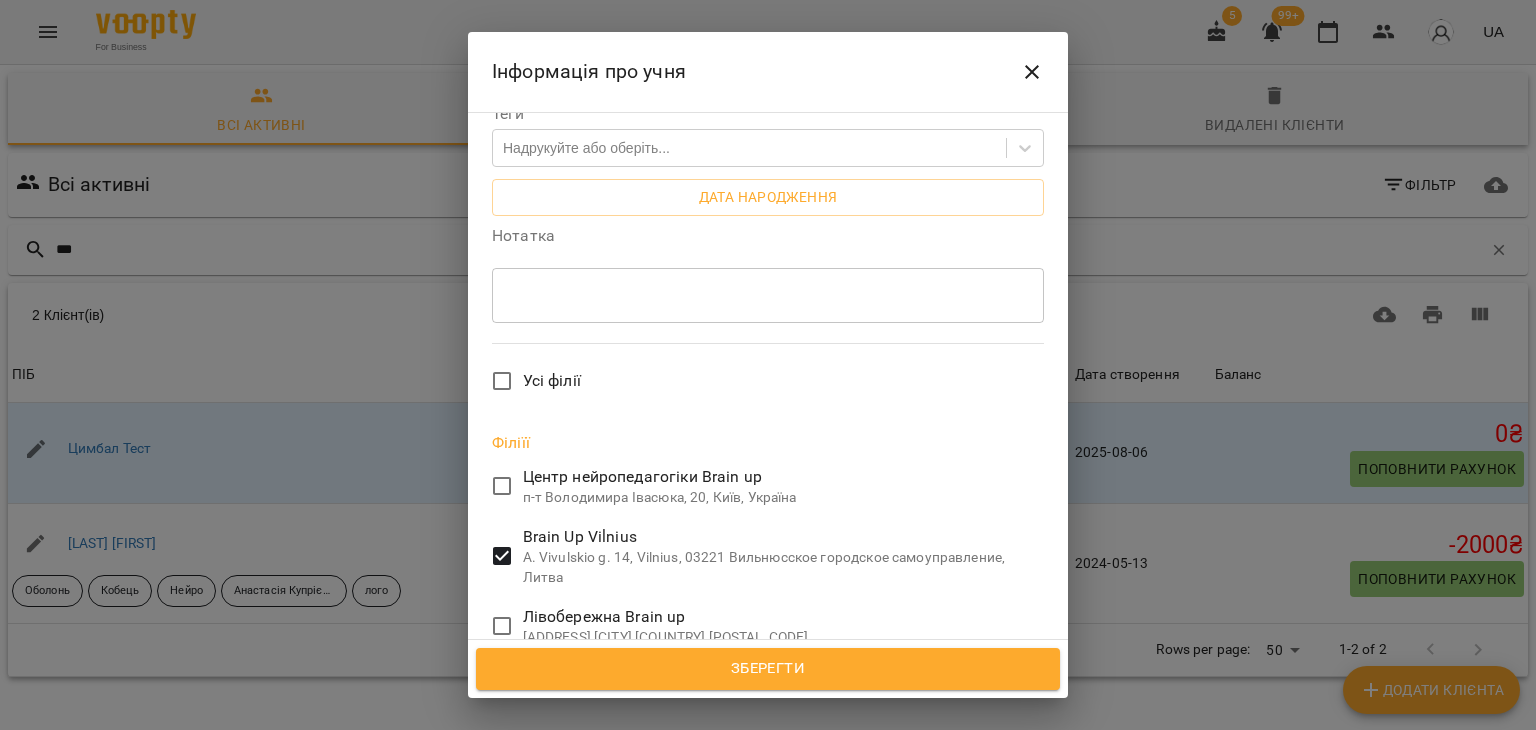 click on "Зберегти" at bounding box center [768, 669] 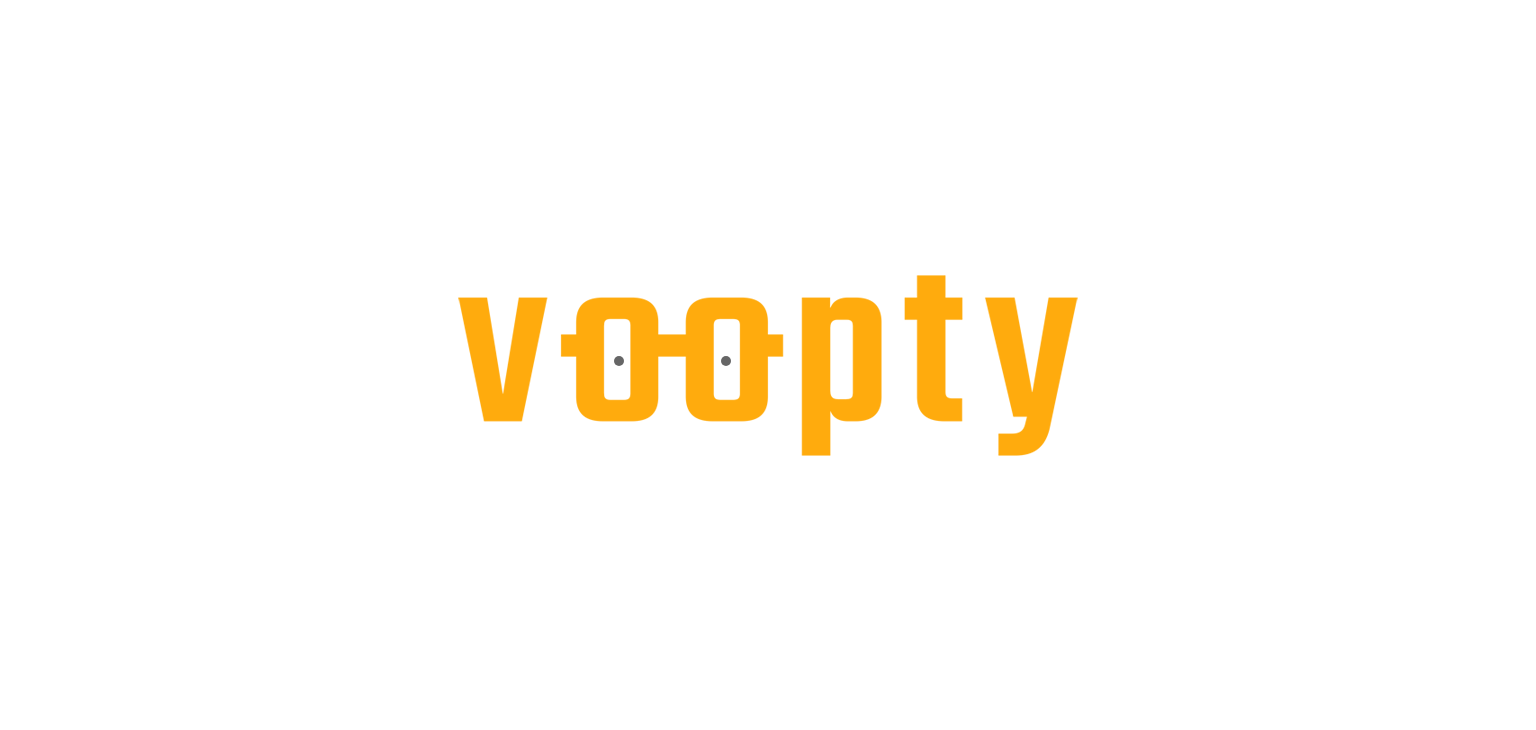 scroll, scrollTop: 0, scrollLeft: 0, axis: both 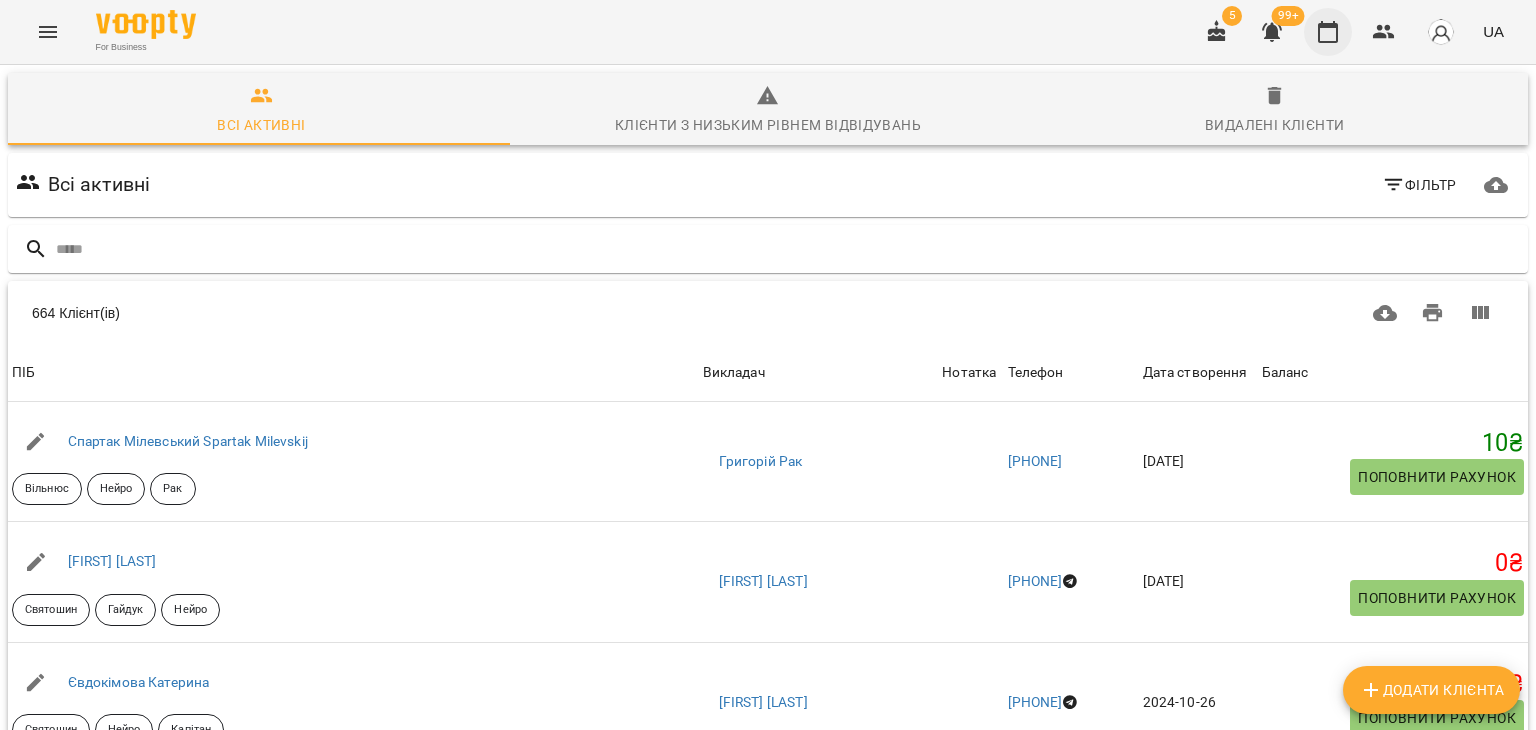click at bounding box center (1328, 32) 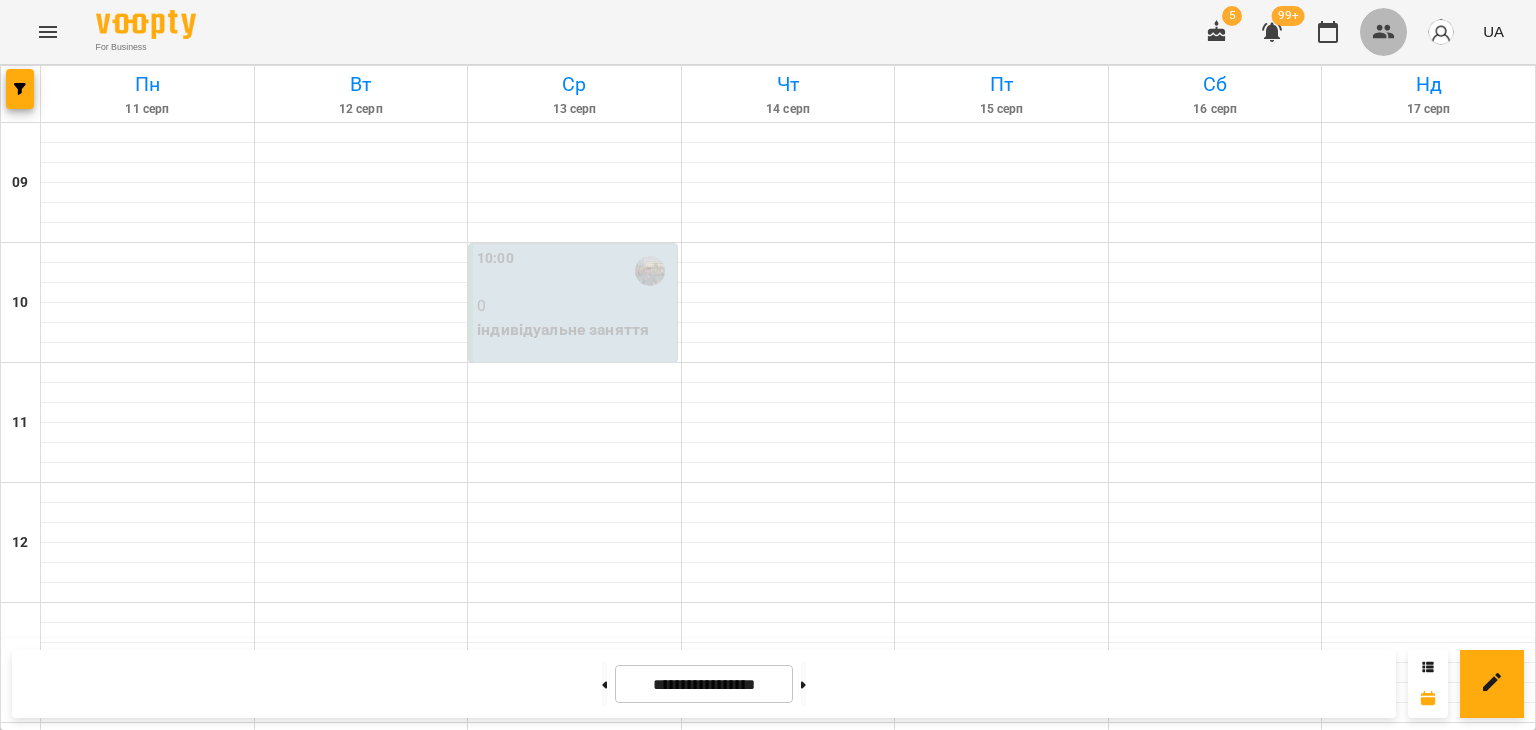 click 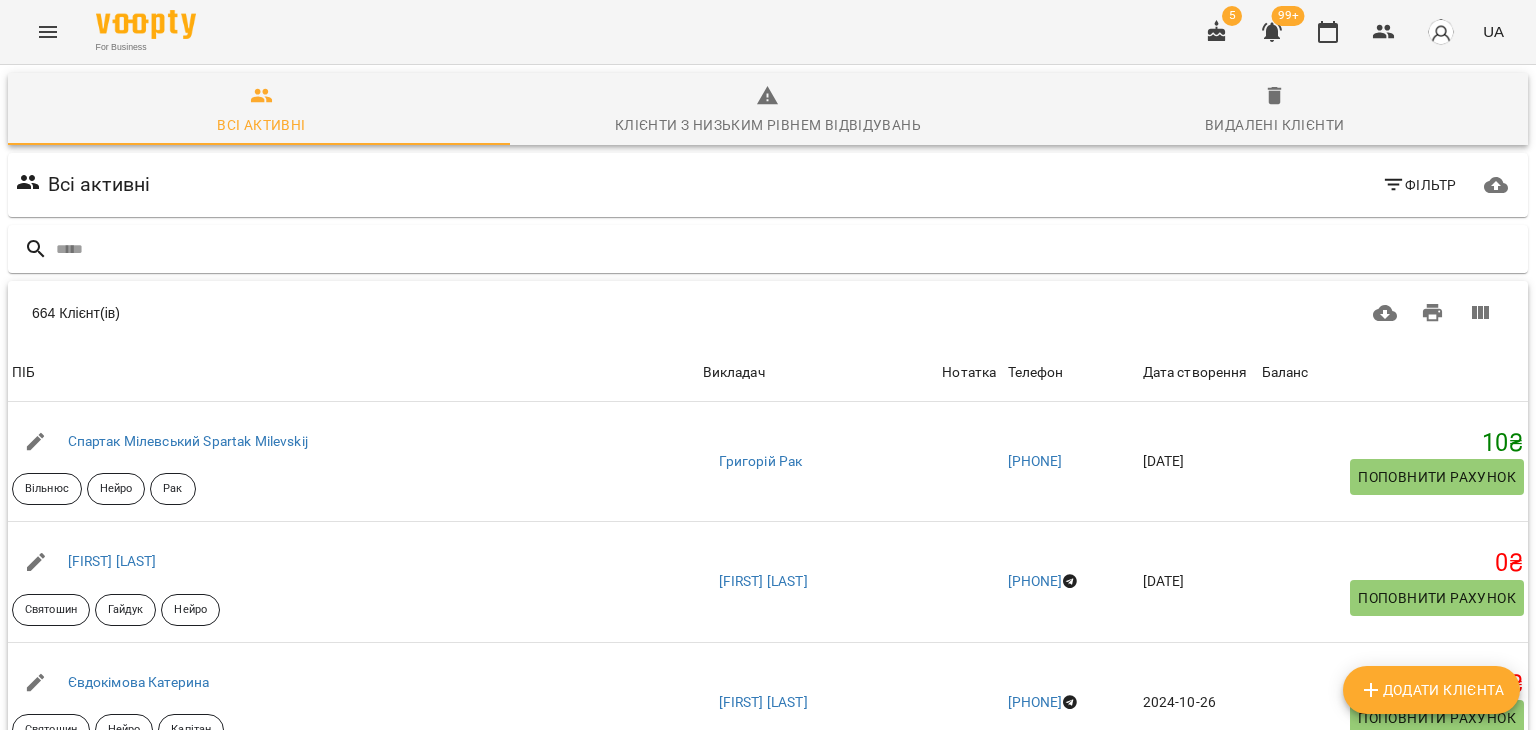 scroll, scrollTop: 0, scrollLeft: 0, axis: both 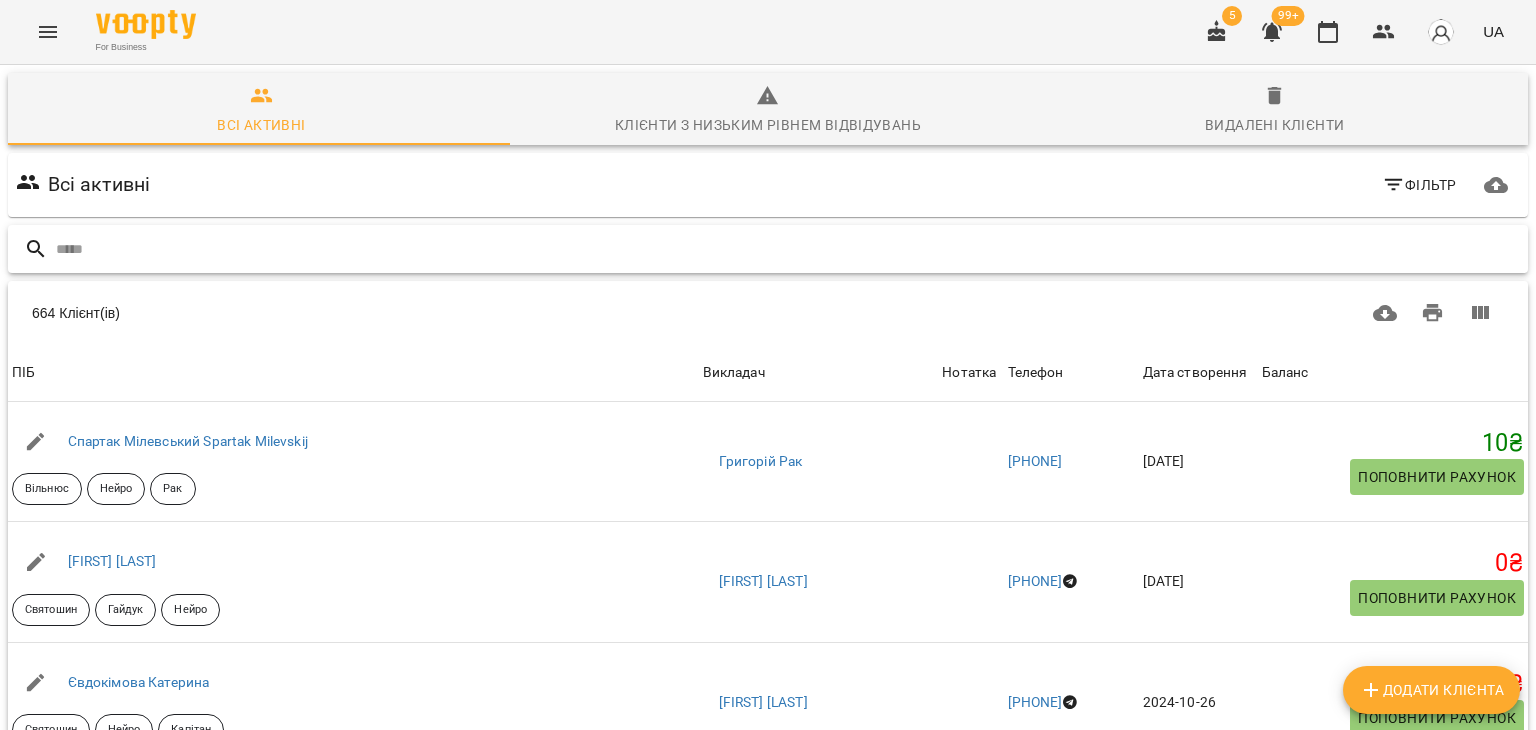 click at bounding box center (788, 249) 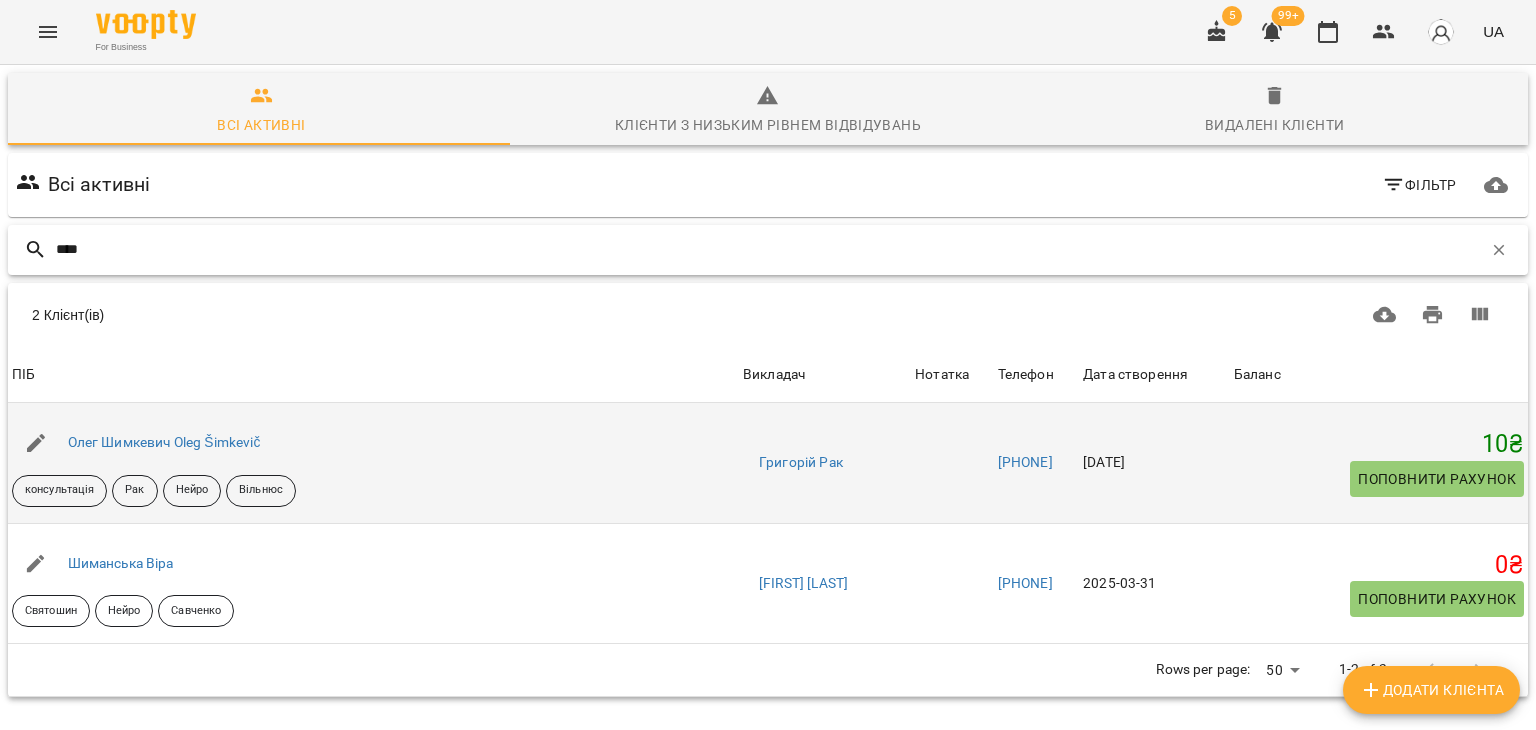 type on "****" 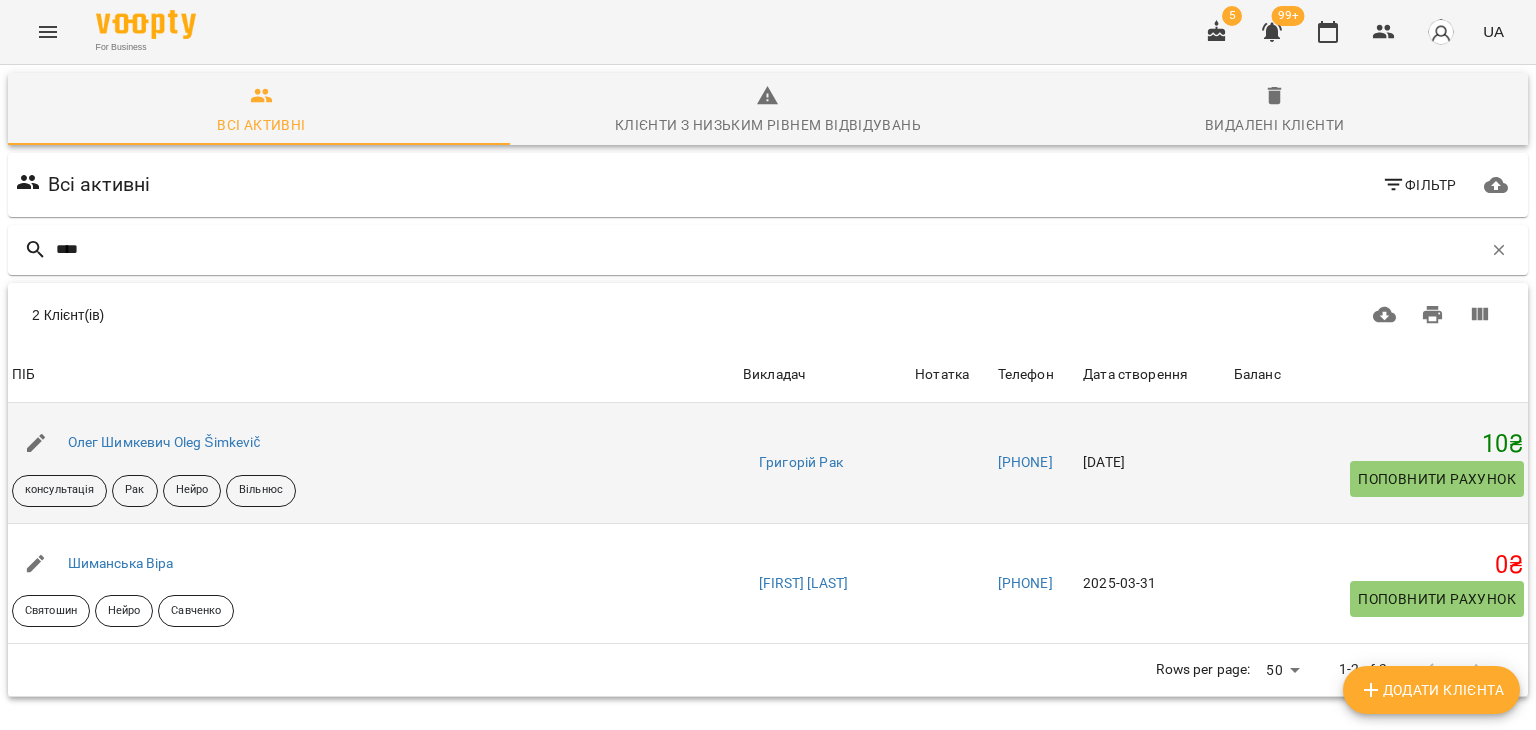 click on "Олег Шимкевич Oleg Šimkevič" at bounding box center [373, 443] 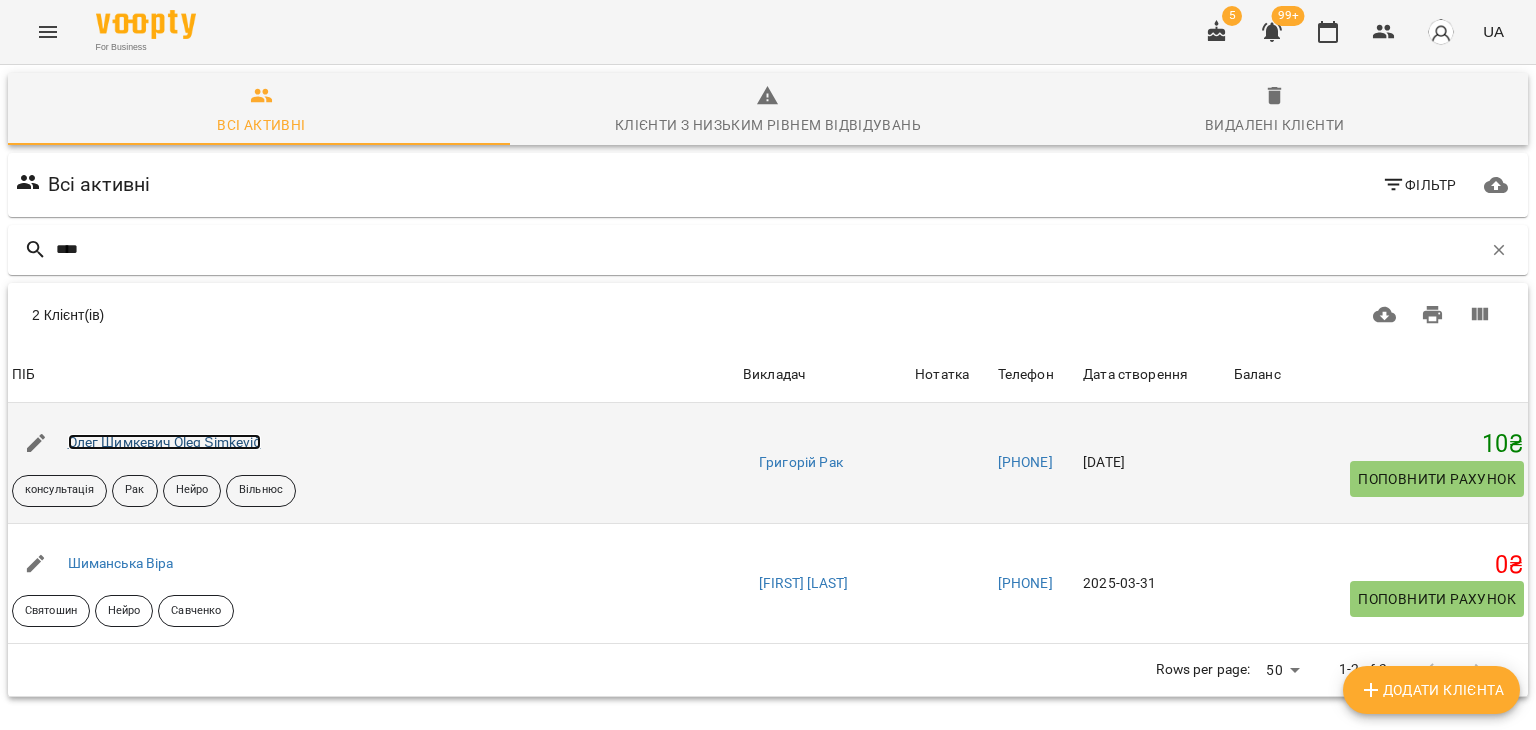 click on "Олег Шимкевич Oleg Šimkevič" at bounding box center [164, 442] 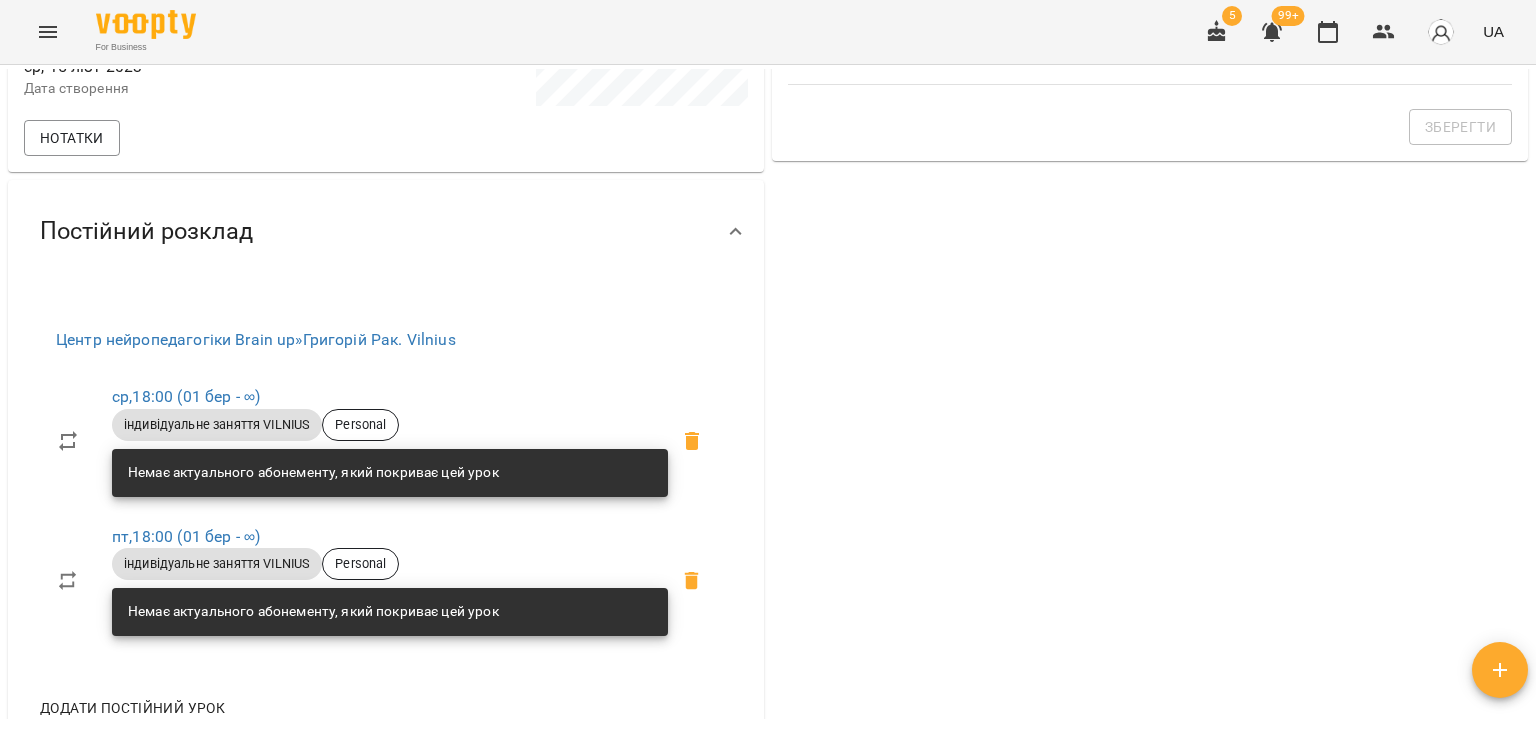 scroll, scrollTop: 900, scrollLeft: 0, axis: vertical 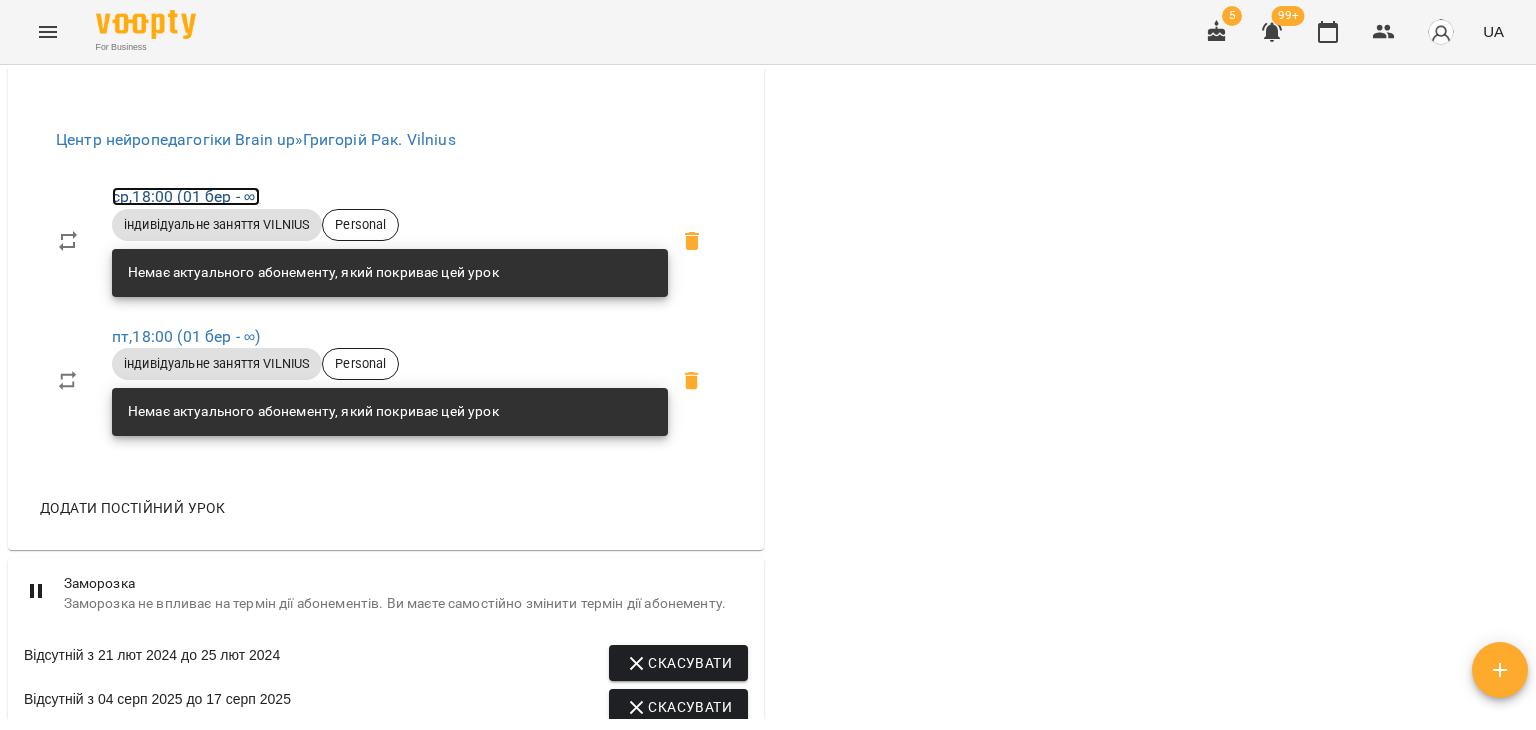 click on "ср ,  18:00   ([DATE] - ∞)" at bounding box center [186, 196] 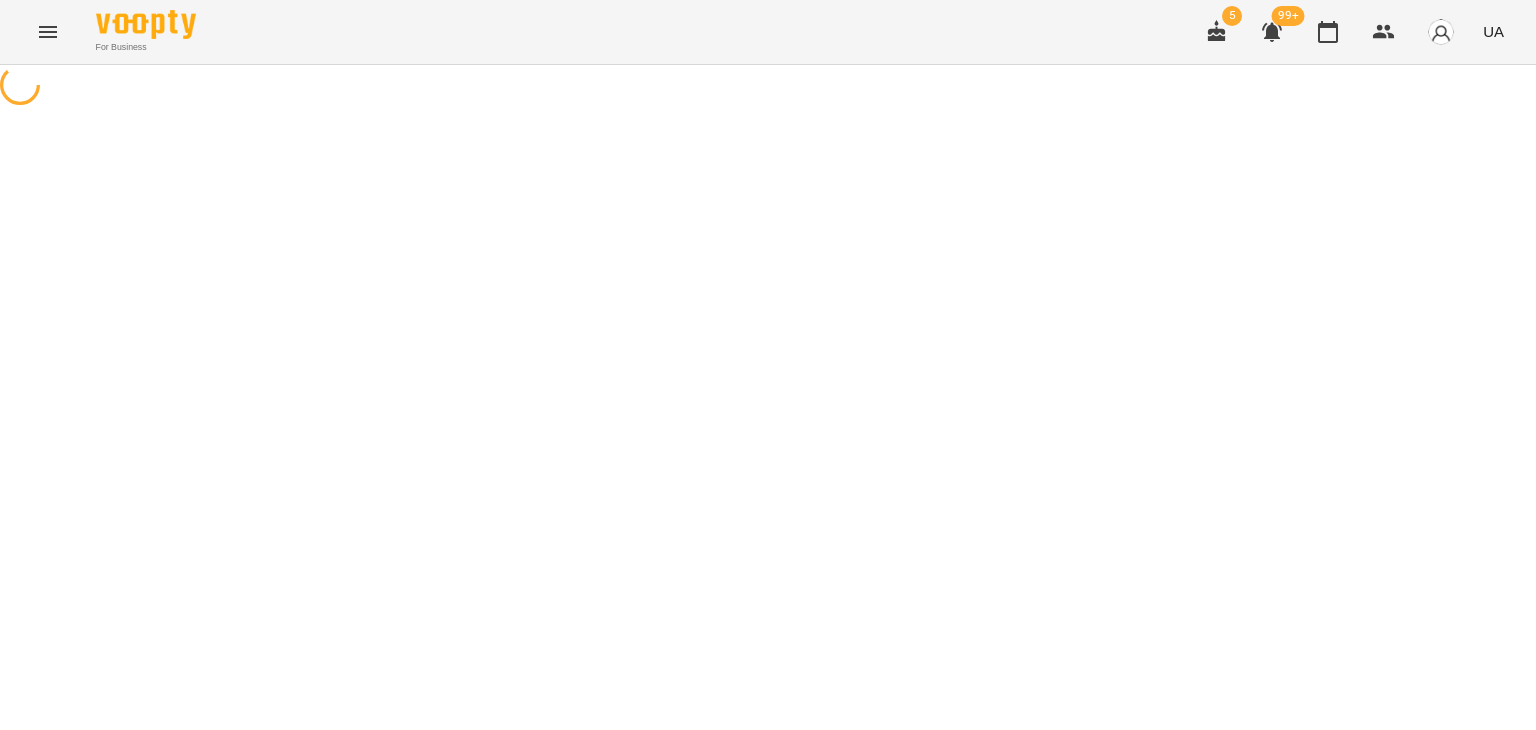 select on "*" 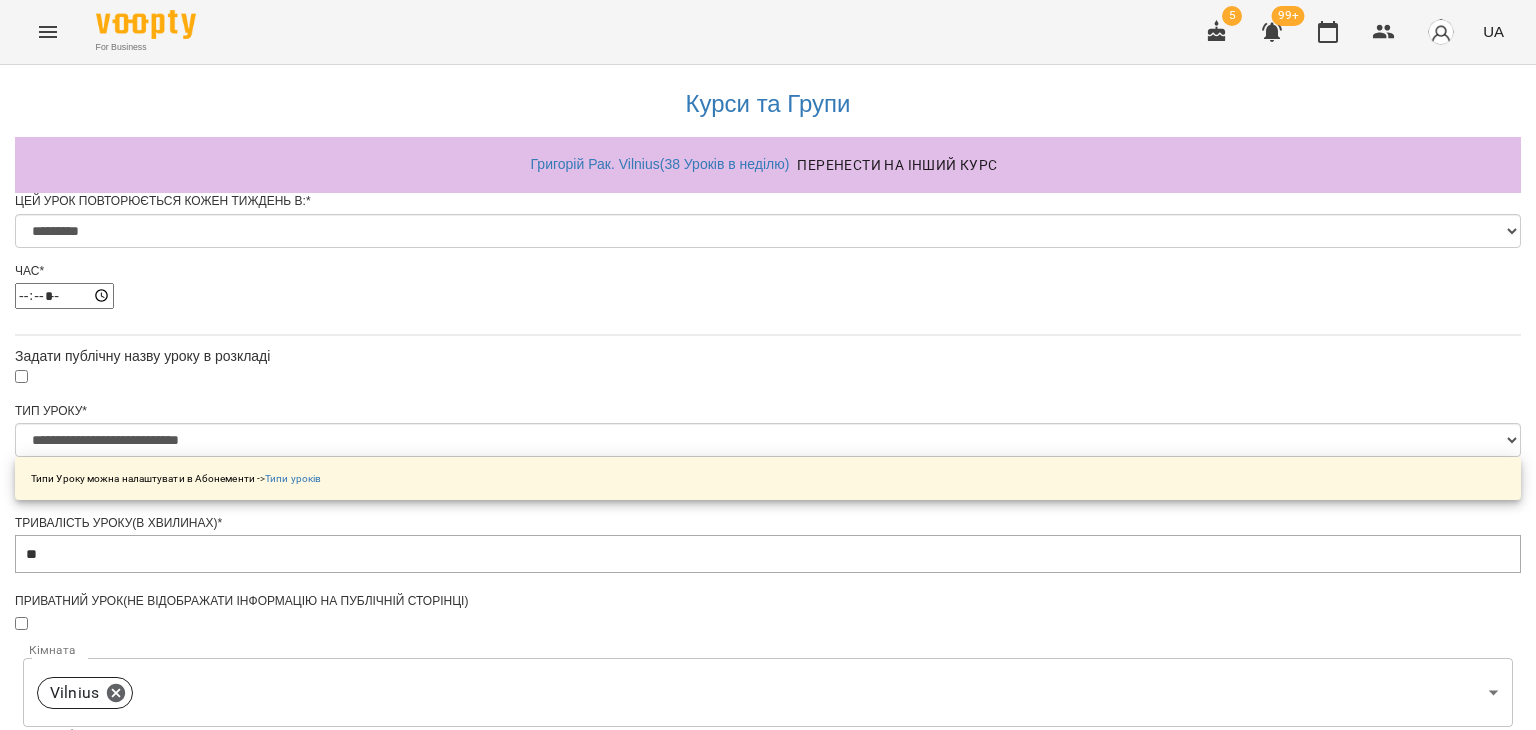 scroll, scrollTop: 400, scrollLeft: 0, axis: vertical 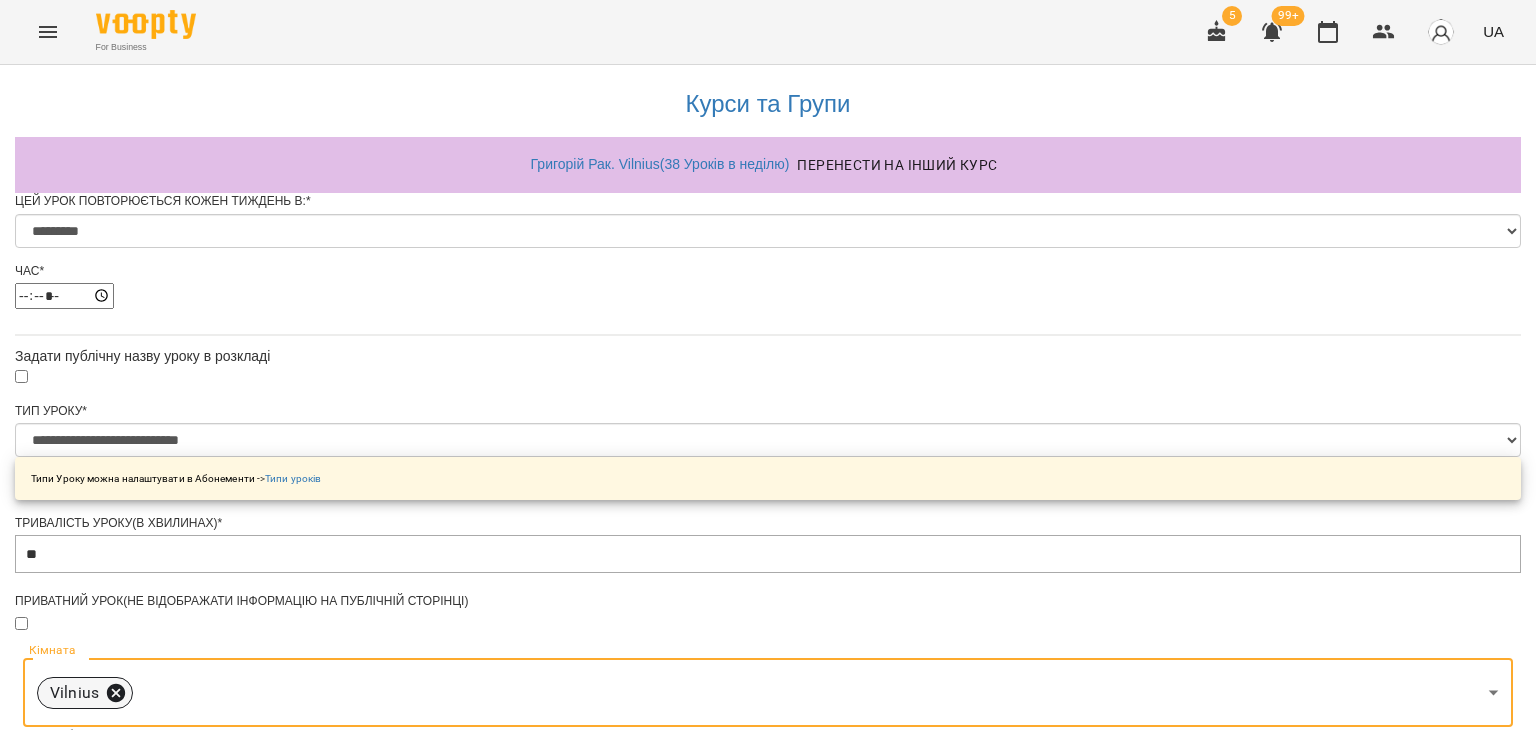 click 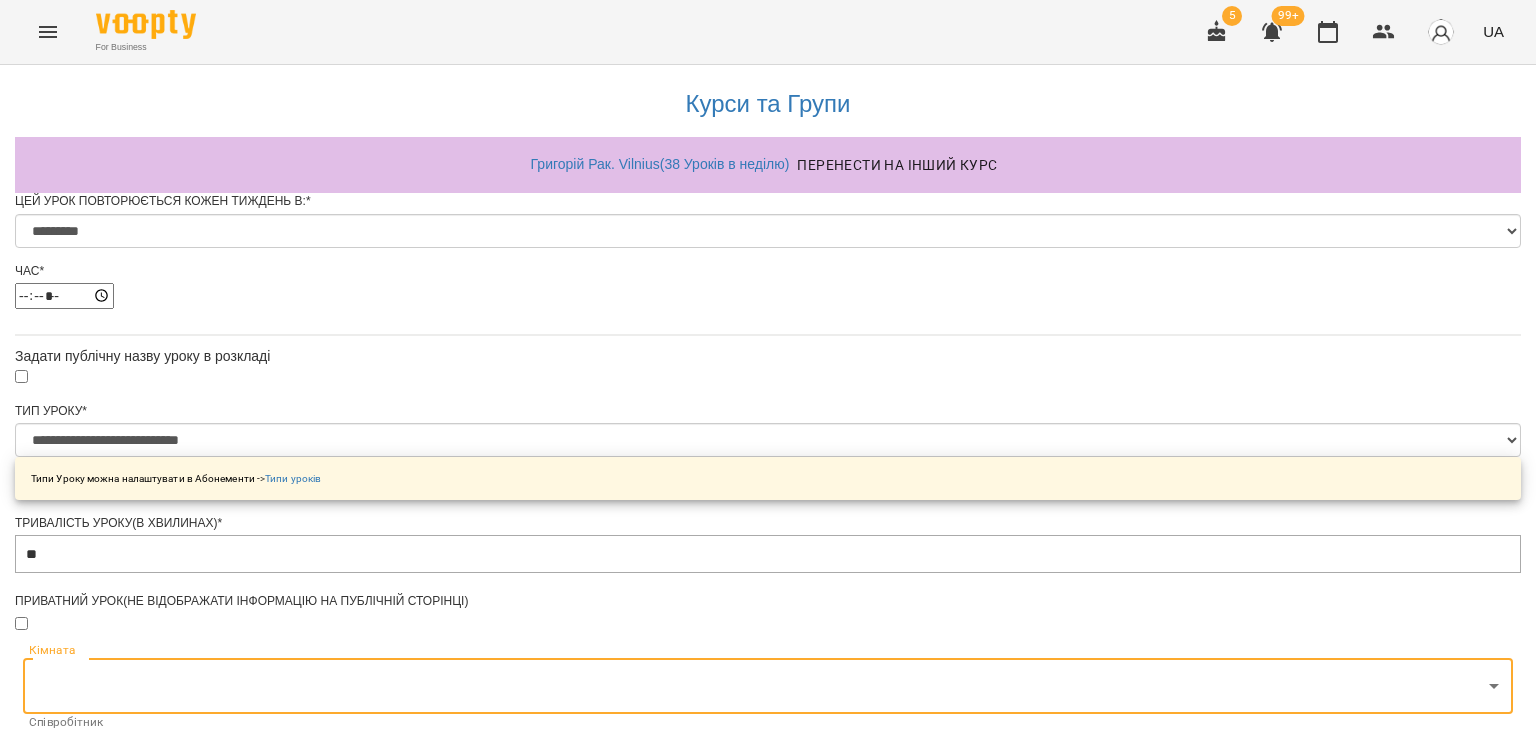 click on "**********" at bounding box center (768, 723) 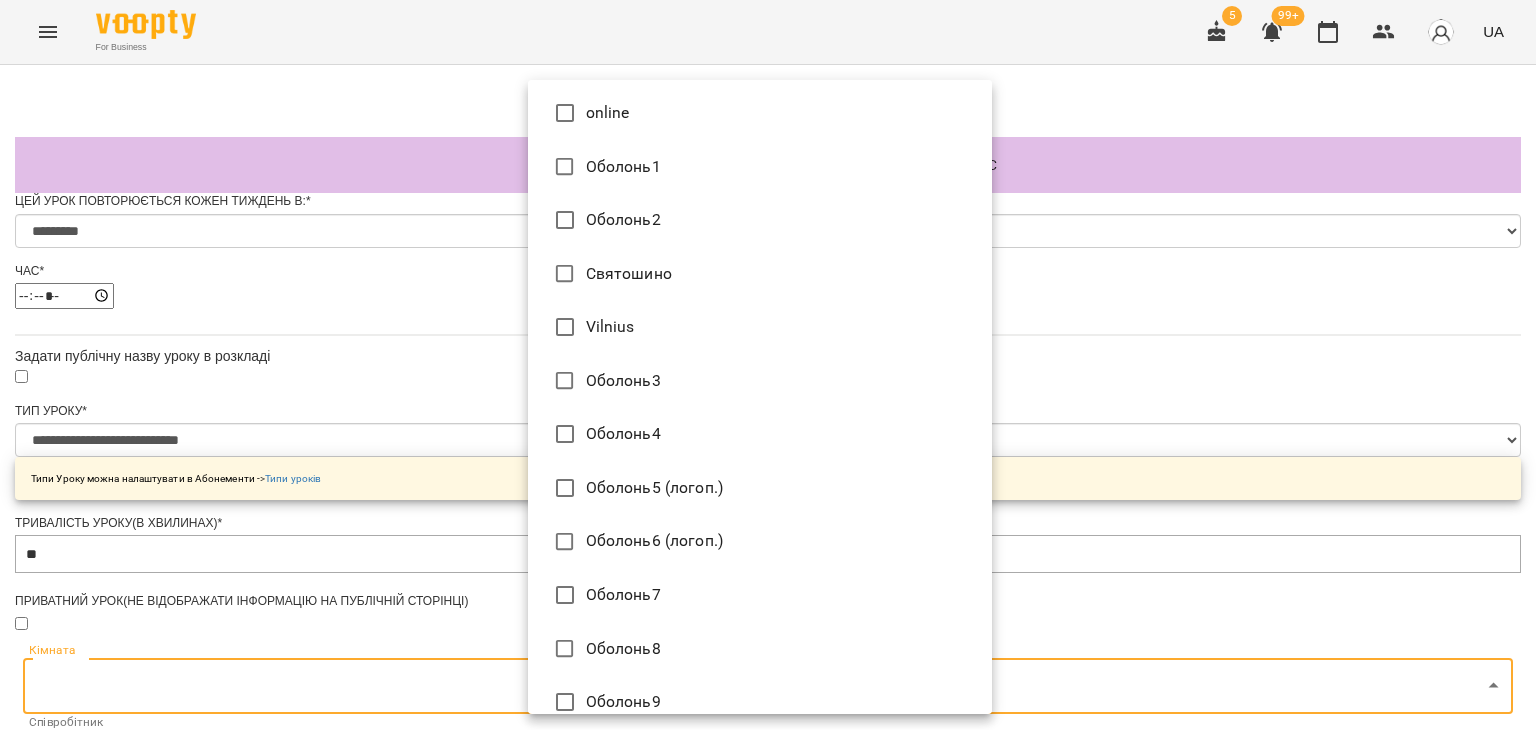 scroll, scrollTop: 0, scrollLeft: 0, axis: both 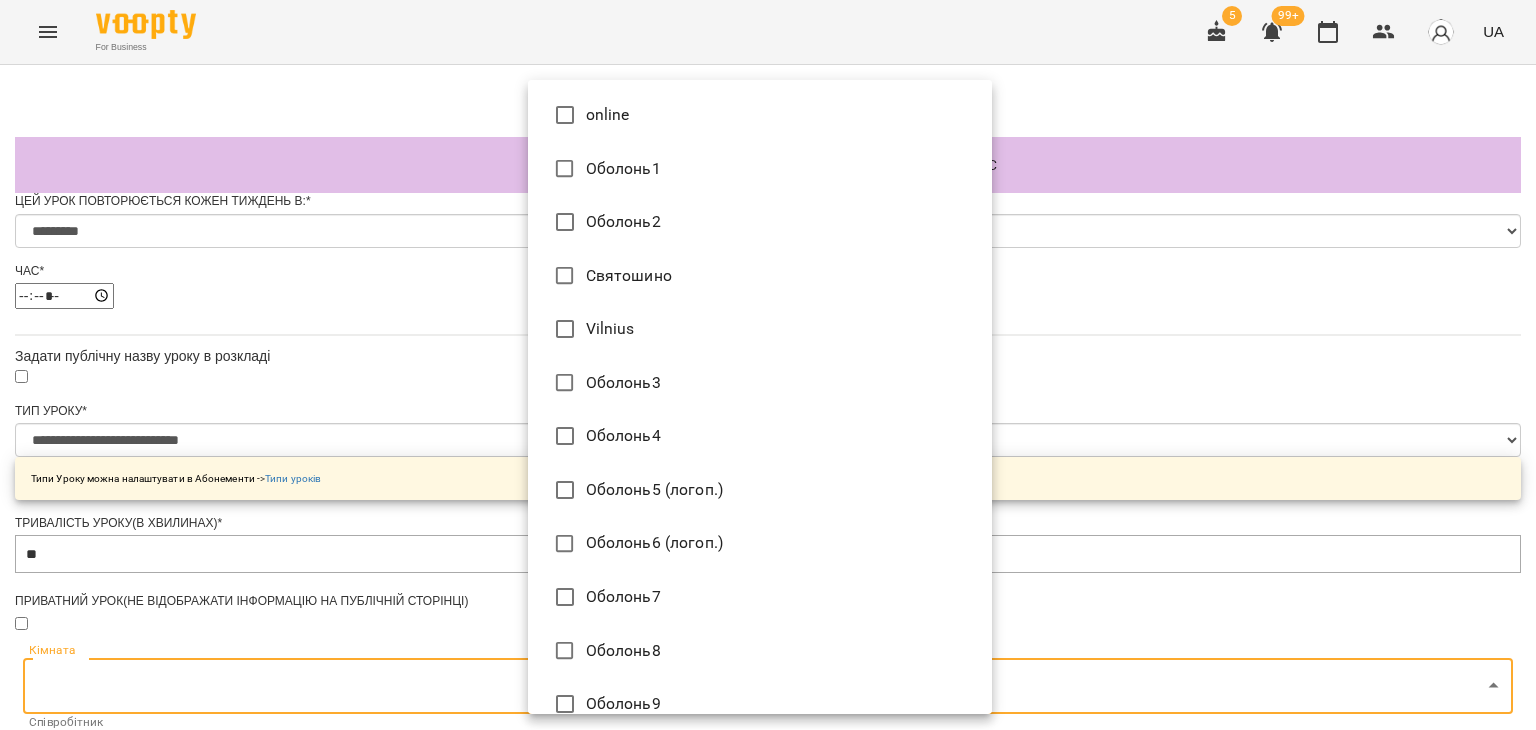 click at bounding box center [768, 365] 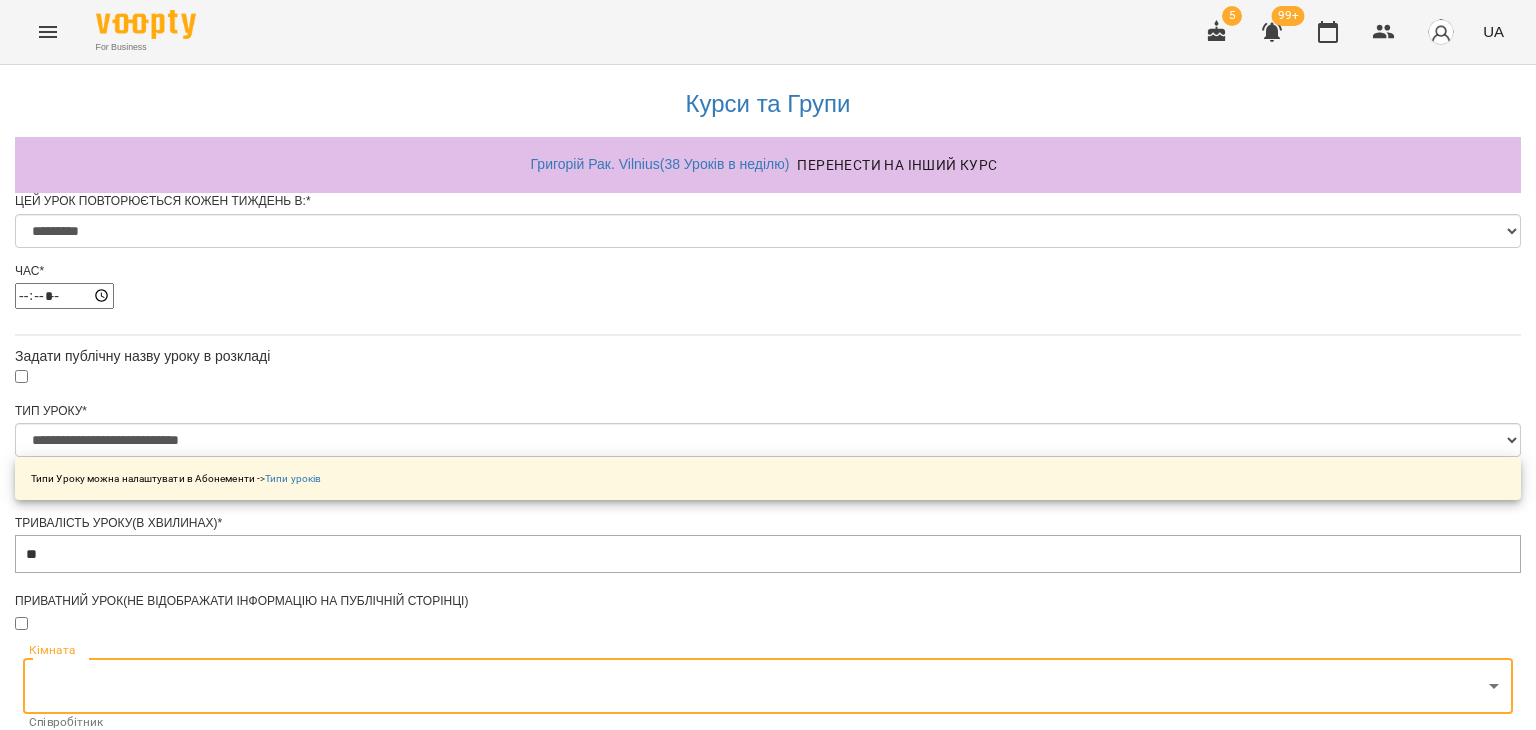 click on "**********" at bounding box center (768, 723) 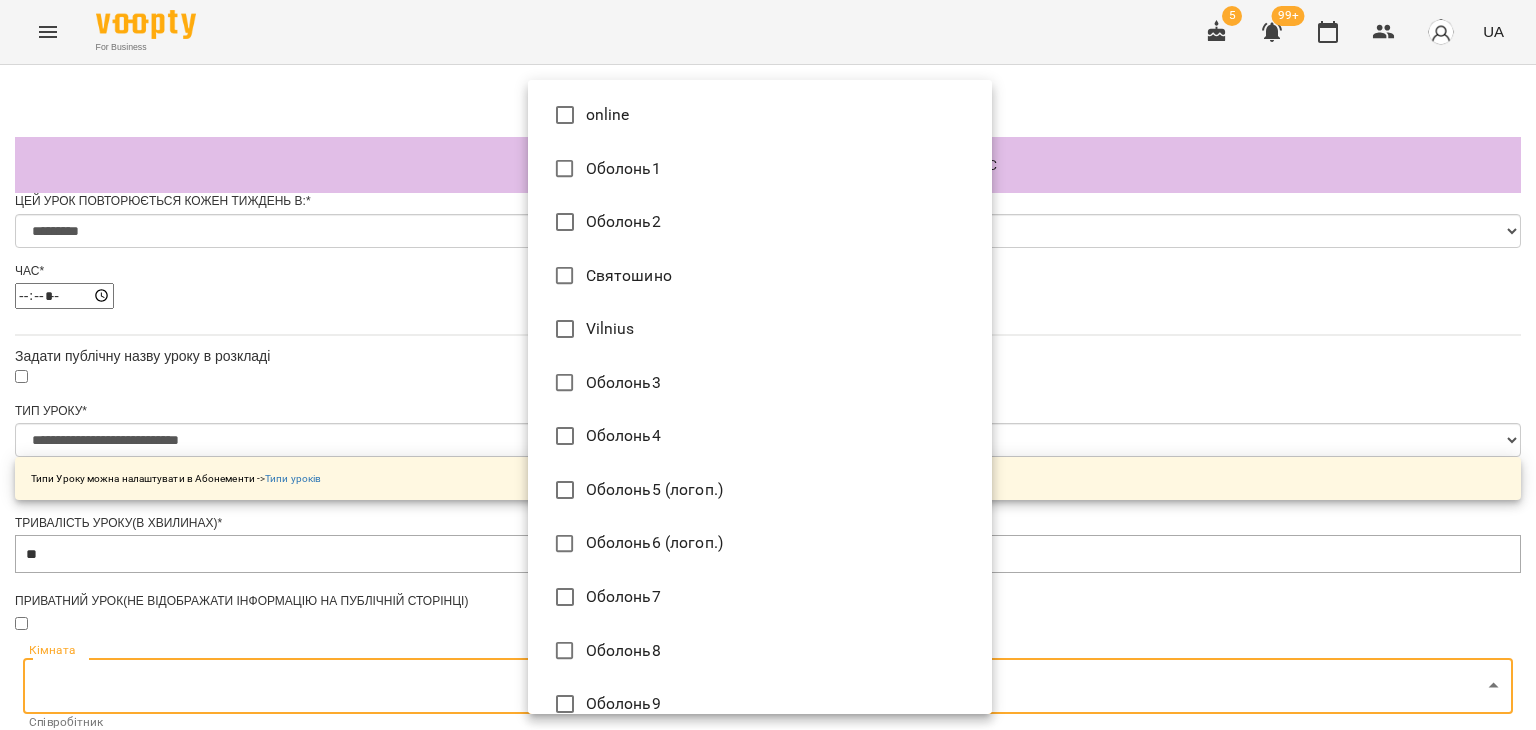 click on "Vilnius" at bounding box center [760, 329] 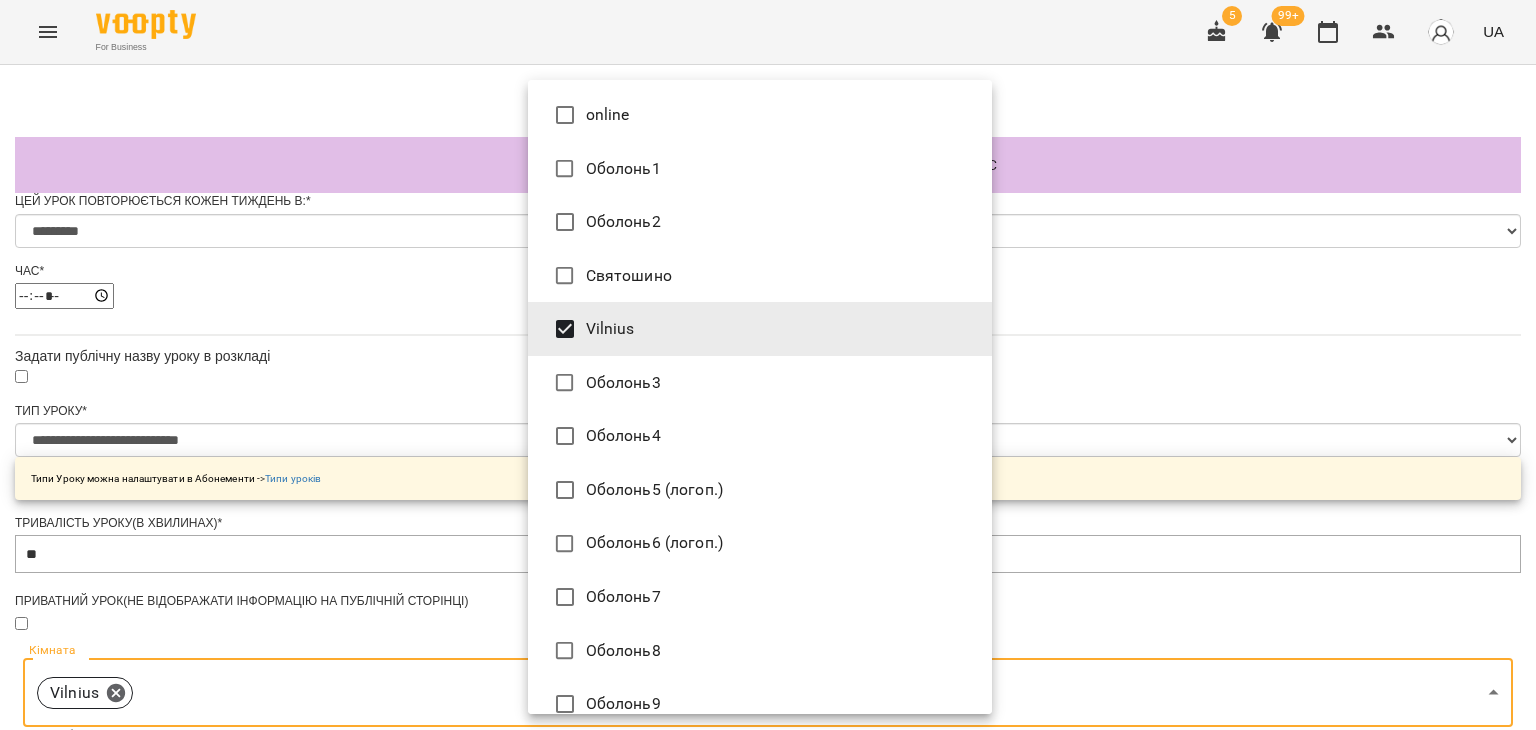 click at bounding box center [768, 365] 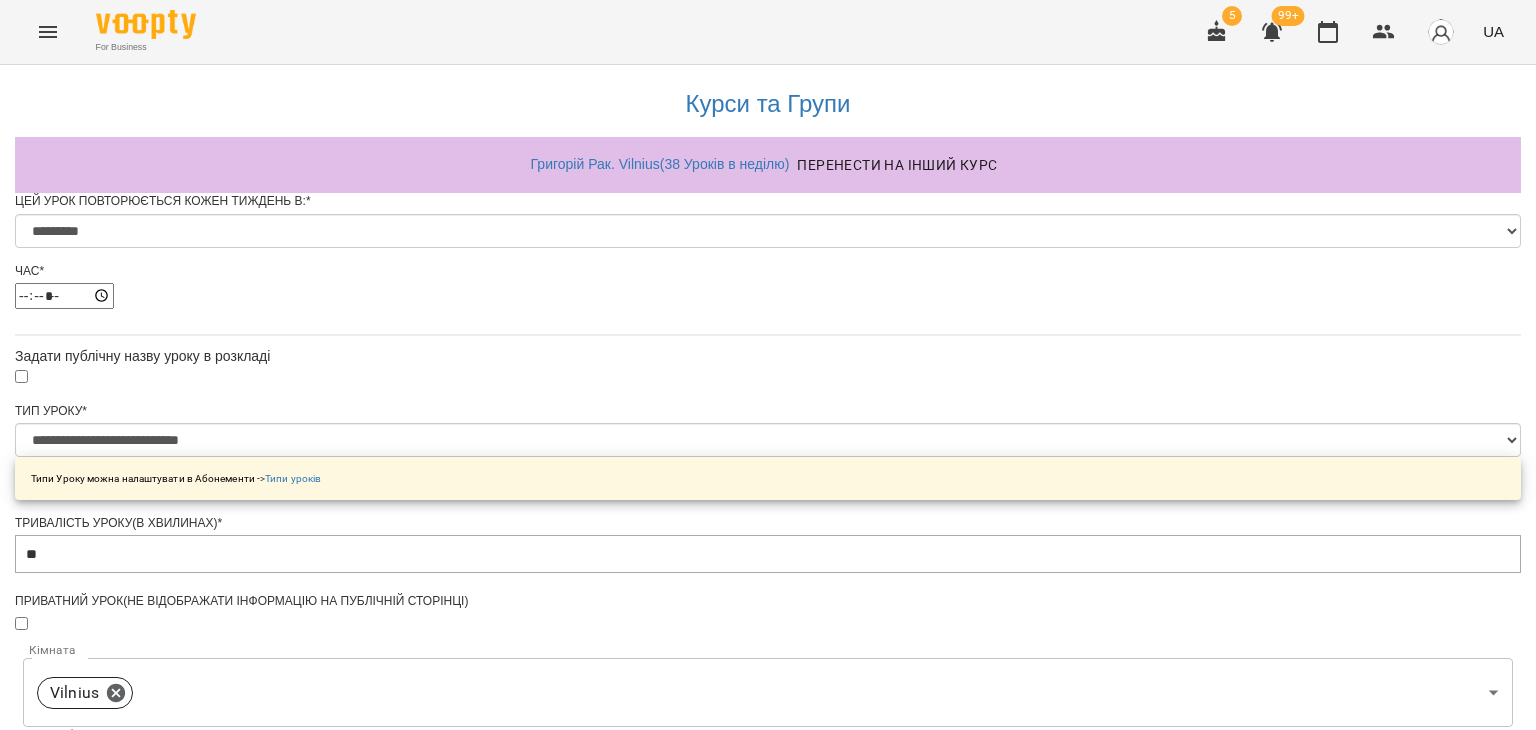 click on "**********" at bounding box center (768, 760) 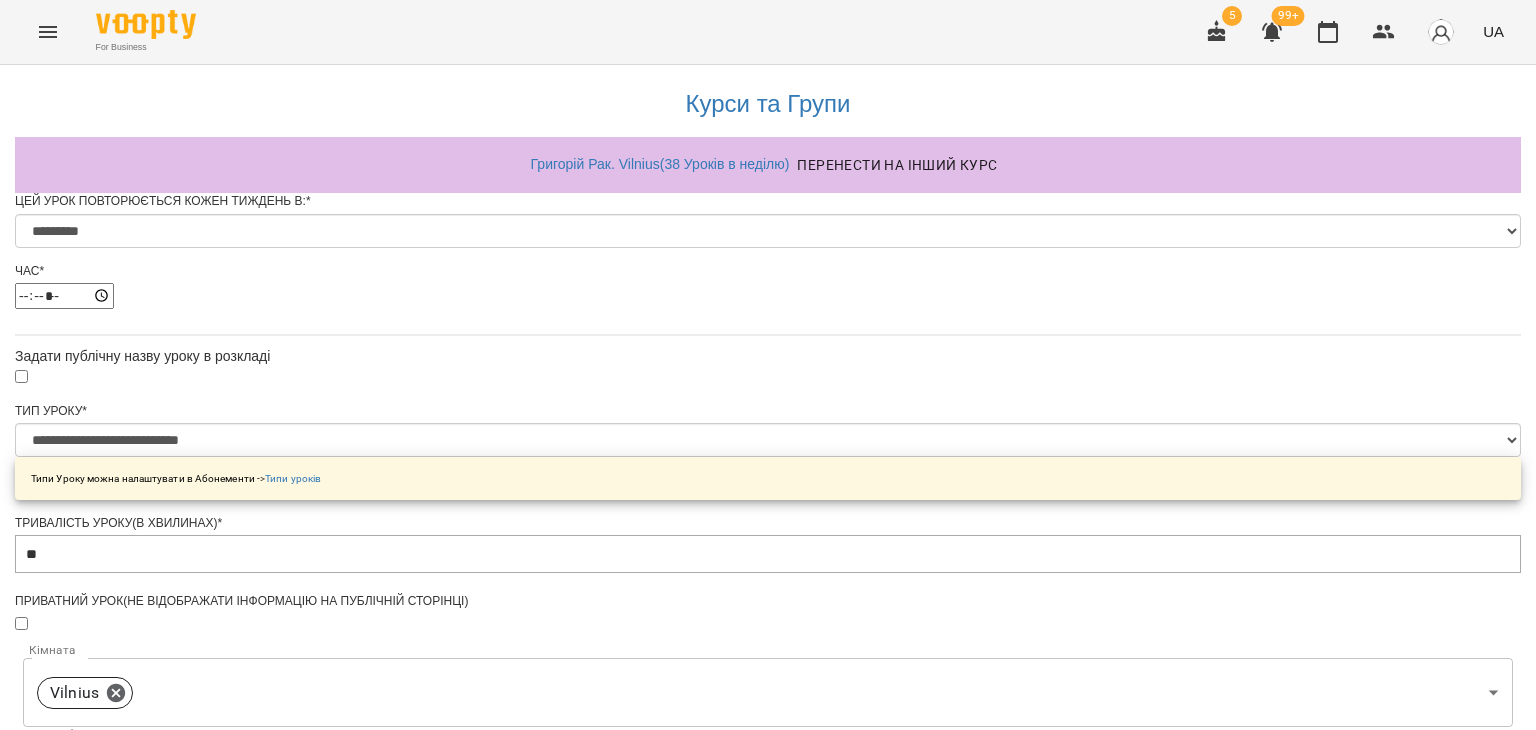 click on "For Business 5 99+ UA" at bounding box center [768, 32] 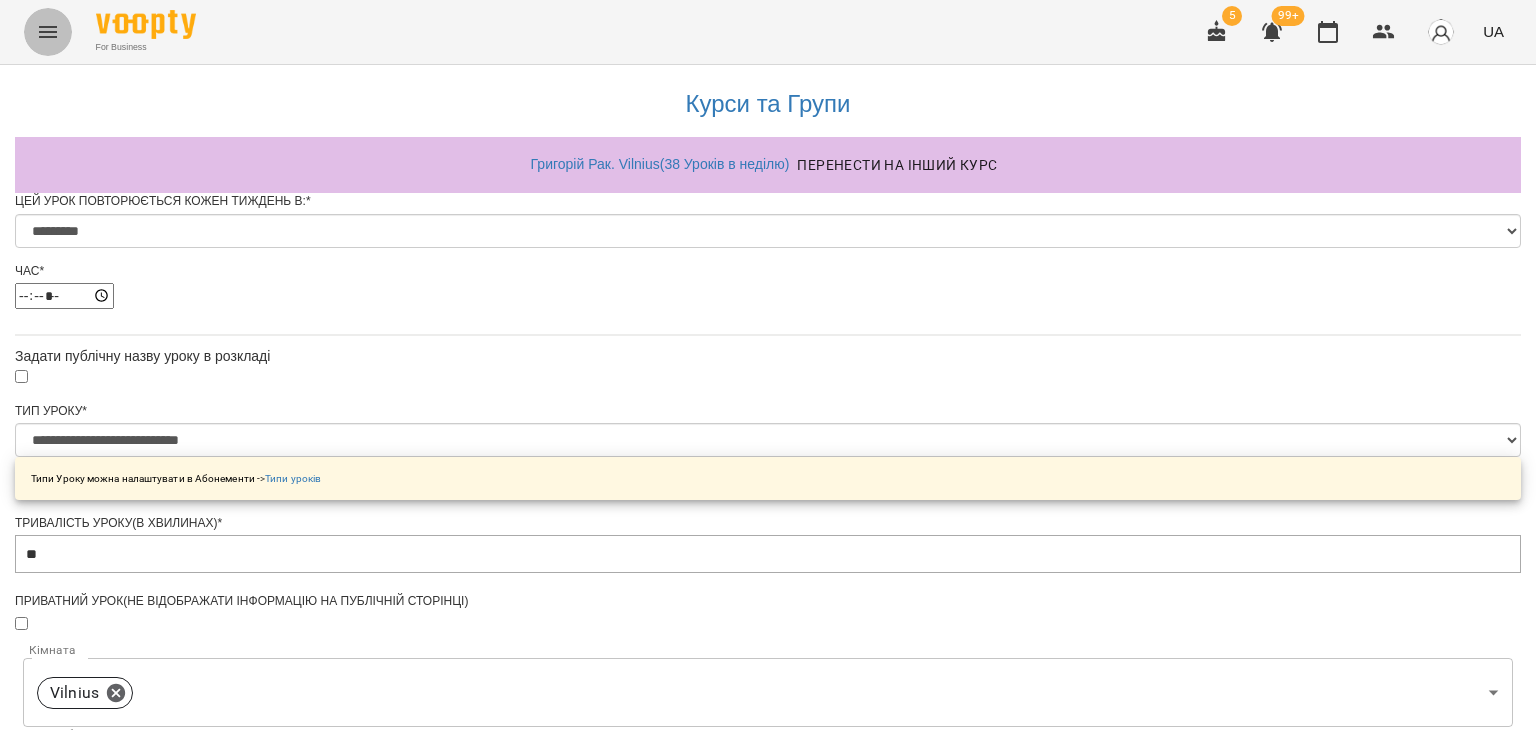 click 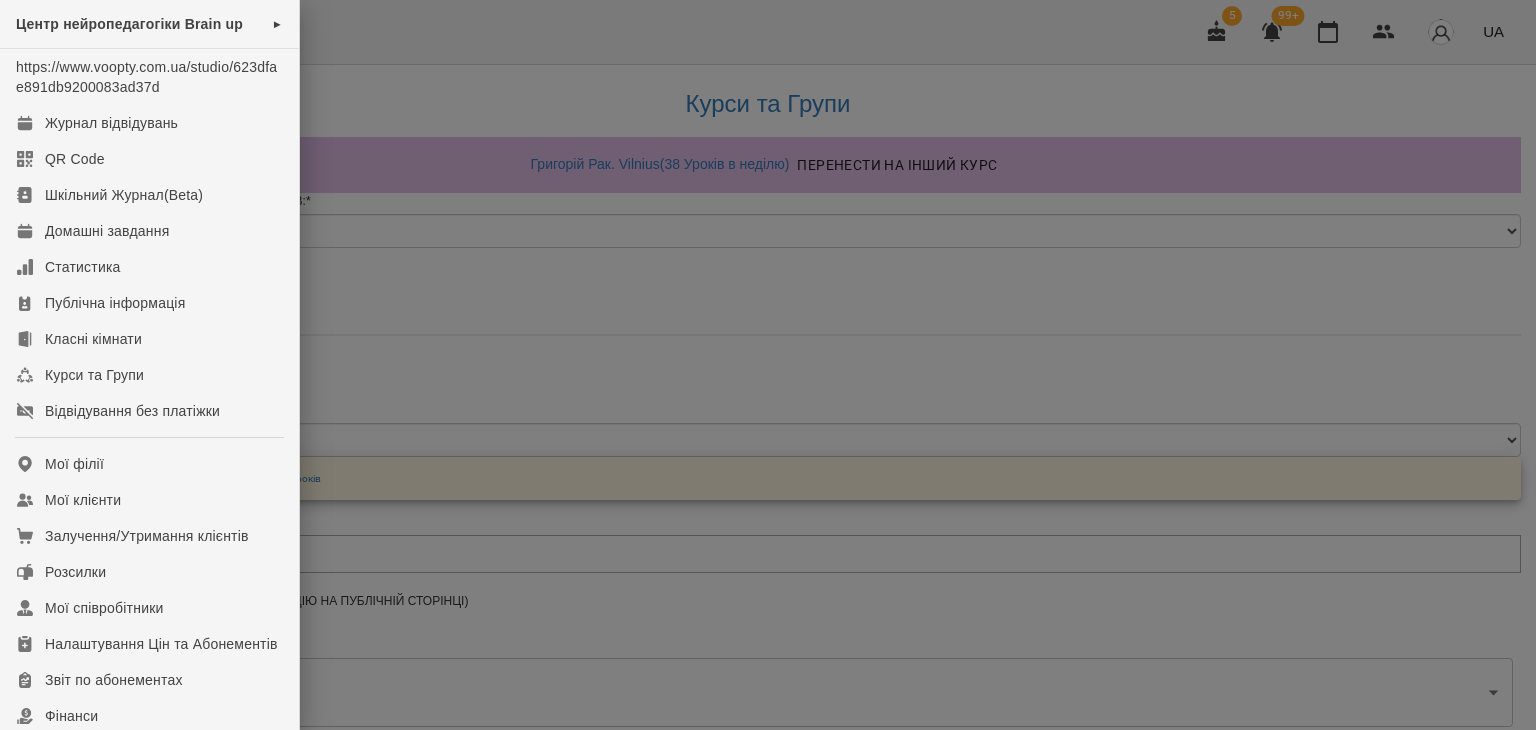 click at bounding box center (768, 365) 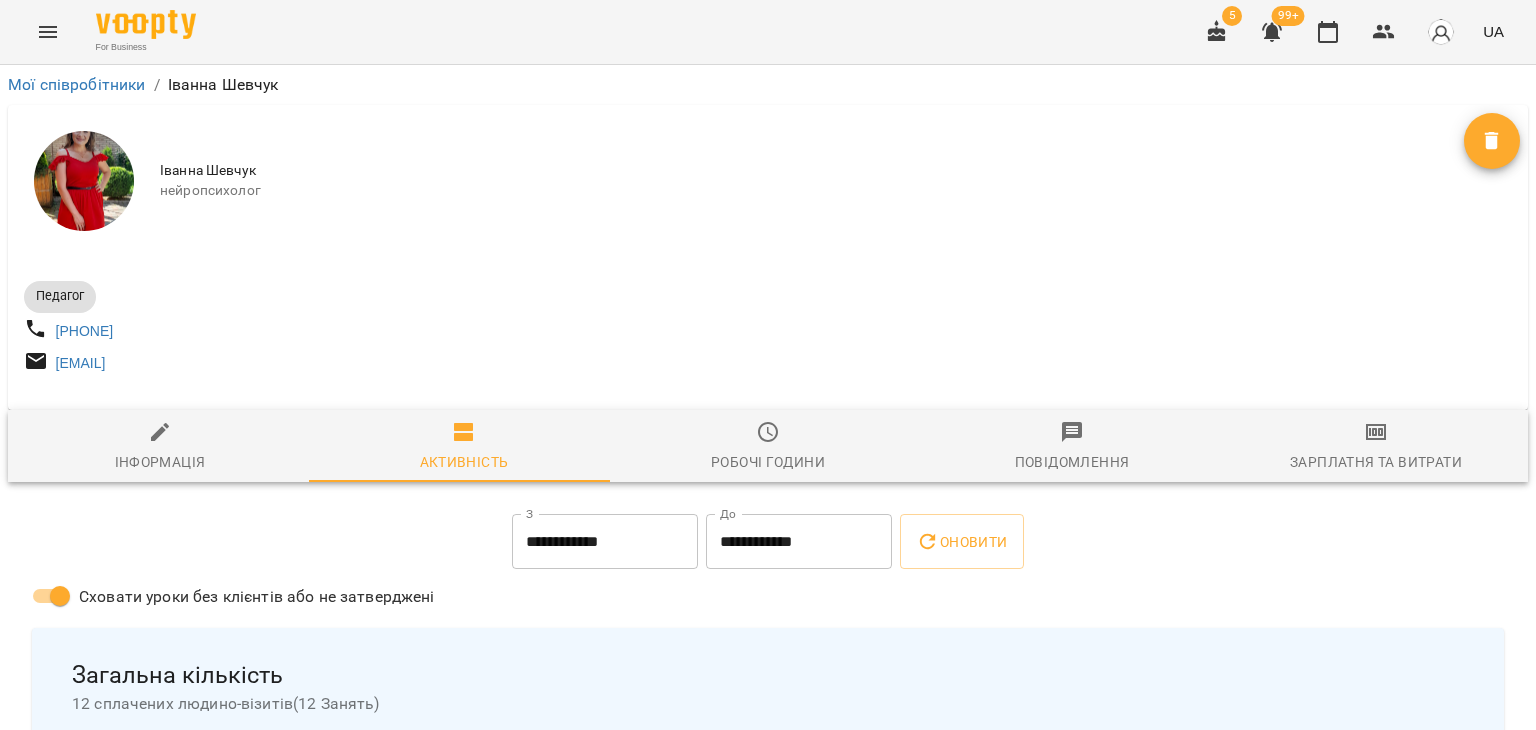 scroll, scrollTop: 0, scrollLeft: 0, axis: both 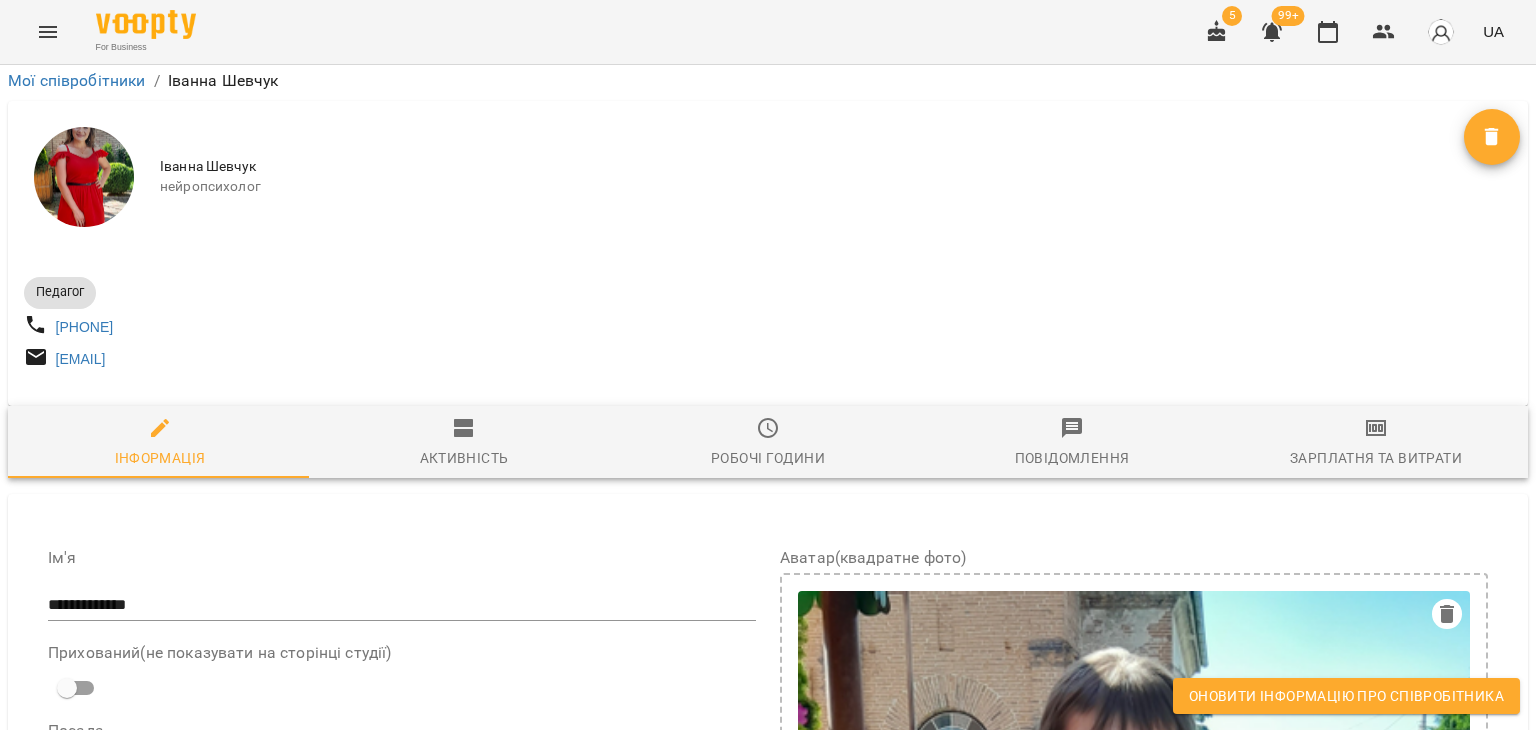 click on "Оновити інформацію про співробітника" at bounding box center (1346, 696) 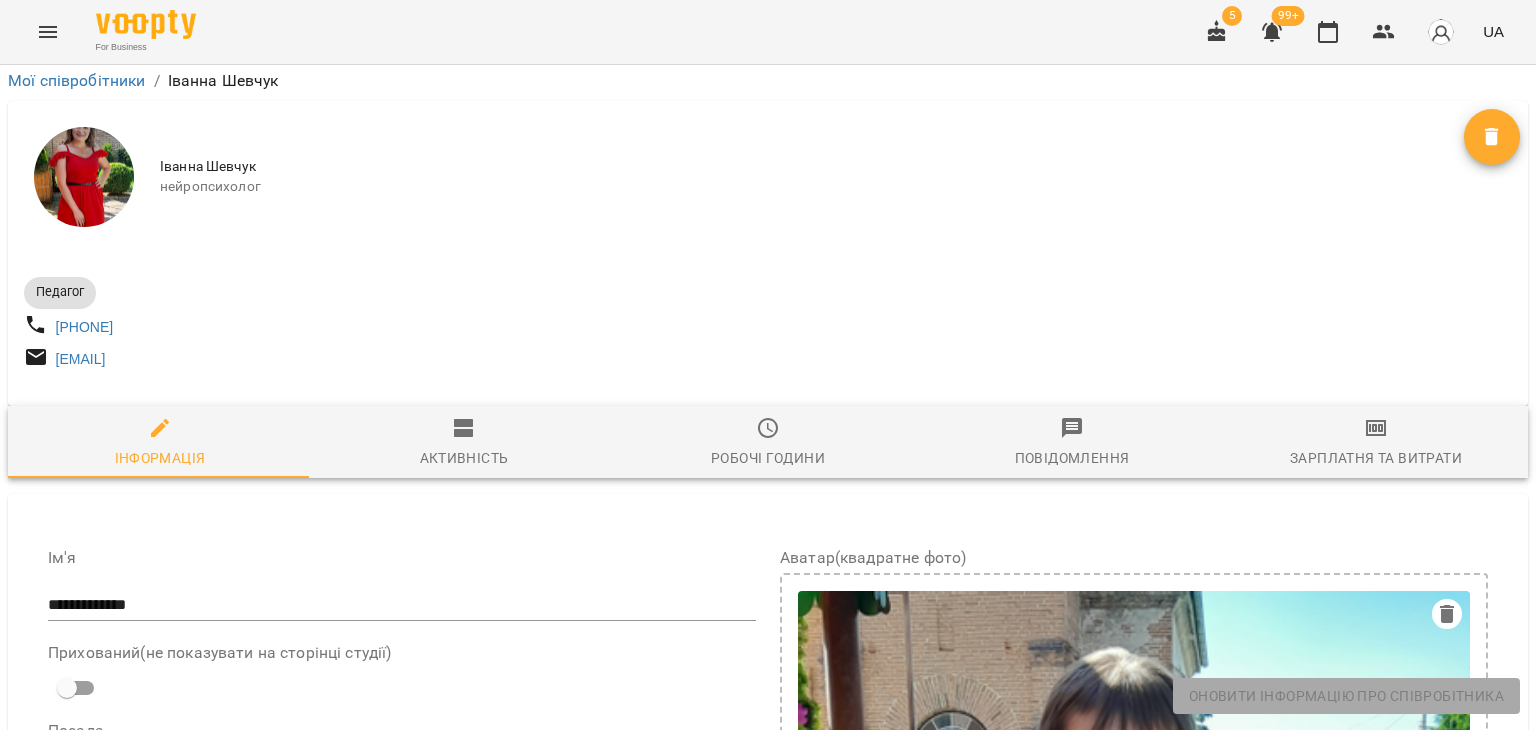 click on "For Business 5 99+ UA" at bounding box center (768, 32) 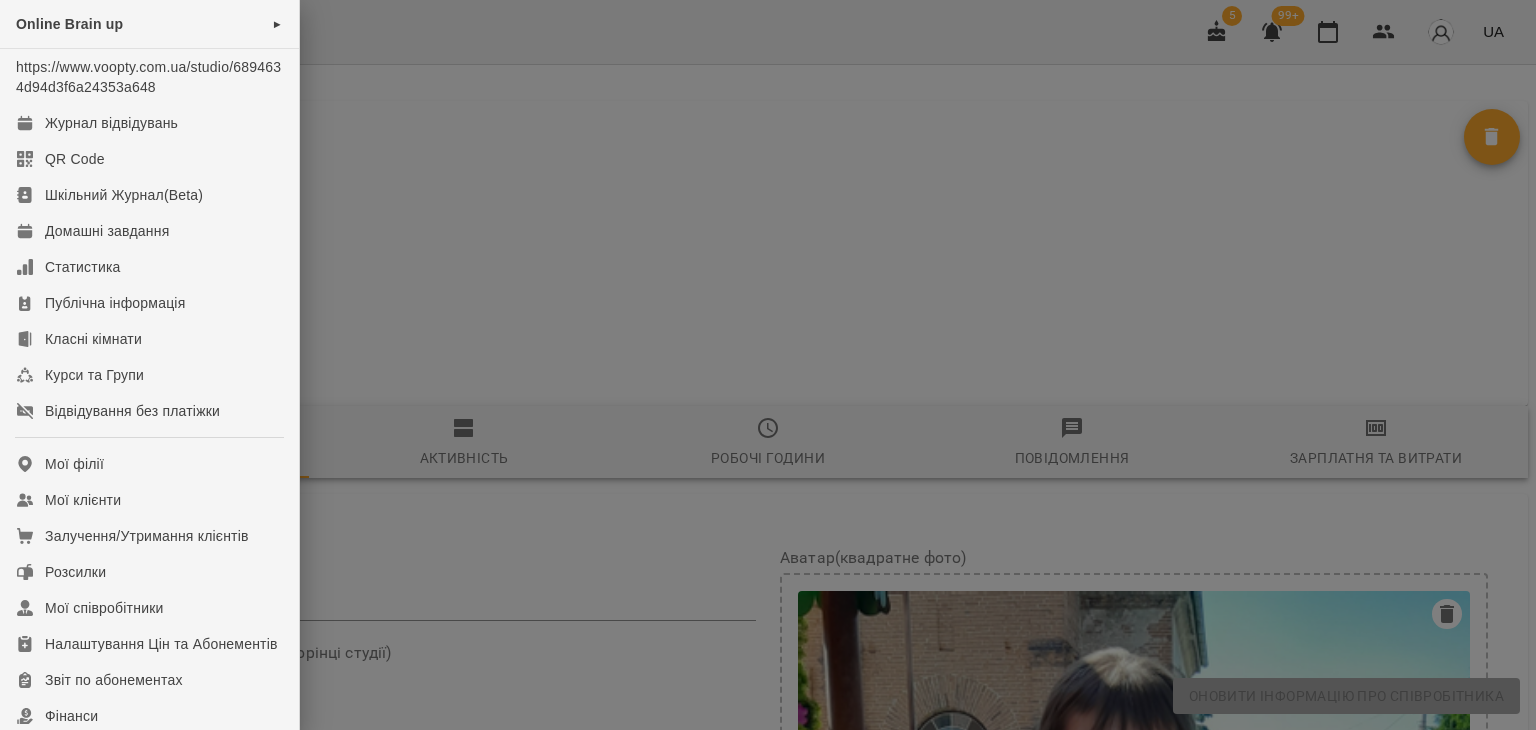 click at bounding box center [768, 365] 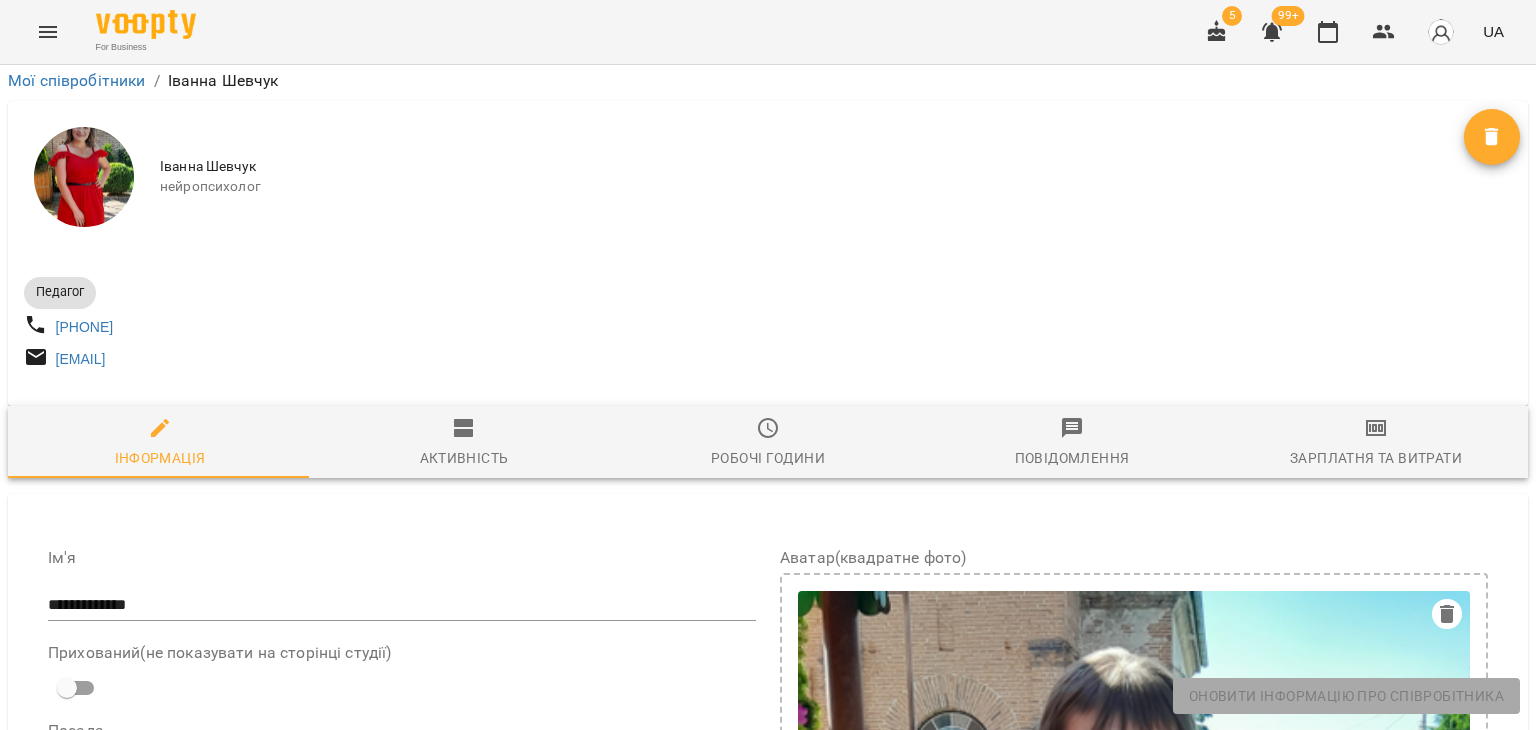 scroll, scrollTop: 0, scrollLeft: 0, axis: both 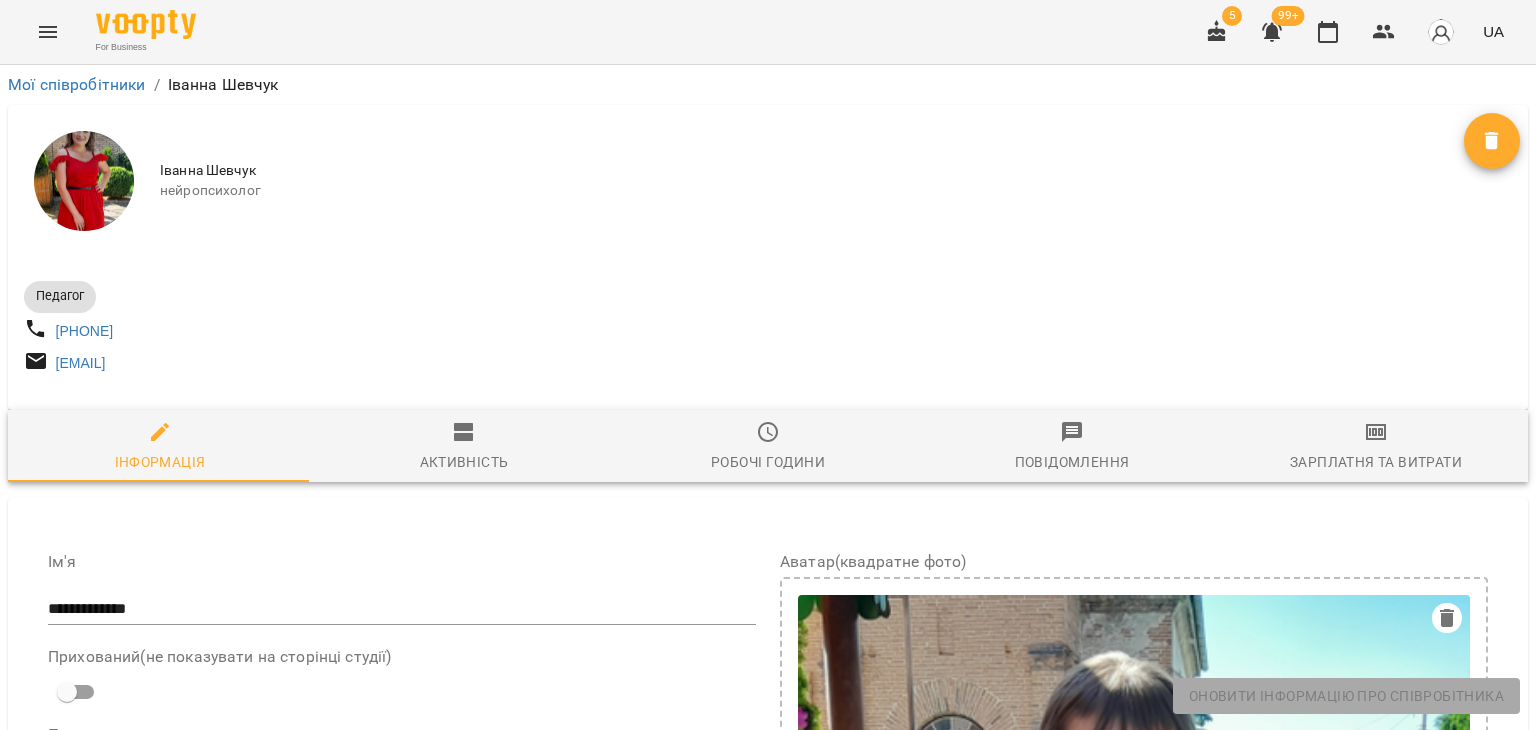 click on "**********" at bounding box center (768, 1767) 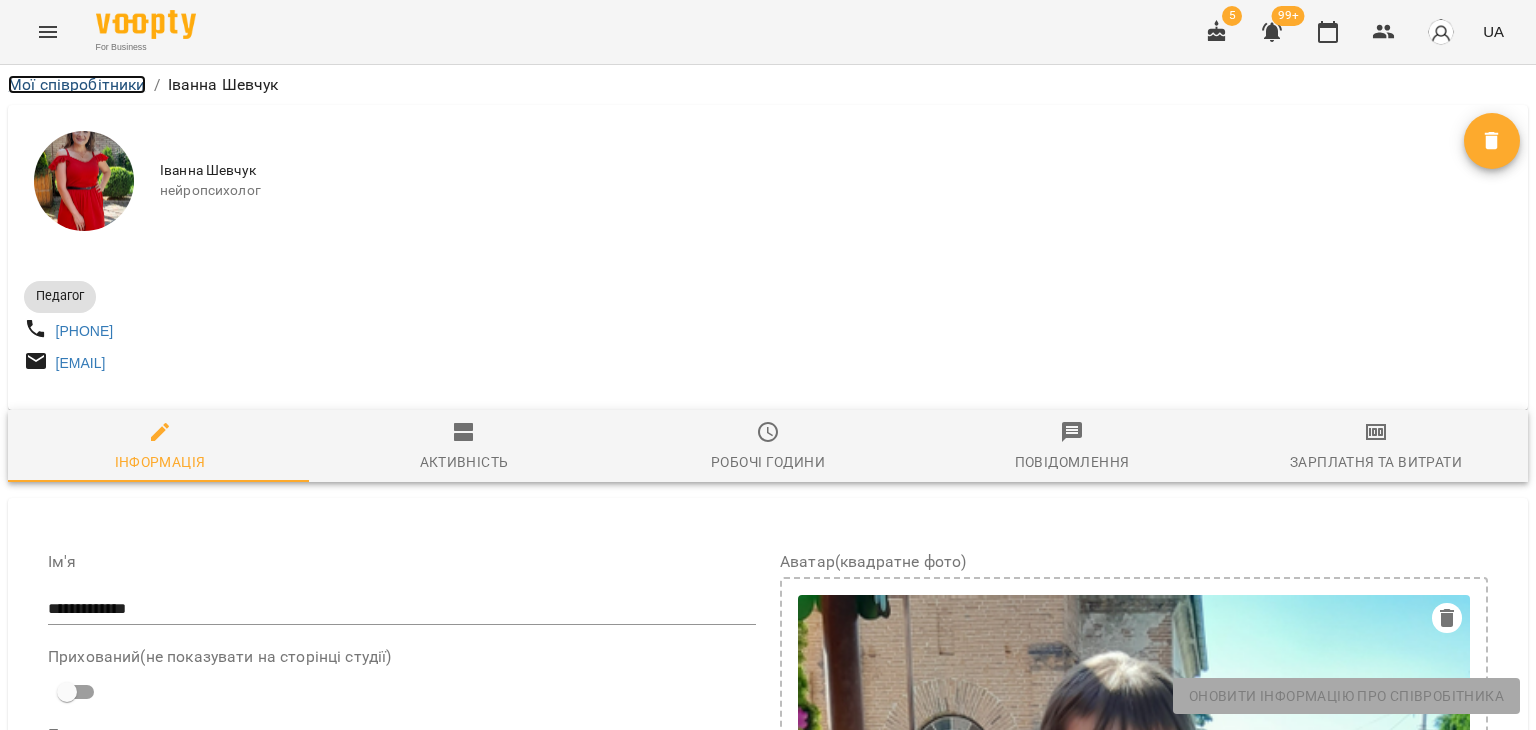 click on "Мої співробітники" at bounding box center (77, 84) 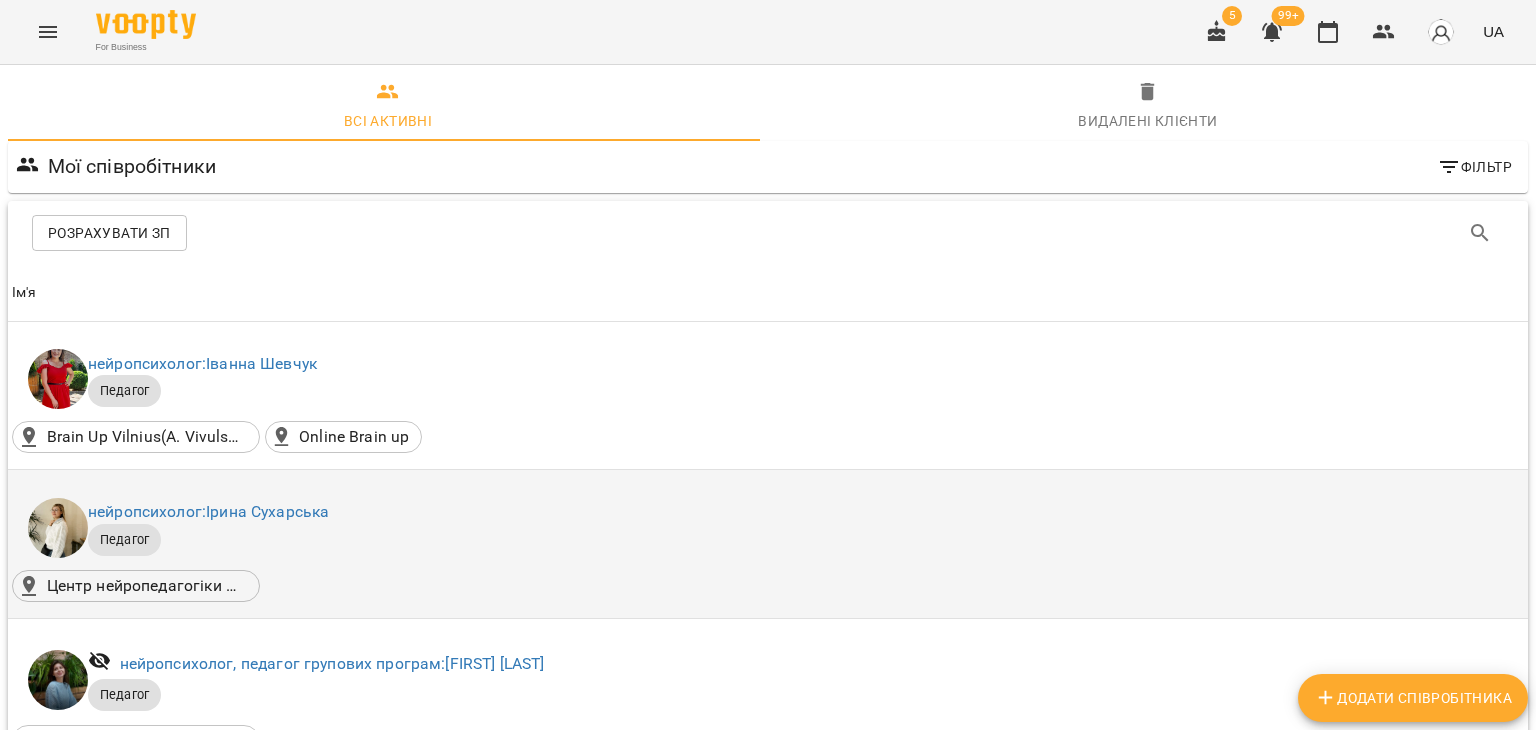 scroll, scrollTop: 200, scrollLeft: 0, axis: vertical 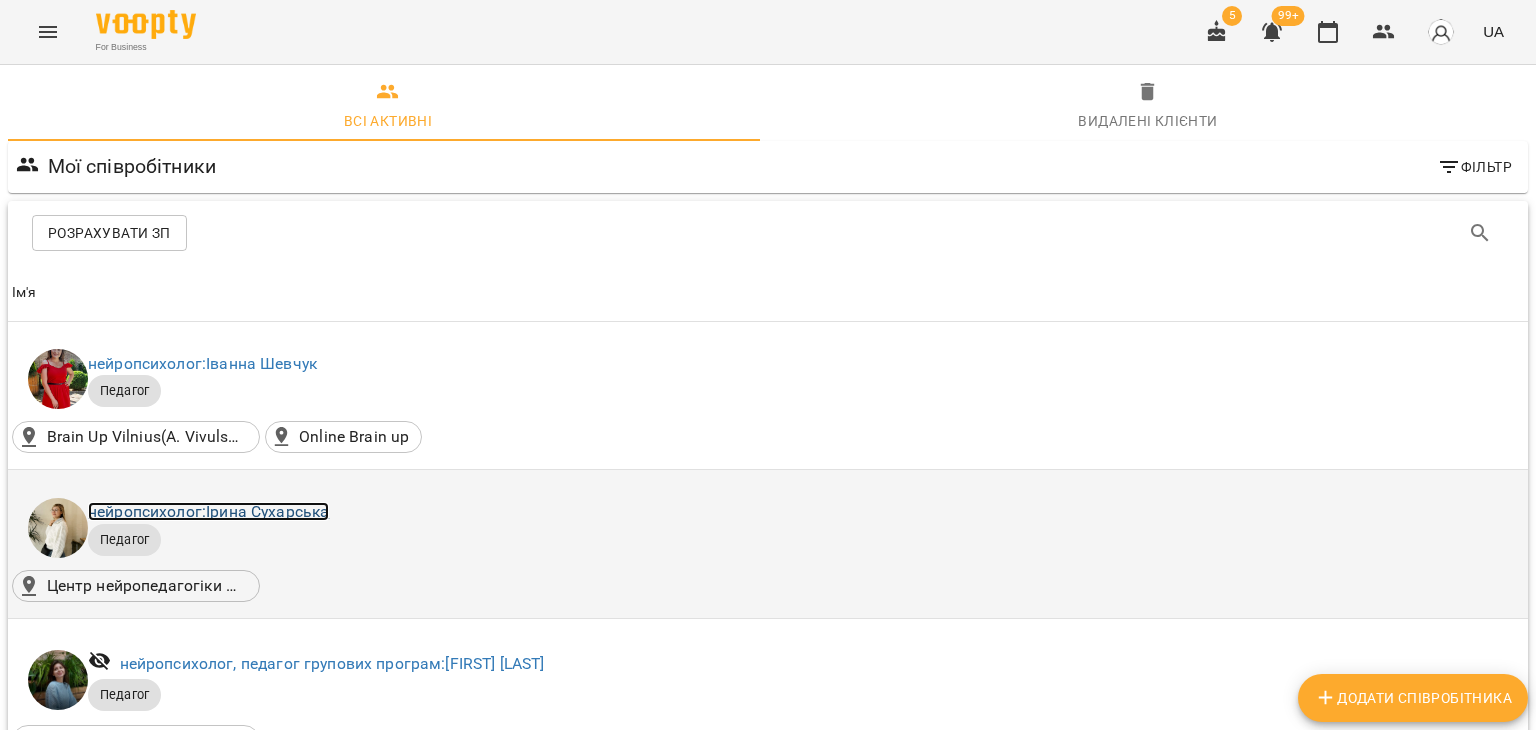 click on "нейропсихолог:  [FIRST] [LAST]" at bounding box center (208, 511) 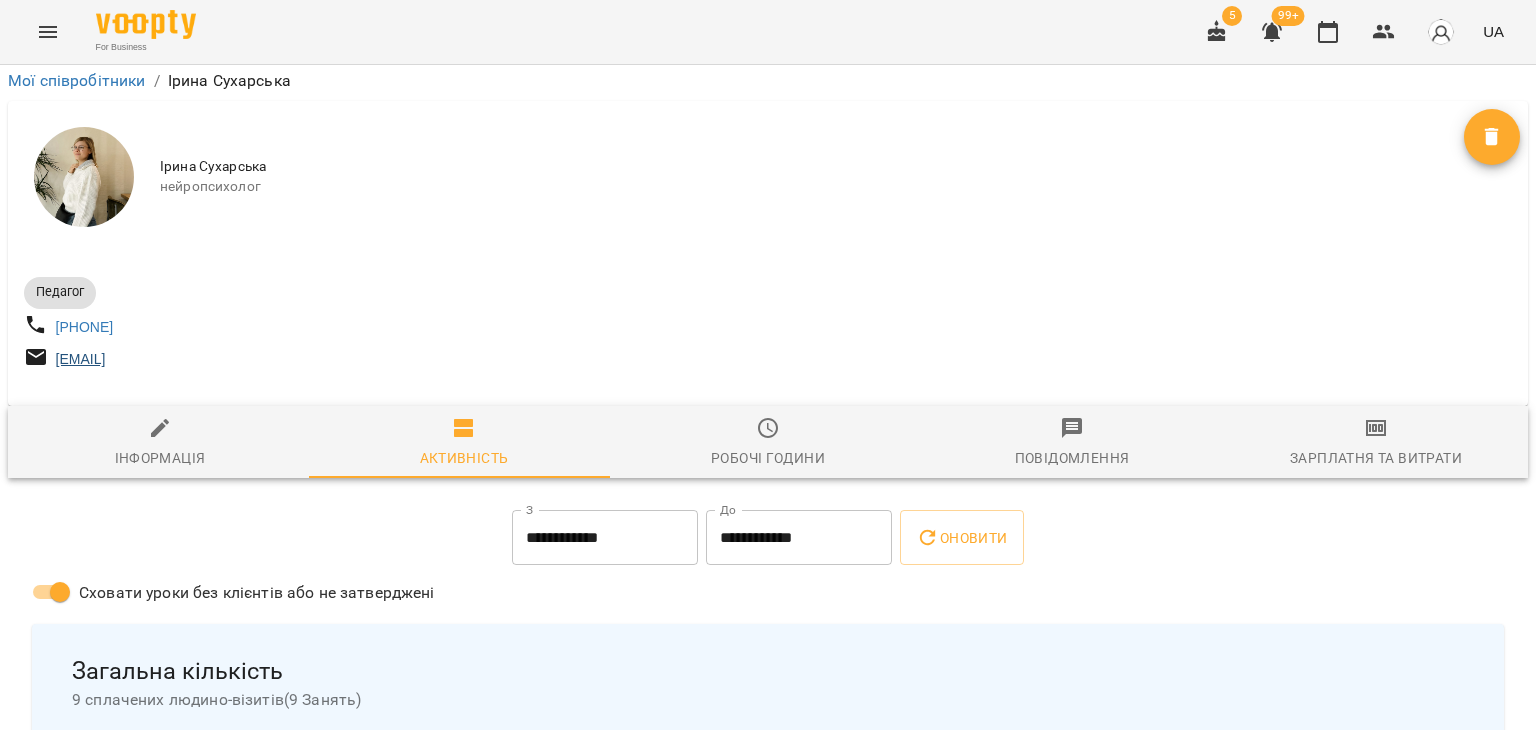 scroll, scrollTop: 100, scrollLeft: 0, axis: vertical 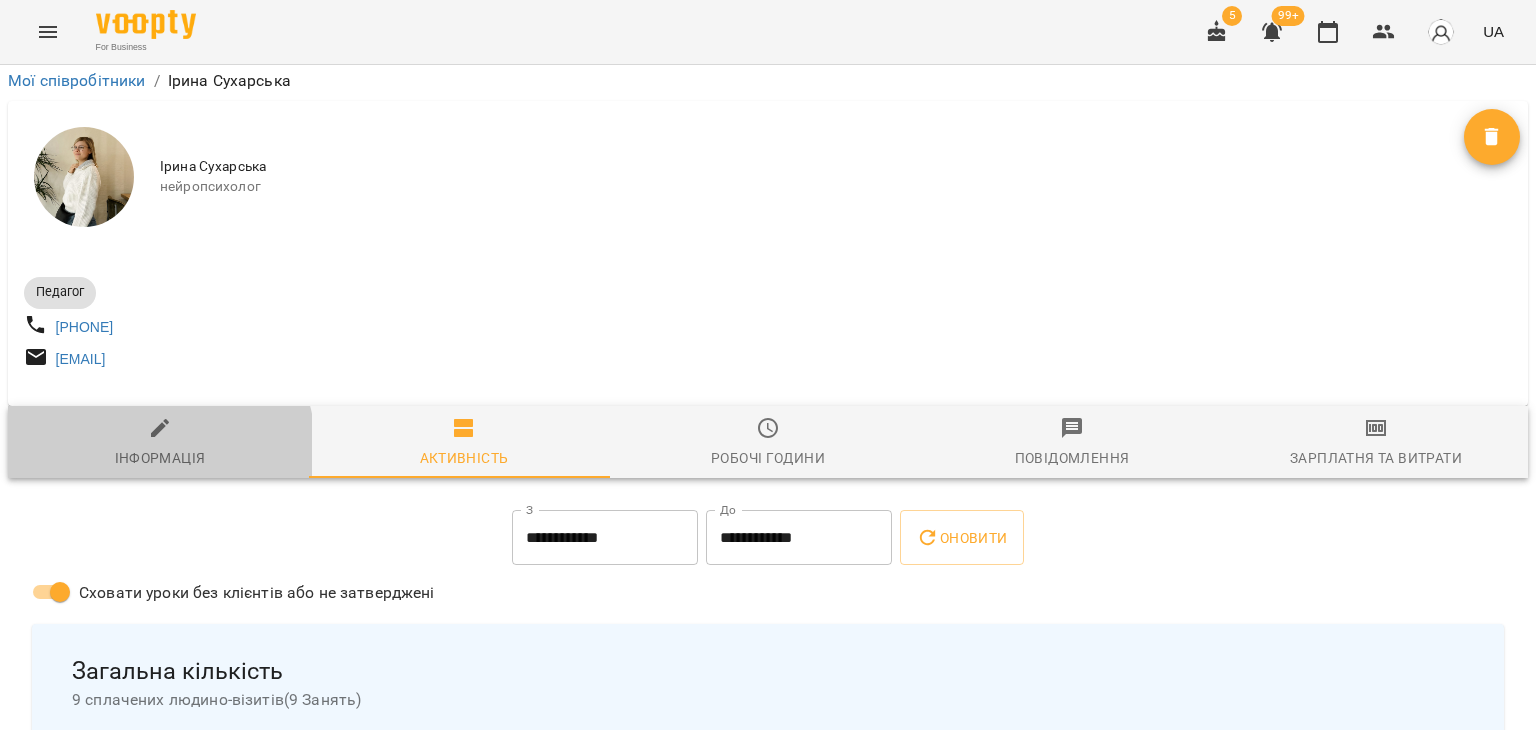click on "Інформація" at bounding box center [160, 458] 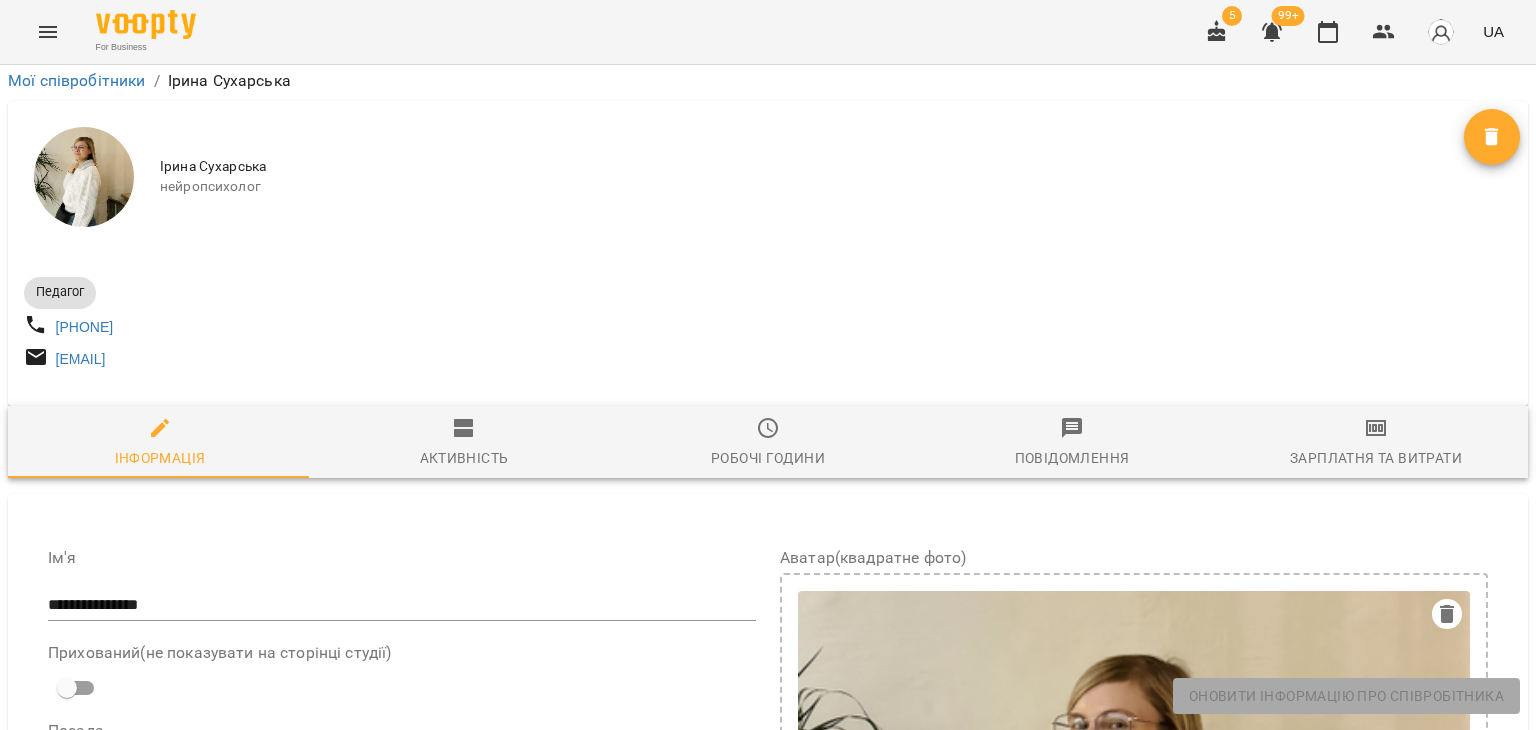 scroll, scrollTop: 0, scrollLeft: 0, axis: both 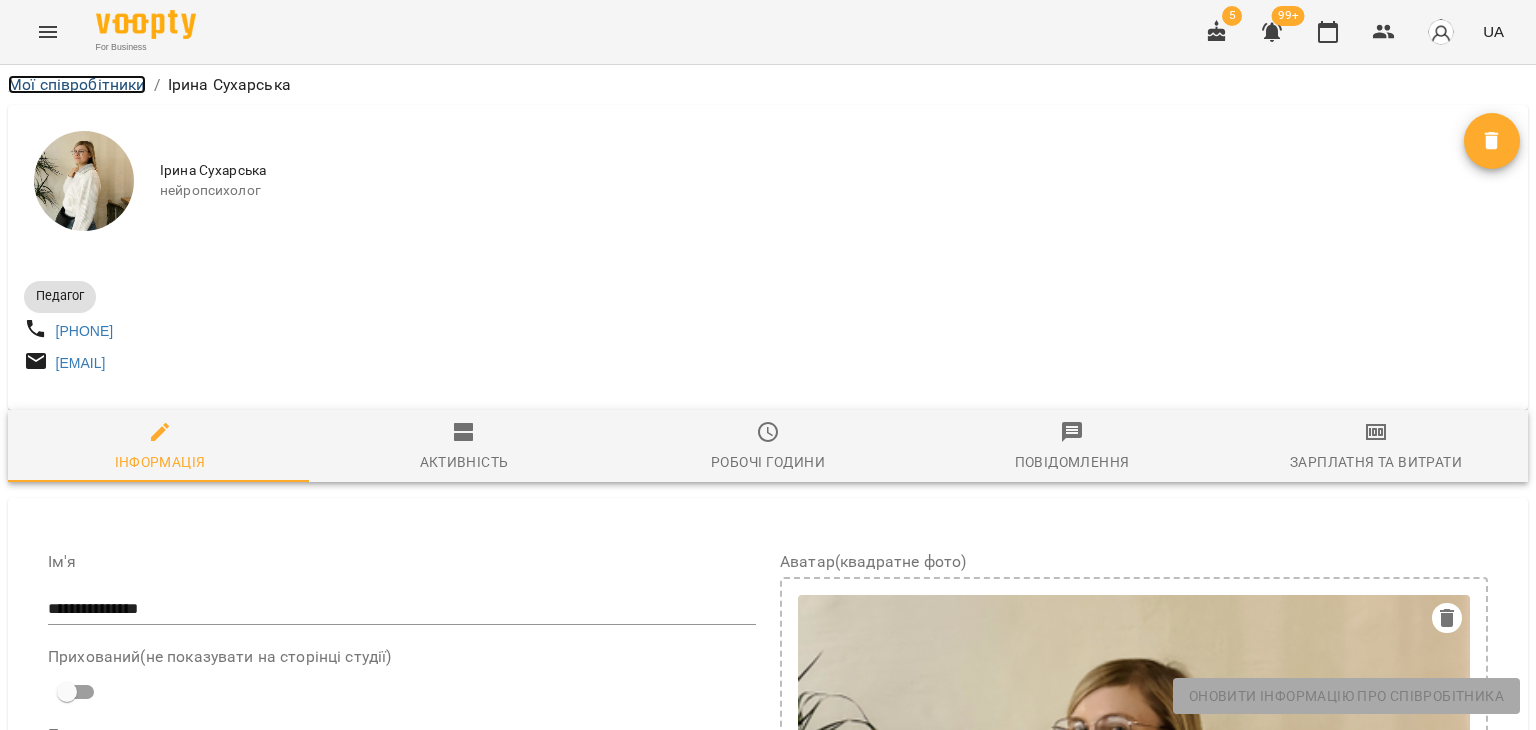 click on "Мої співробітники" at bounding box center (77, 84) 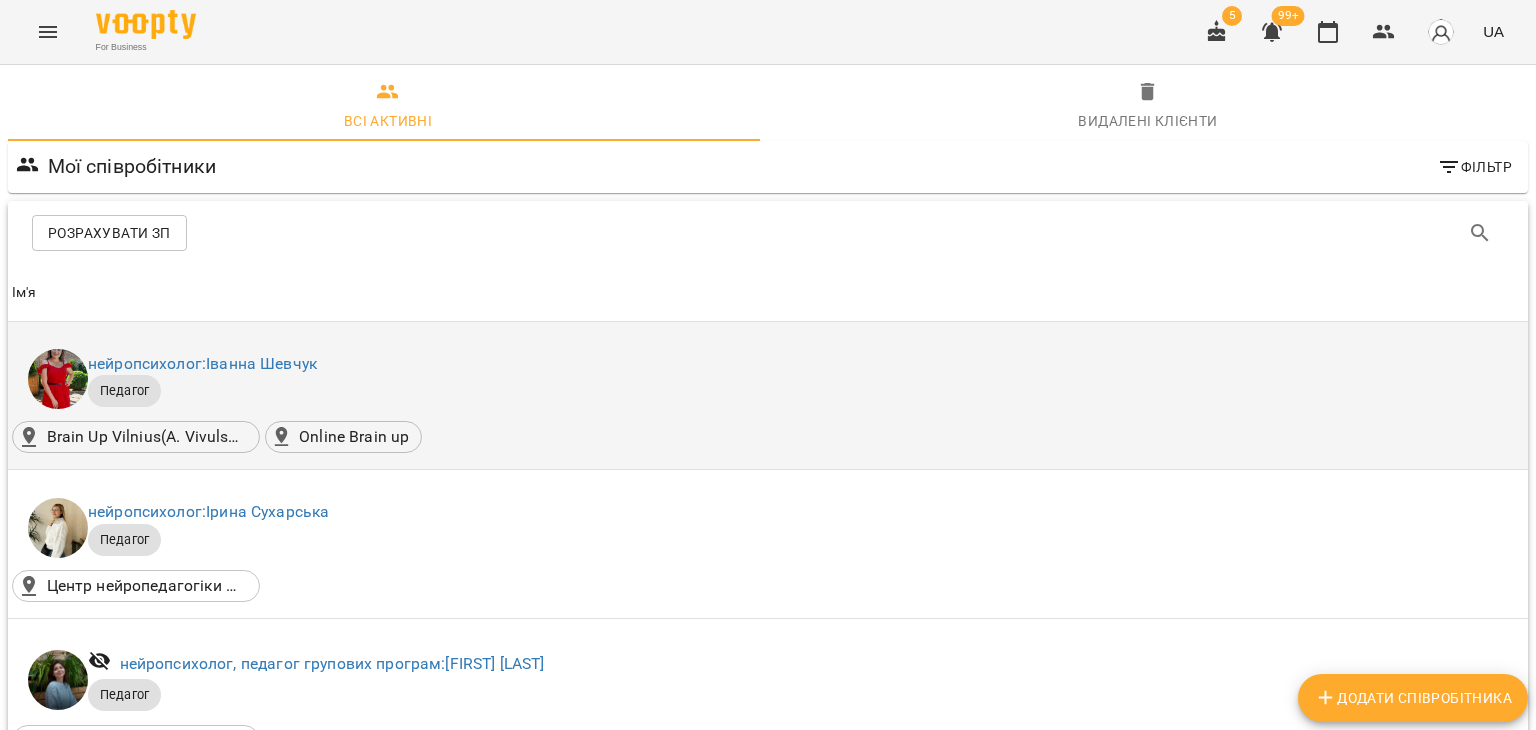 scroll, scrollTop: 400, scrollLeft: 0, axis: vertical 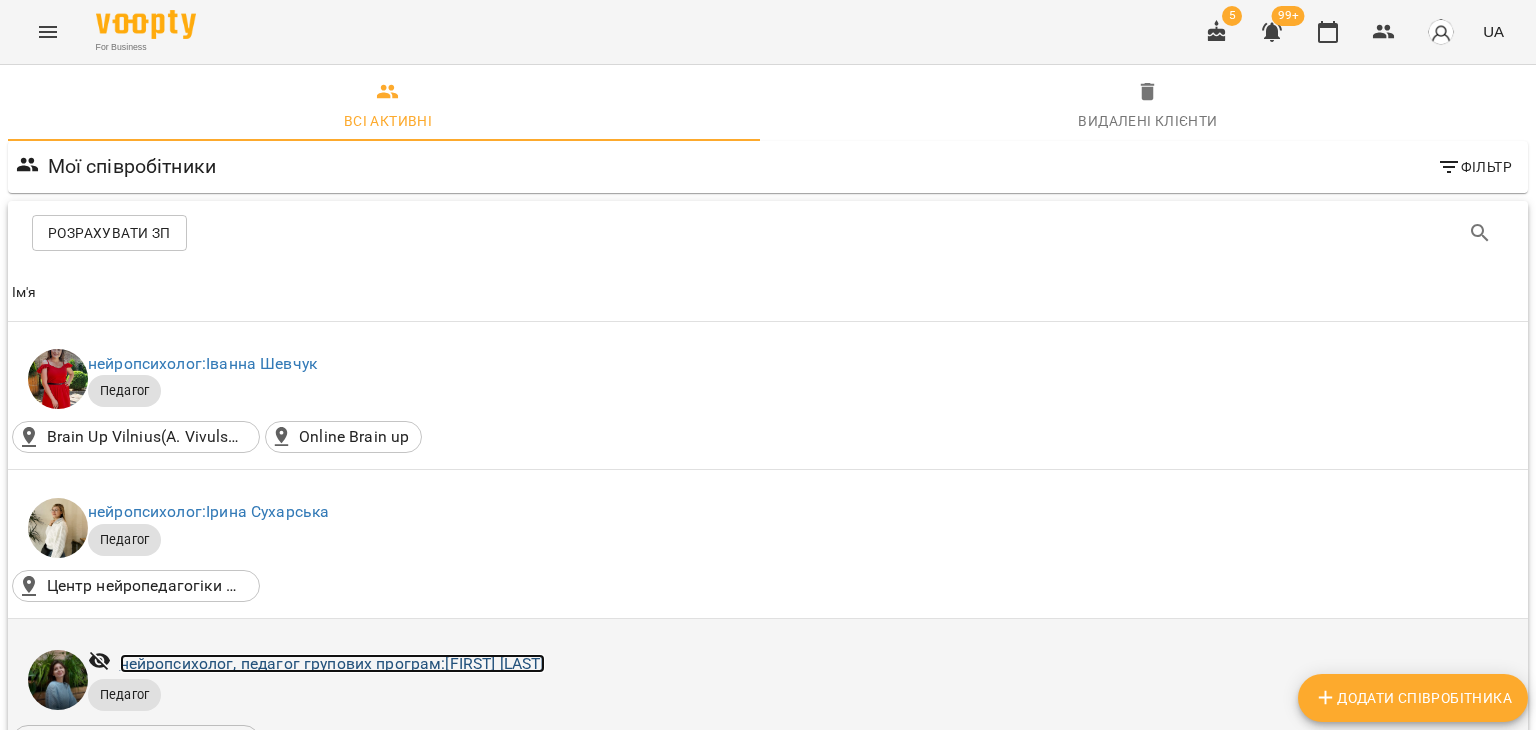 click on "нейропсихолог, педагог групових програм:  [FIRST] [LAST]" at bounding box center (332, 663) 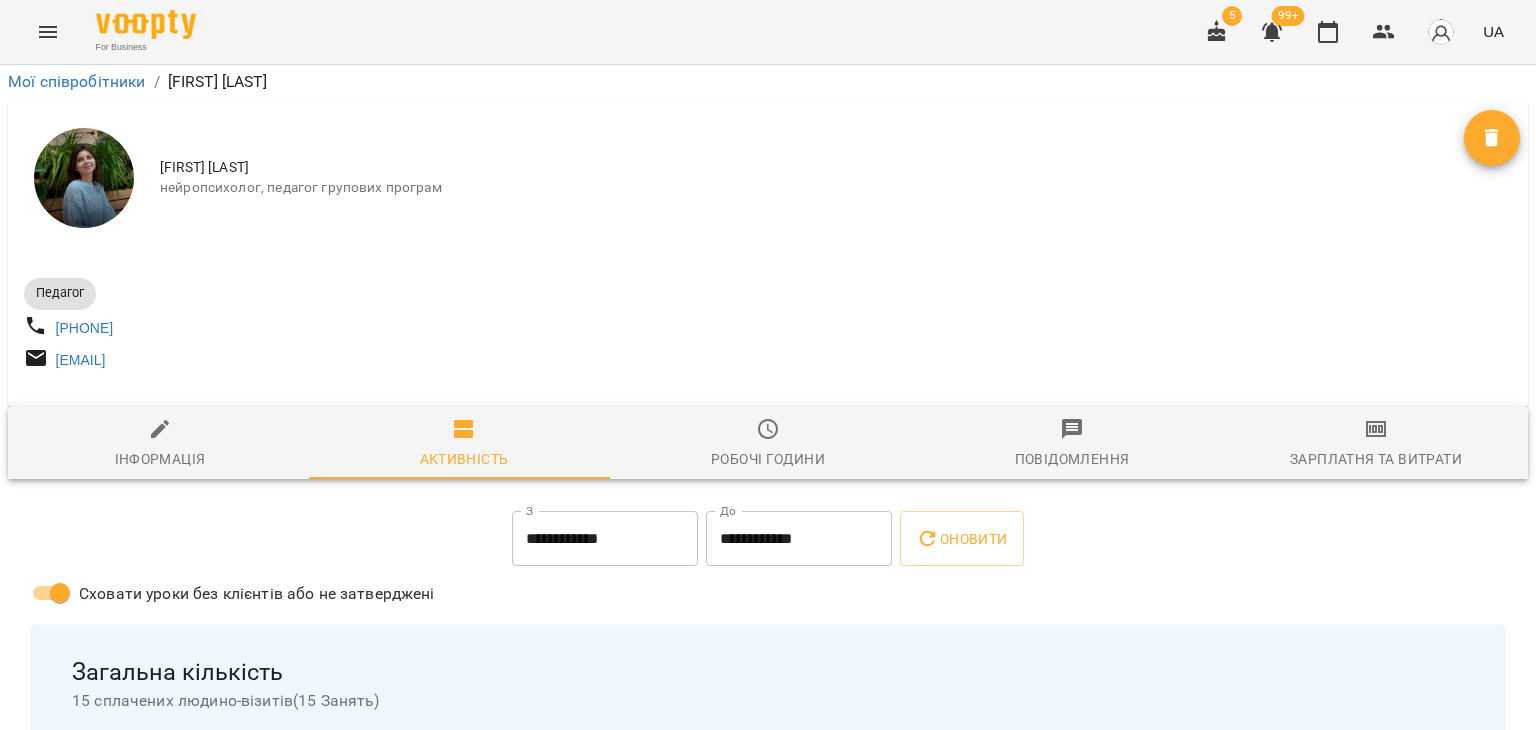 scroll, scrollTop: 0, scrollLeft: 0, axis: both 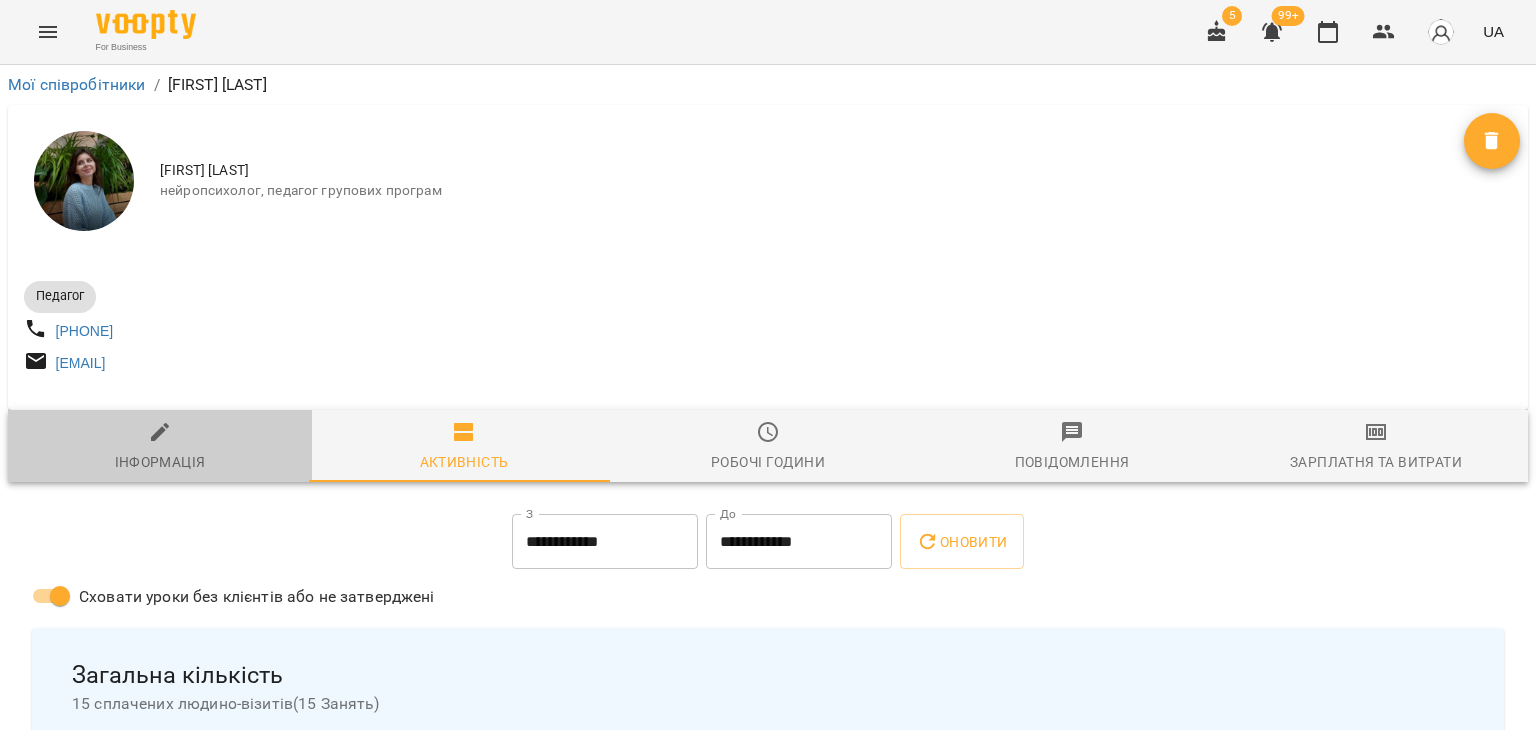 click on "Інформація" at bounding box center [160, 447] 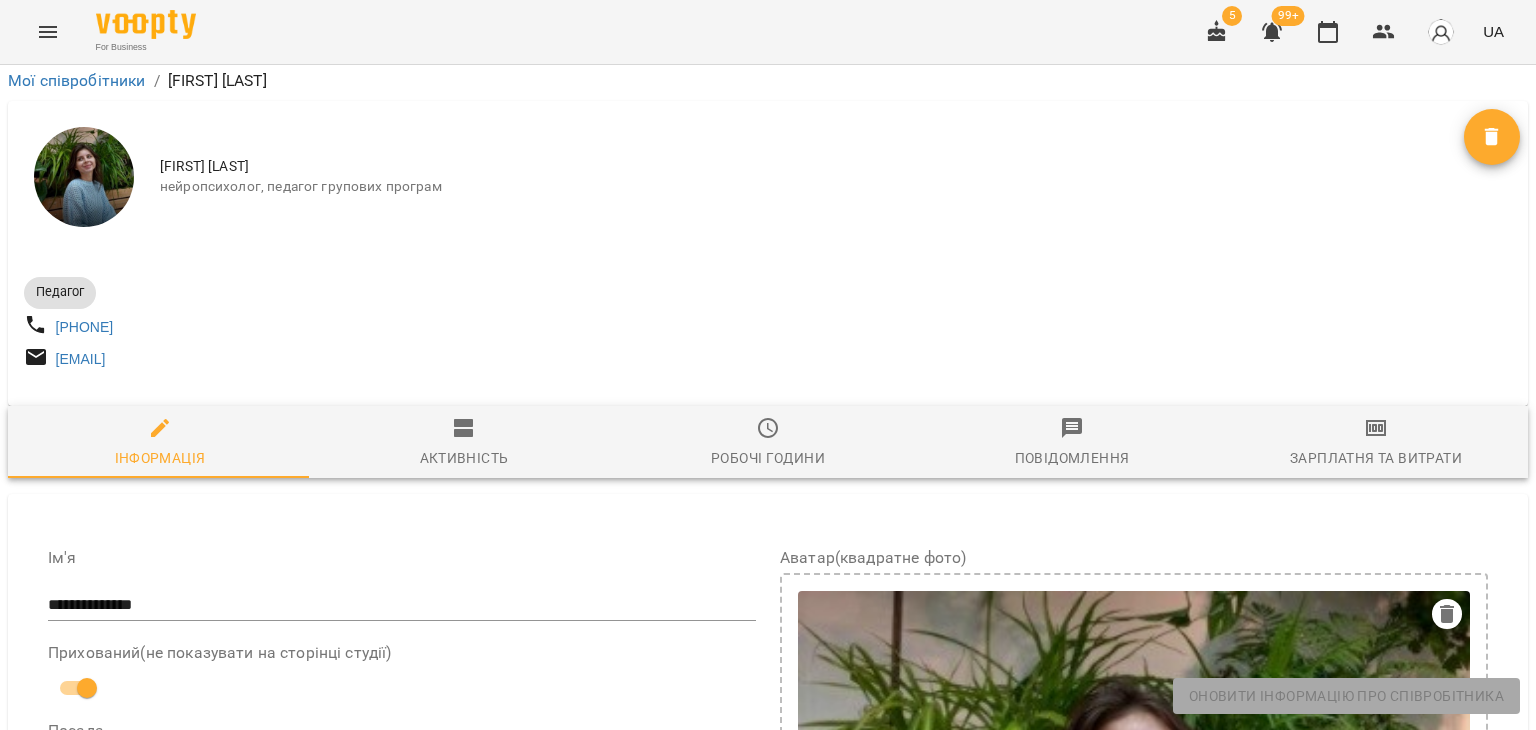 scroll, scrollTop: 900, scrollLeft: 0, axis: vertical 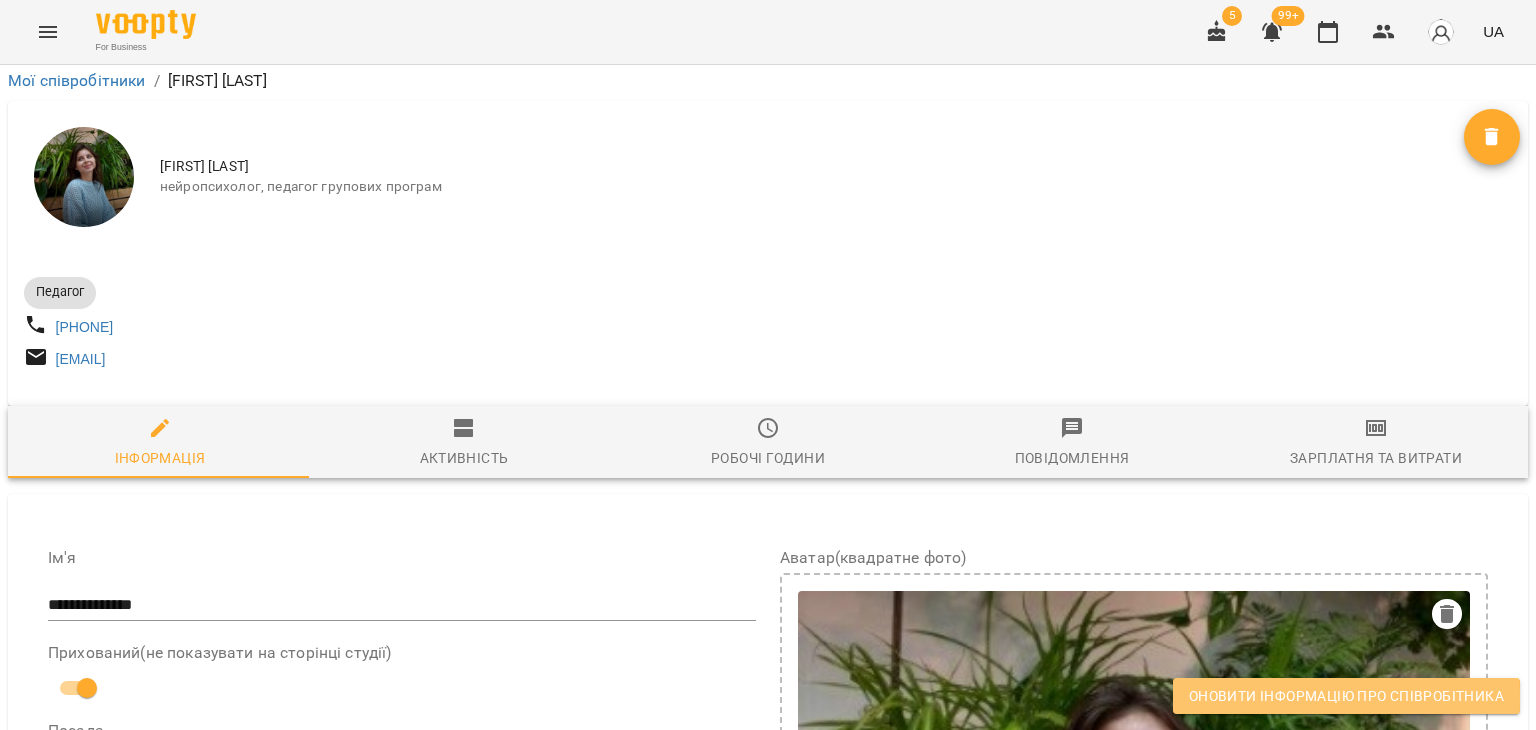 click on "Оновити інформацію про співробітника" at bounding box center (1346, 696) 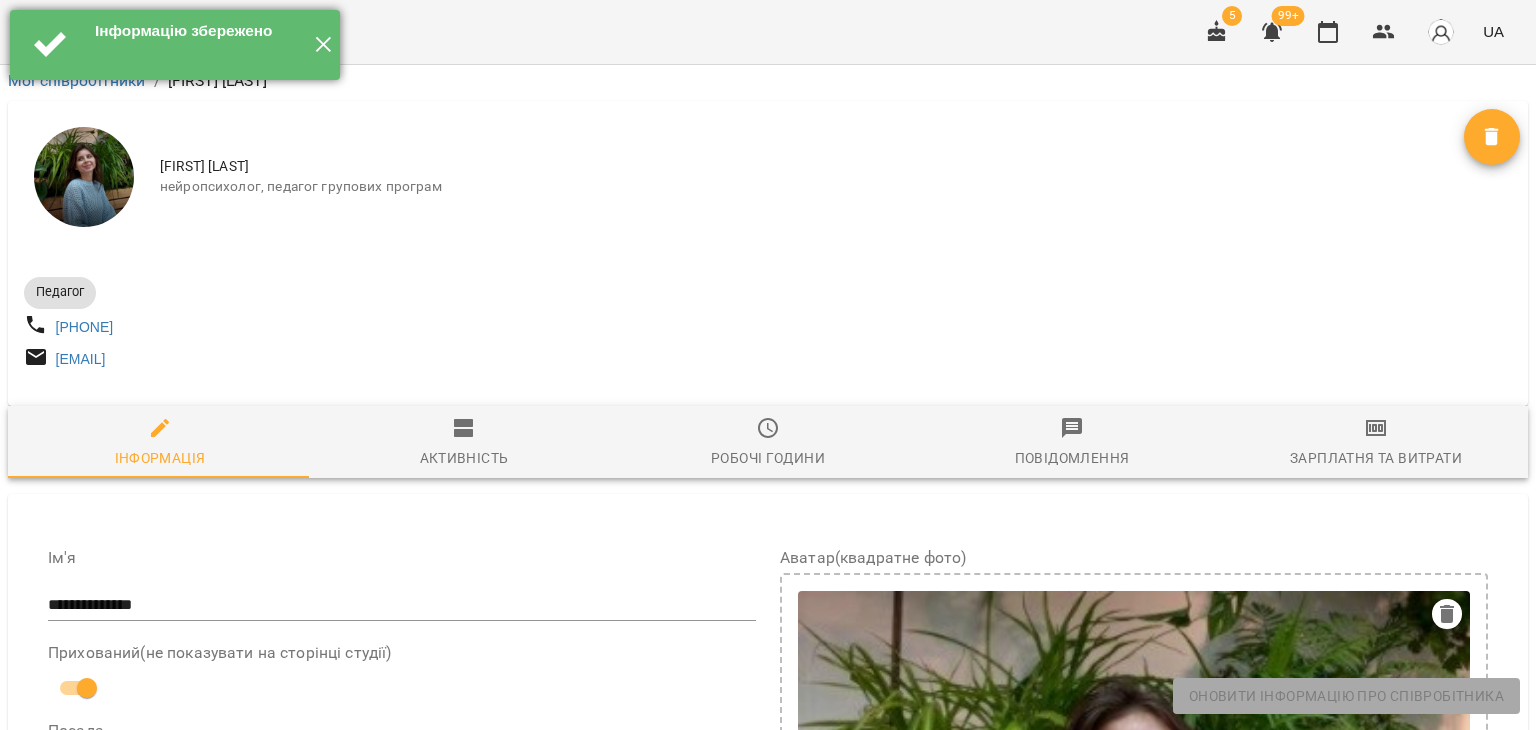click on "✕" at bounding box center (323, 45) 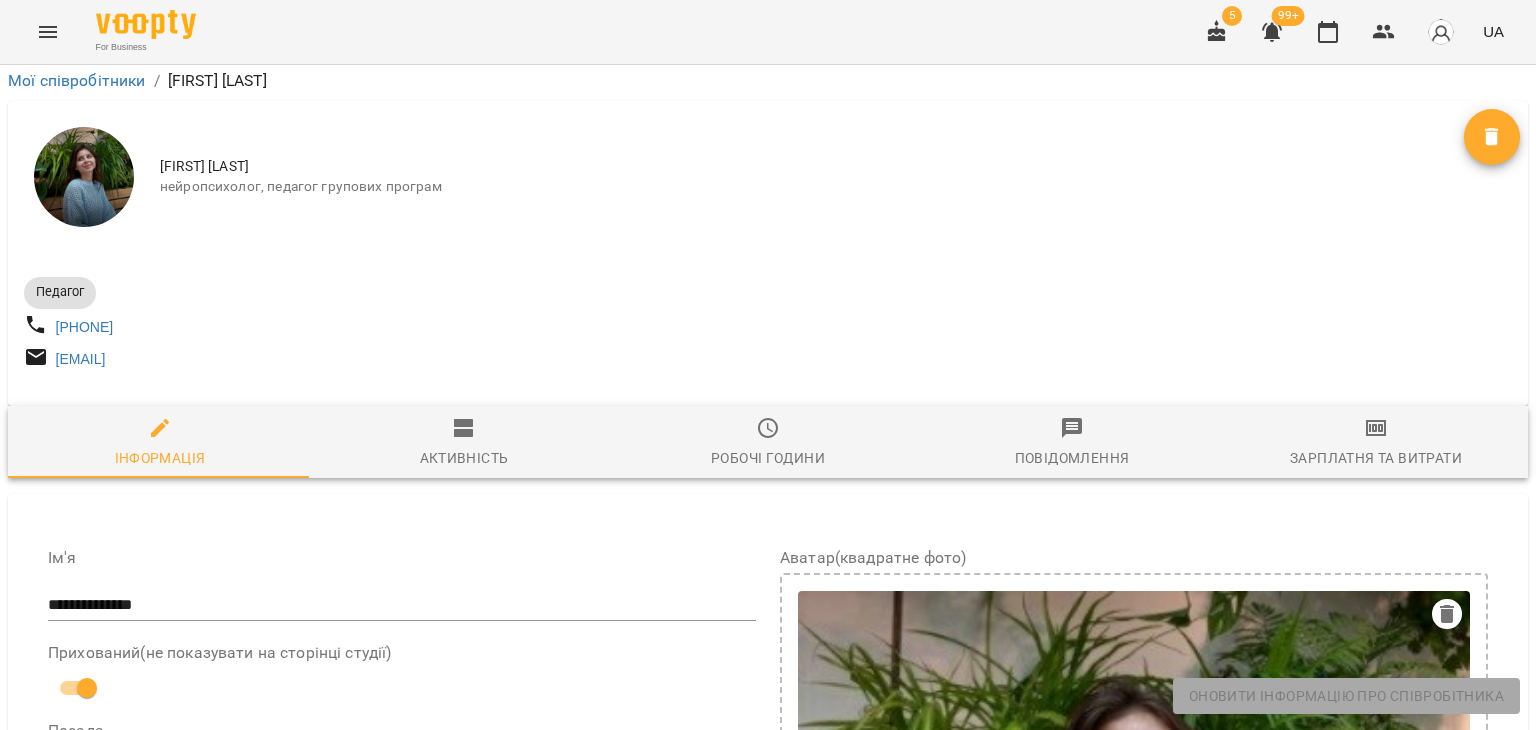 scroll, scrollTop: 0, scrollLeft: 0, axis: both 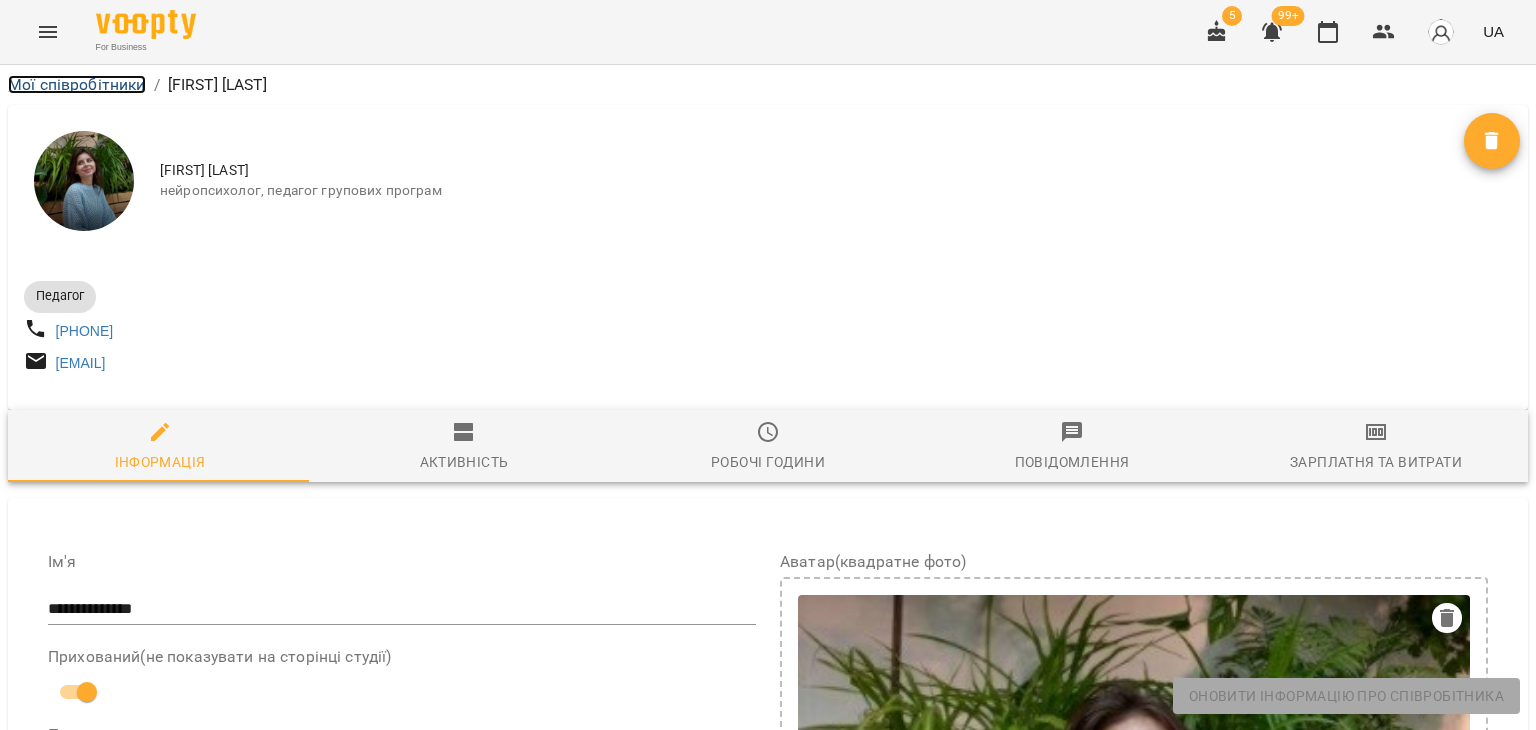 click on "Мої співробітники" at bounding box center [77, 84] 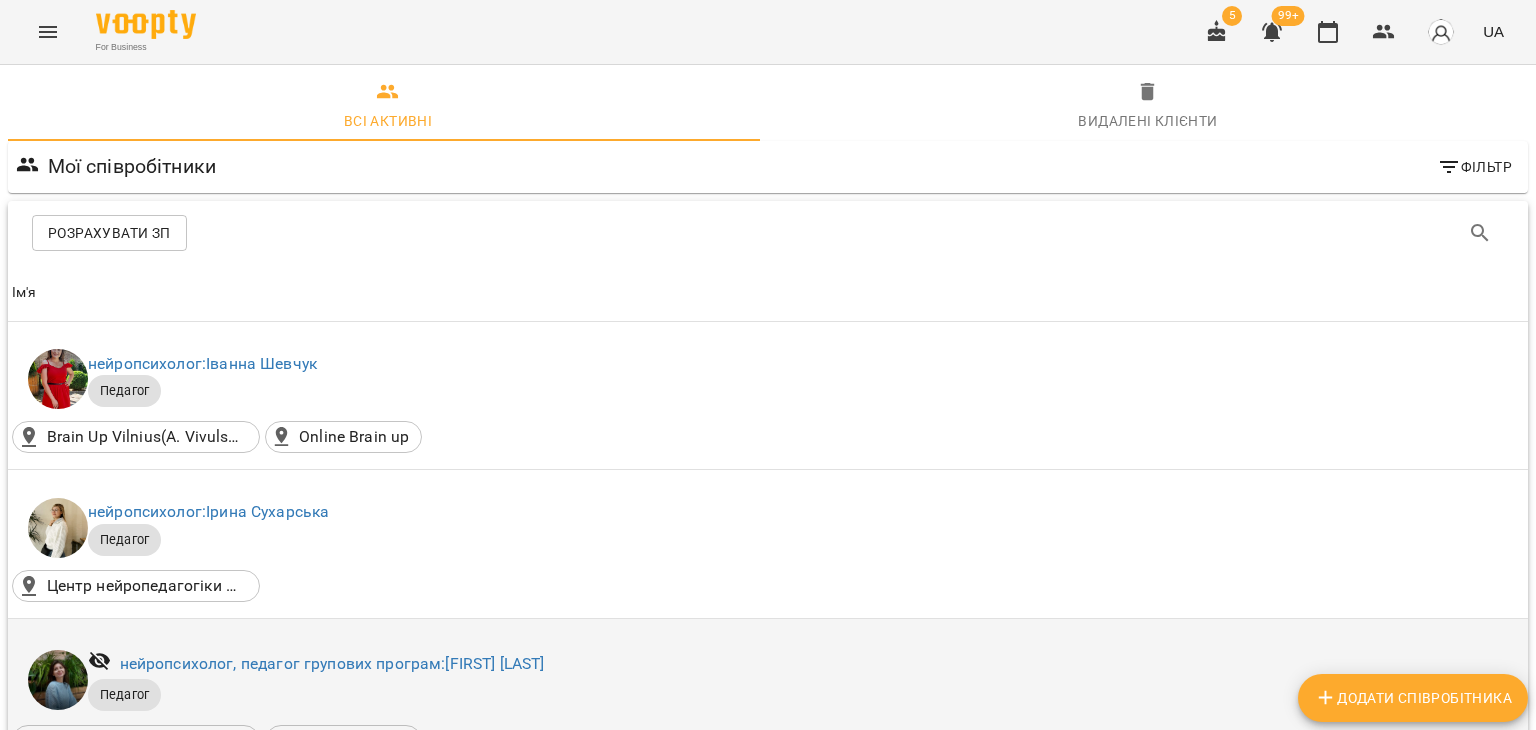 scroll, scrollTop: 400, scrollLeft: 0, axis: vertical 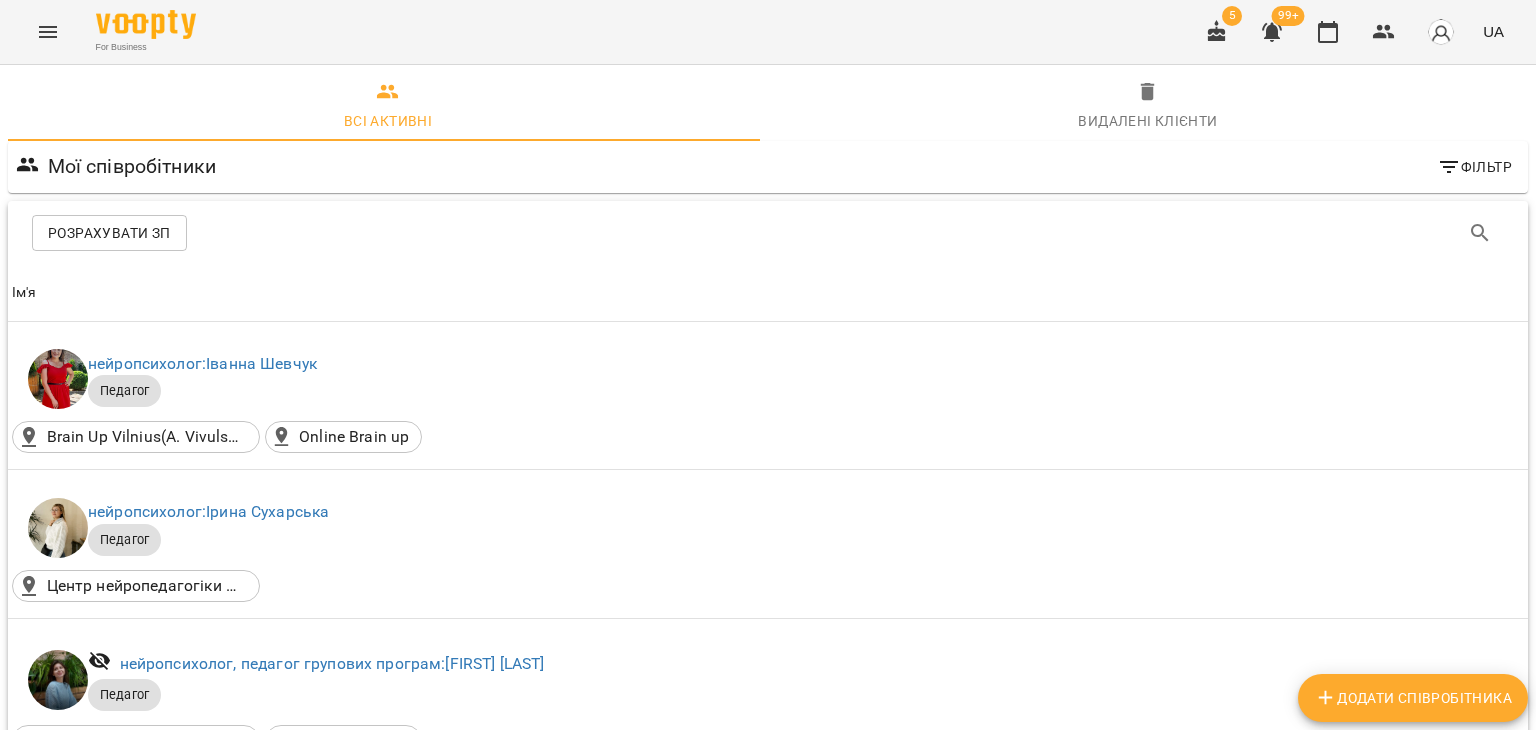 click on "[ROLE]: [FIRST] [LAST]" at bounding box center (179, 815) 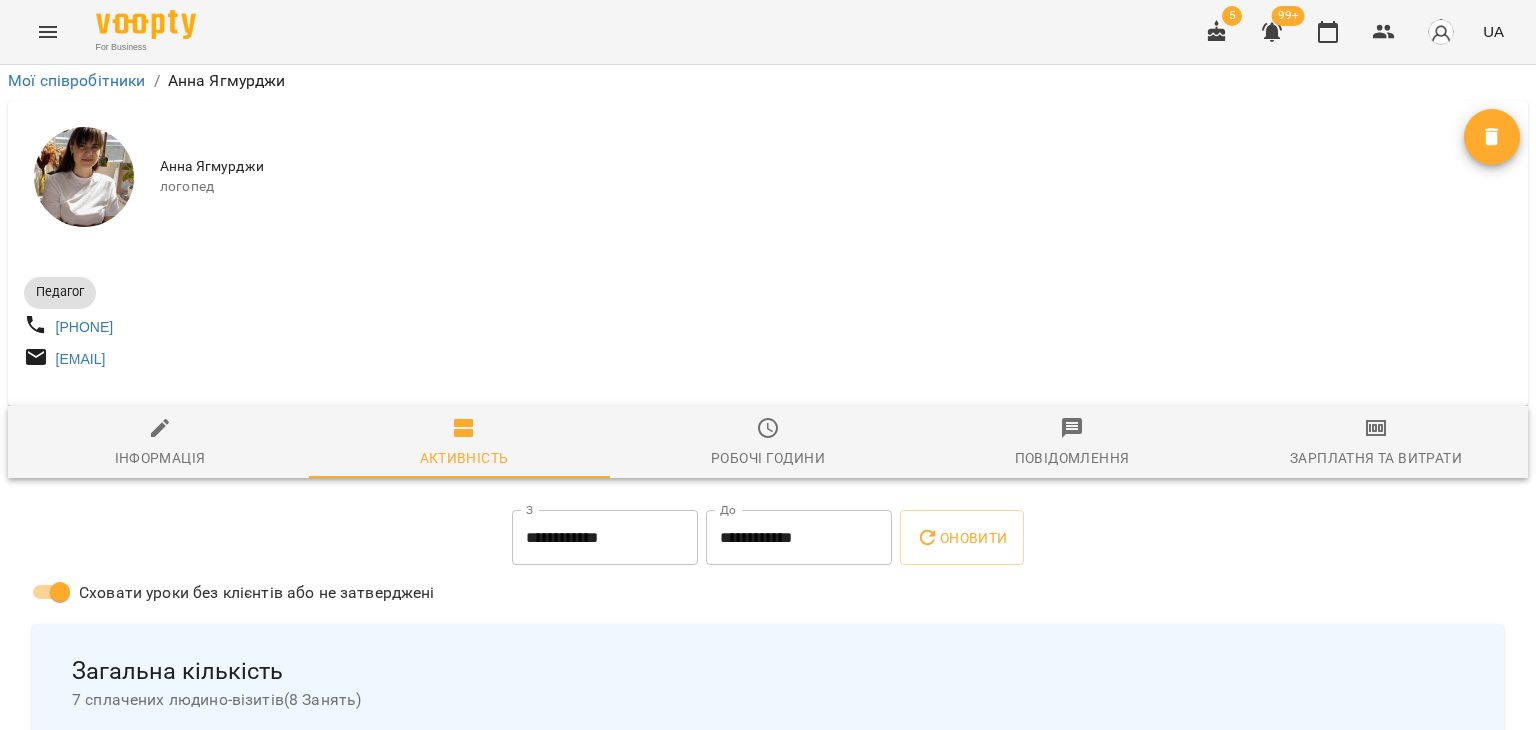 scroll, scrollTop: 300, scrollLeft: 0, axis: vertical 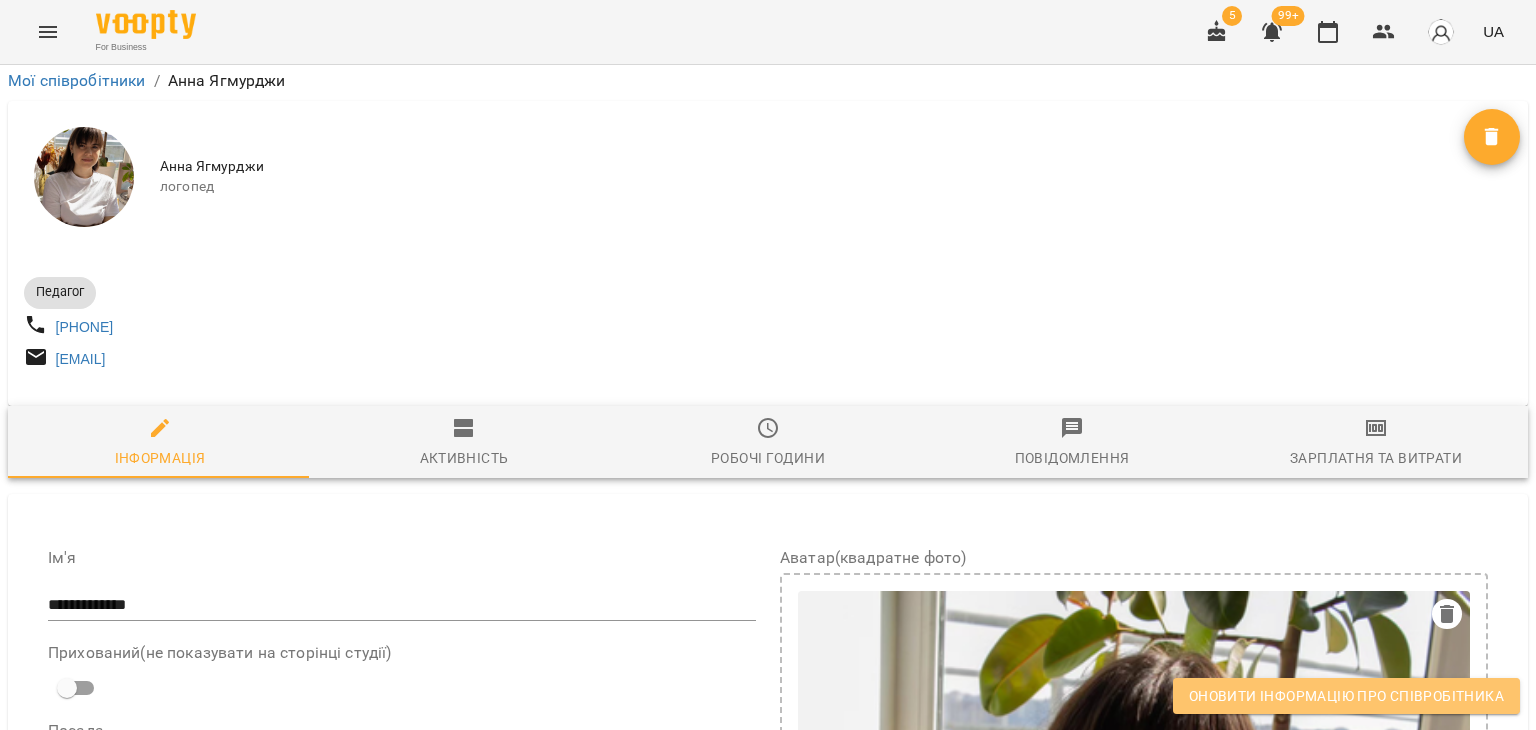 click on "Оновити інформацію про співробітника" at bounding box center [1346, 696] 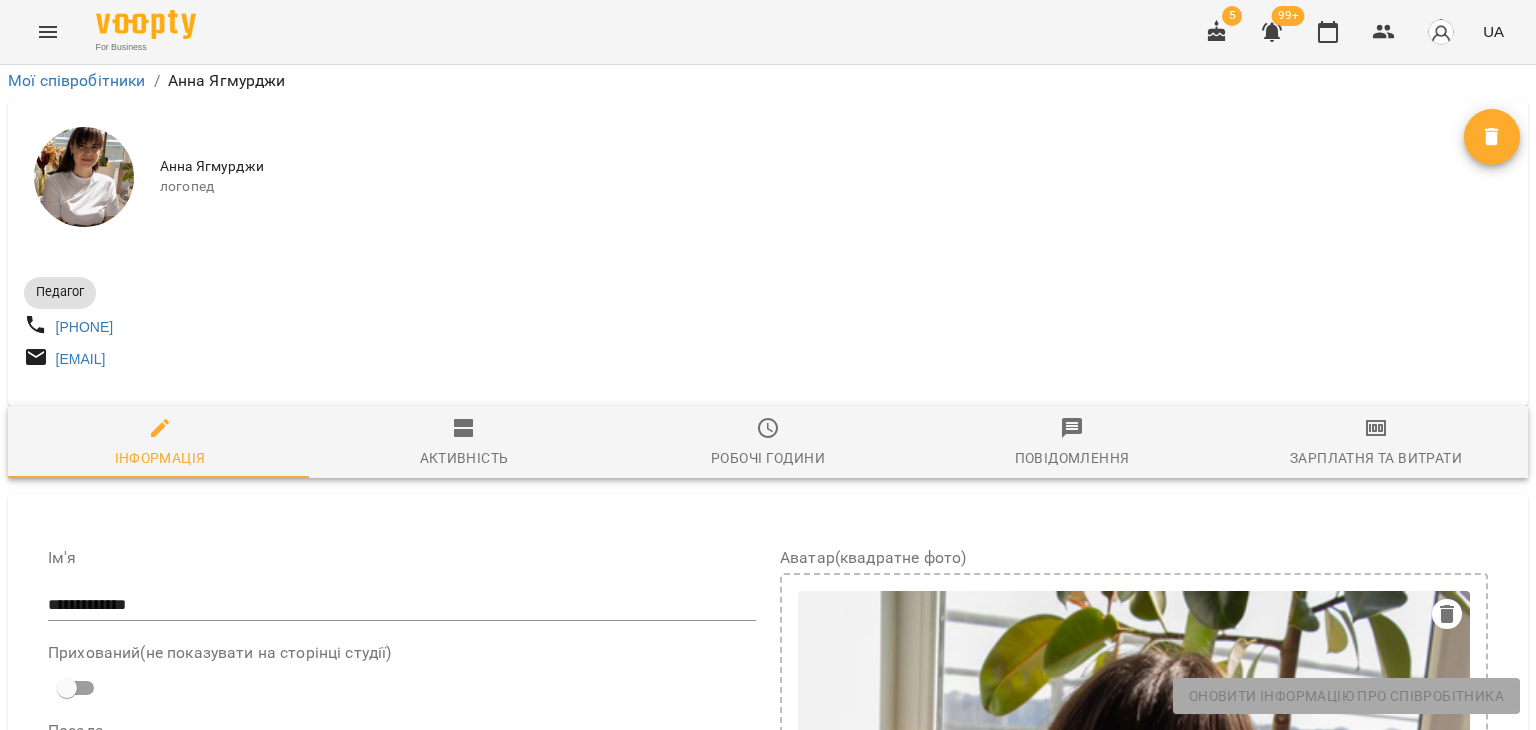 scroll, scrollTop: 0, scrollLeft: 0, axis: both 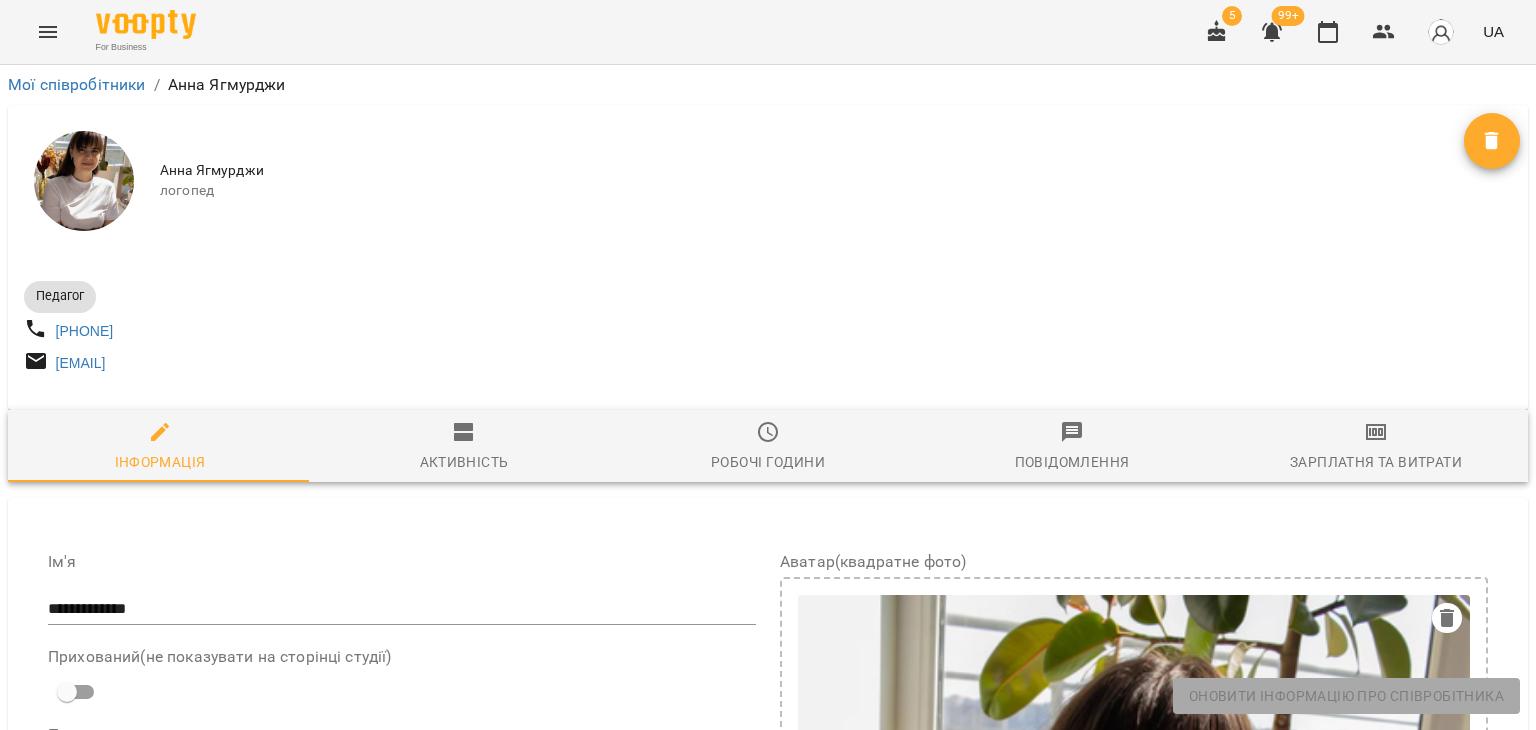click on "Мої співробітники" at bounding box center [77, 85] 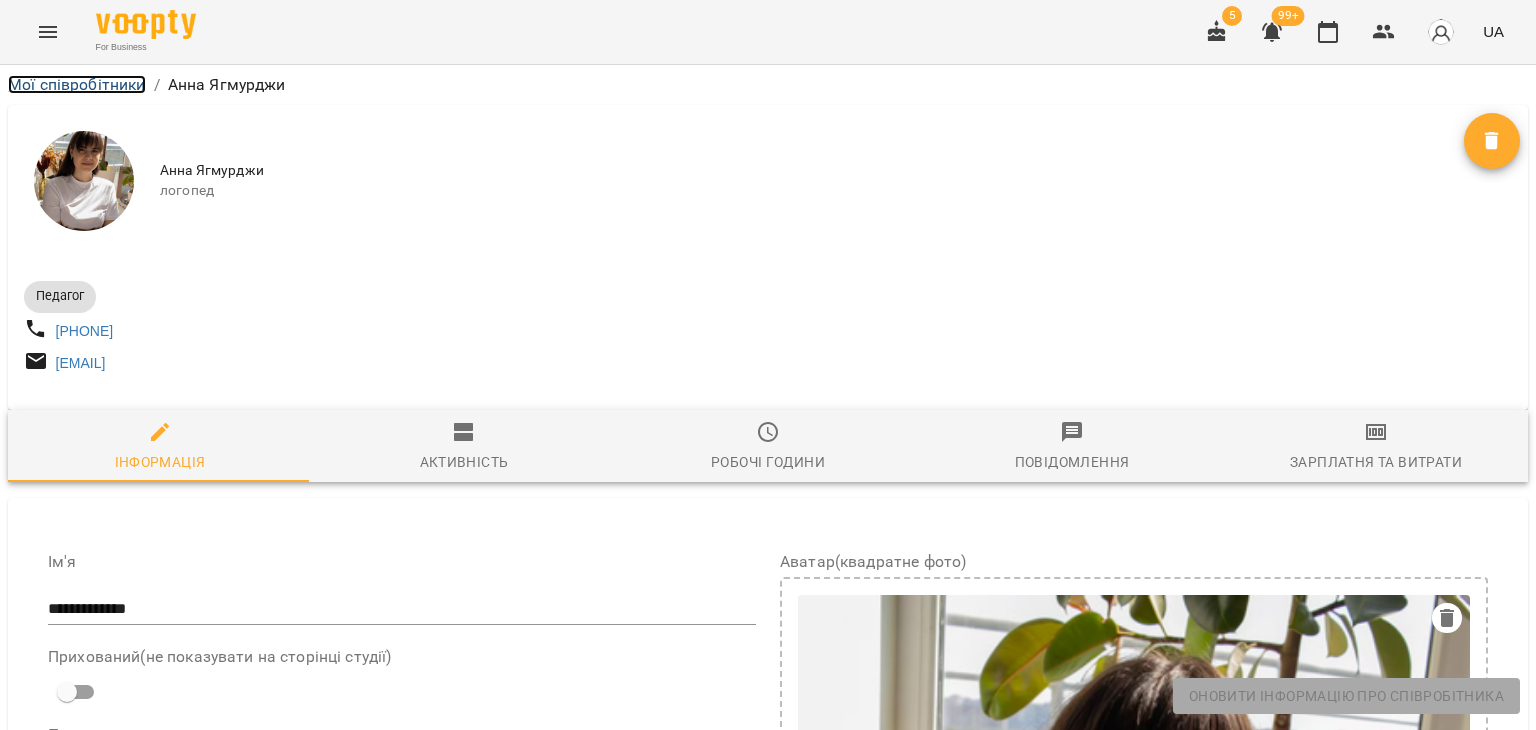 click on "Мої співробітники" at bounding box center [77, 84] 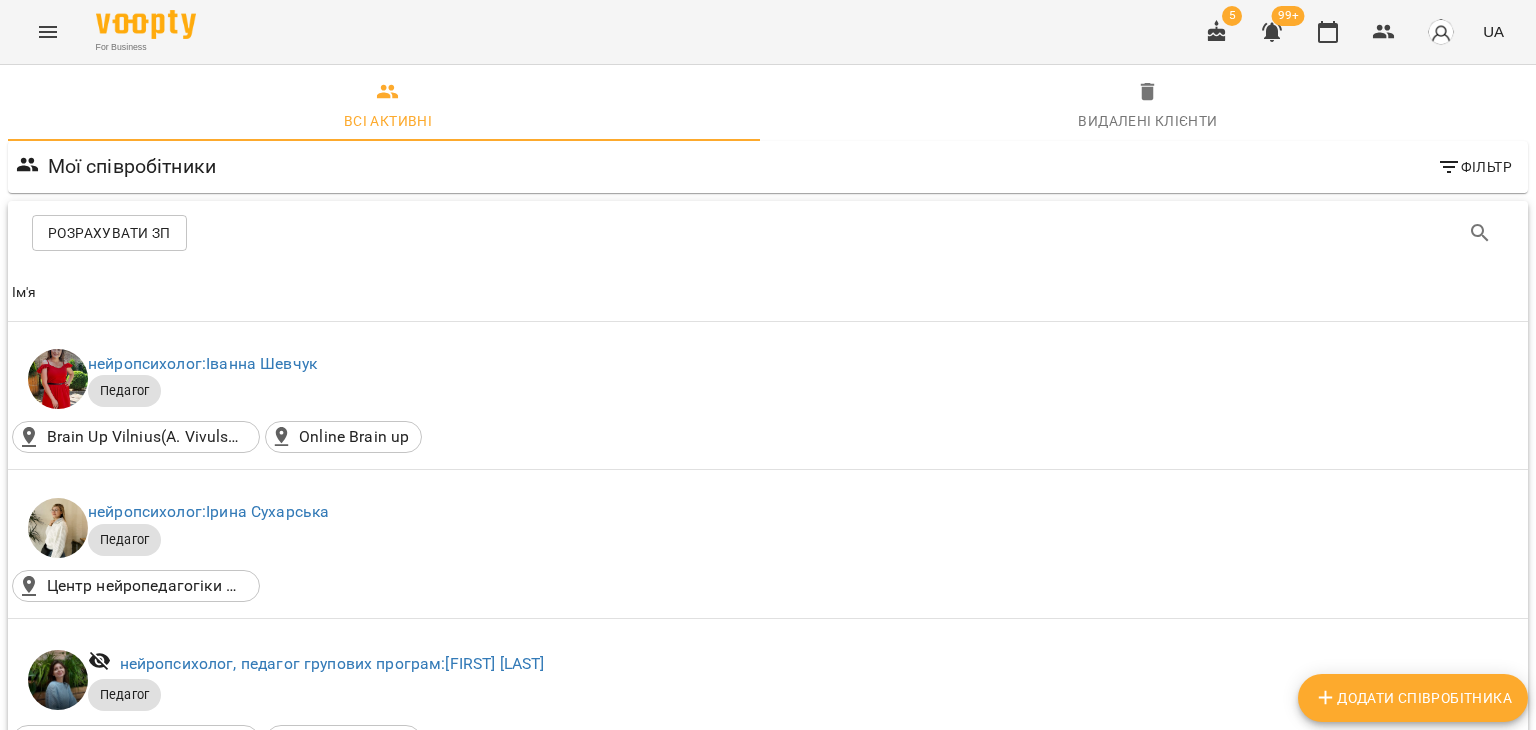 scroll, scrollTop: 2658, scrollLeft: 0, axis: vertical 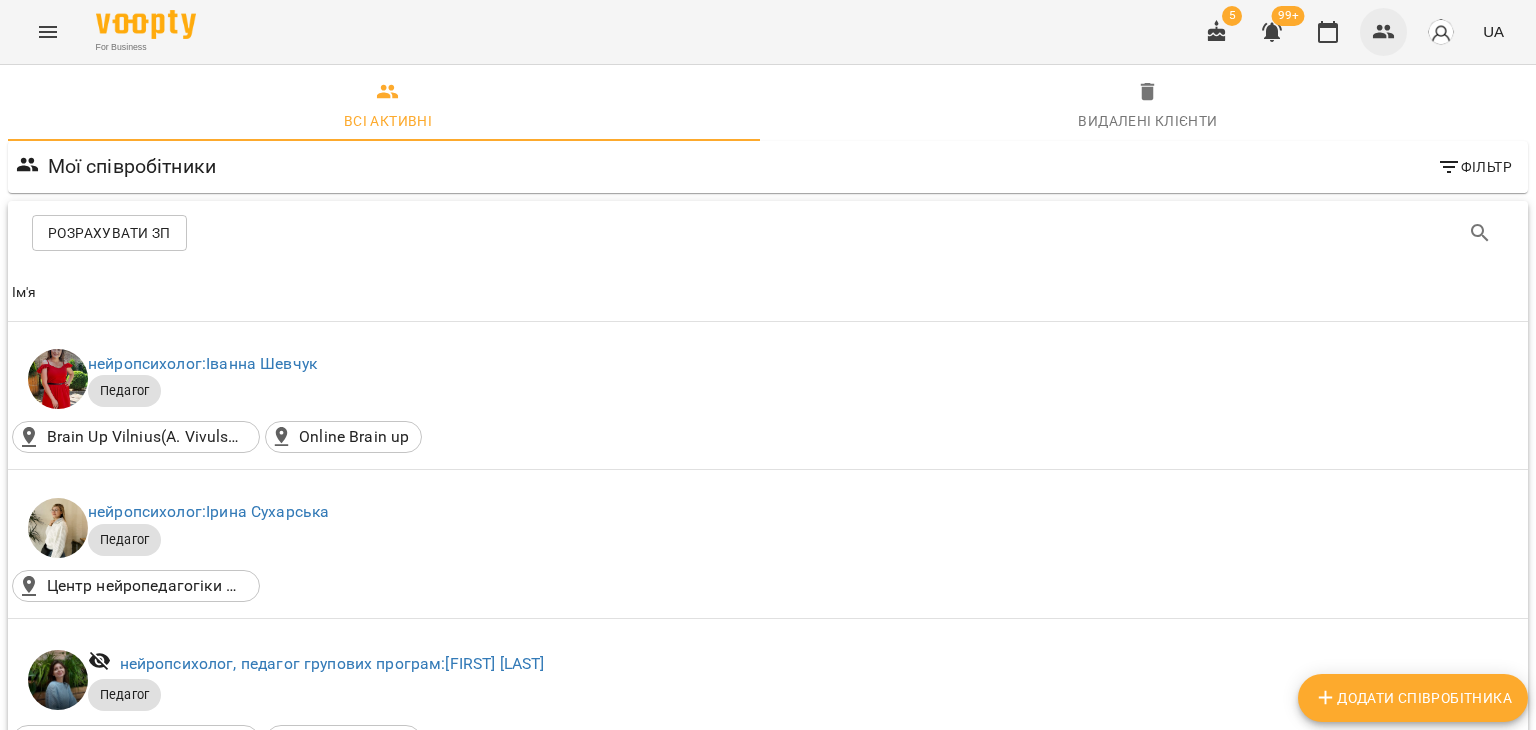 click 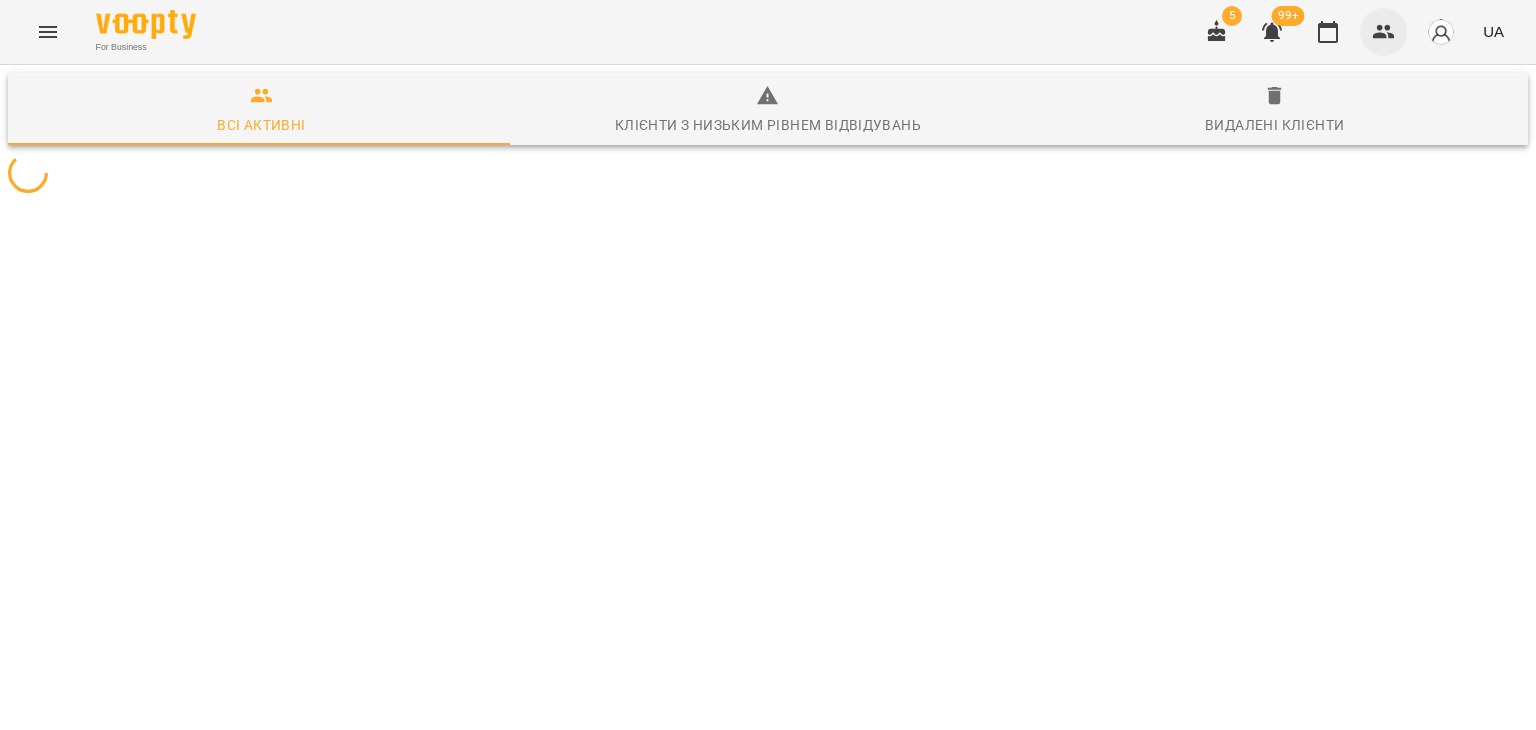 scroll, scrollTop: 0, scrollLeft: 0, axis: both 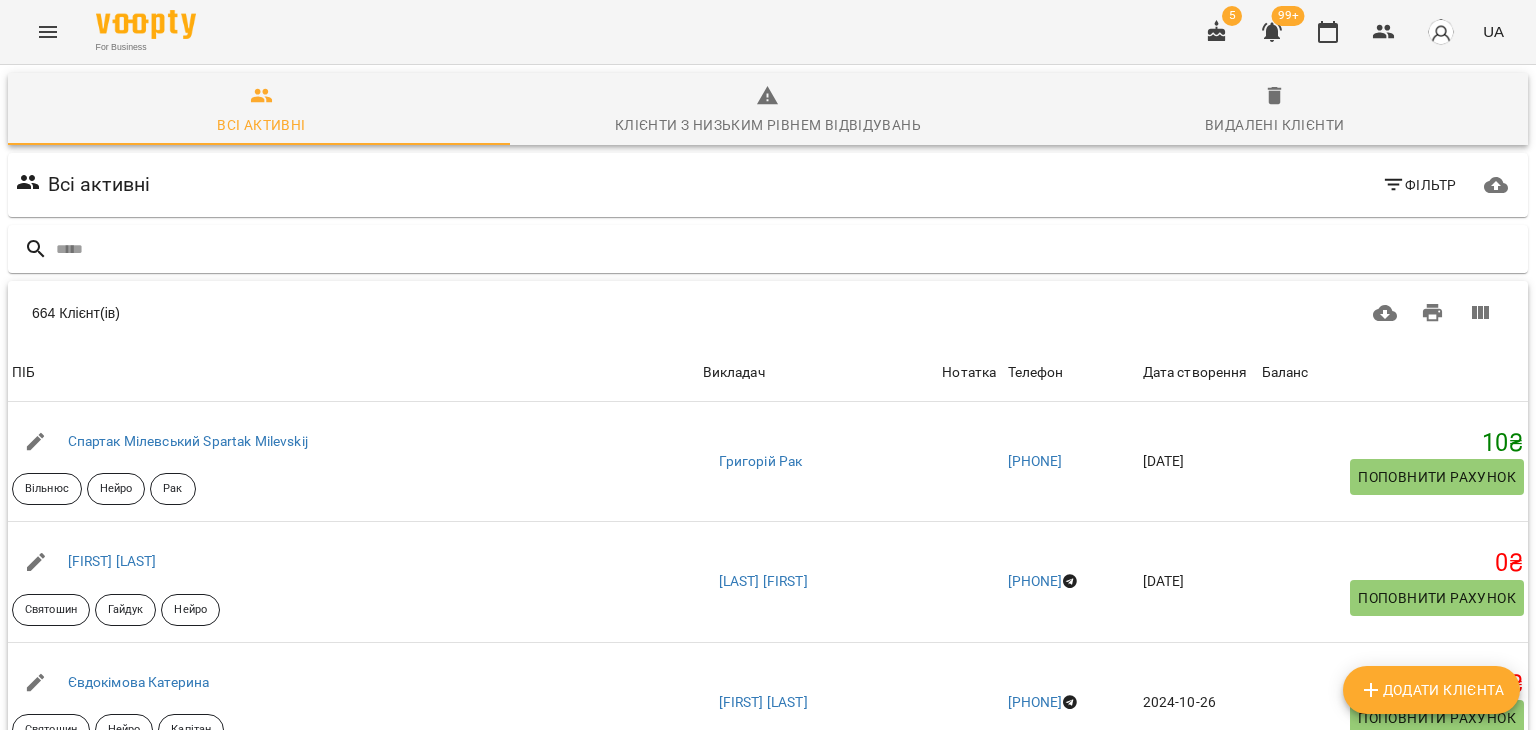 click 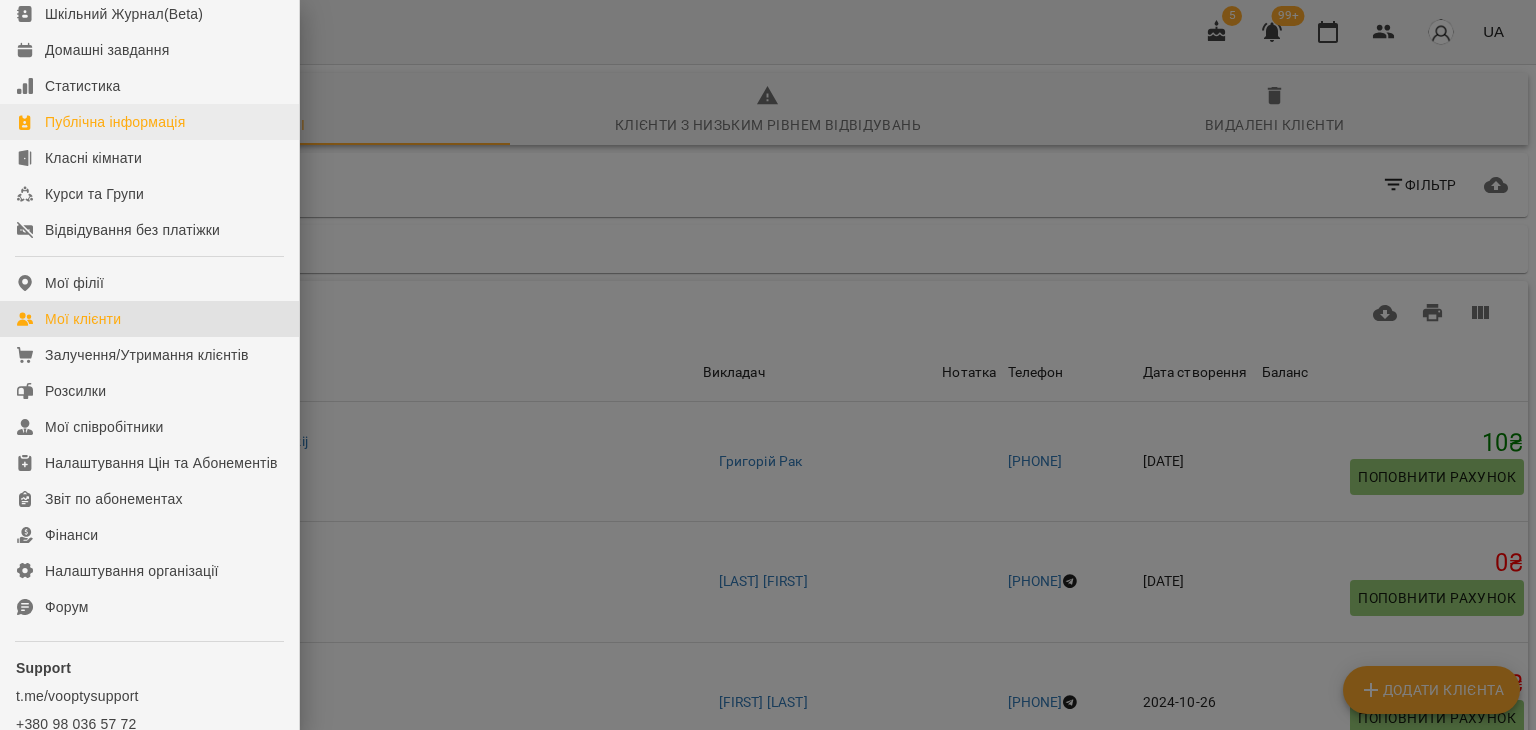 scroll, scrollTop: 200, scrollLeft: 0, axis: vertical 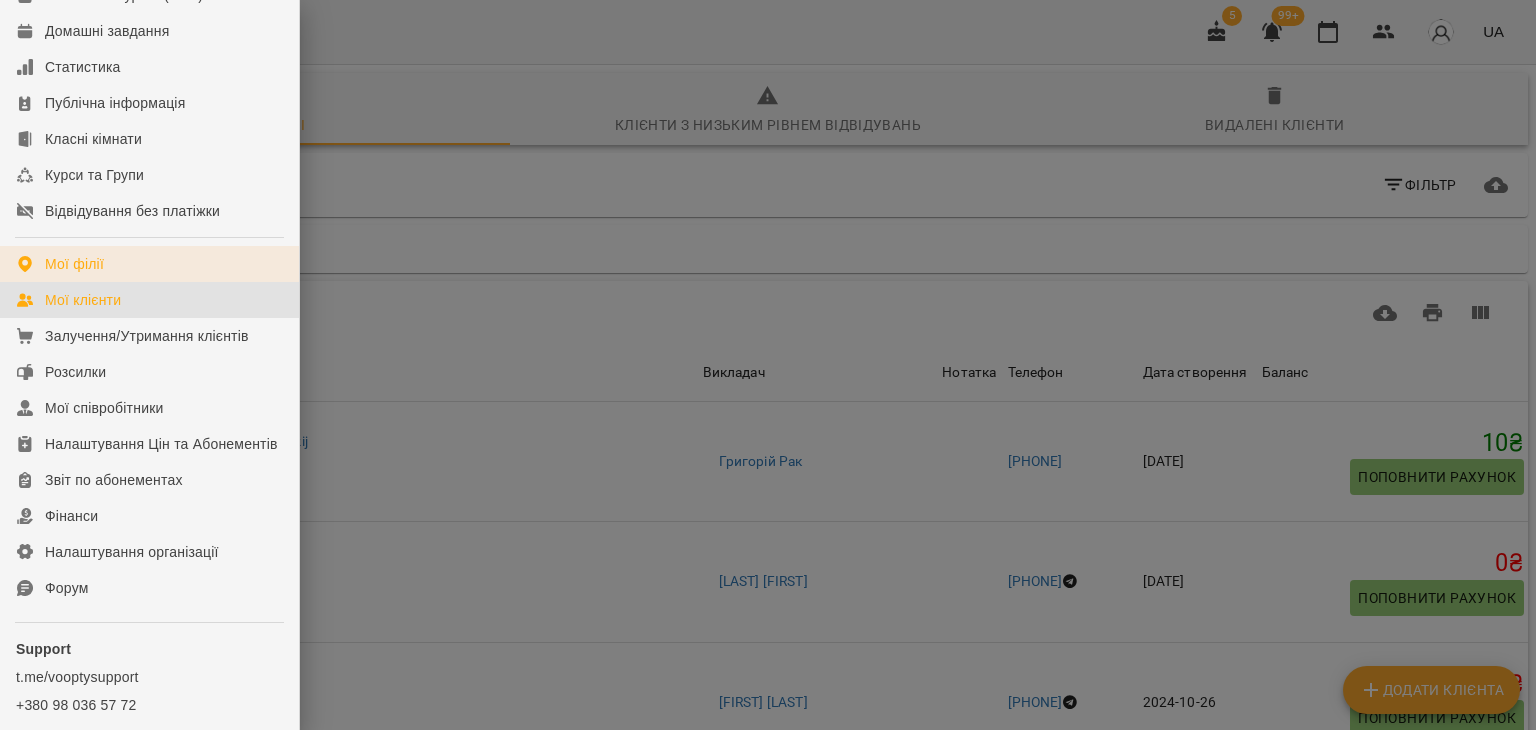 click on "Мої філії" at bounding box center (74, 264) 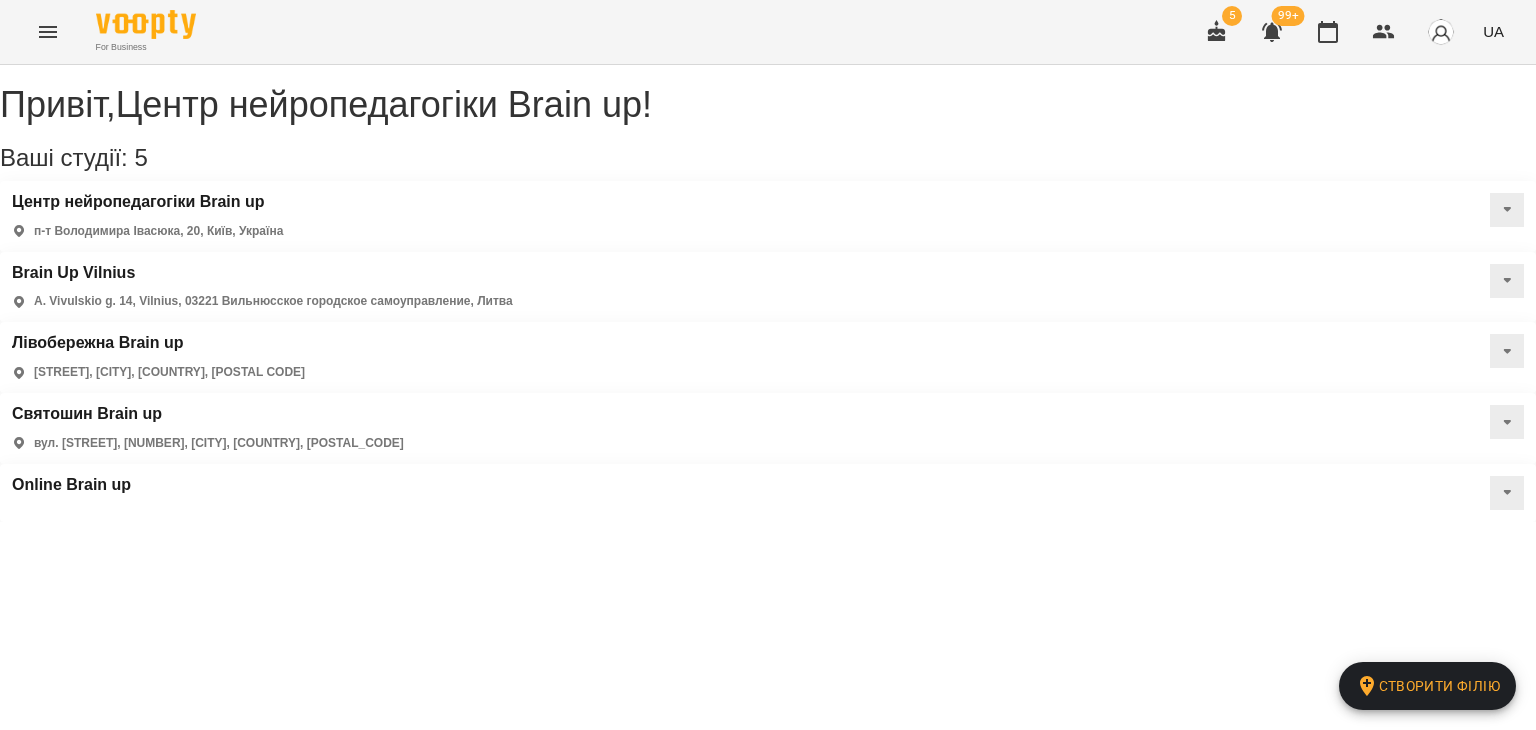click at bounding box center (1507, 210) 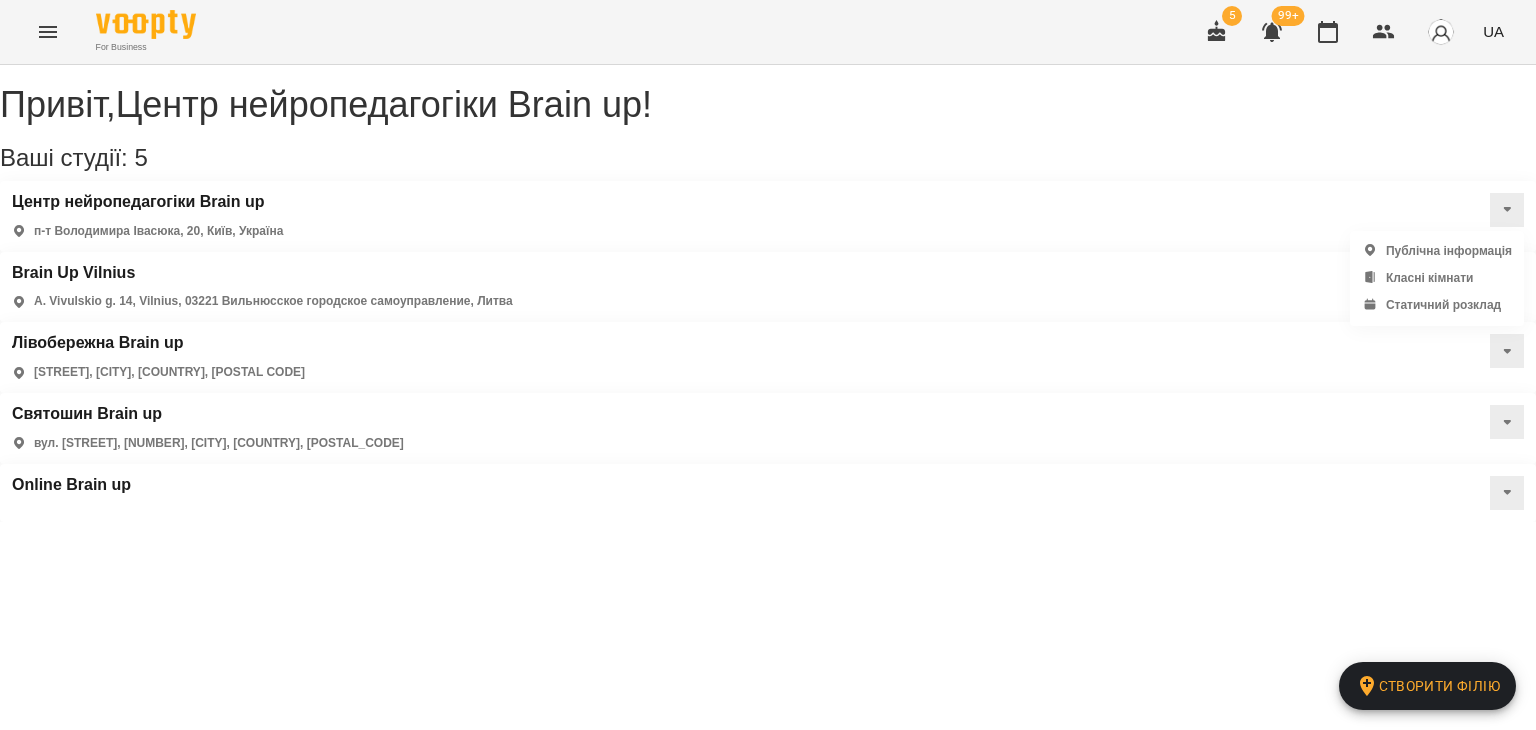 click on "Публічна інформація" at bounding box center (1449, 251) 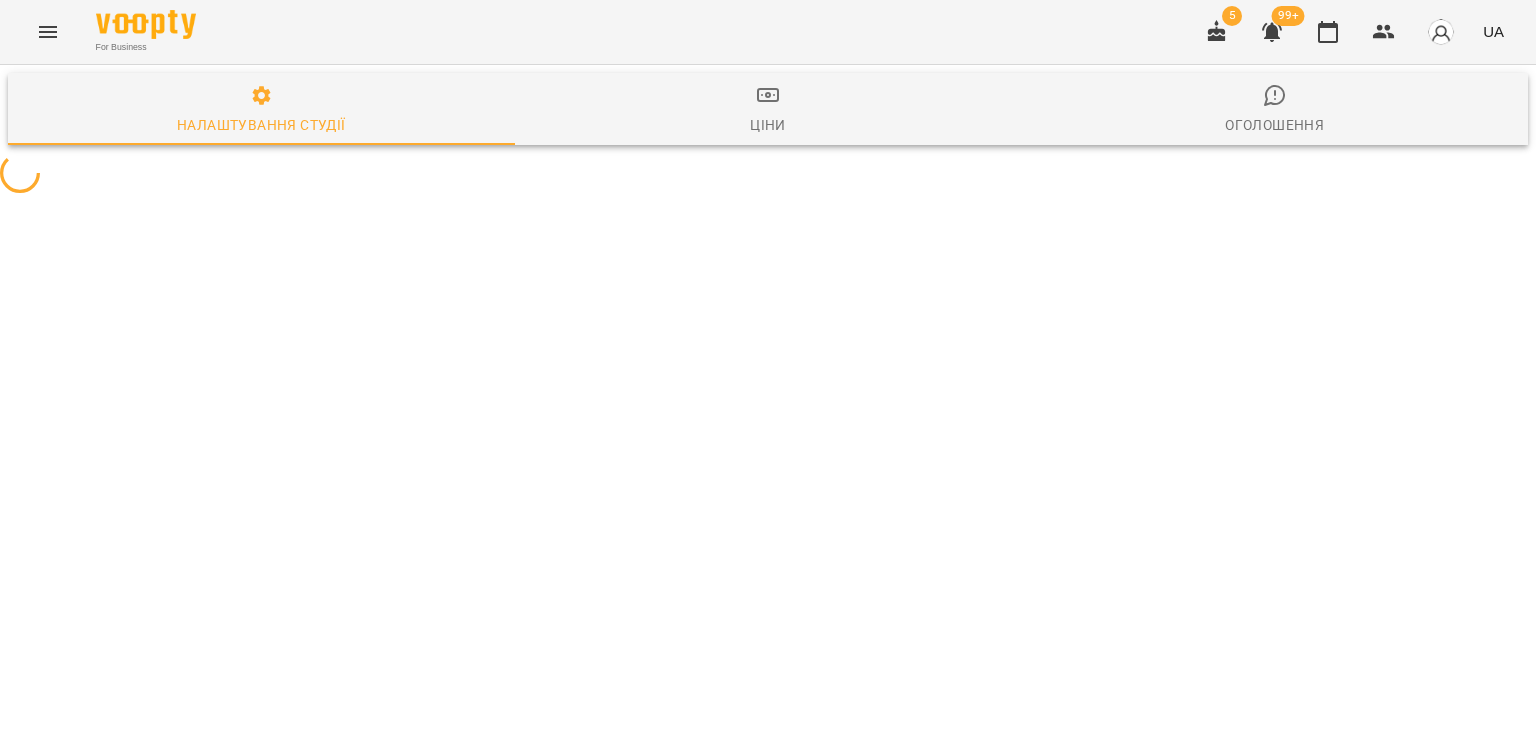 select on "**" 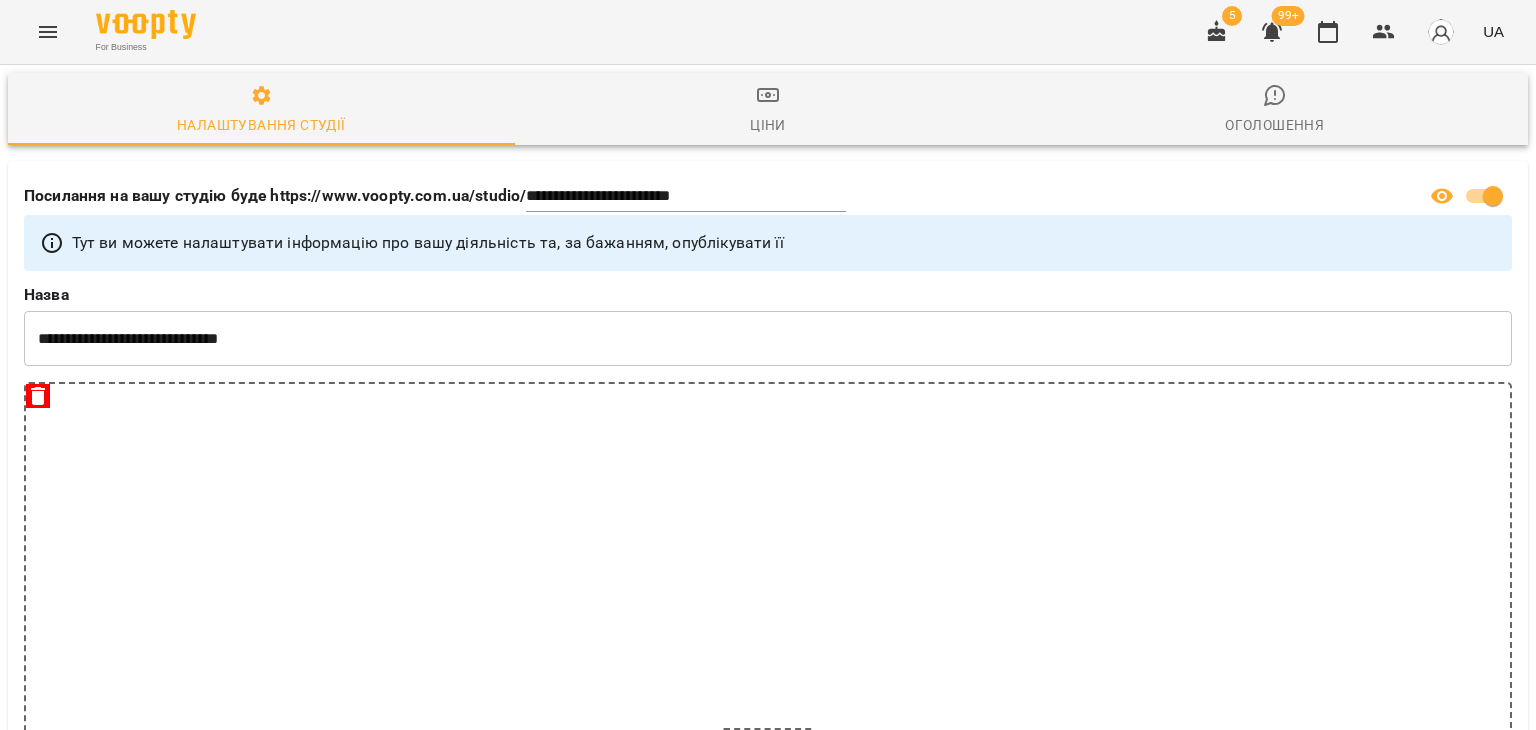 scroll, scrollTop: 1000, scrollLeft: 0, axis: vertical 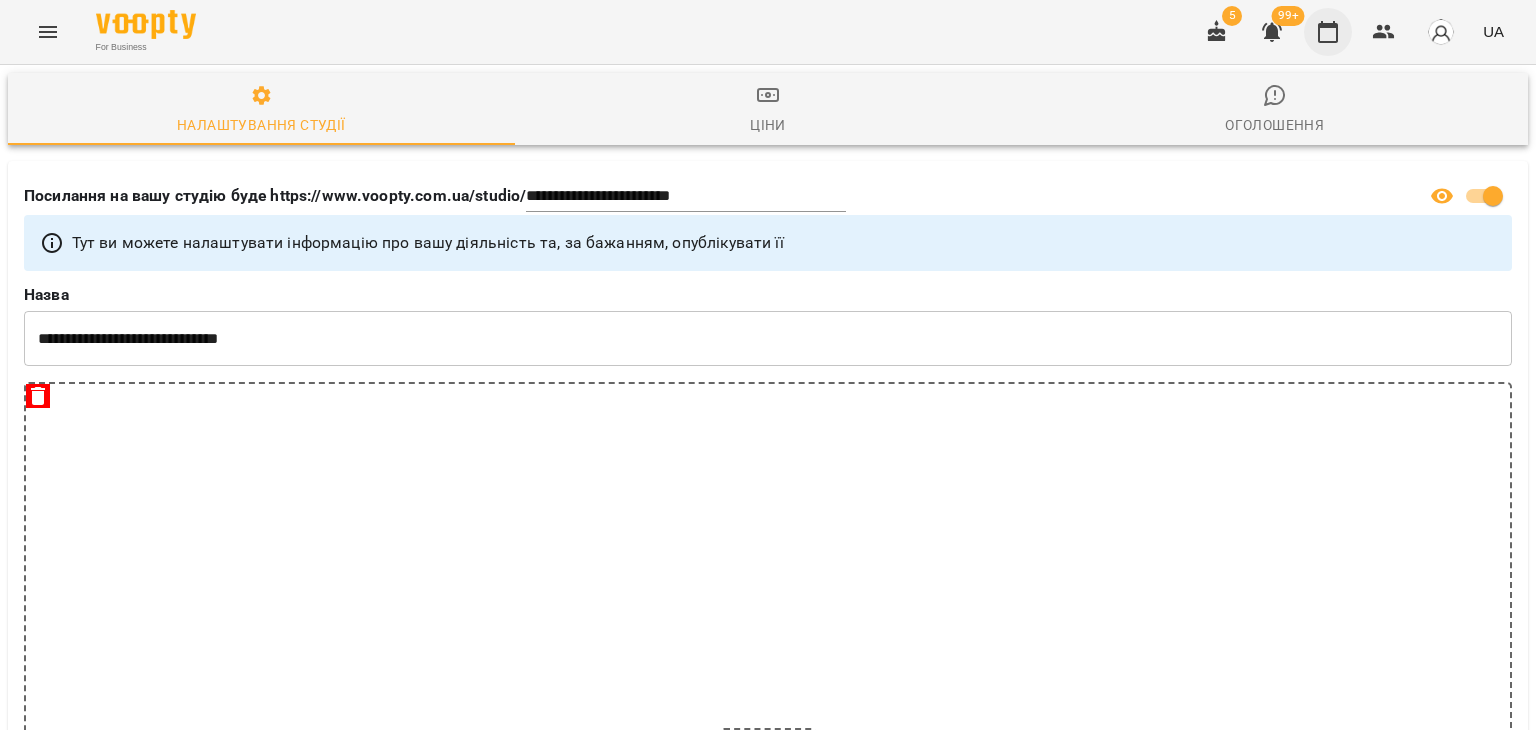 click 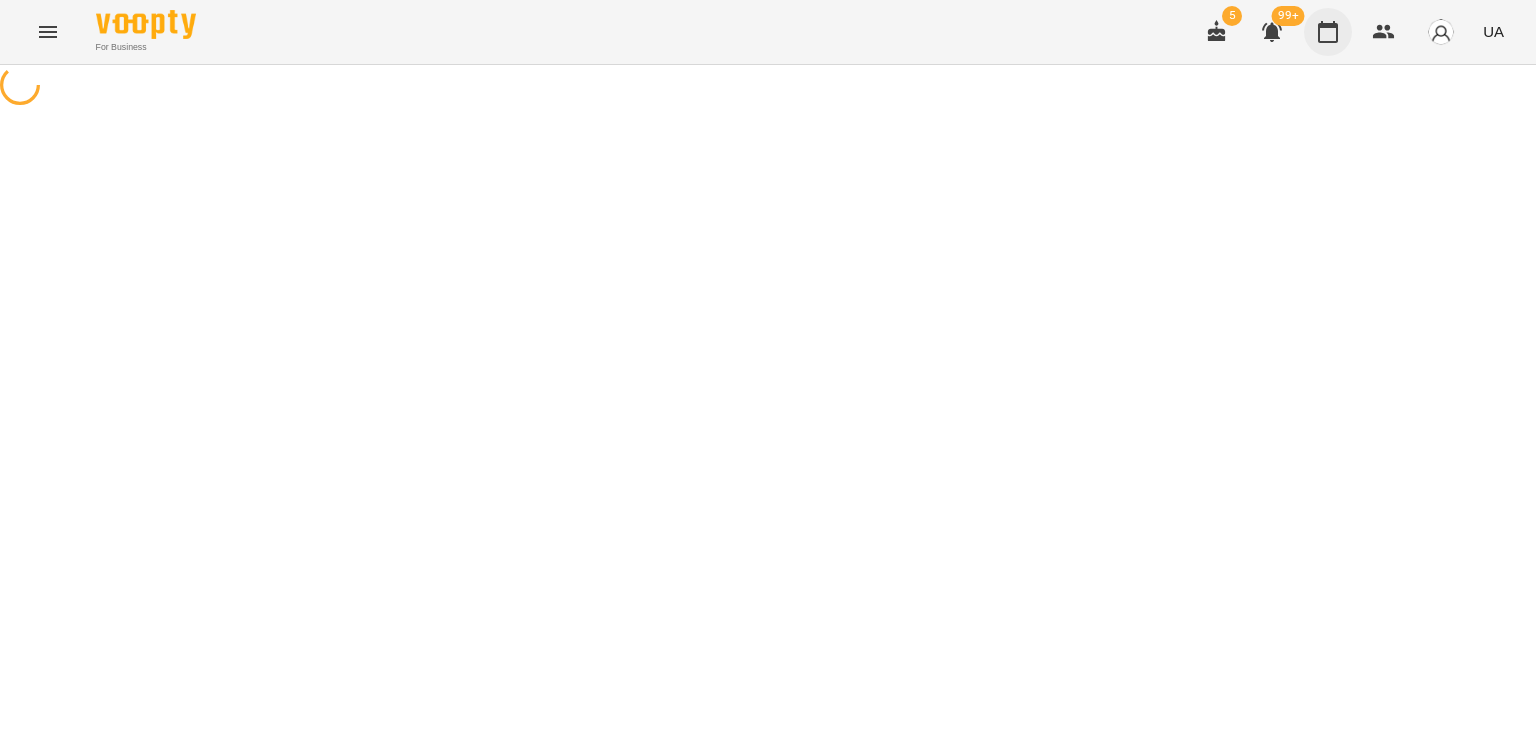 scroll, scrollTop: 0, scrollLeft: 0, axis: both 